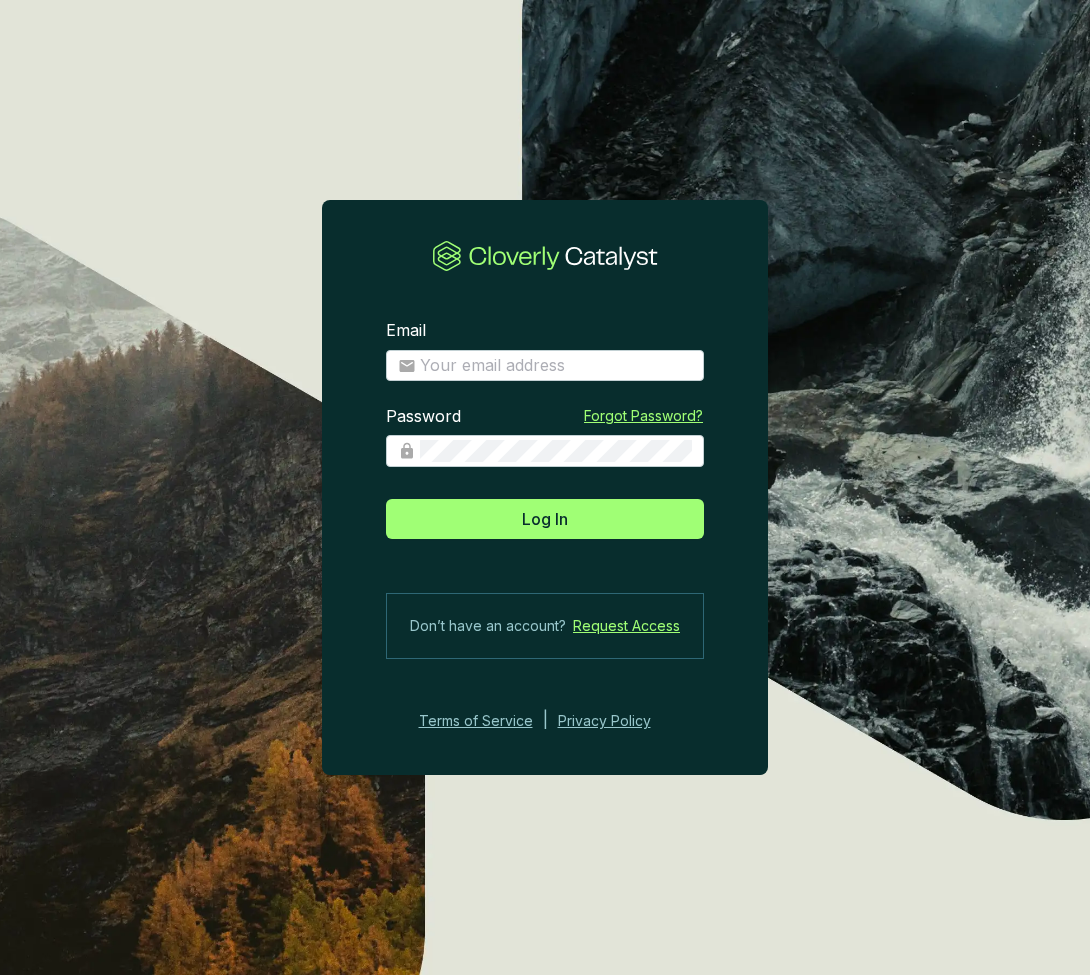 scroll, scrollTop: 0, scrollLeft: 0, axis: both 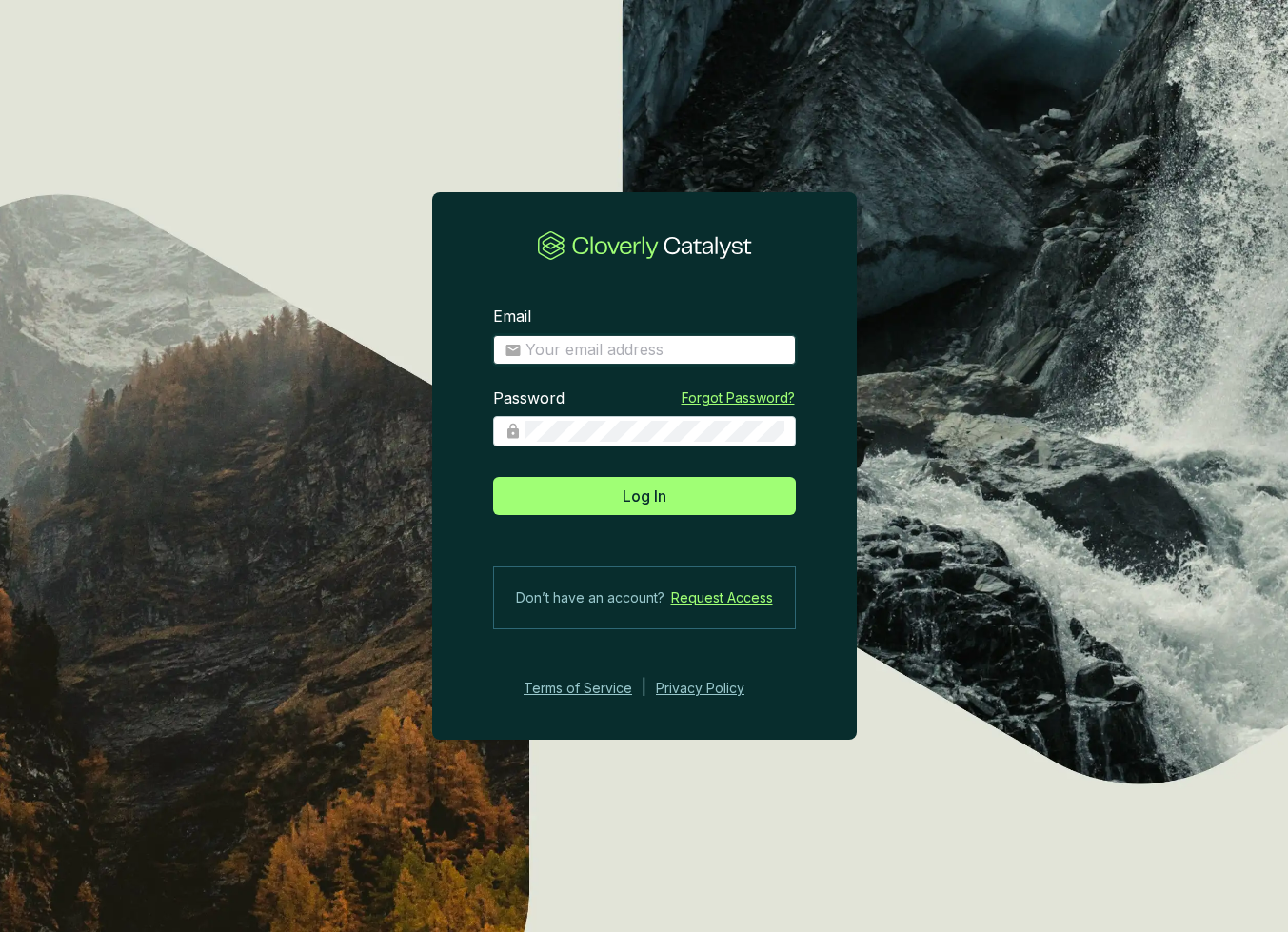 click on "Email" at bounding box center (655, 350) 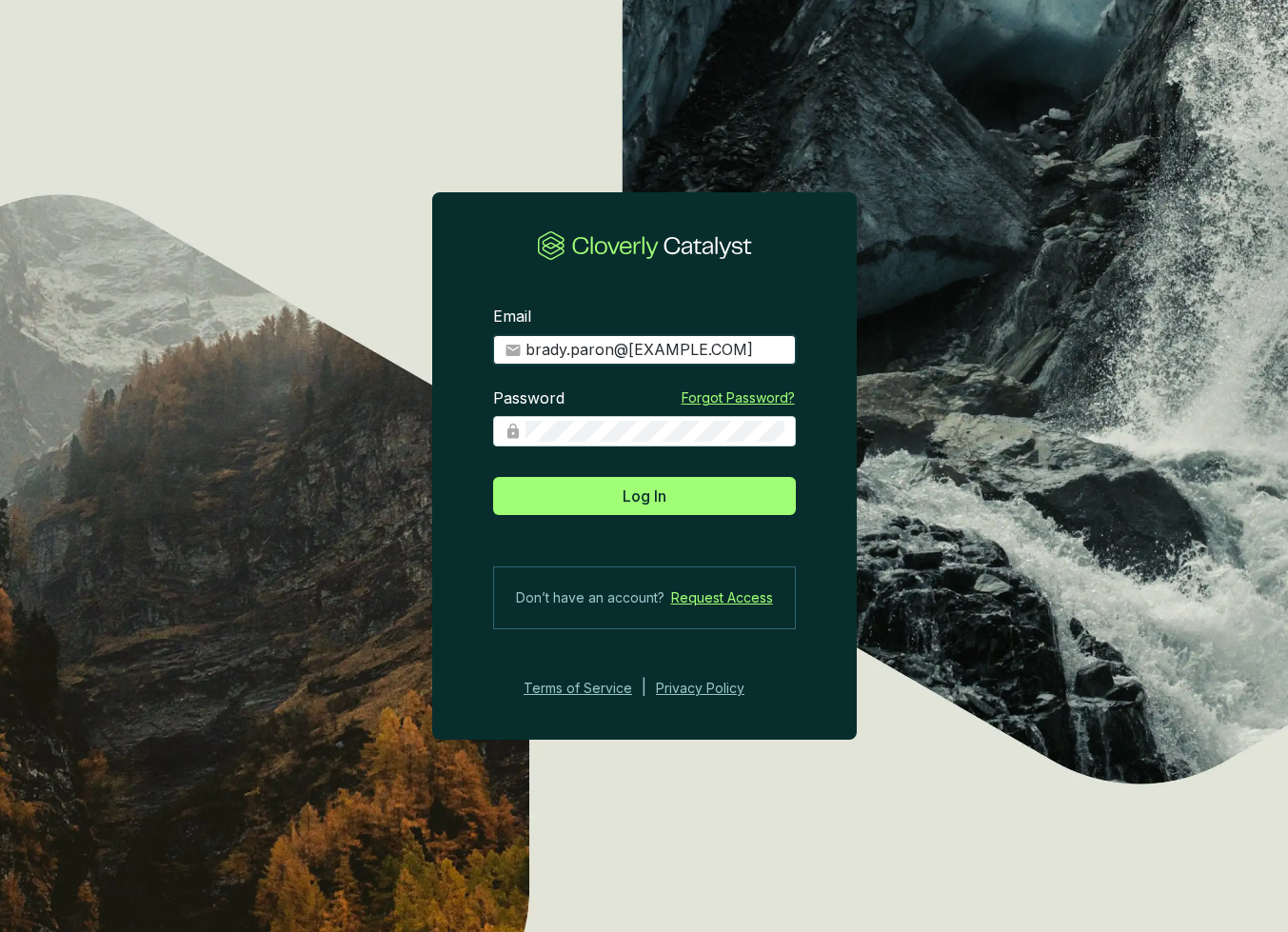 type on "brady.paron@[EXAMPLE.COM]" 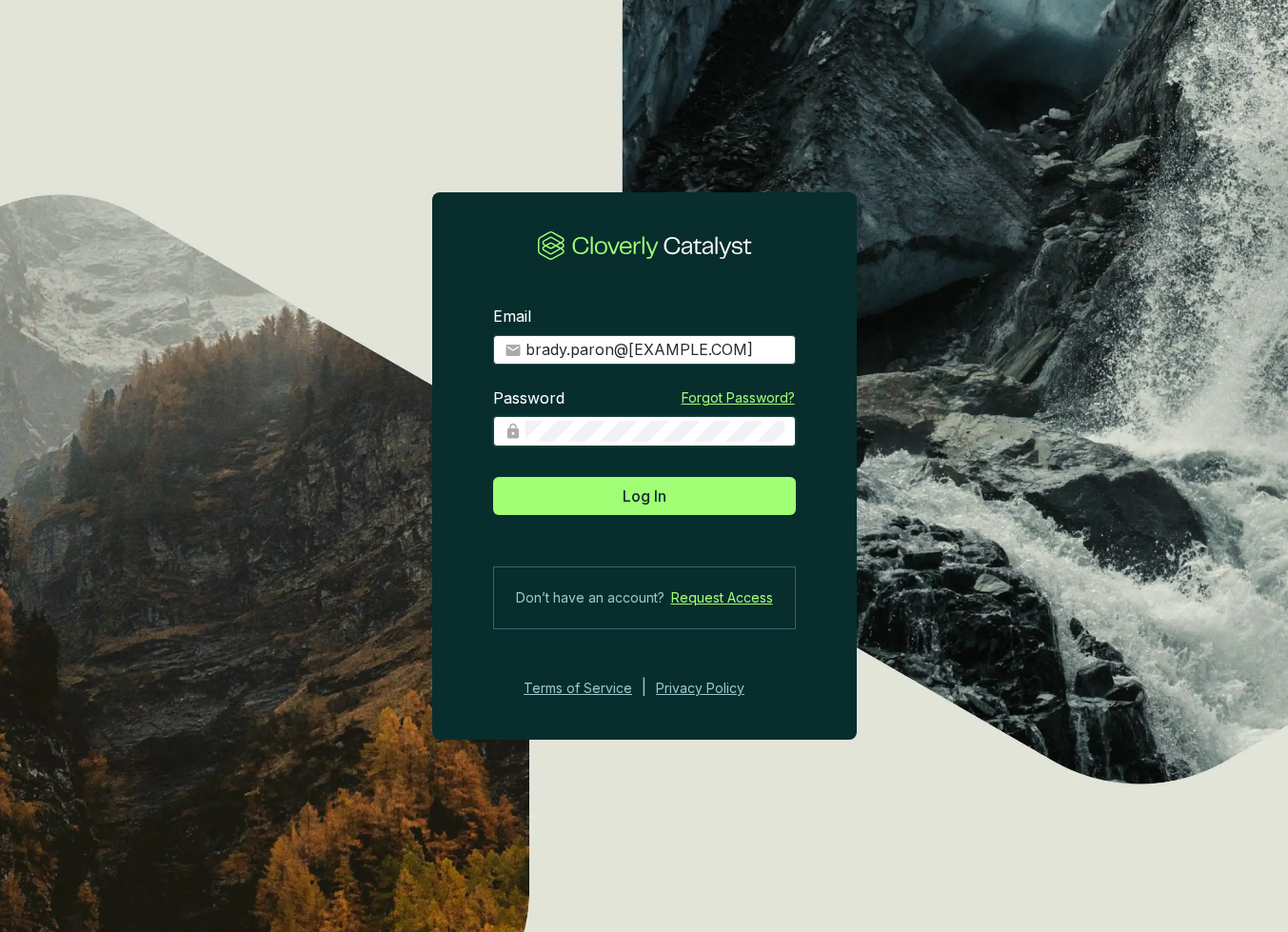 click on "Log In" at bounding box center (644, 496) 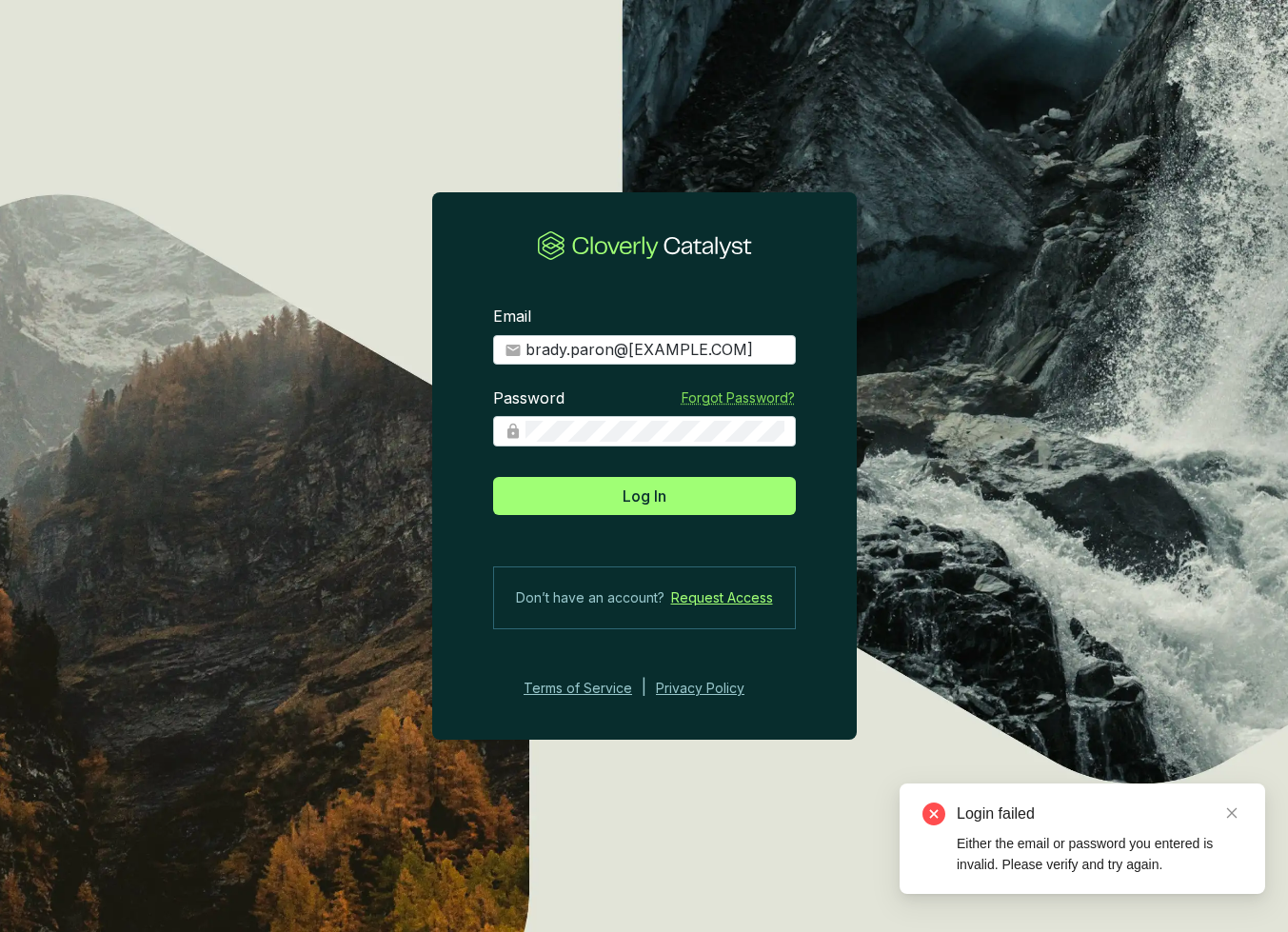 click on "Forgot Password?" at bounding box center (738, 398) 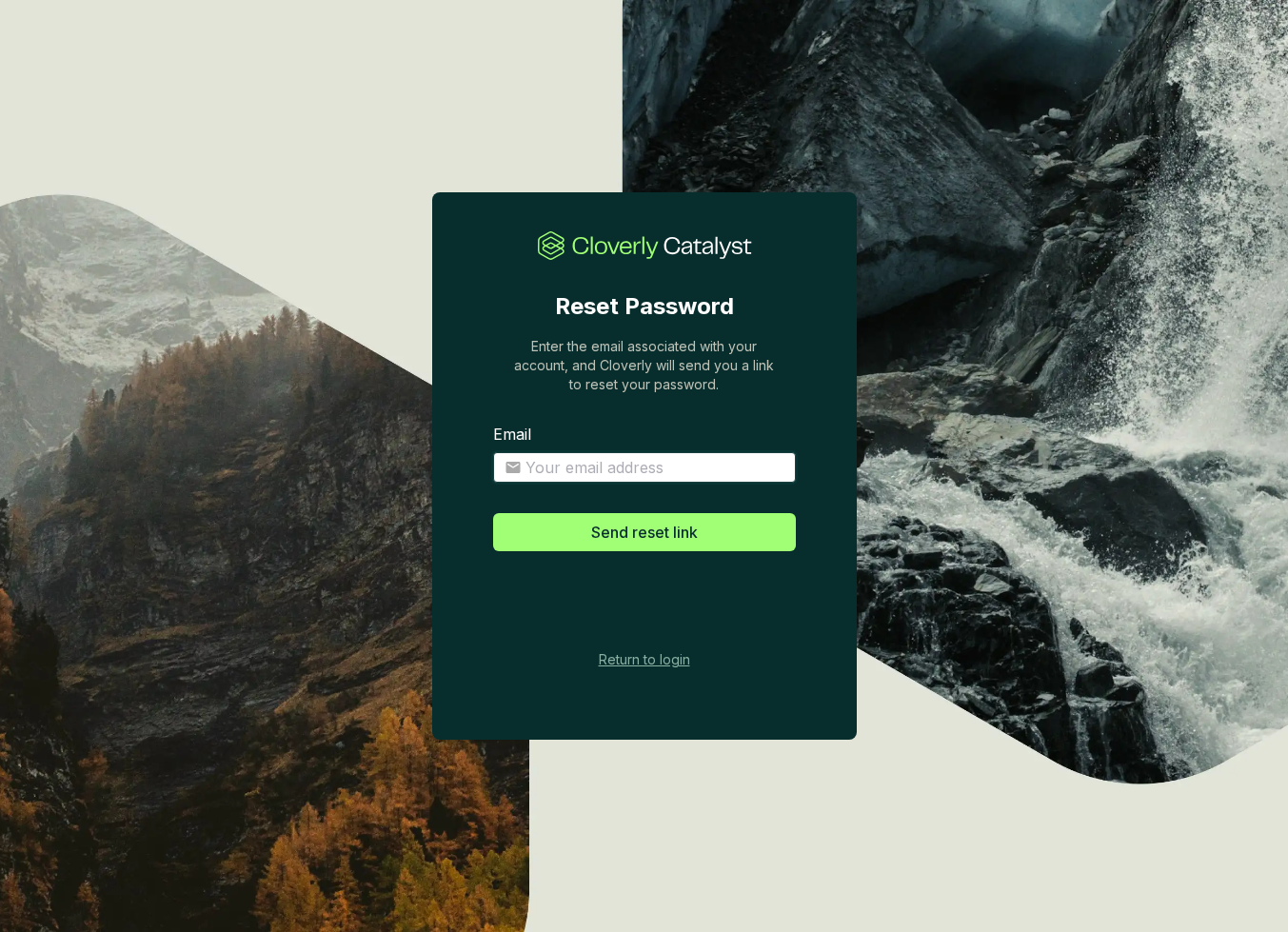 click on "Email" at bounding box center [655, 468] 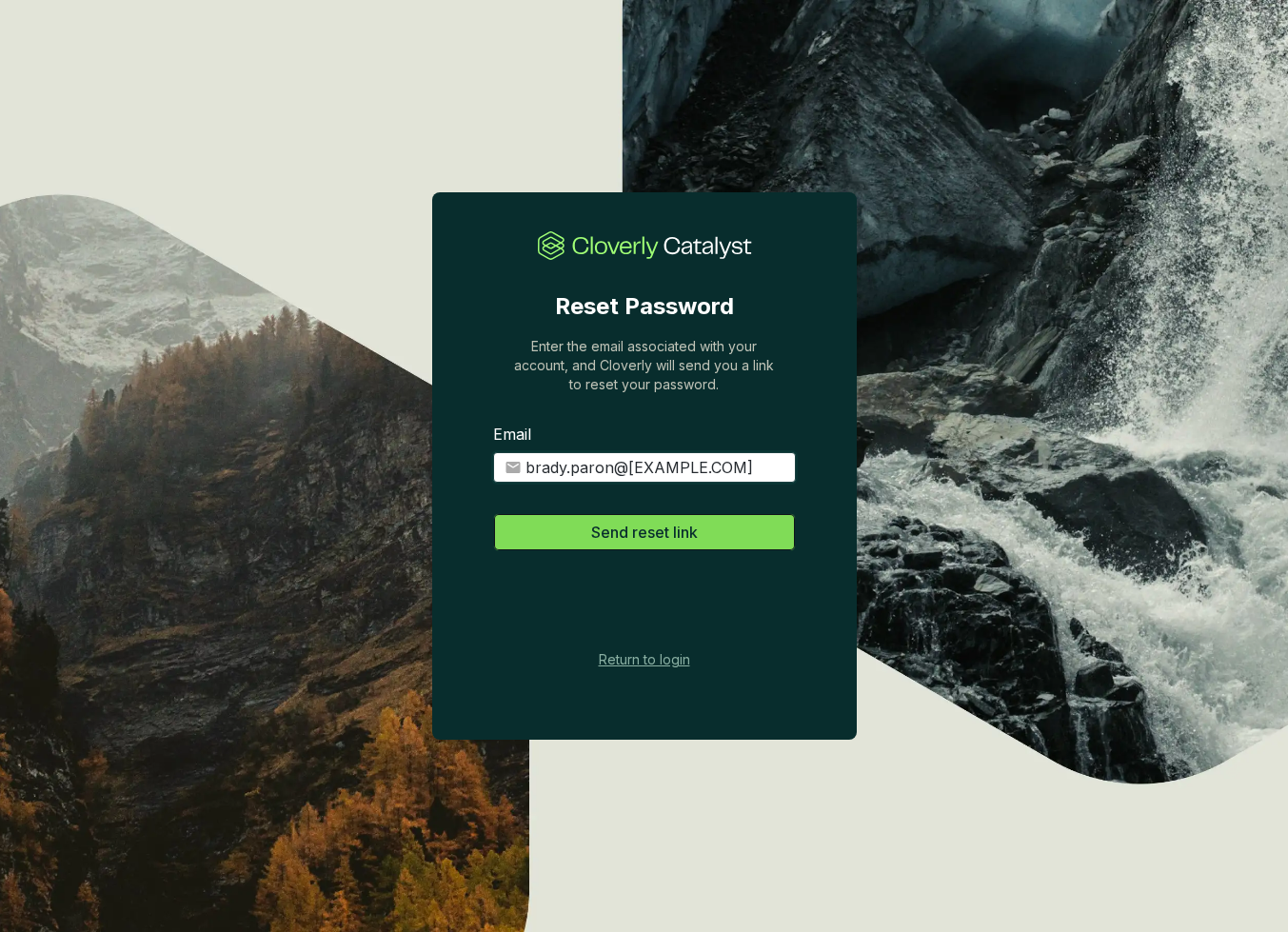 type on "brady.paron@[EXAMPLE.COM]" 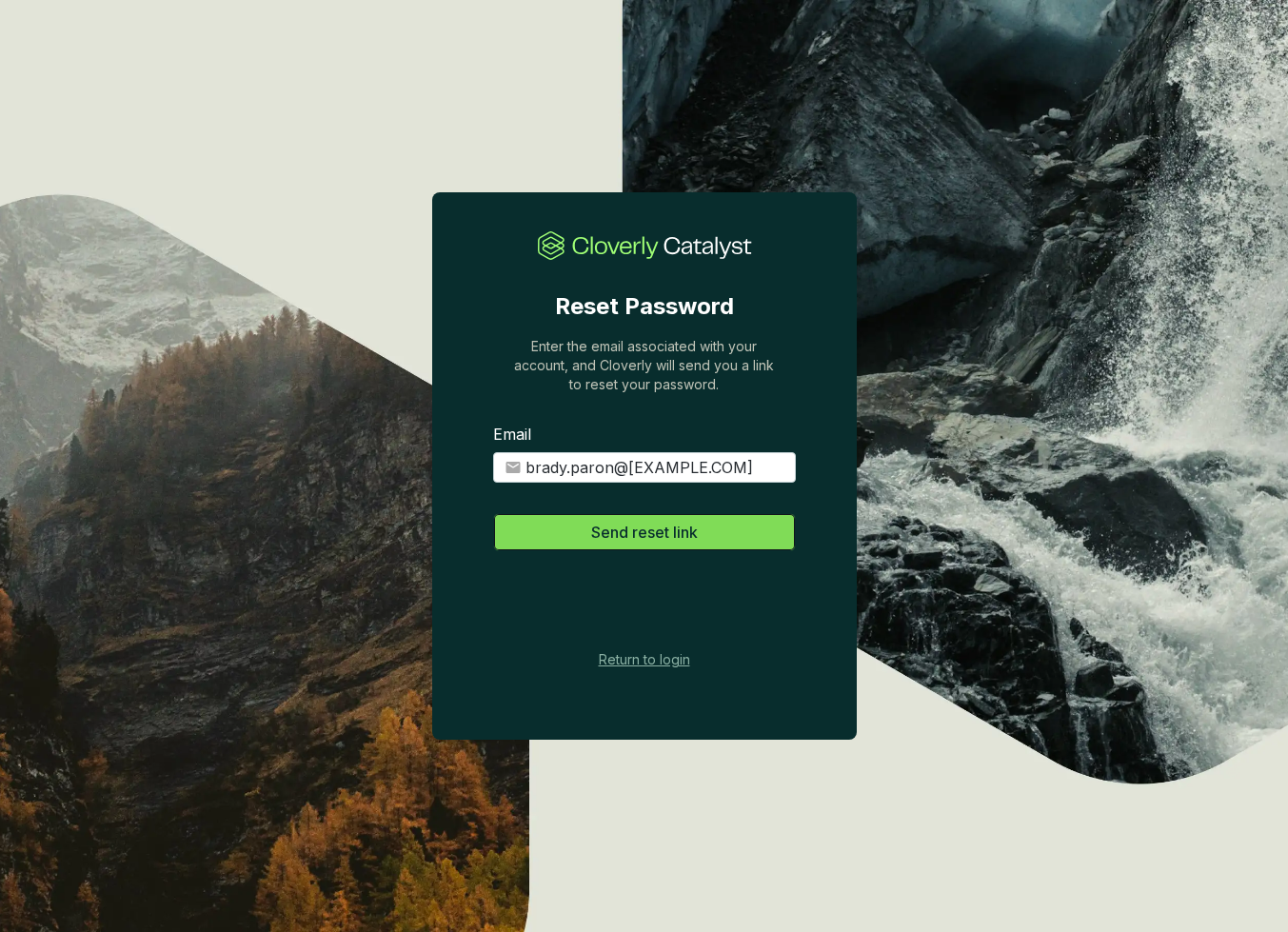 click on "Send reset link" at bounding box center (644, 532) 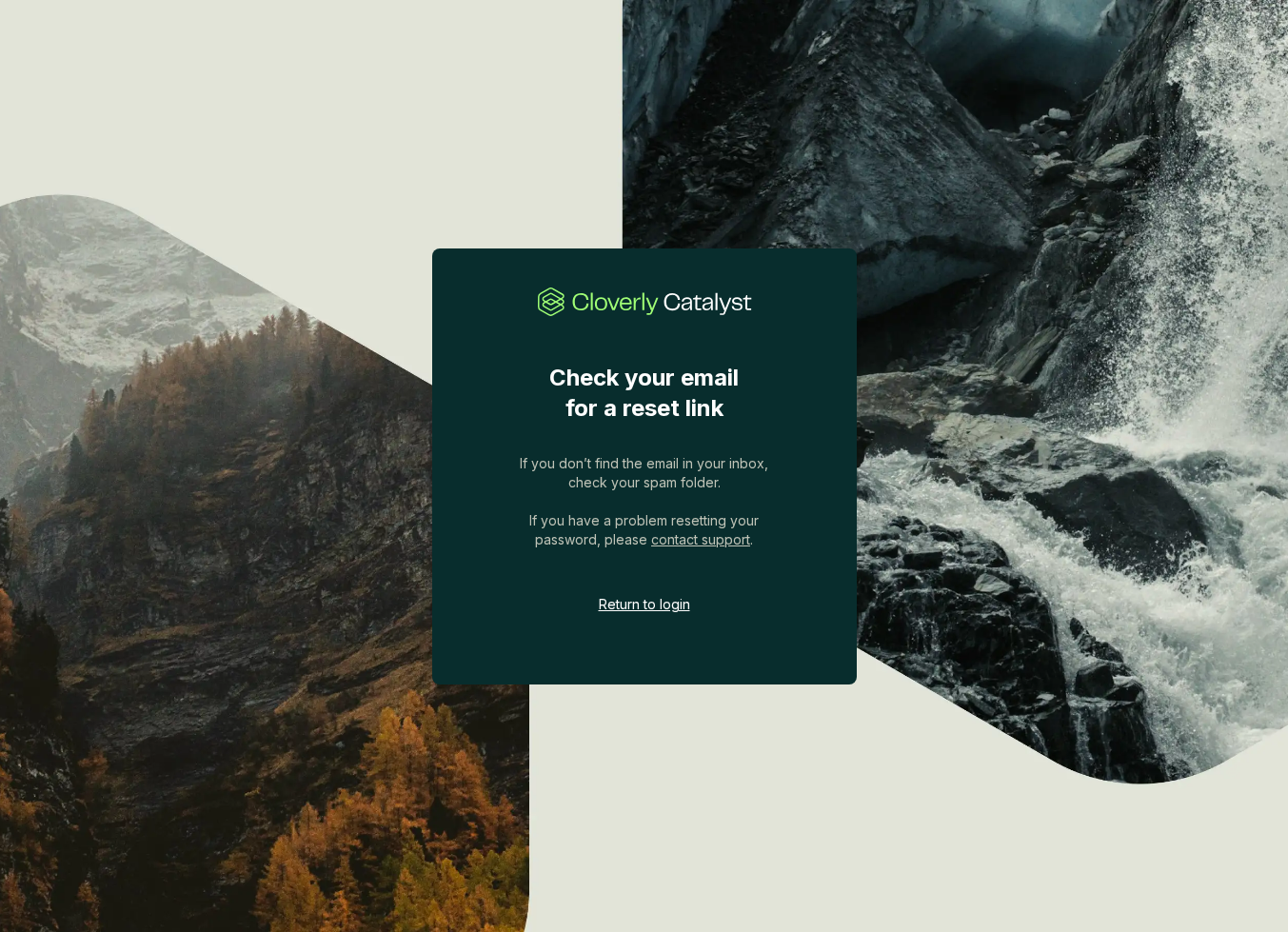 click on "Return to login" at bounding box center [644, 605] 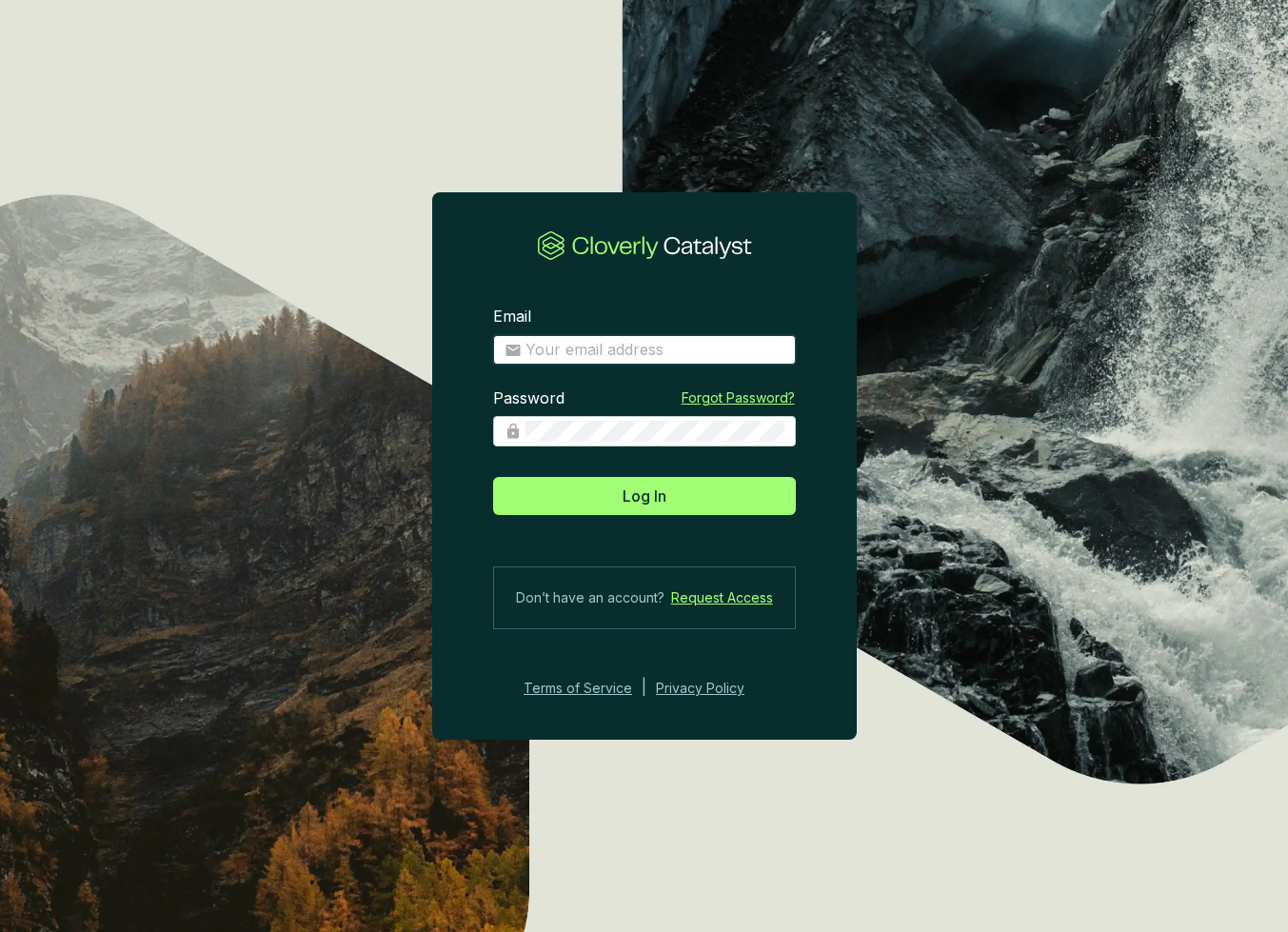 click on "Email" at bounding box center (655, 350) 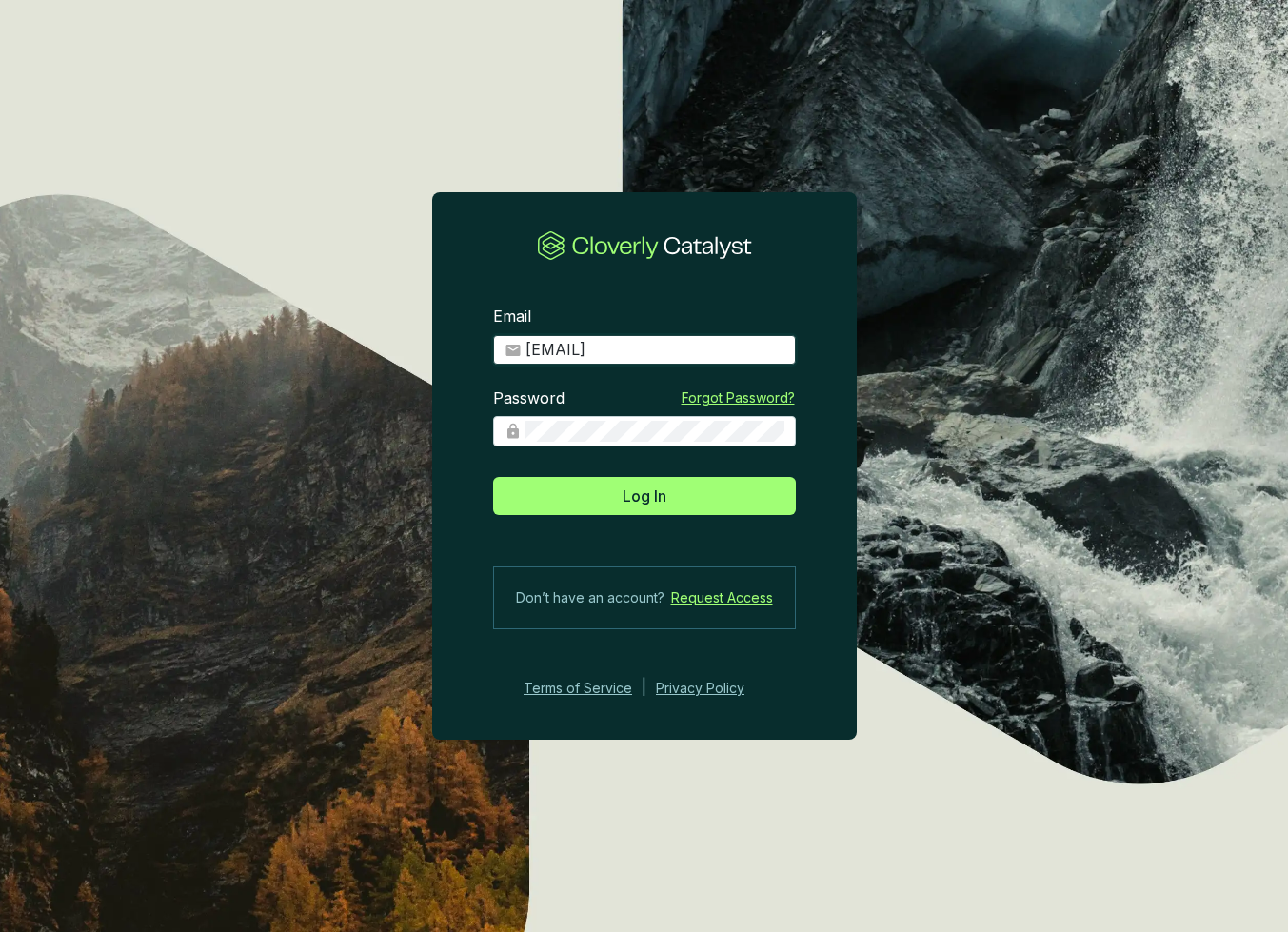 type on "[EMAIL]" 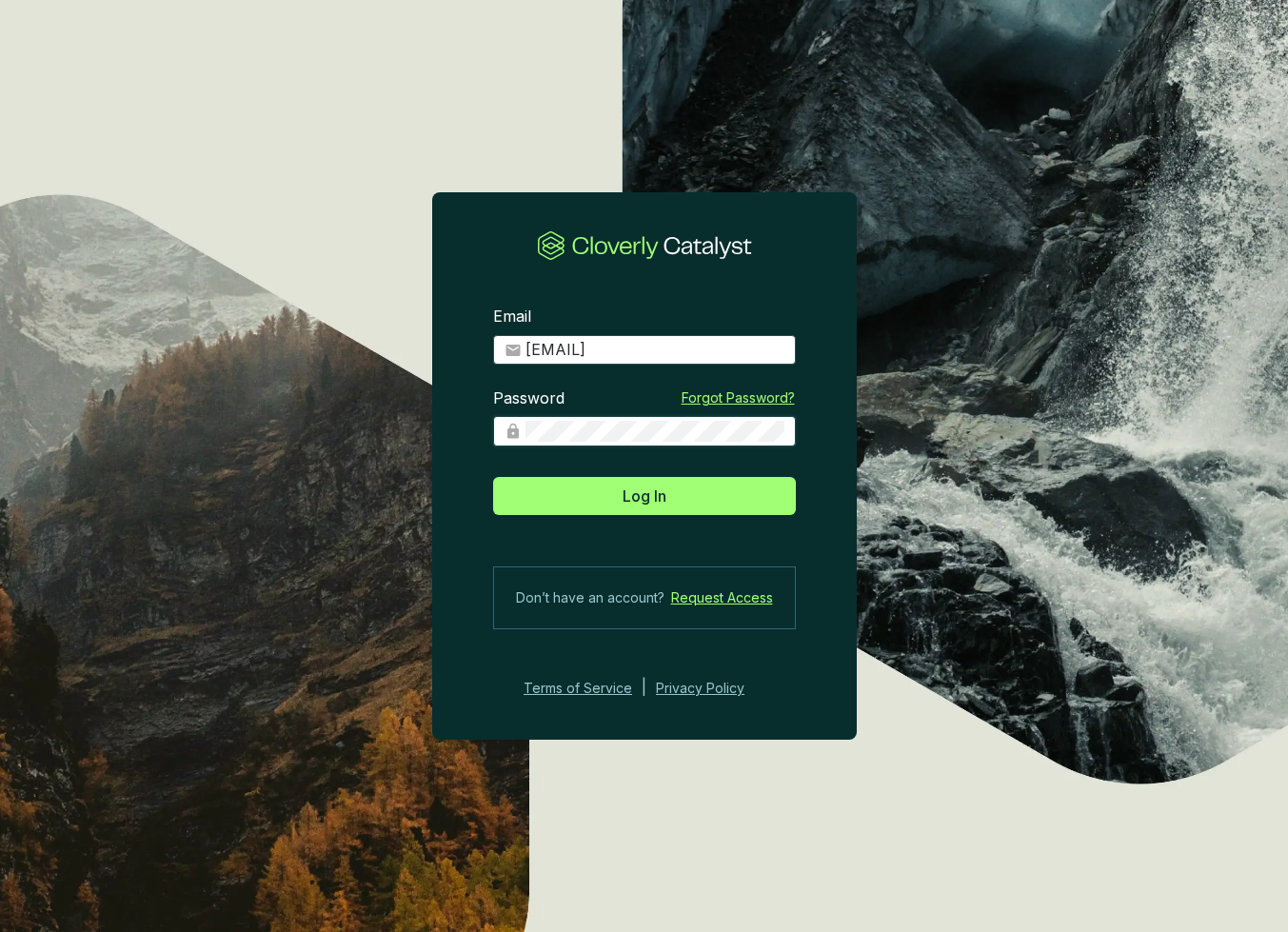 click on "Log In" at bounding box center [644, 496] 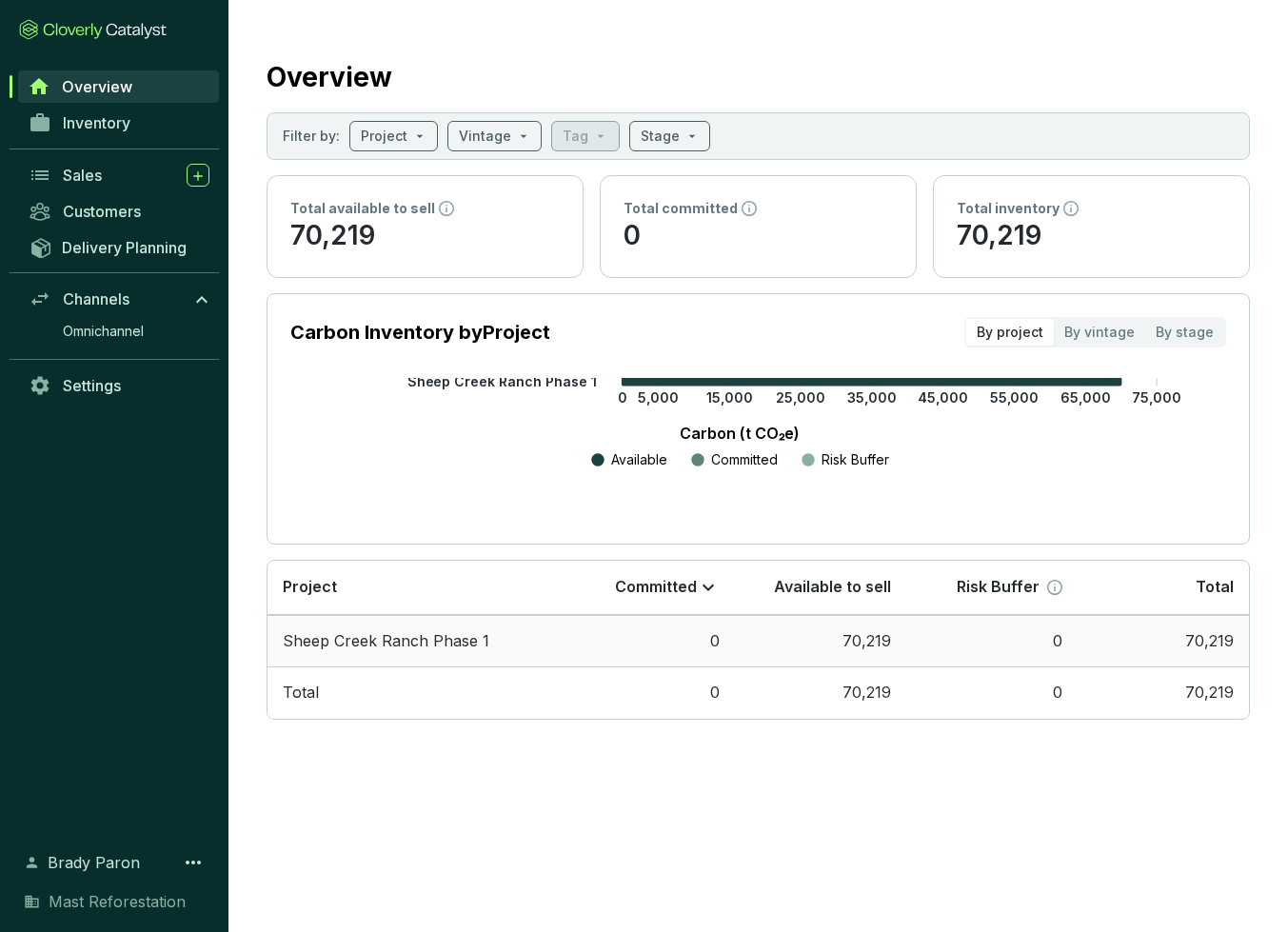 click on "Sheep Creek Ranch Phase 1" at bounding box center [415, 641] 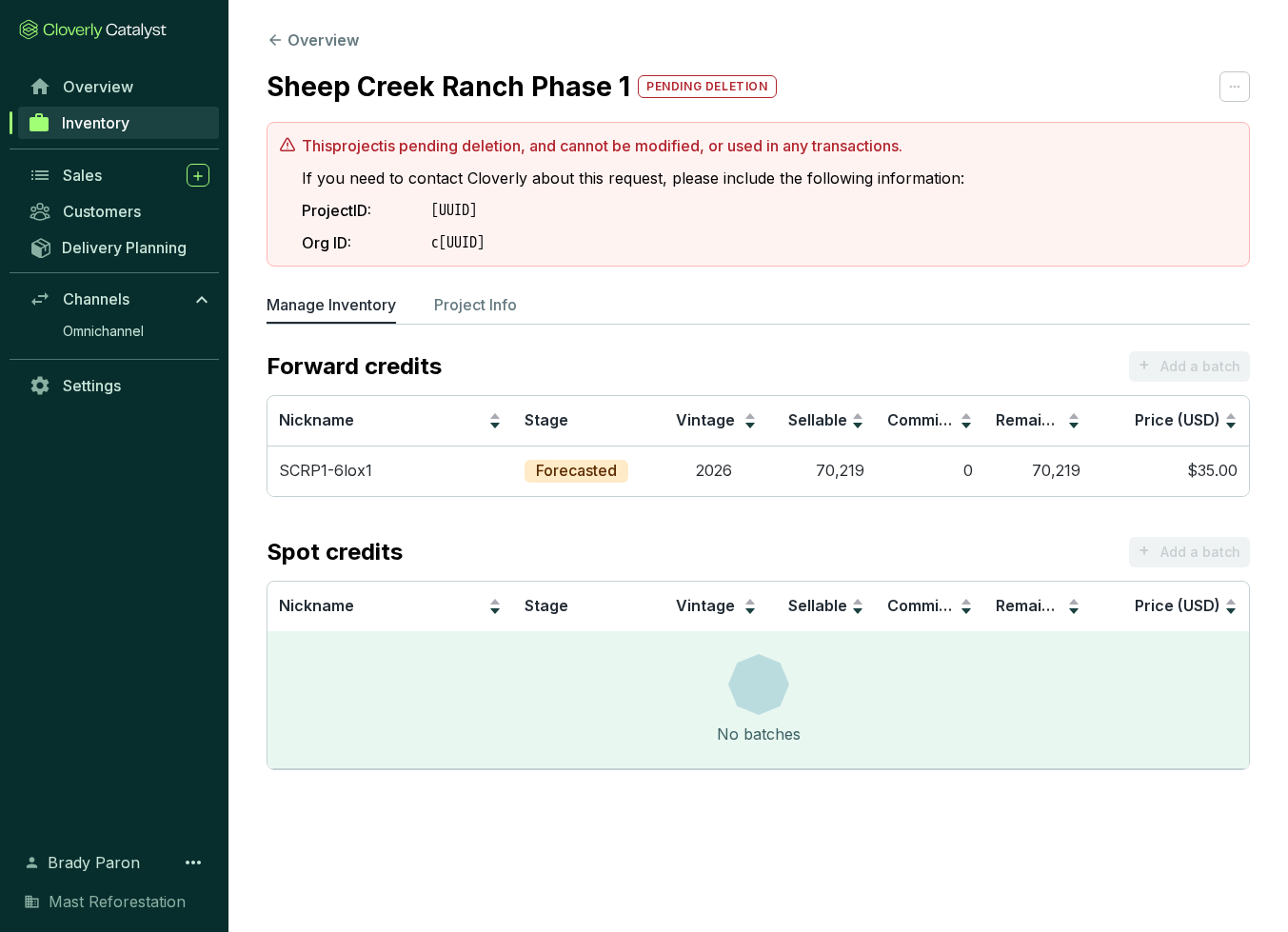 click on "This  project  is pending deletion, and cannot be modified, or used in any transactions. If you need to contact Cloverly about this request, please include the following information: Project  ID: bb7d5cd6-7140-42f1-aaa7-73831f0c6ffb Org ID: [ORG_ID]" at bounding box center (758, 194) 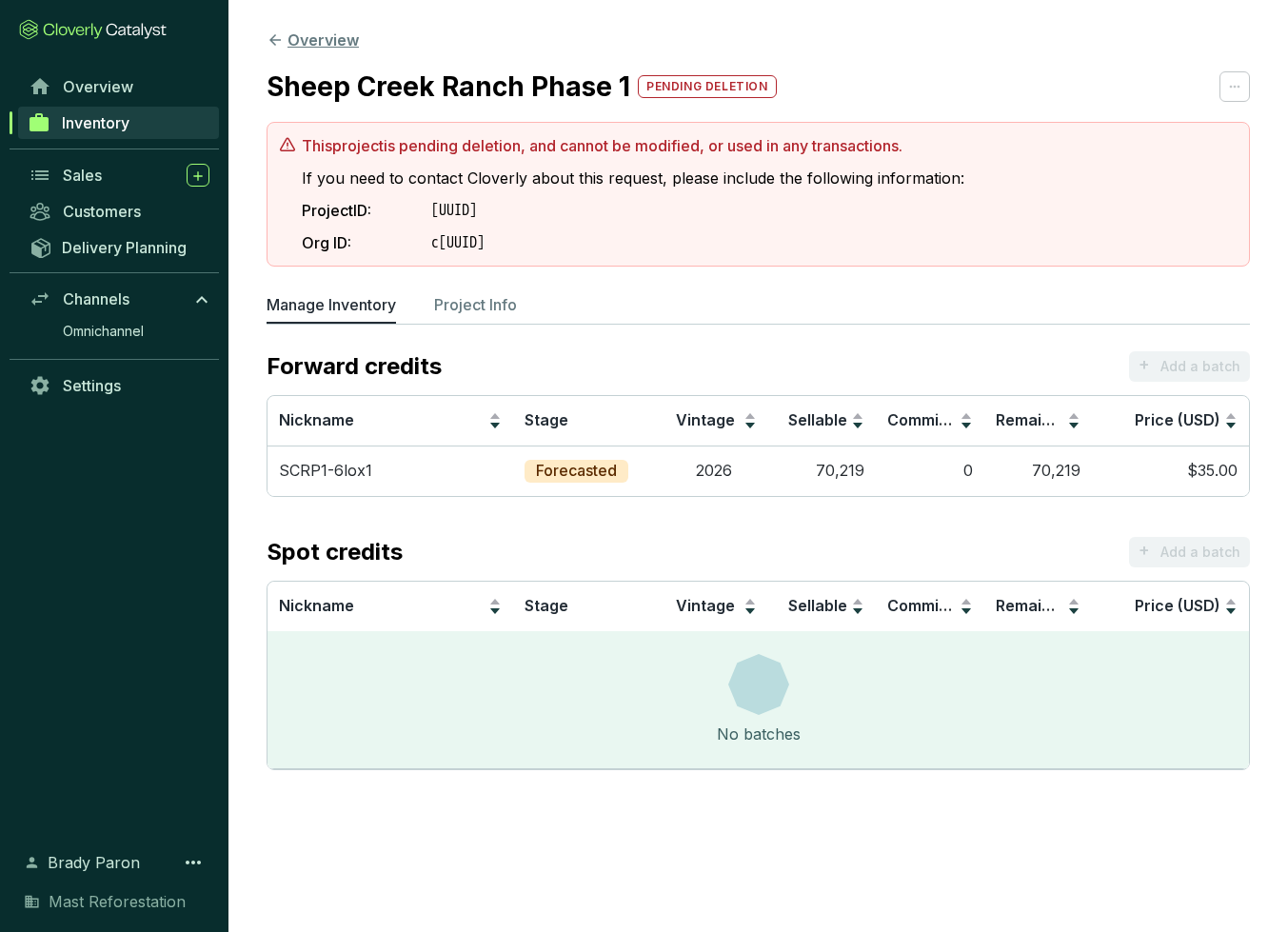 click on "Overview" at bounding box center [312, 40] 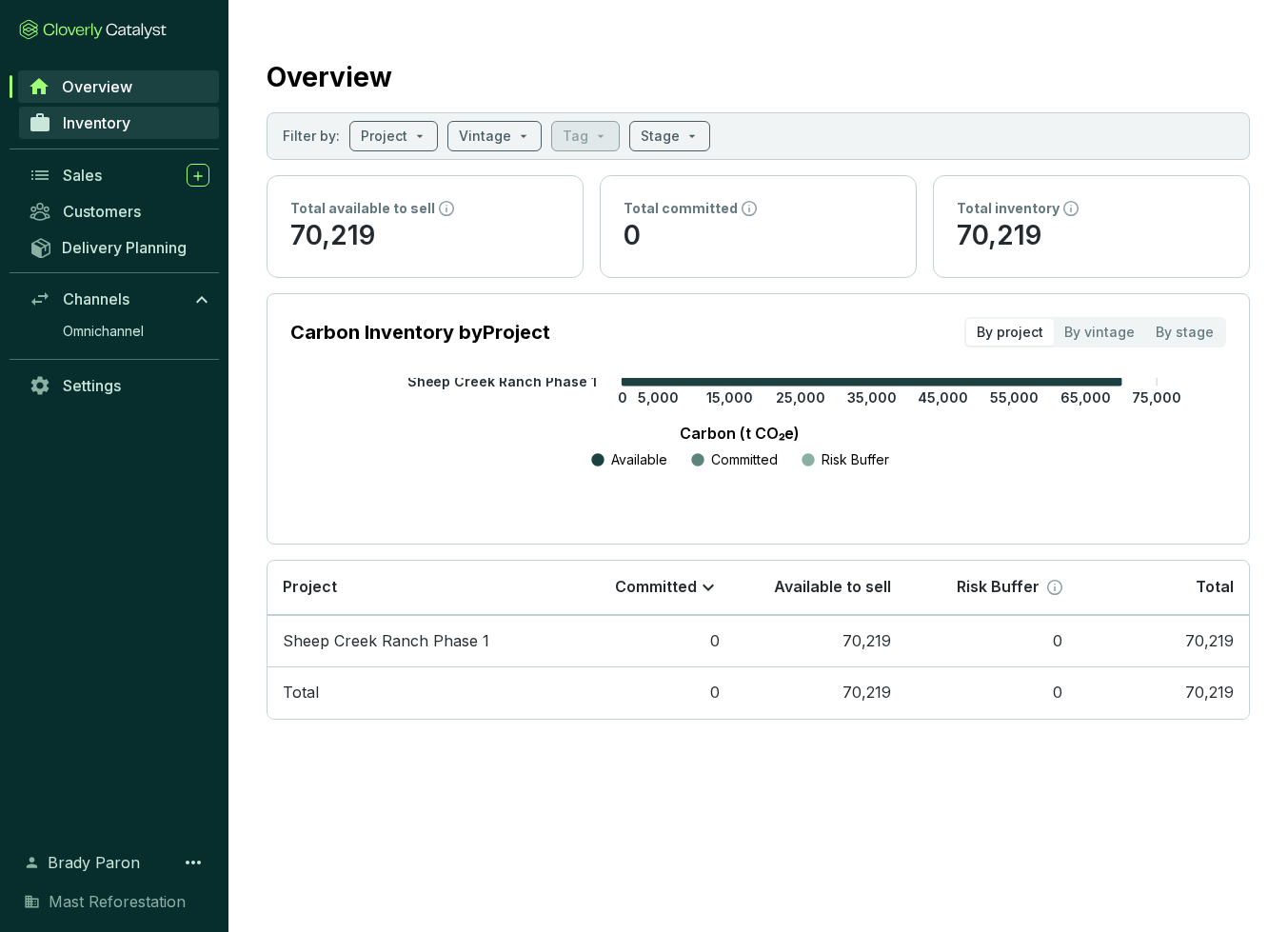 click on "Inventory" at bounding box center [119, 123] 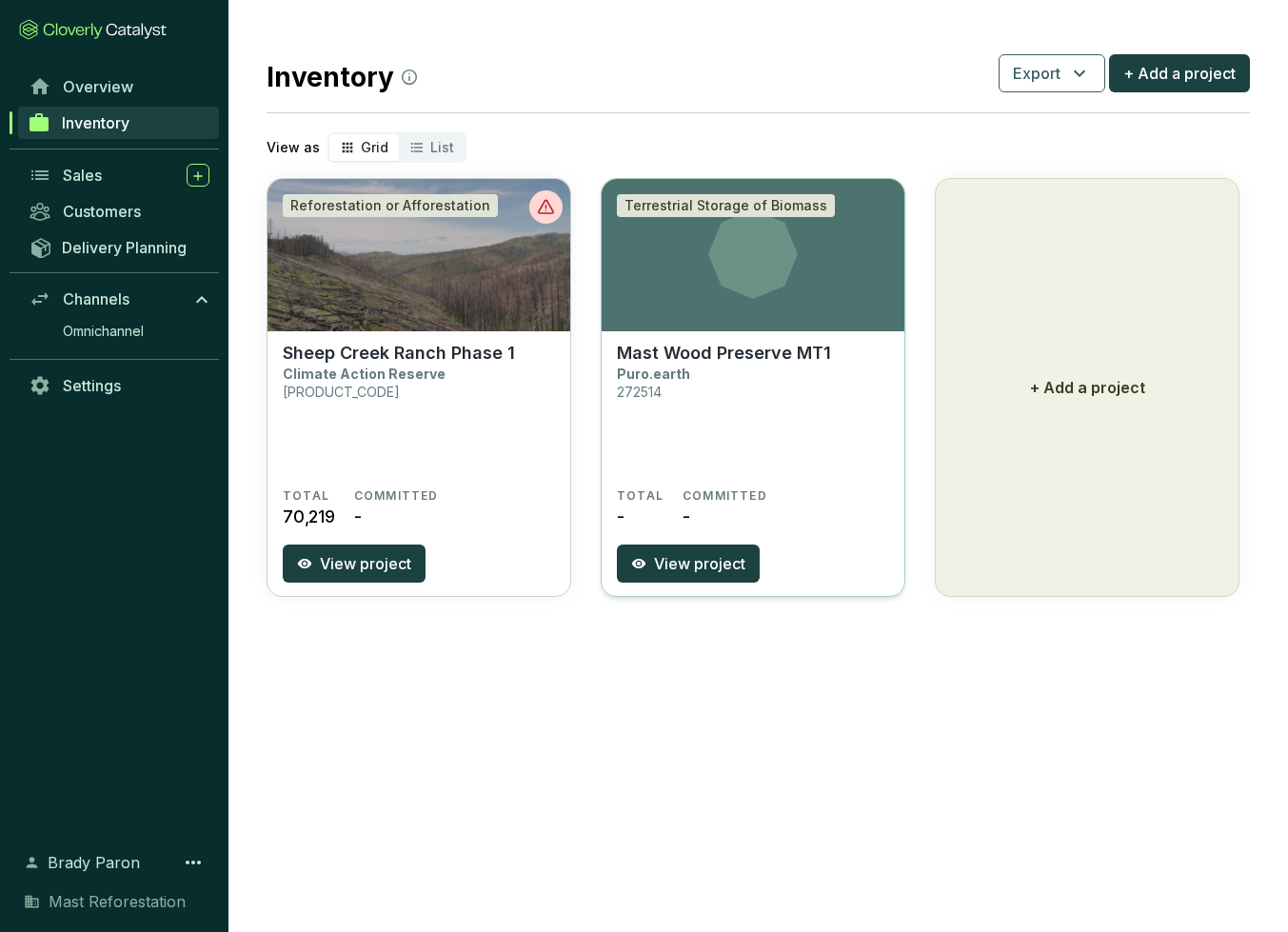 click on "Mast Wood Preserve MT1 Puro.earth 272514" at bounding box center [753, 415] 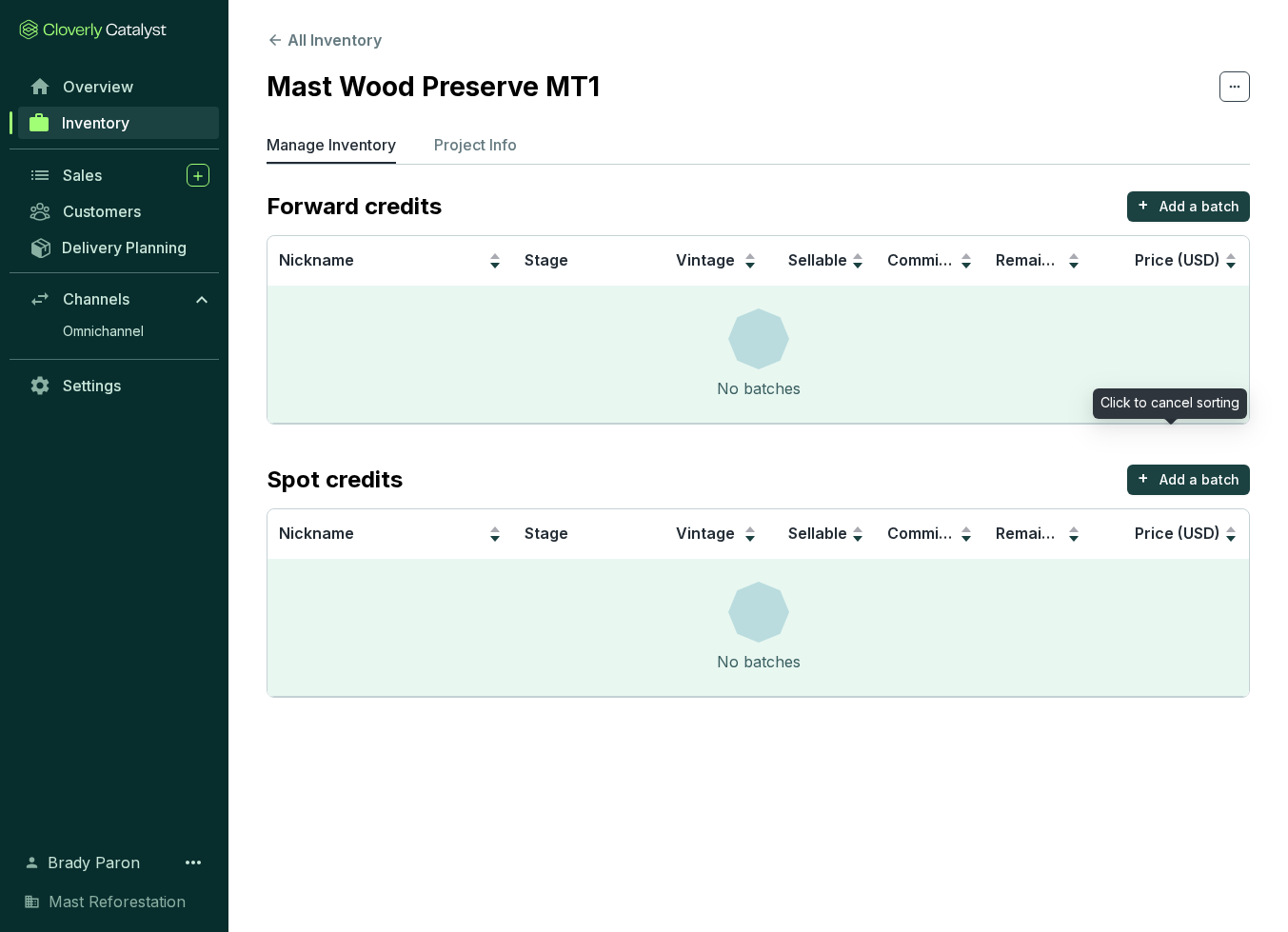 click on "Click to cancel sorting" at bounding box center [1170, 404] 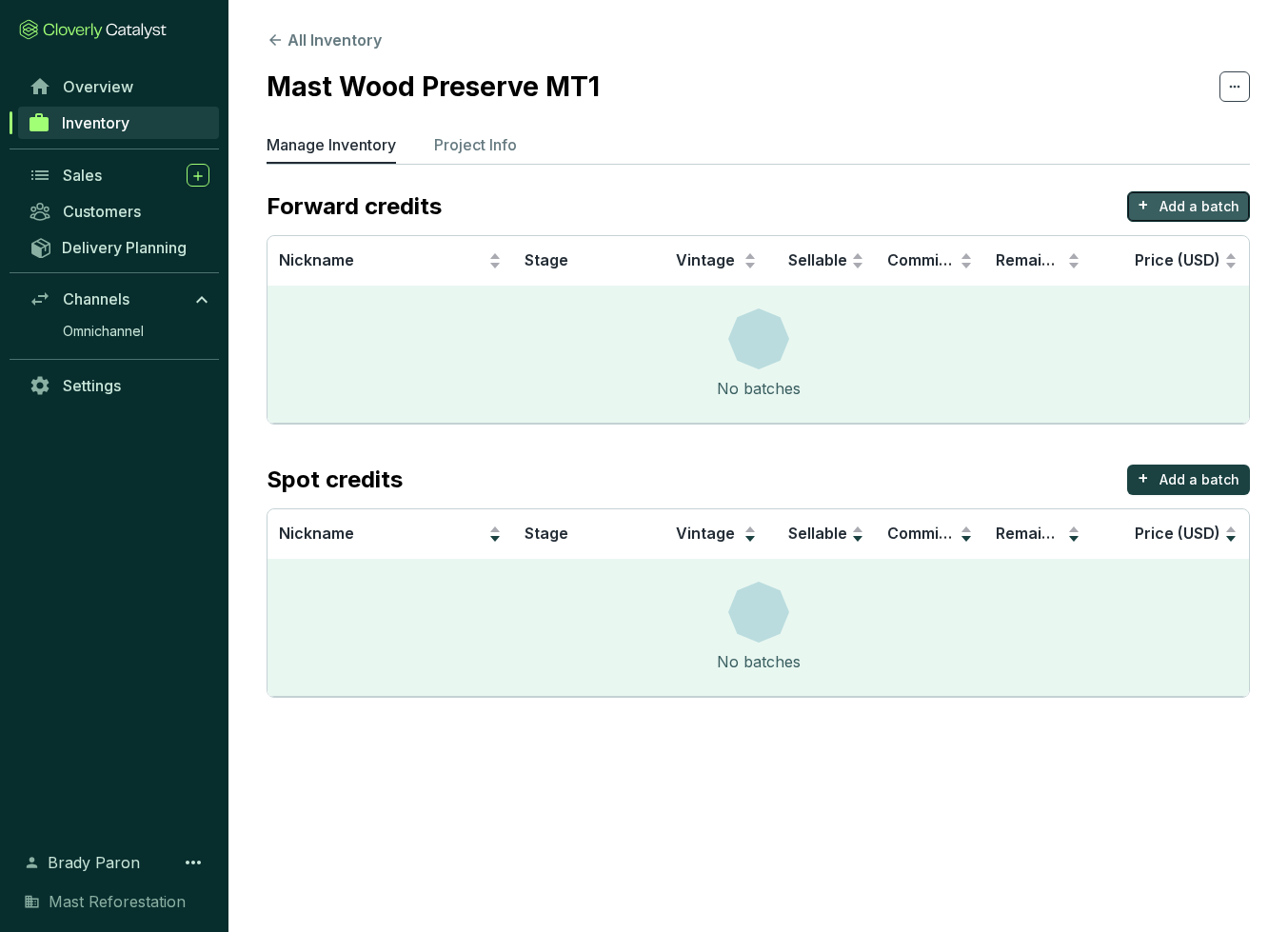 click on "+ Add a batch" at bounding box center (1188, 207) 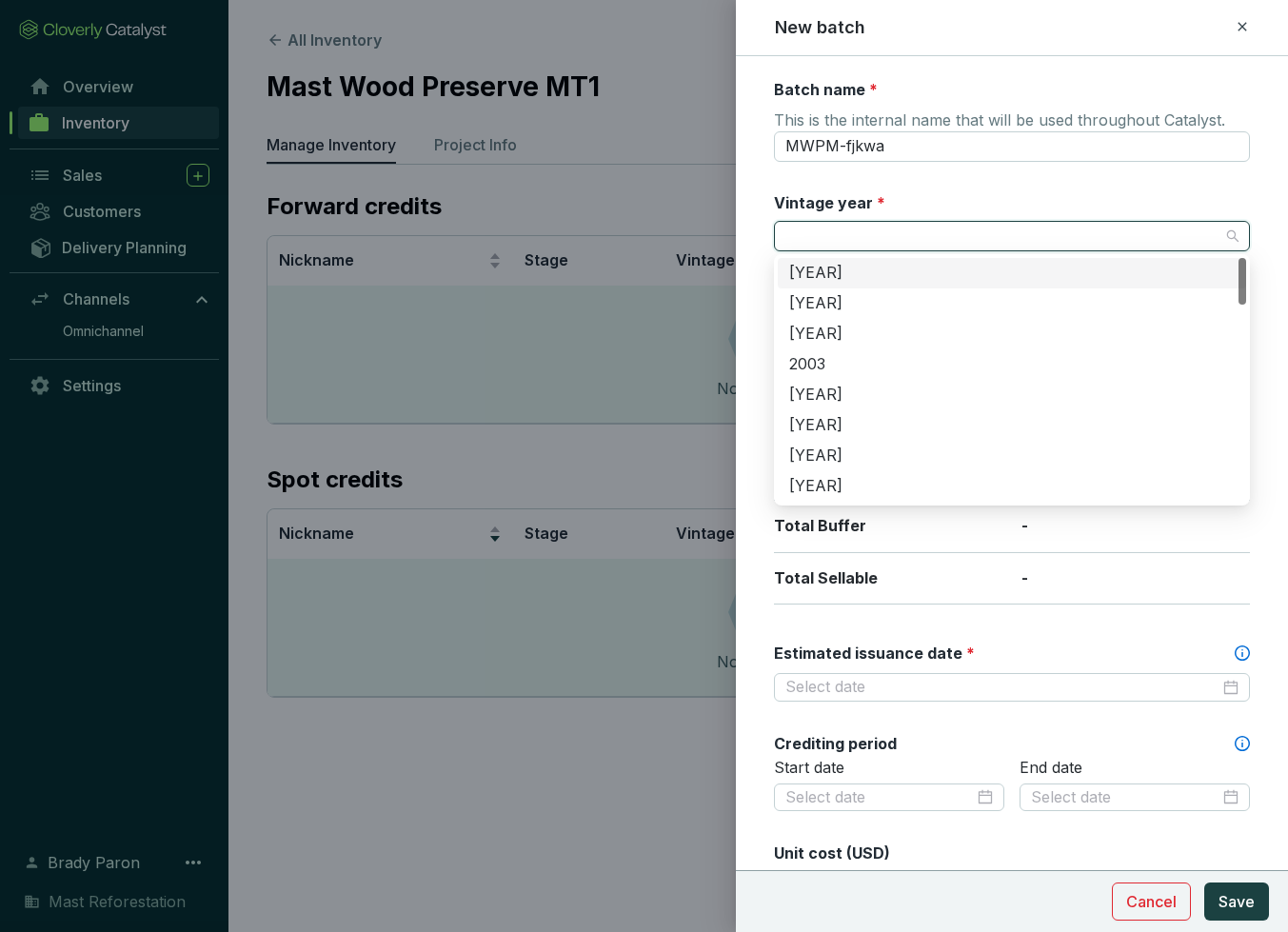 click on "Vintage year   *" at bounding box center [1002, 236] 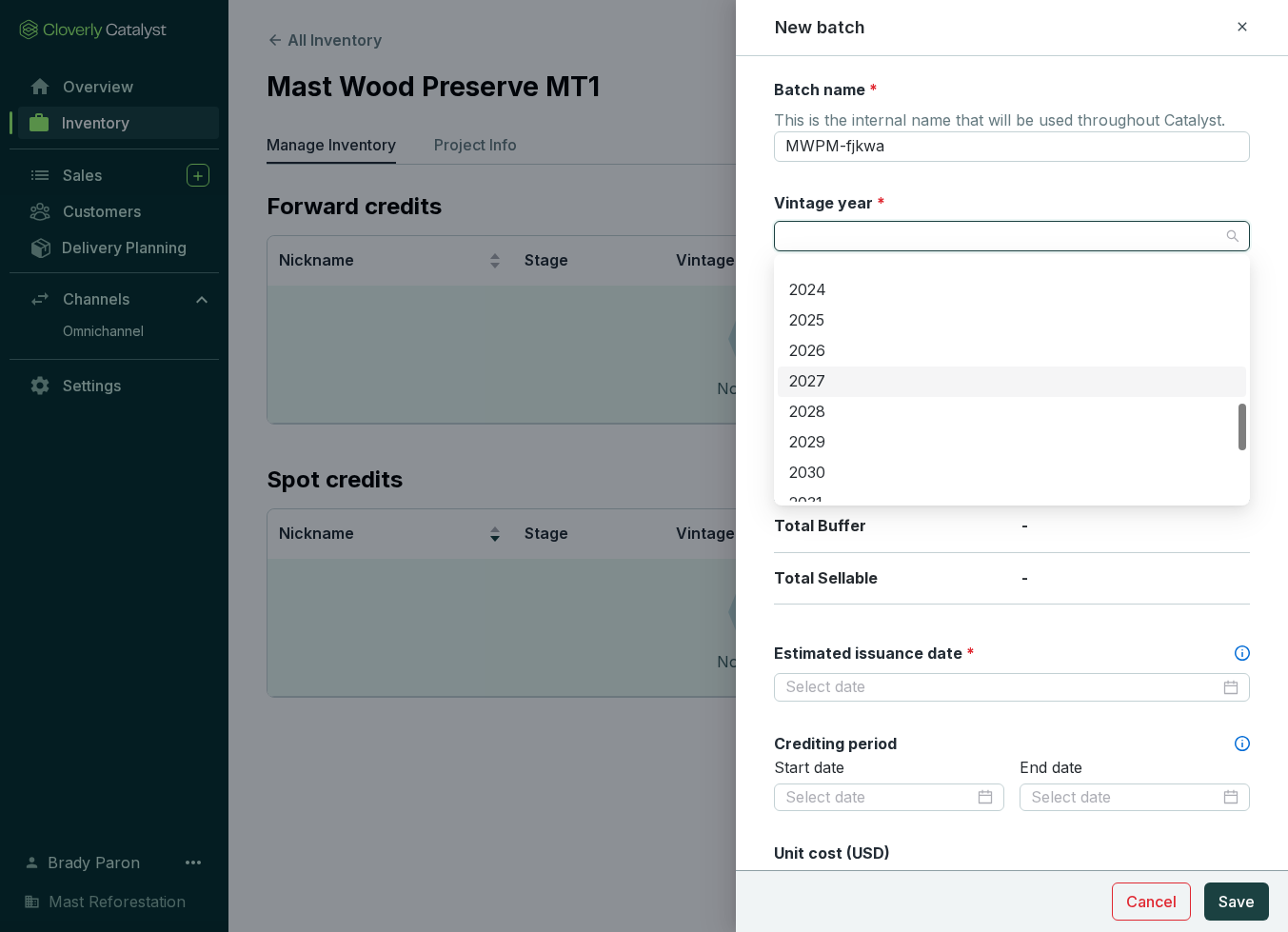 scroll, scrollTop: 743, scrollLeft: 0, axis: vertical 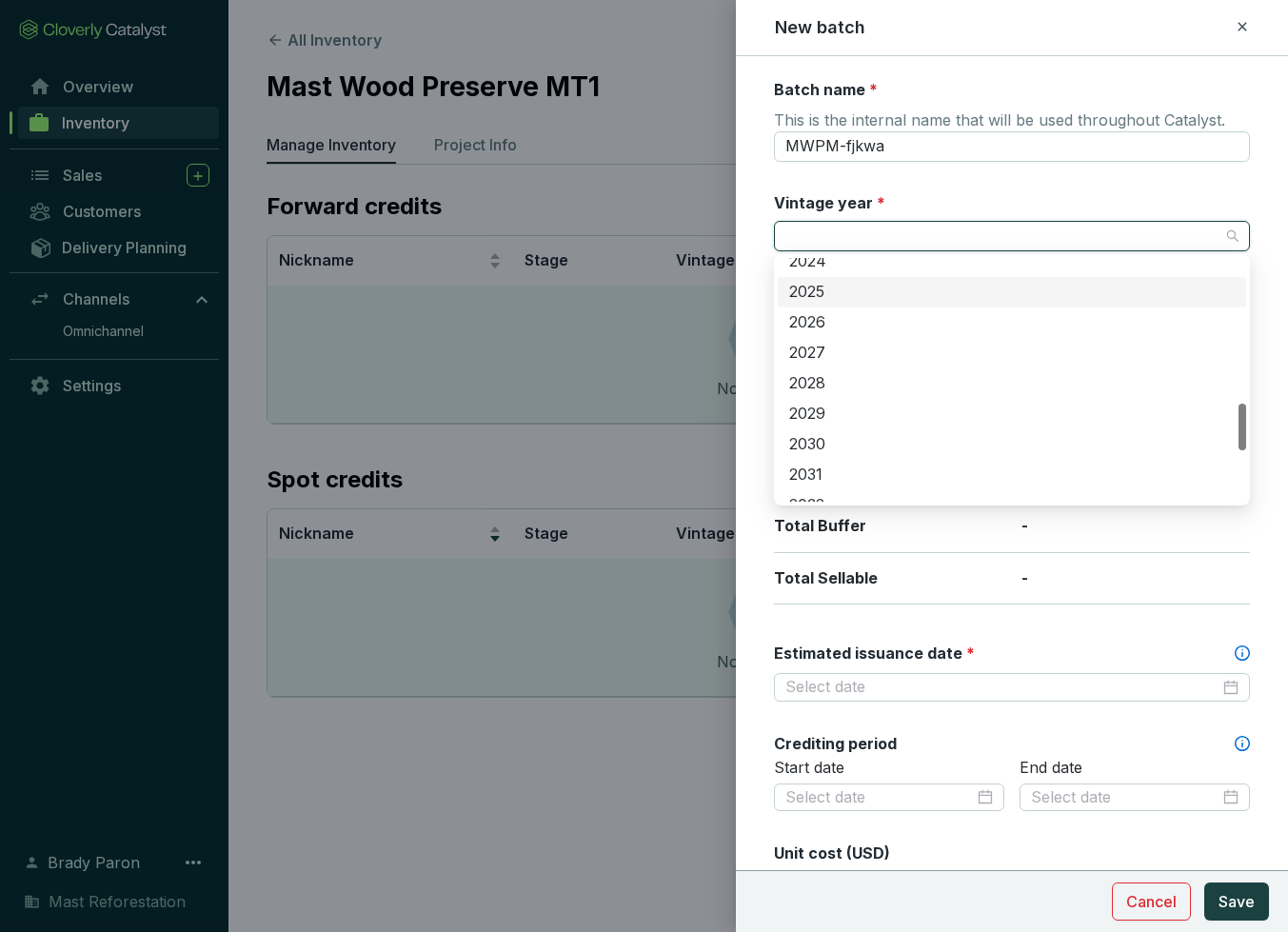 click on "2025" at bounding box center (1012, 292) 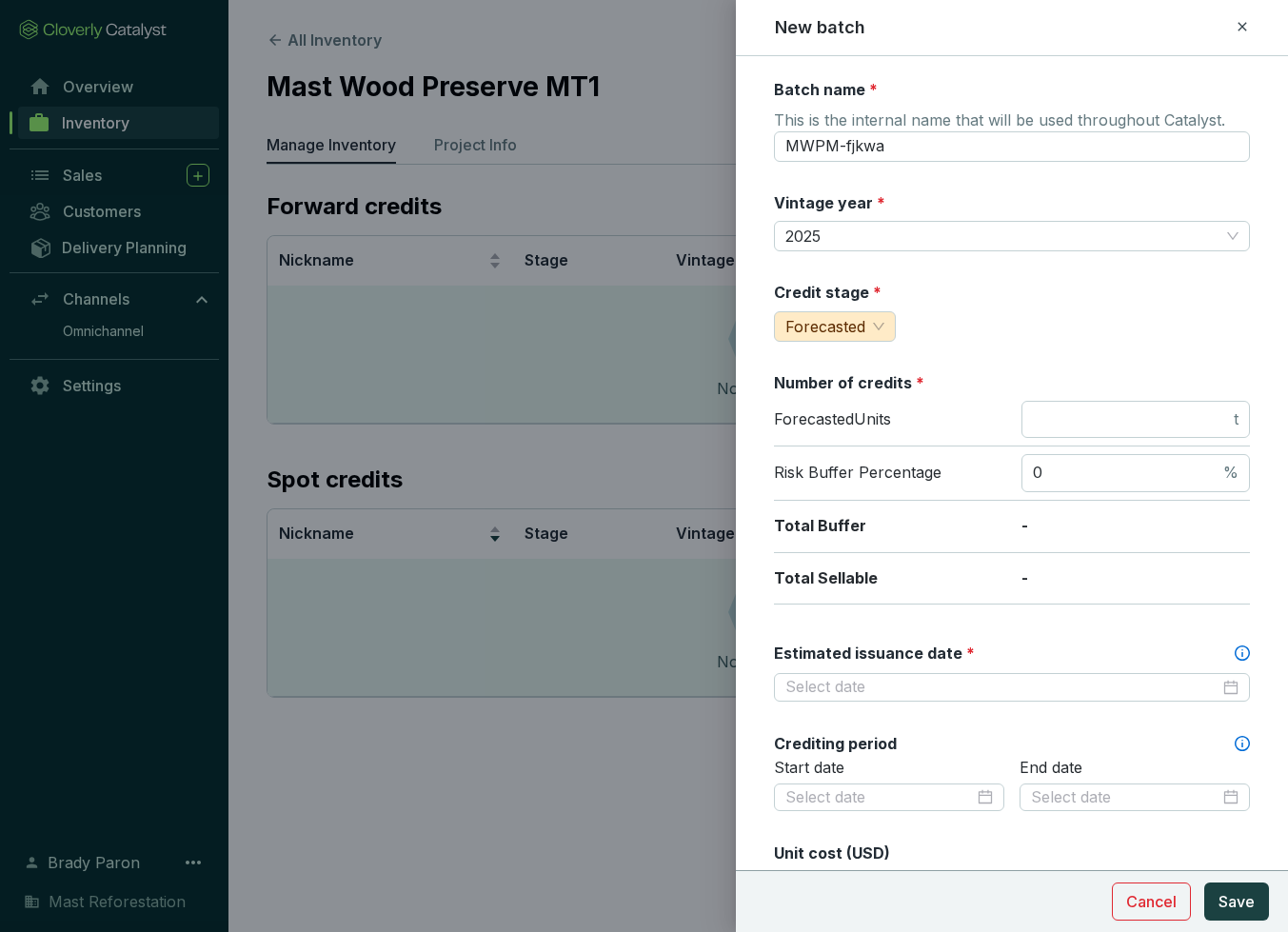 click on "Batch name   * This is the internal name that will be used throughout Catalyst. MWPM-fjkwa Vintage year   * [YEAR] Credit stage   * Forecasted Number of credits   * Forecasted  Units t Risk Buffer Percentage 0 % Total Buffer -  Total Sellable -  Estimated issuance date   * Crediting period   Start date End date Unit cost (USD)   This cost per unit will be used to help calculate gross margins. $0.00 Price per credit (USD)   * This will be used as the default sale price for this batch. MARGIN - Add volume discount Tags   Tags are used to analyze your inventory across projects and batches.   Tags Notes" at bounding box center [1012, 752] 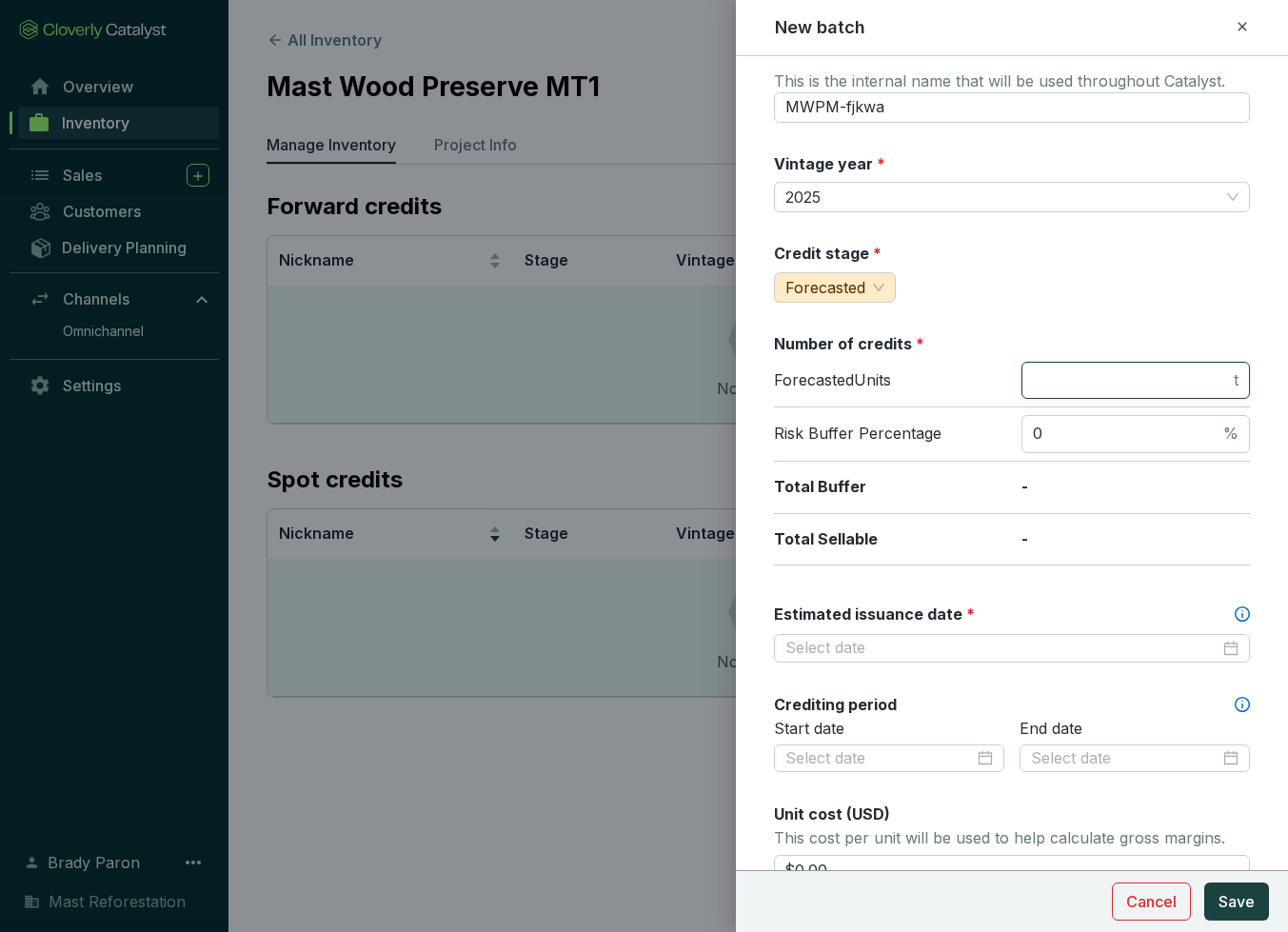 click at bounding box center (1131, 381) 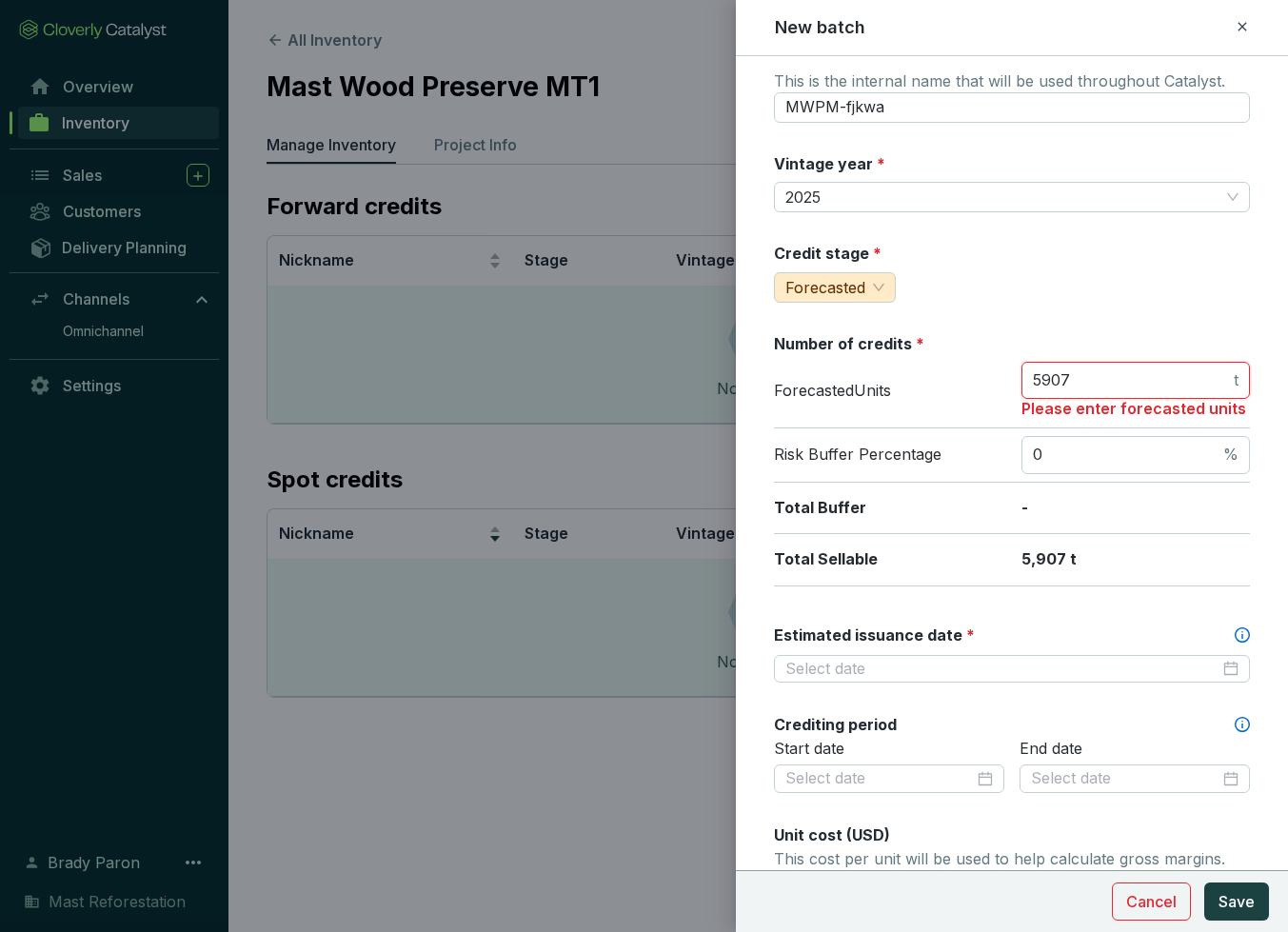 type on "5907" 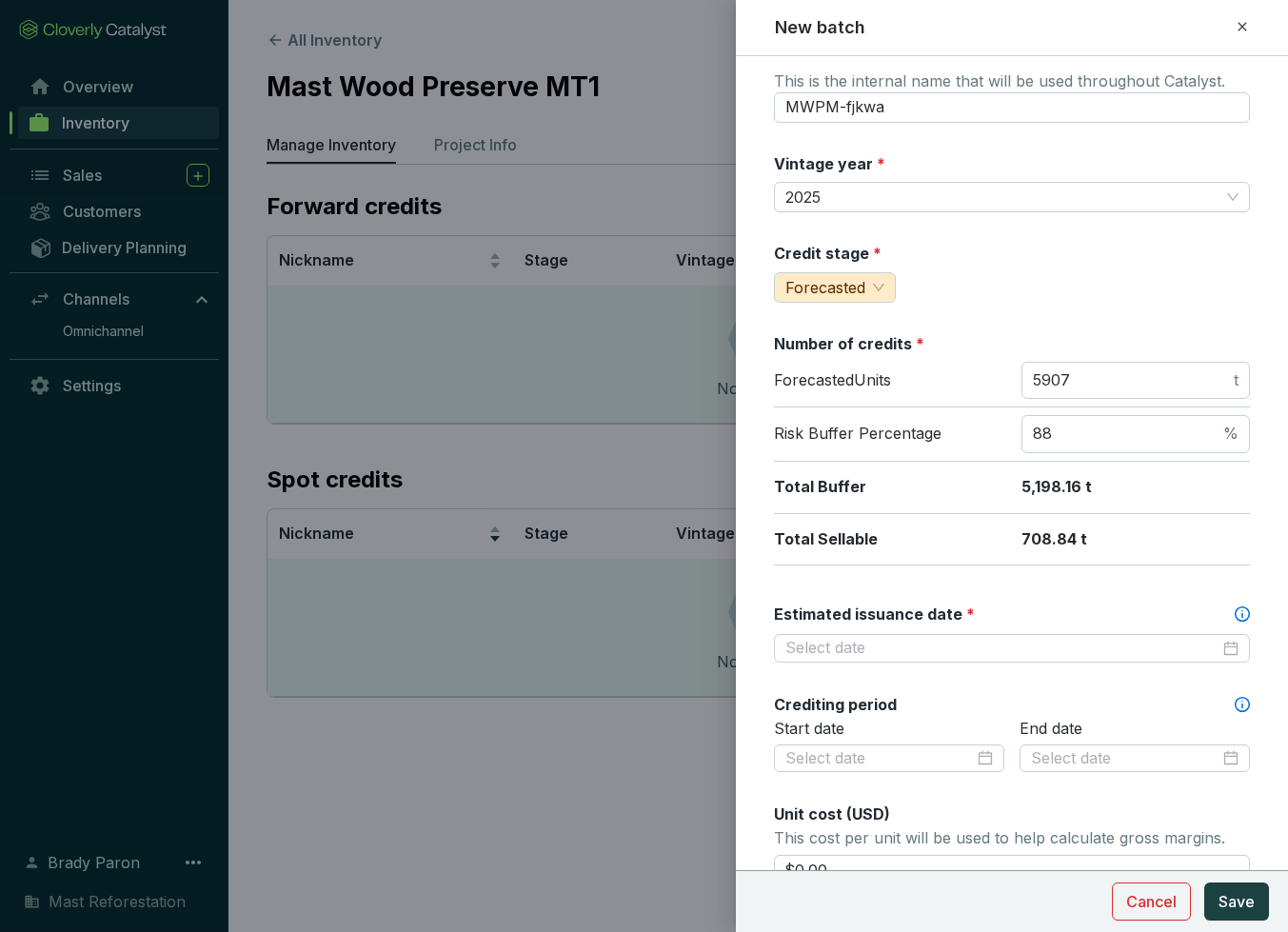 click on "Total Buffer 5,198.16 t" at bounding box center [1012, 487] 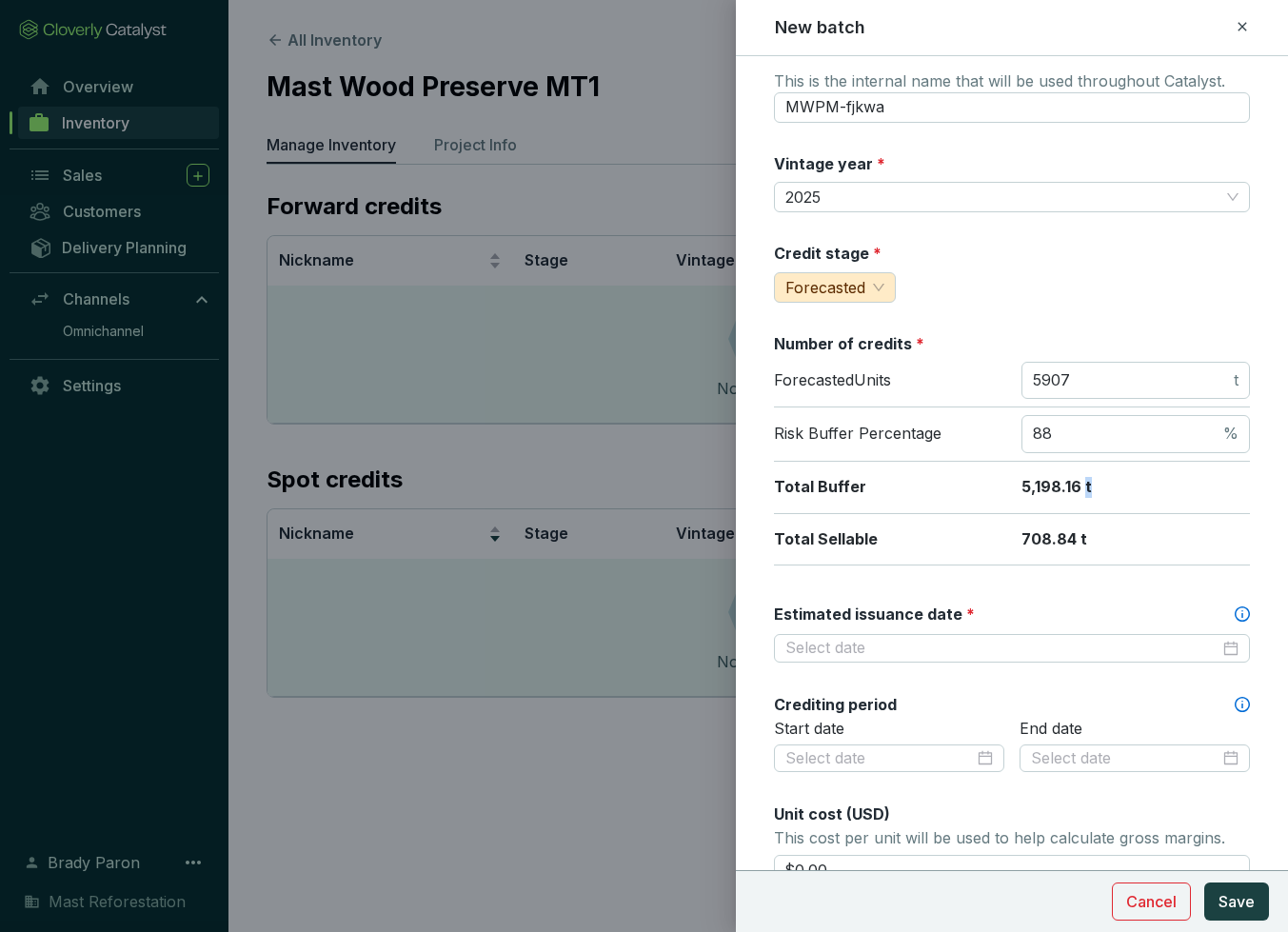 drag, startPoint x: 1111, startPoint y: 489, endPoint x: 1082, endPoint y: 487, distance: 29.068884 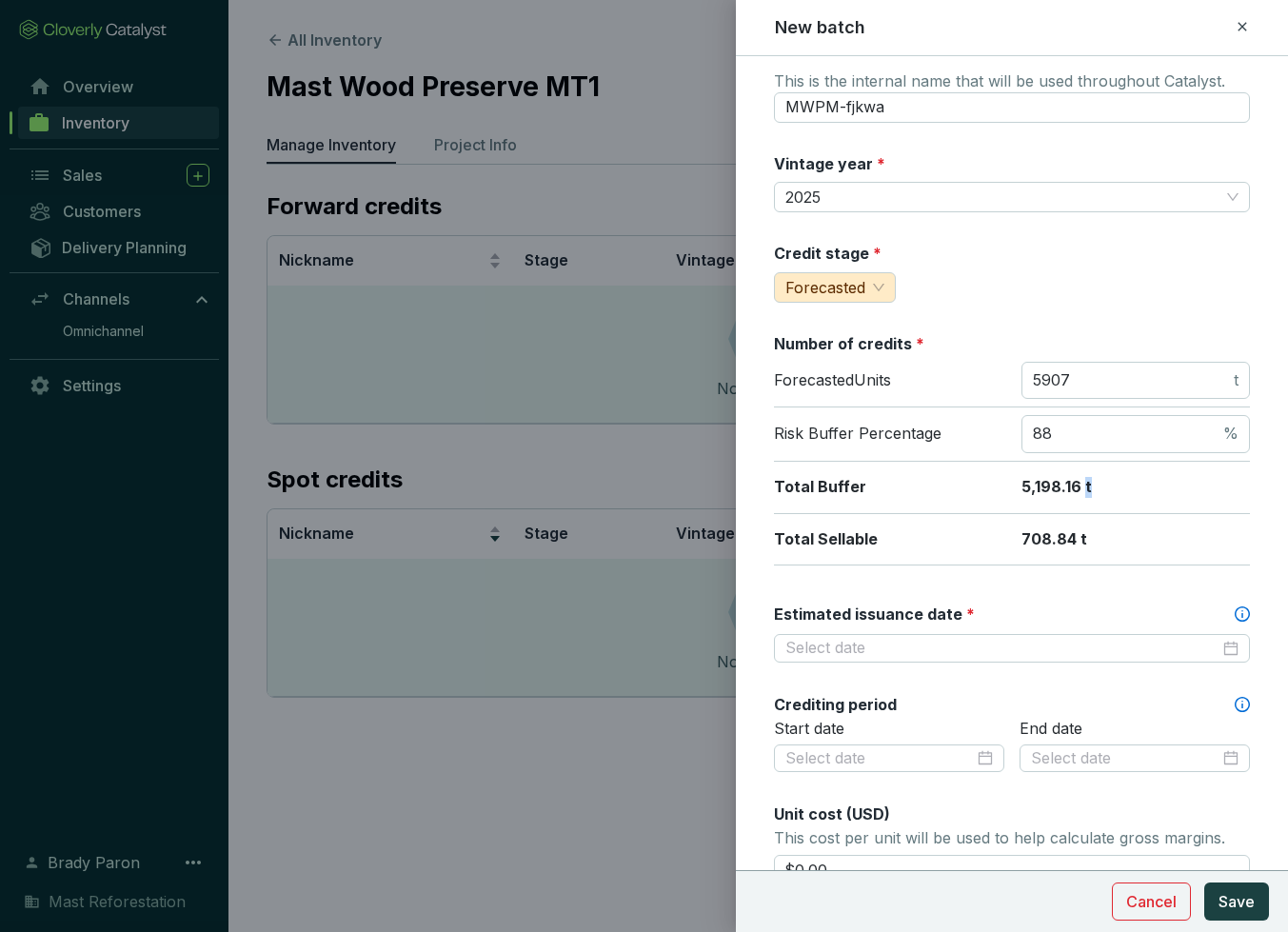click on "5,198.16 t" at bounding box center (1136, 487) 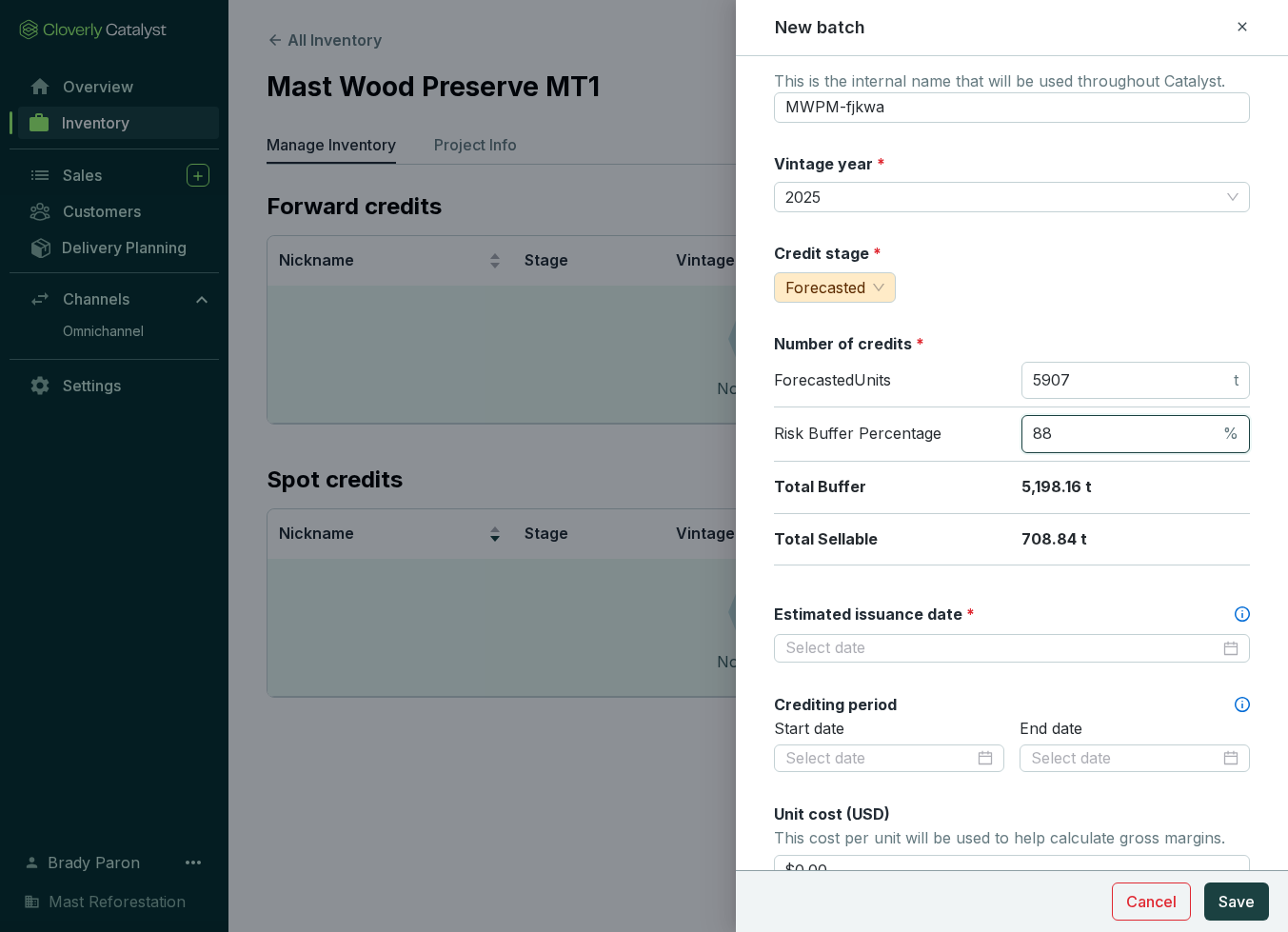 click on "88" at bounding box center [1126, 434] 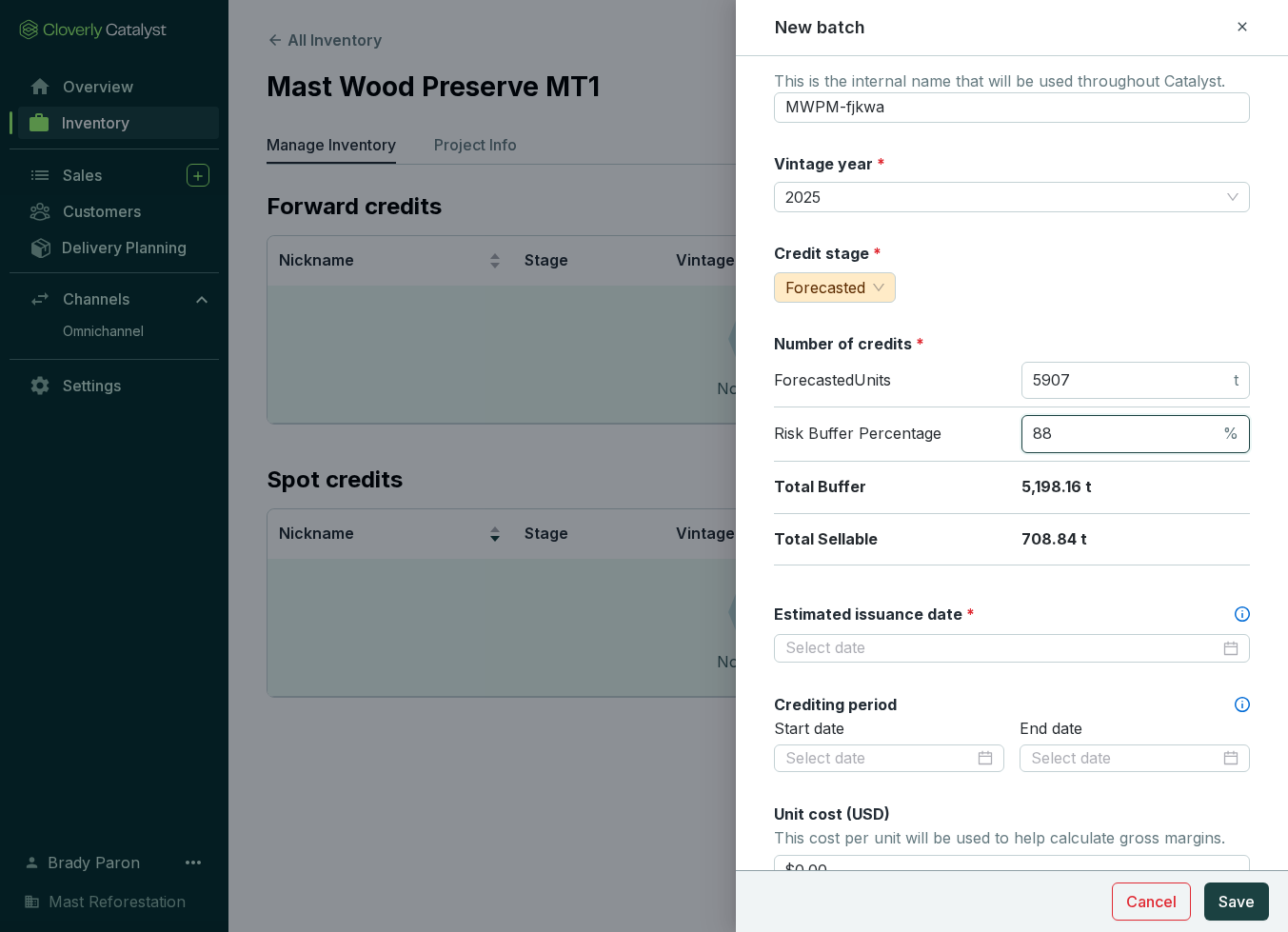click on "88" at bounding box center (1126, 434) 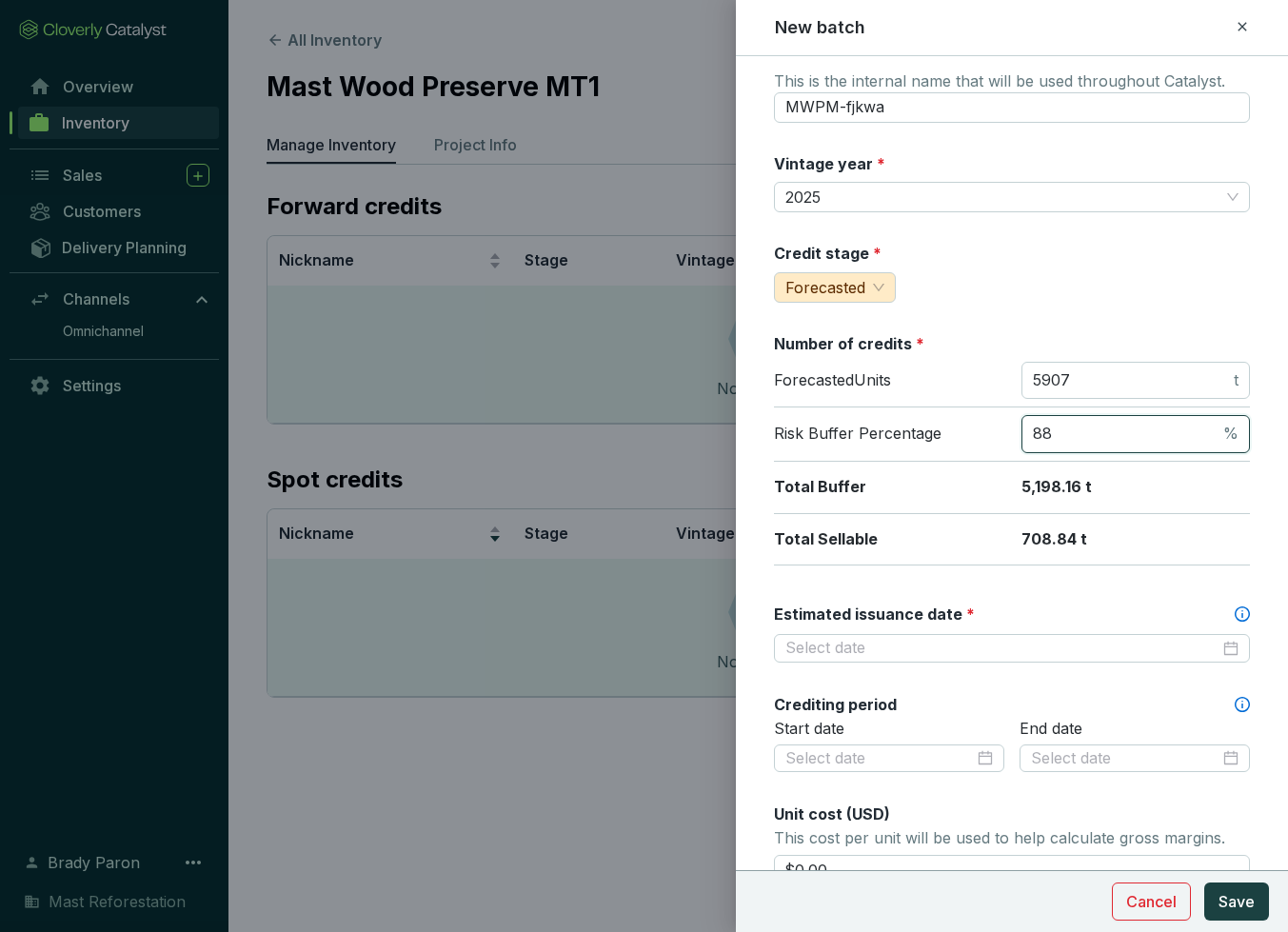 type on "8" 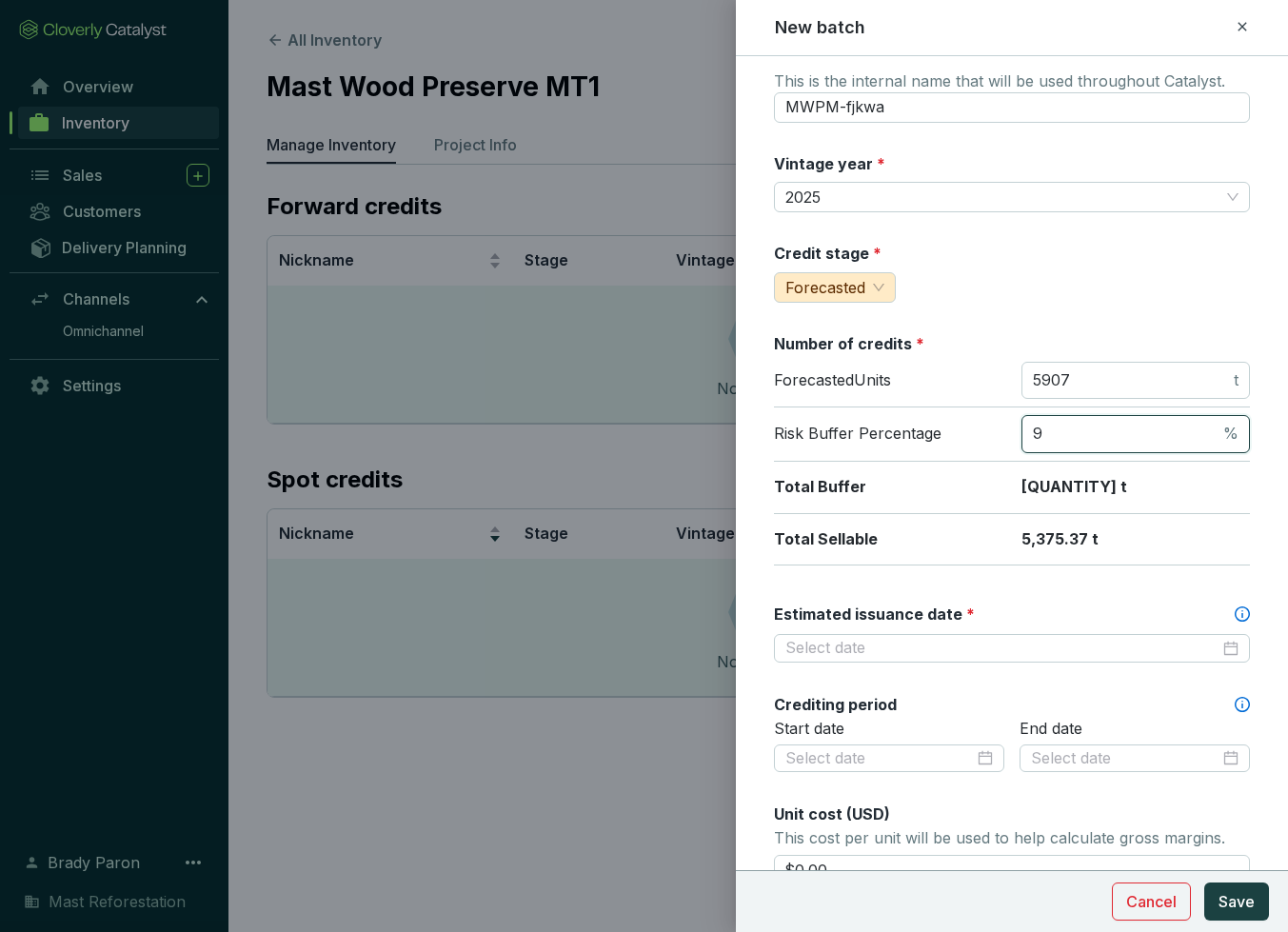 type on "9" 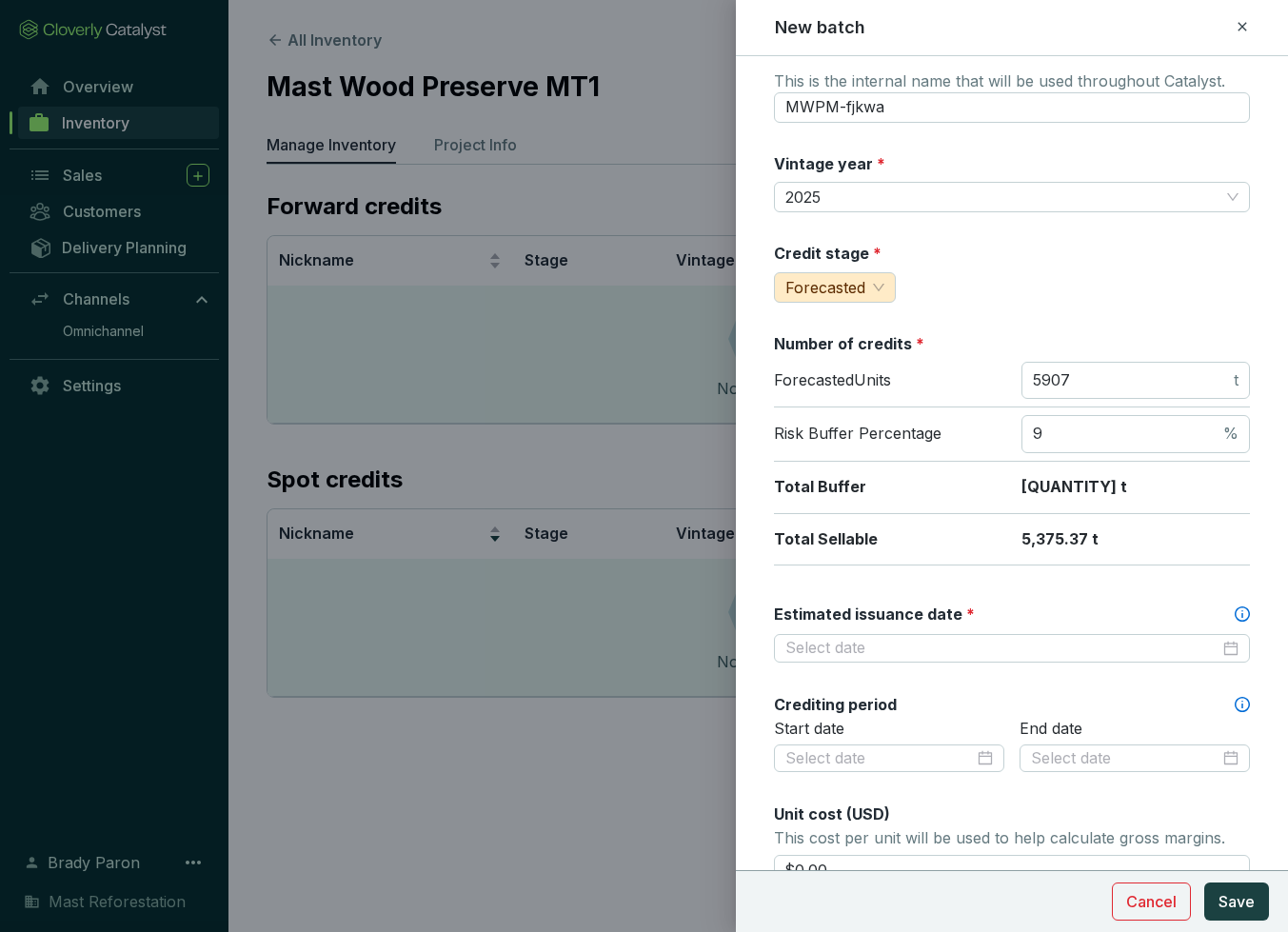 click on "Total Buffer 531.63 t" at bounding box center (1012, 487) 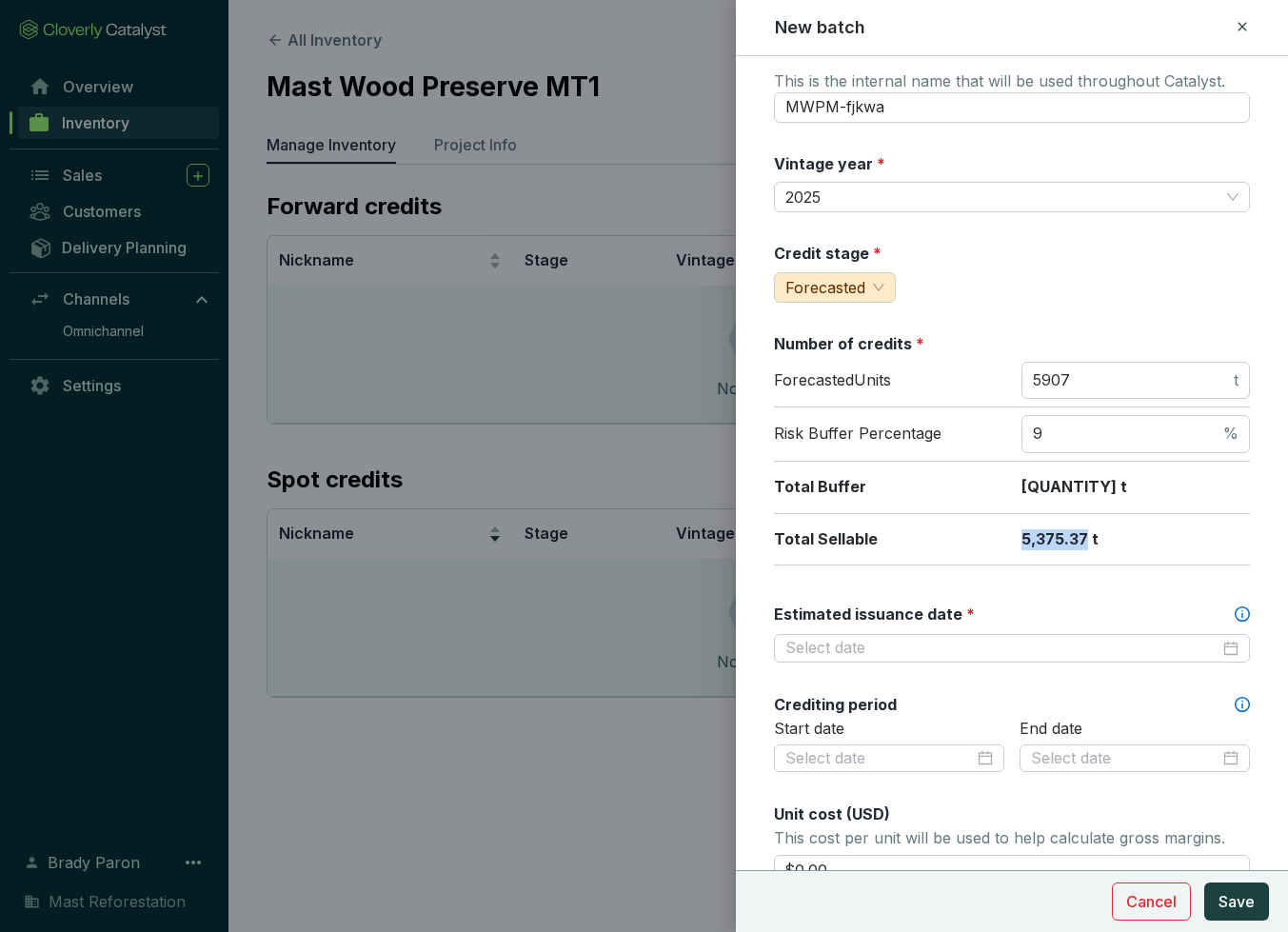 drag, startPoint x: 1017, startPoint y: 534, endPoint x: 1086, endPoint y: 543, distance: 69.584481 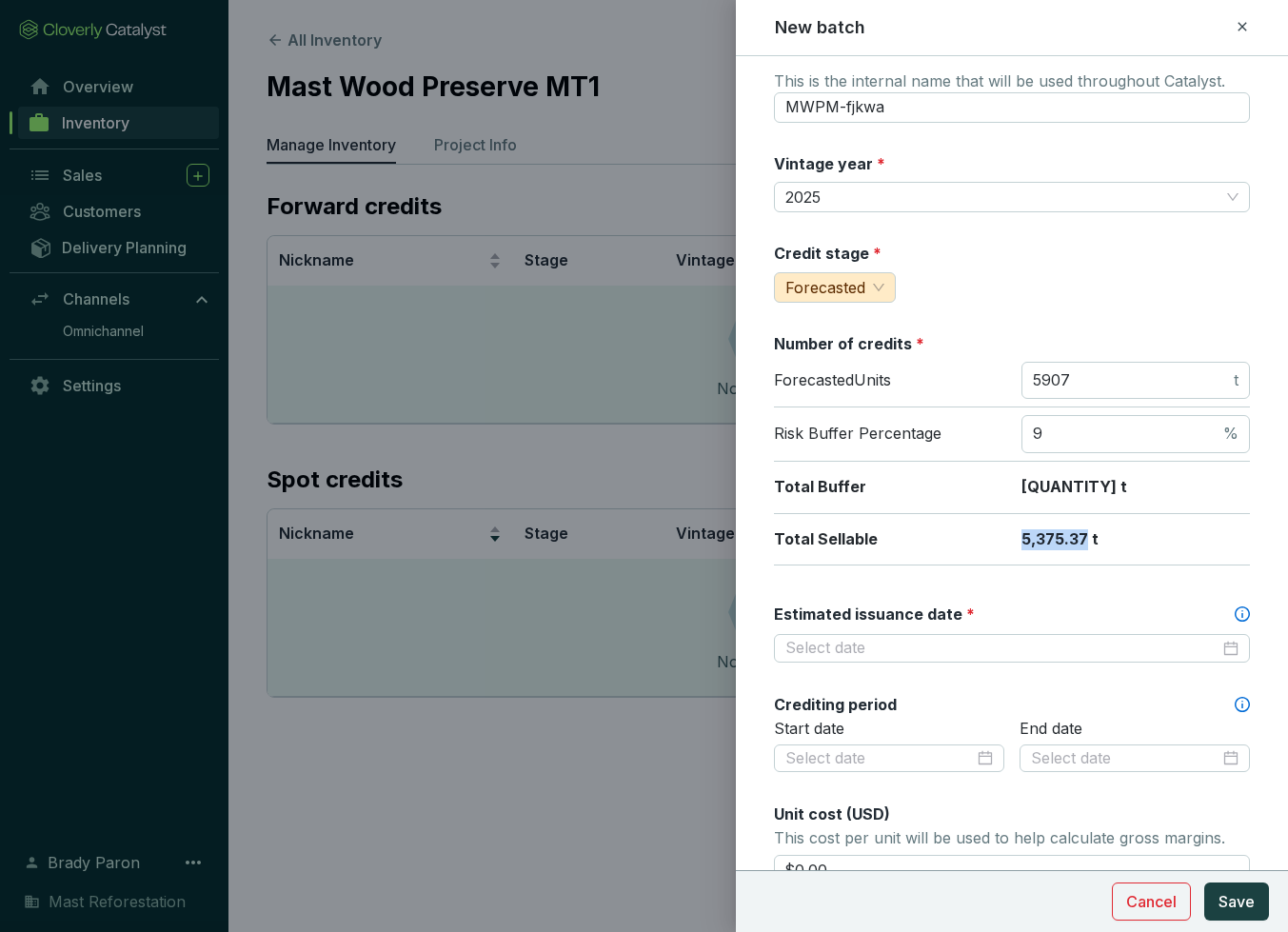 click on "Total Sellable 5,375.37 t" at bounding box center (1012, 540) 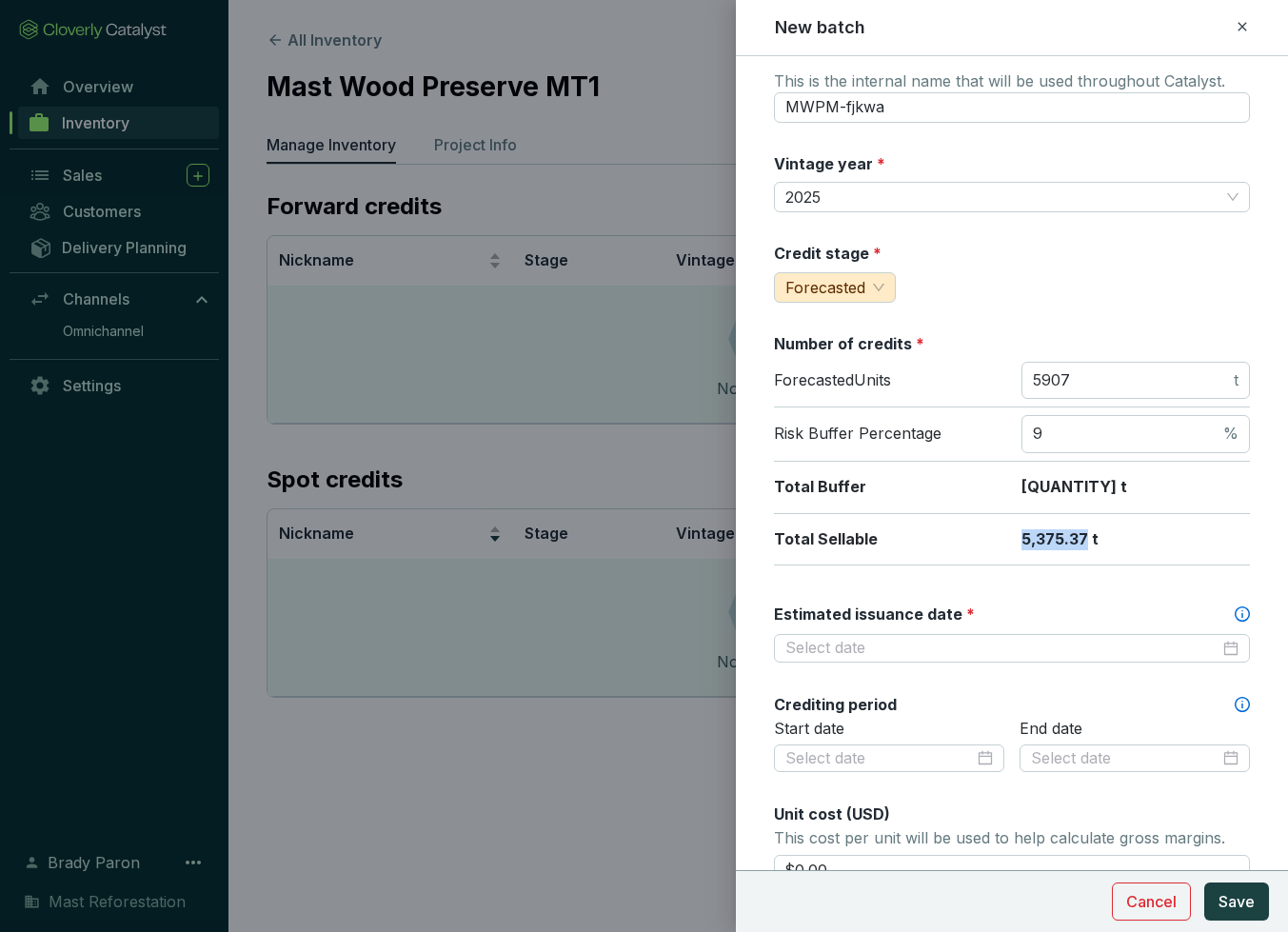 copy on "5,375.37" 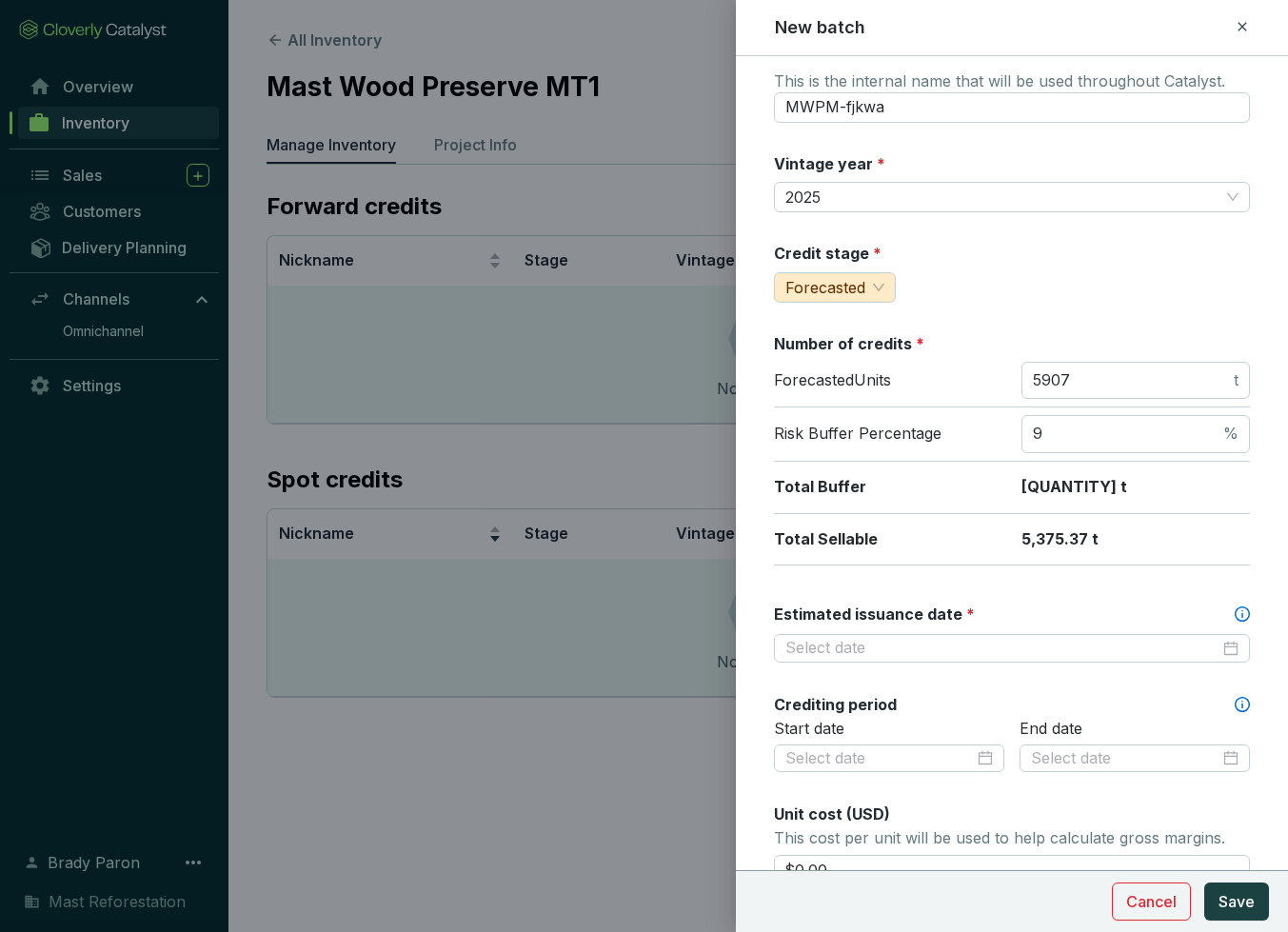 click on "Total Sellable 5,375.37 t" at bounding box center [1012, 540] 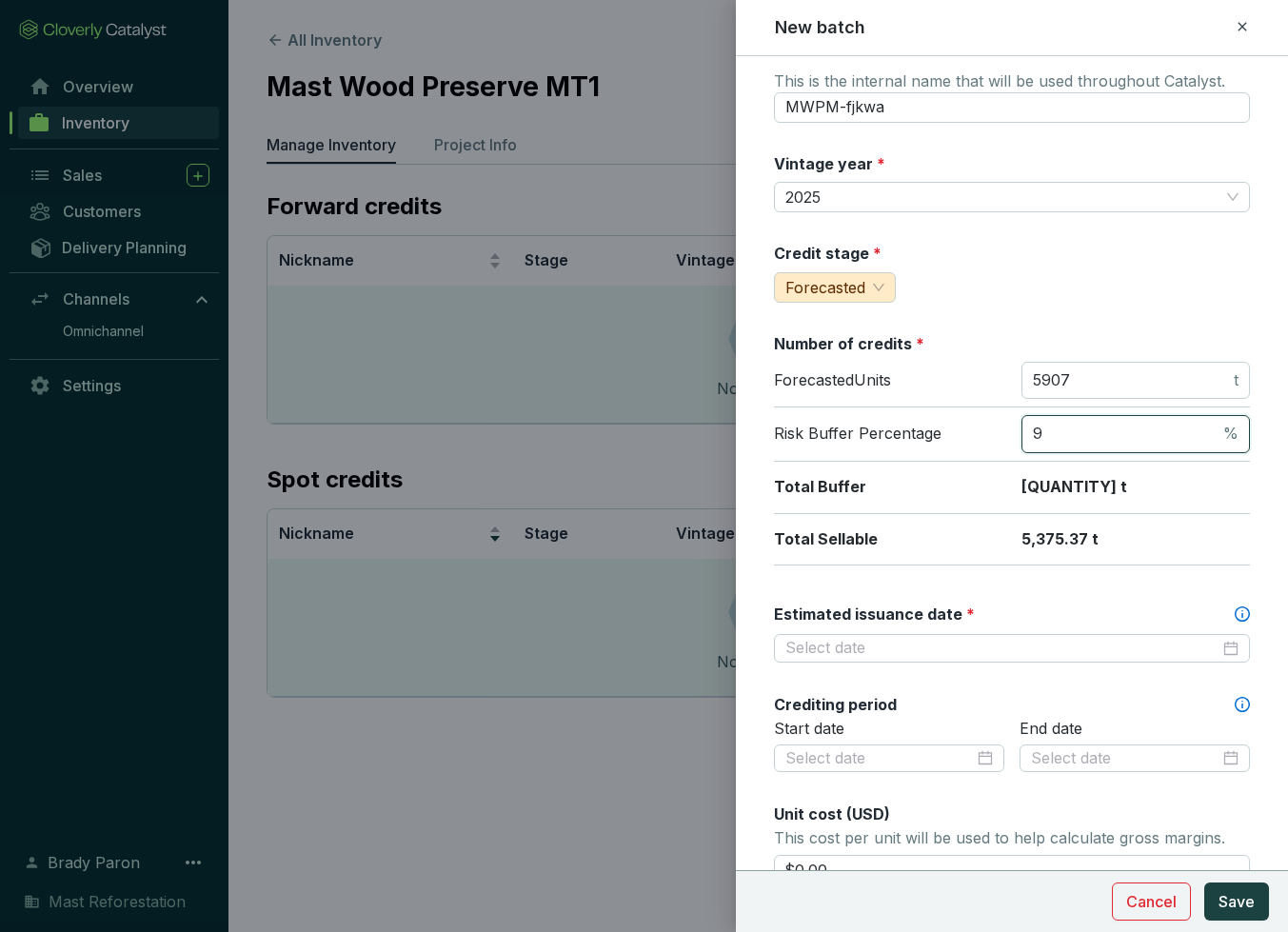 click on "9" at bounding box center (1126, 434) 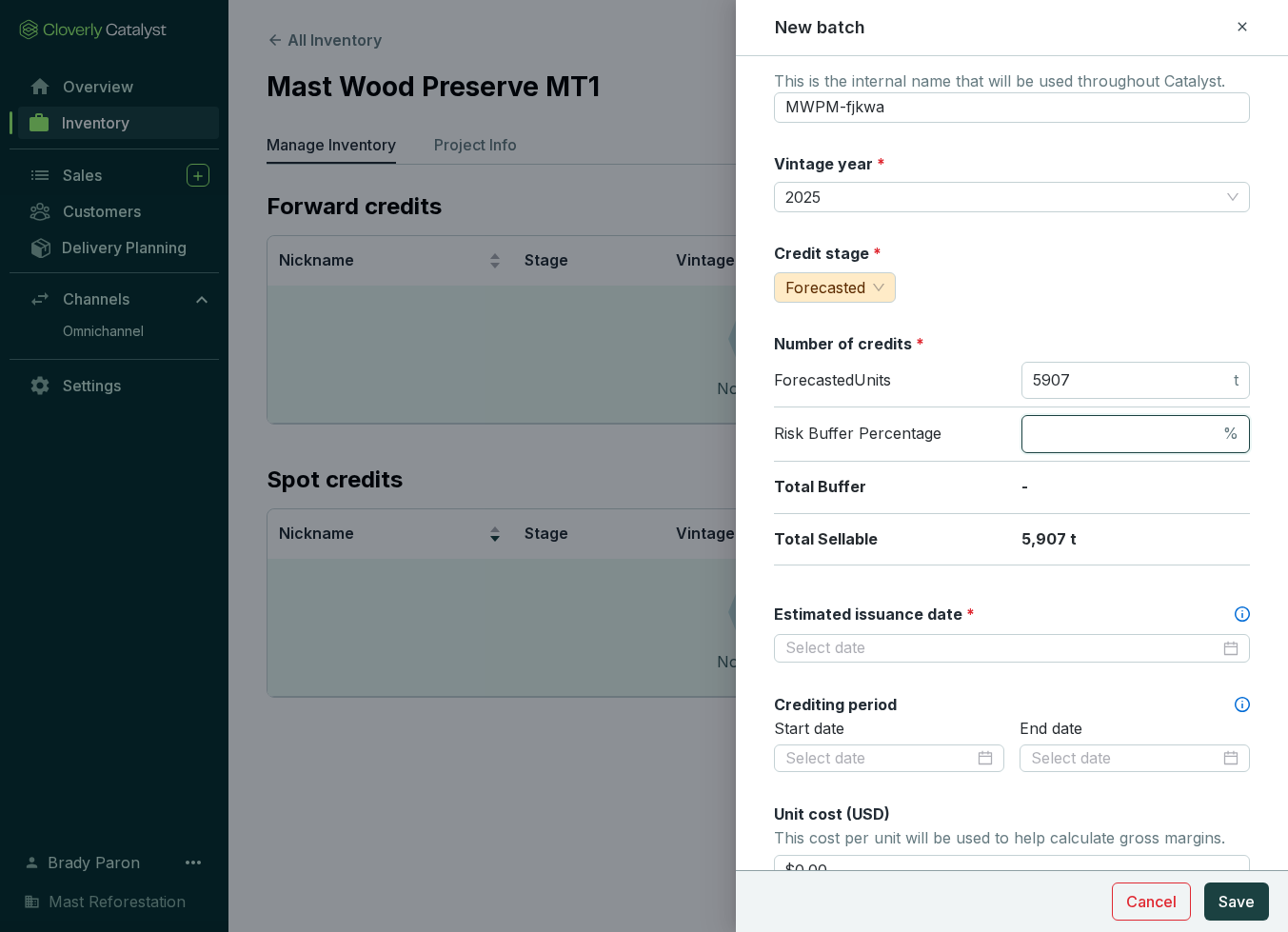 type on "8" 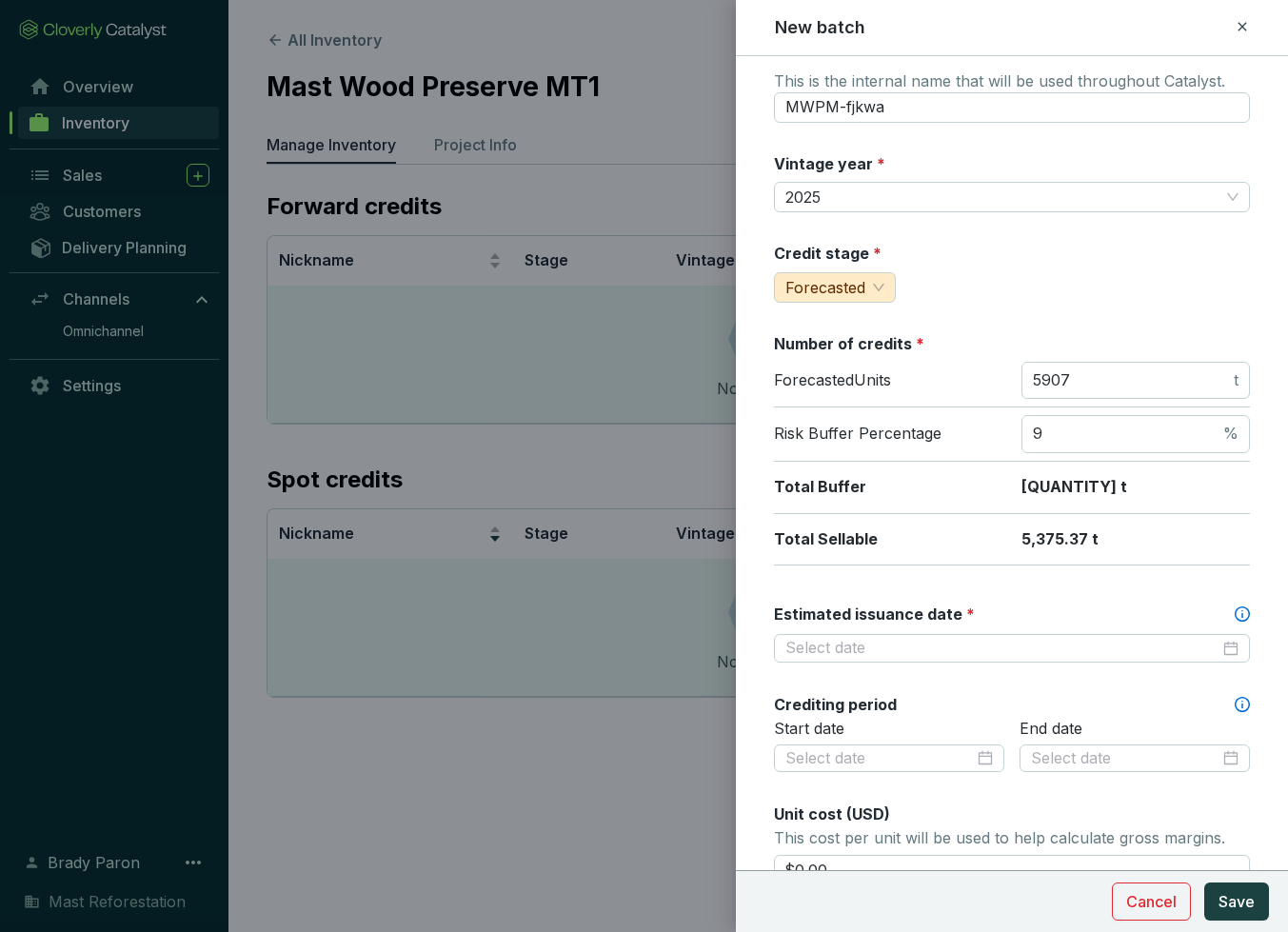 click on "Credit stage   * Forecasted" at bounding box center (1012, 272) 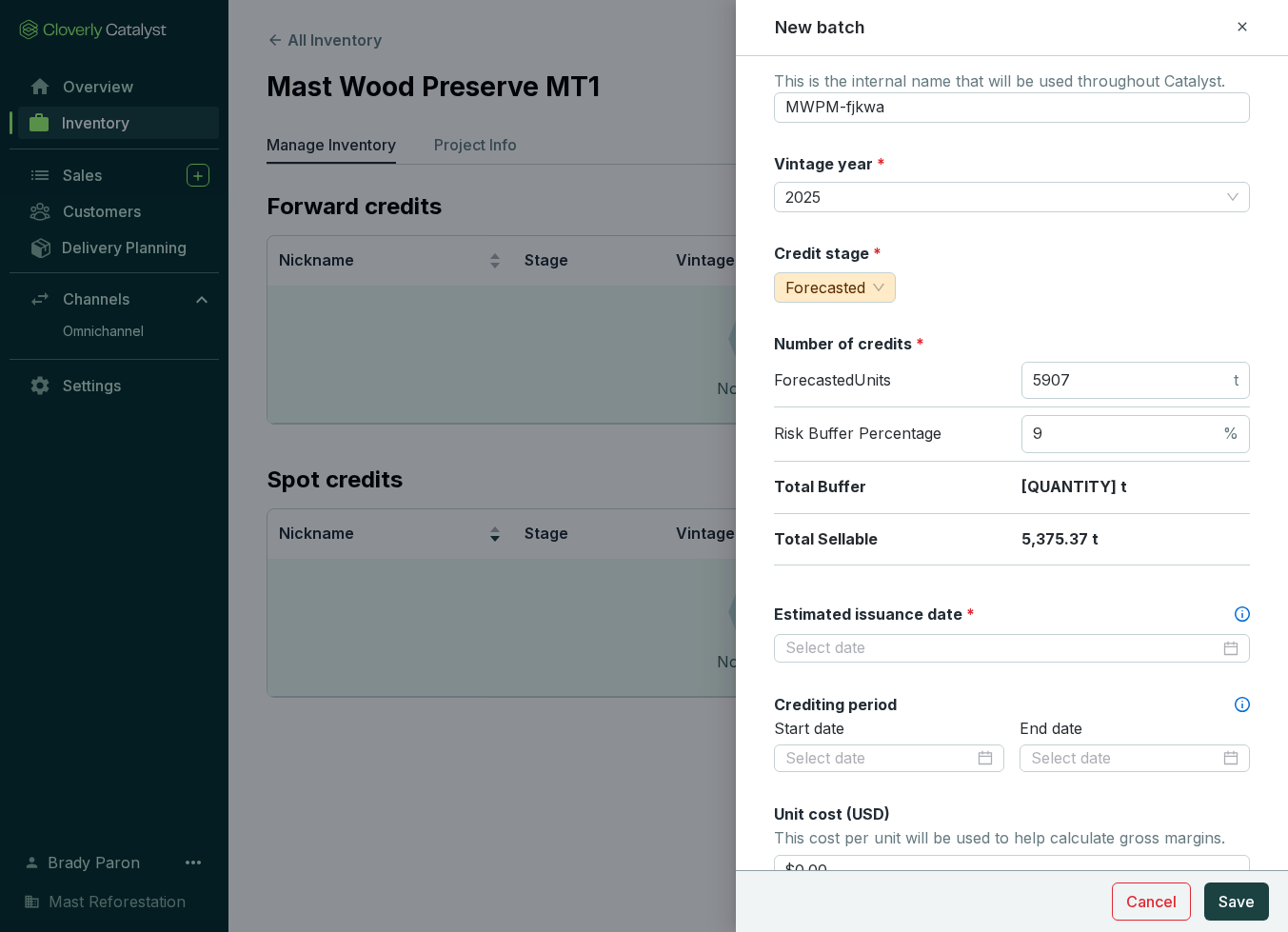 click on "Estimated issuance date   *" at bounding box center (1012, 614) 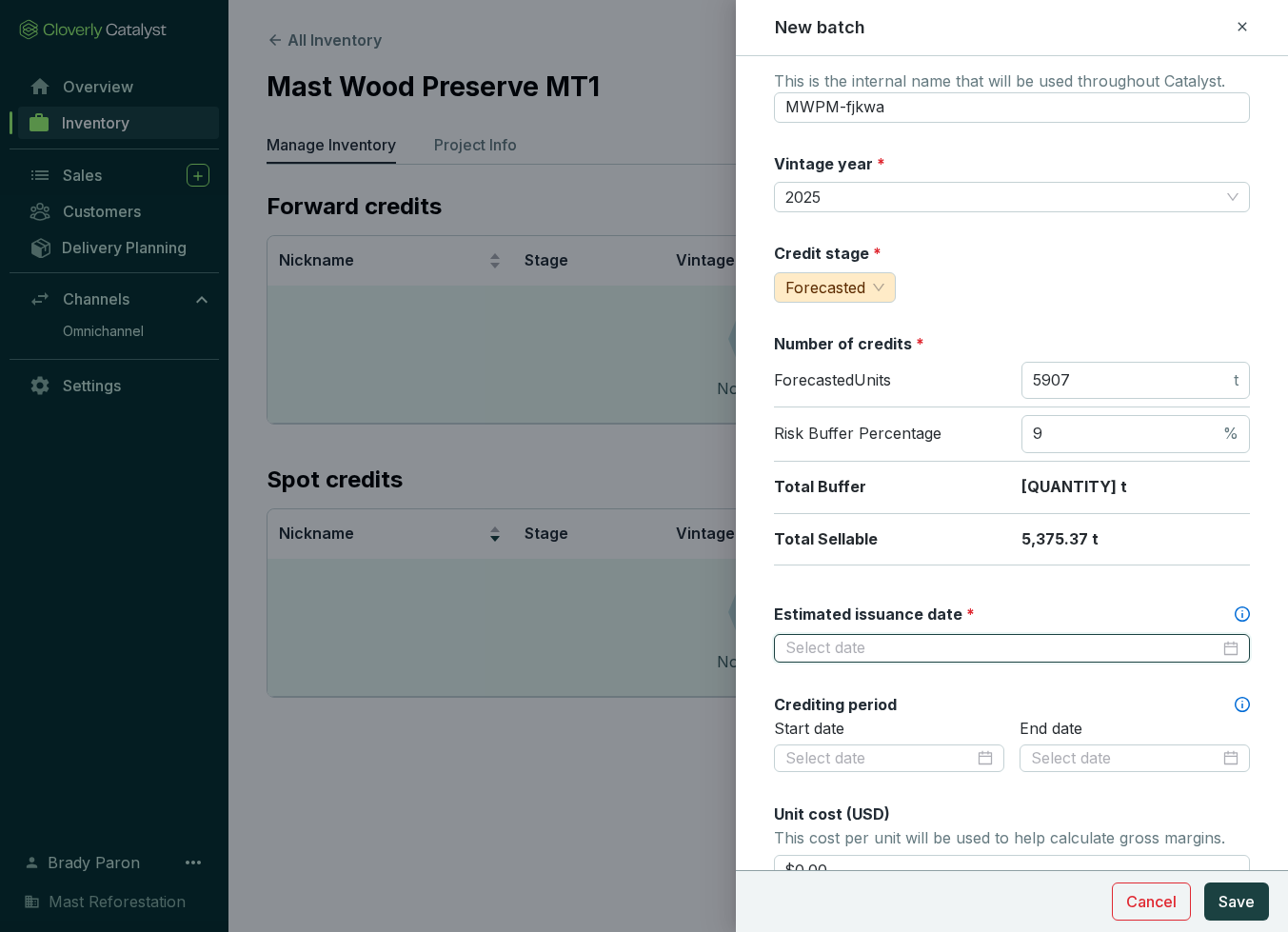 click on "Estimated issuance date   *" at bounding box center [1002, 648] 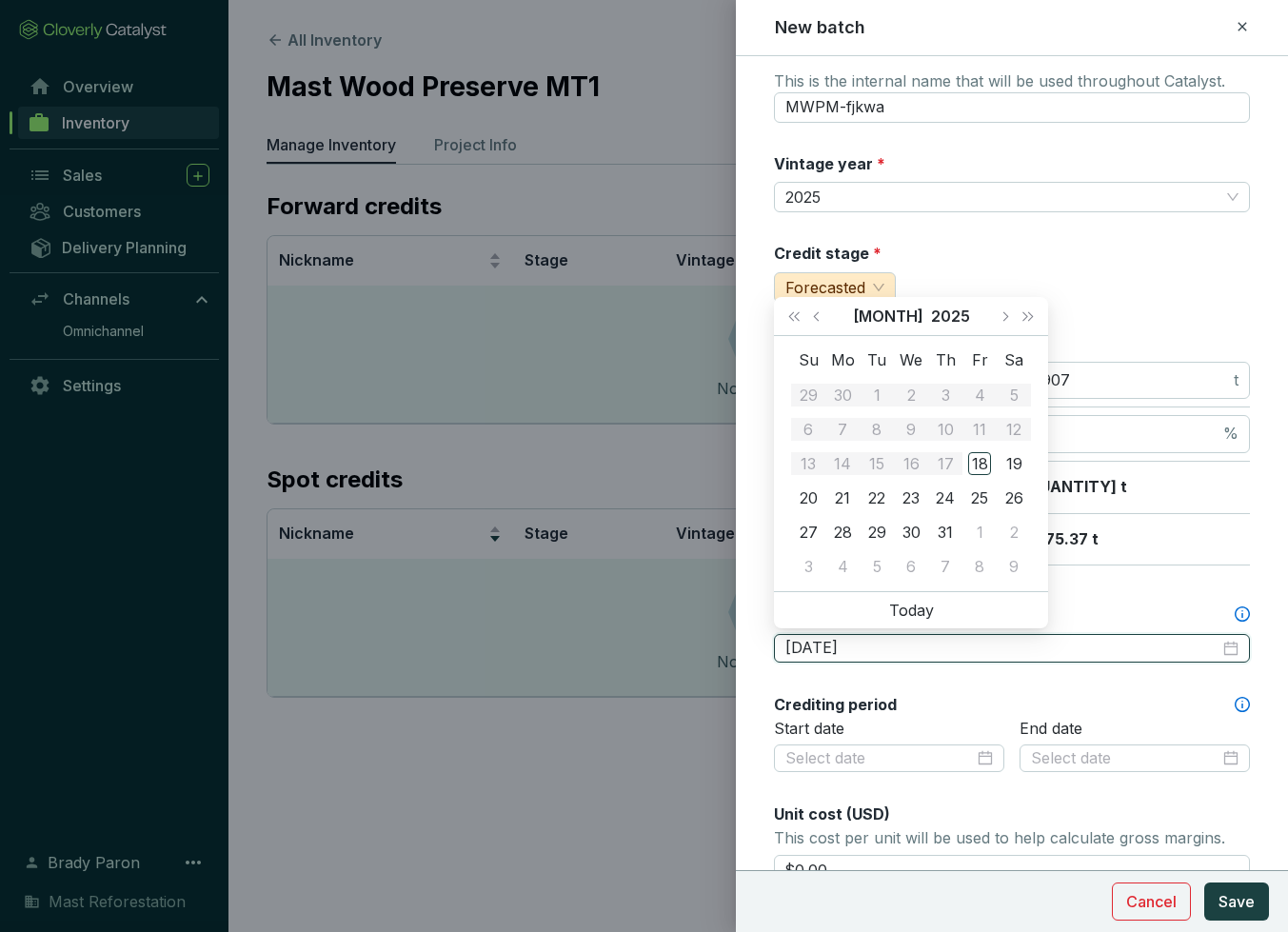 type on "[YEAR]-[MONTH]-[DAY]" 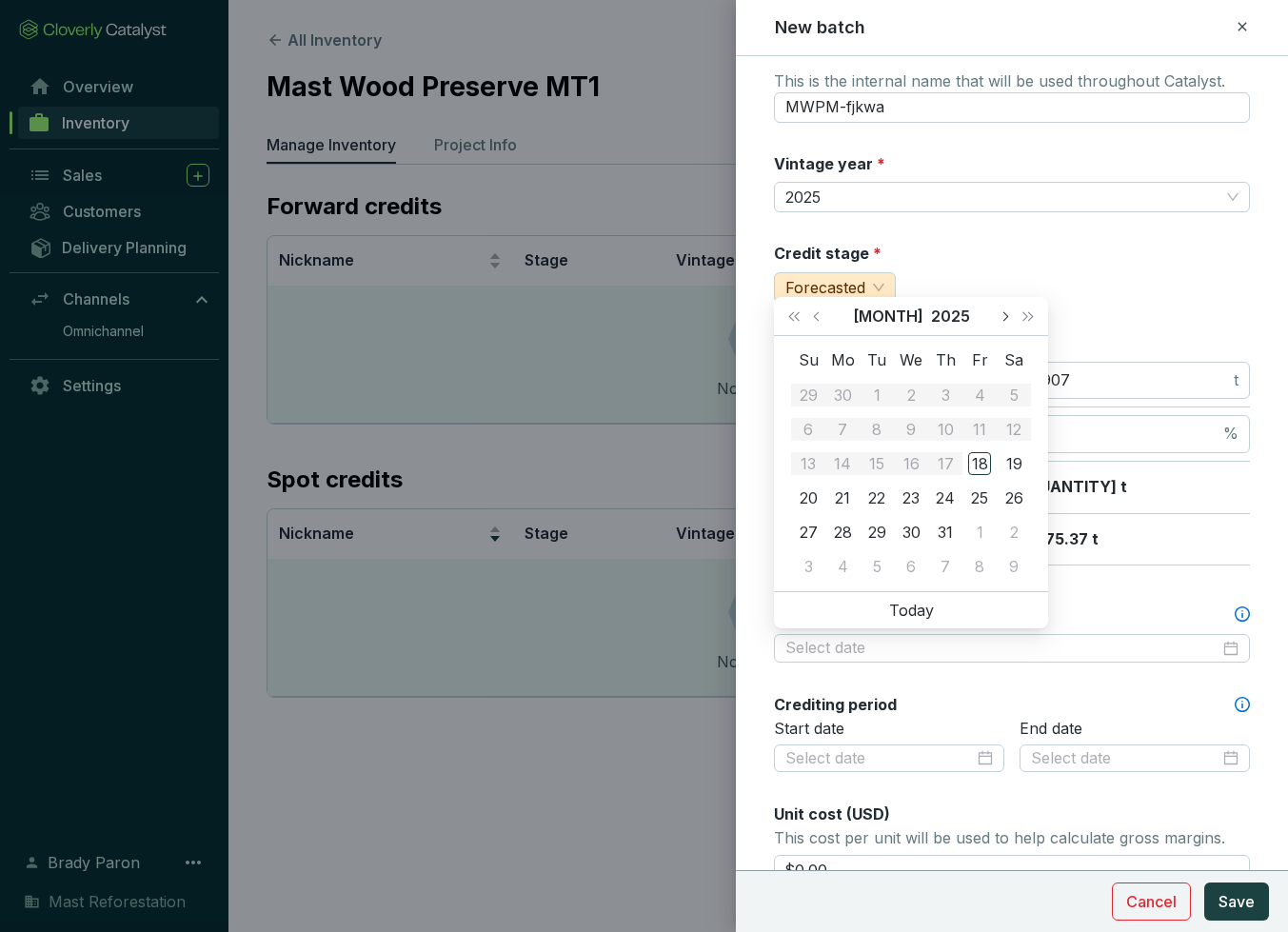 click at bounding box center [1004, 316] 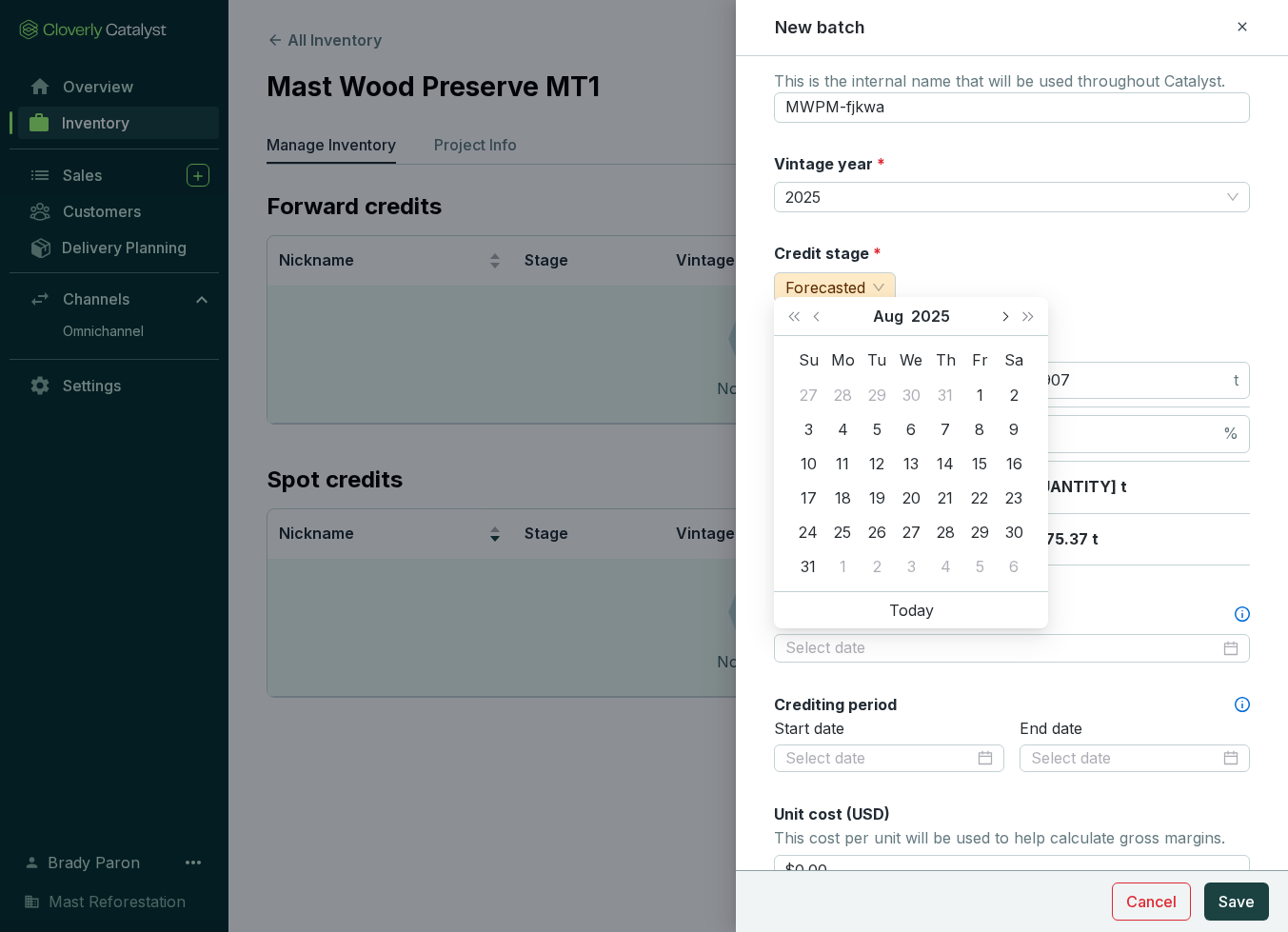 click at bounding box center (1004, 316) 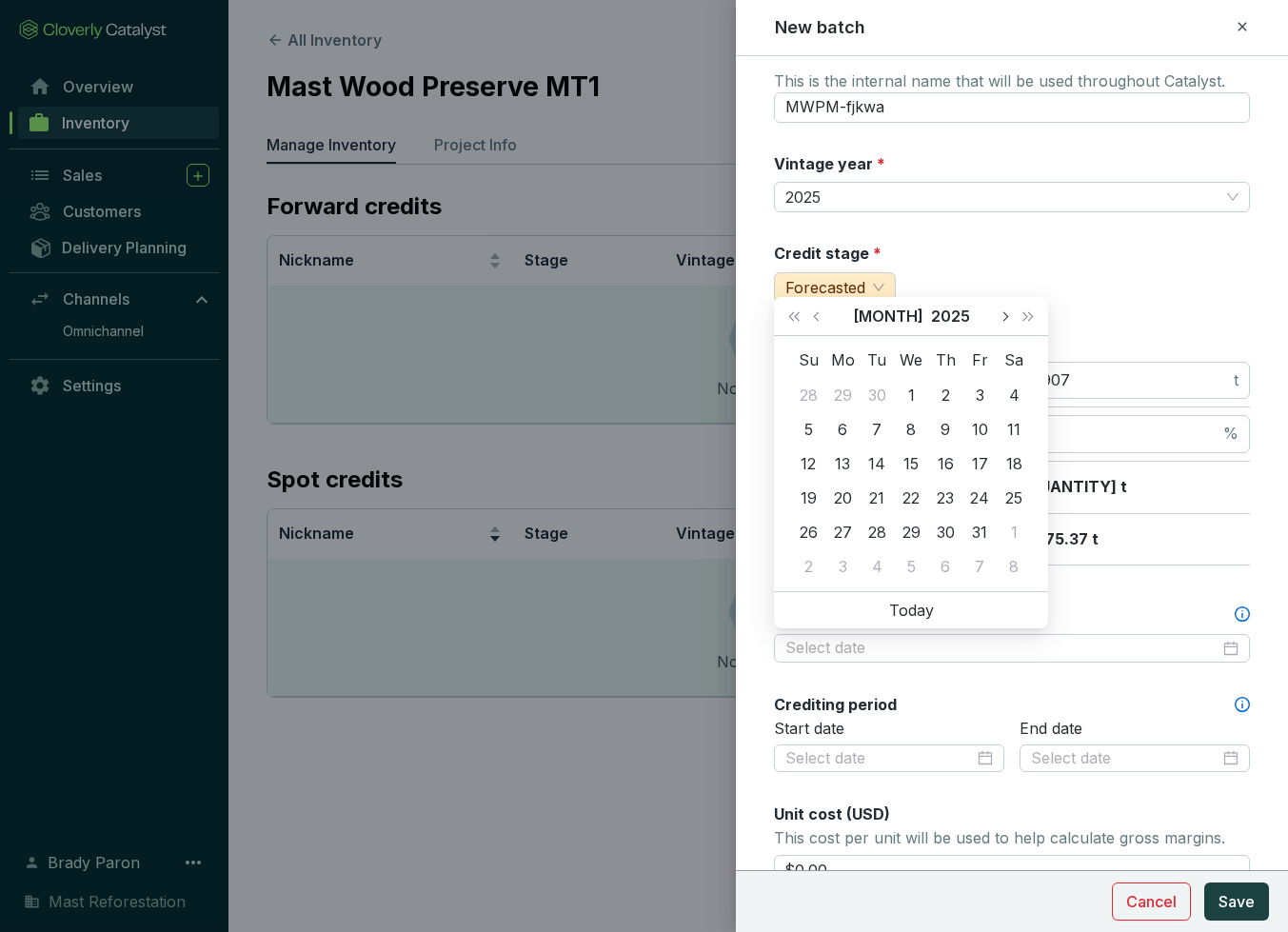 click at bounding box center (1004, 316) 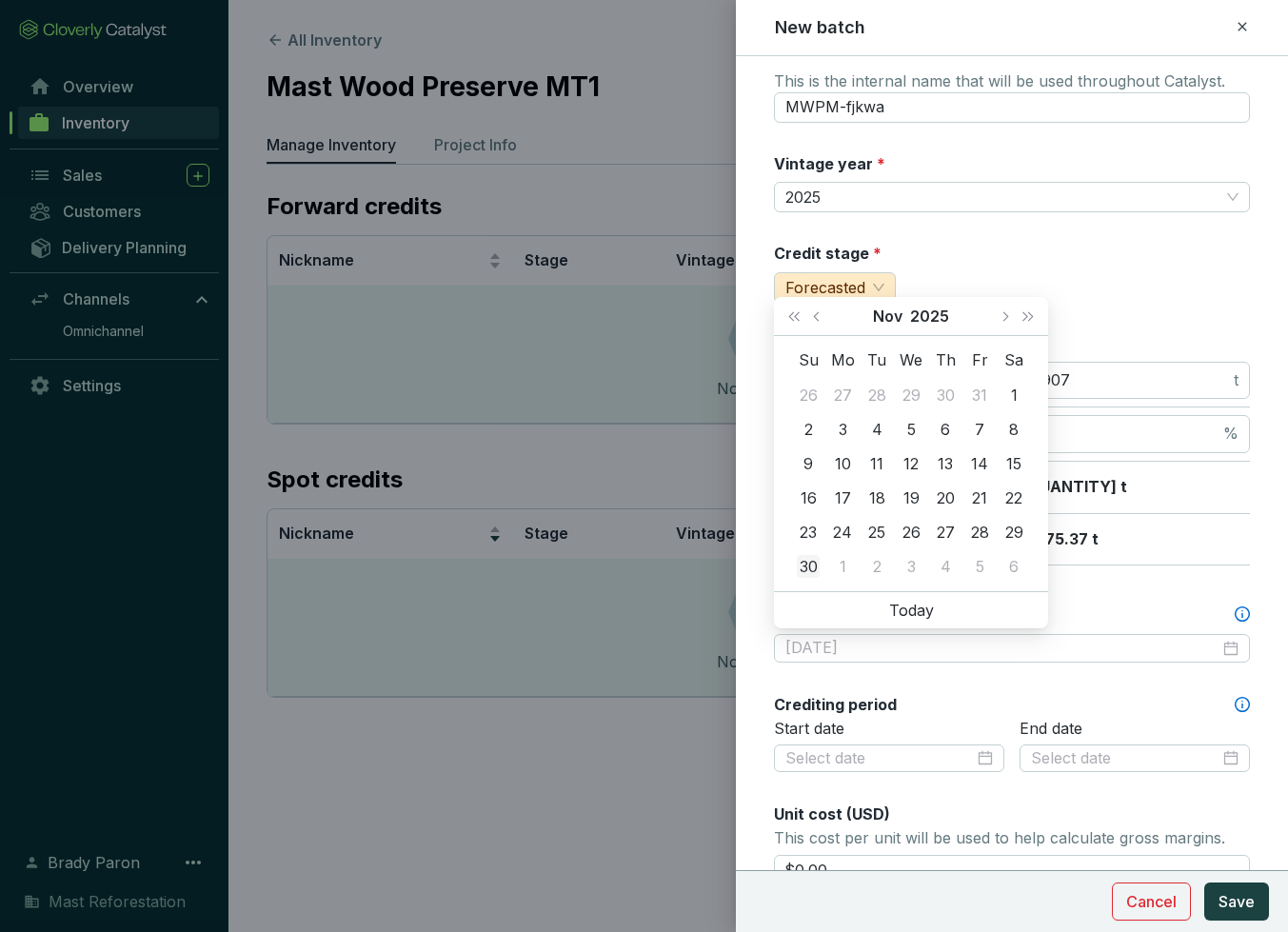 type on "[DATE]" 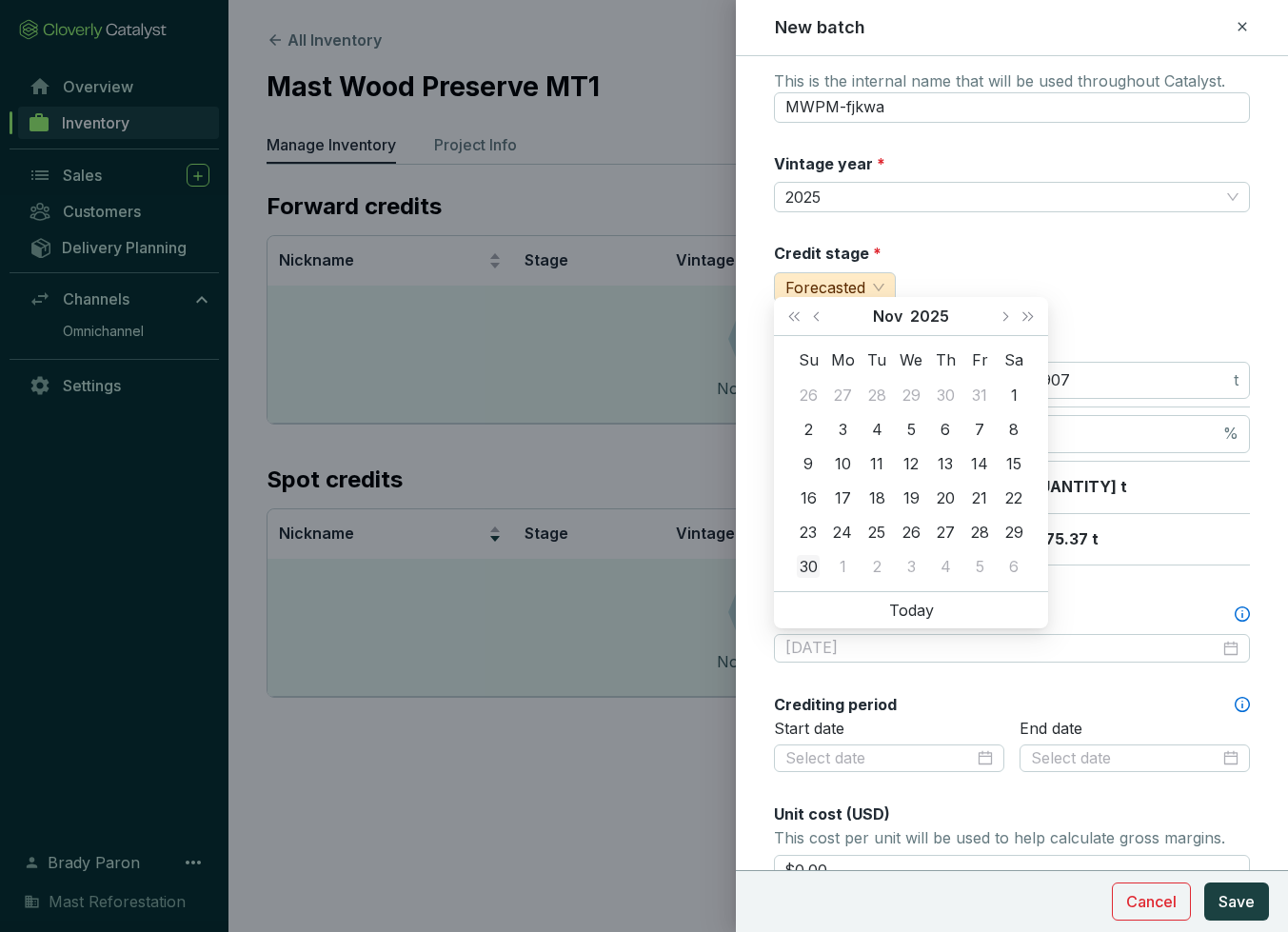 click on "30" at bounding box center (808, 566) 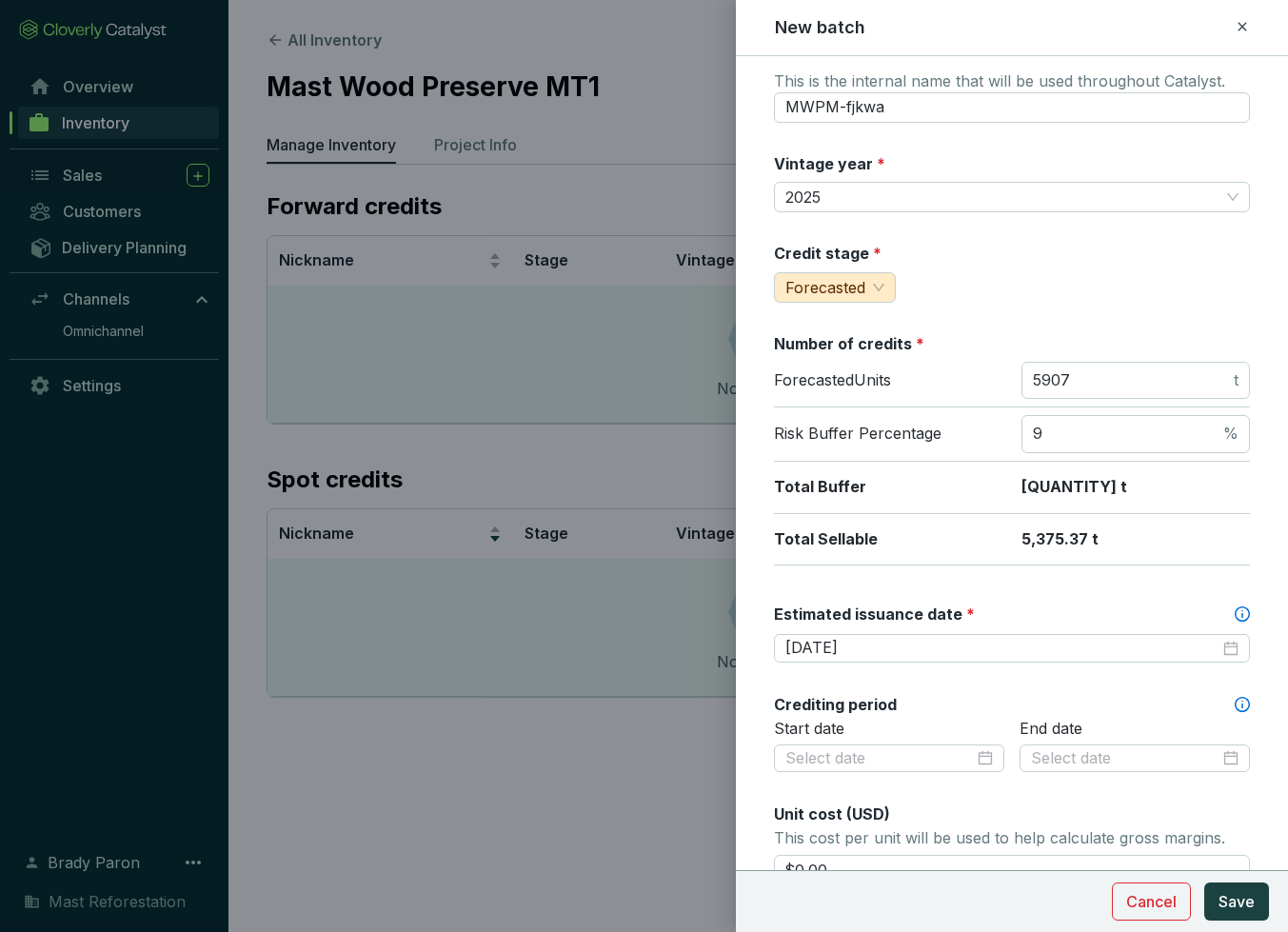 click on "Crediting period" at bounding box center [1012, 704] 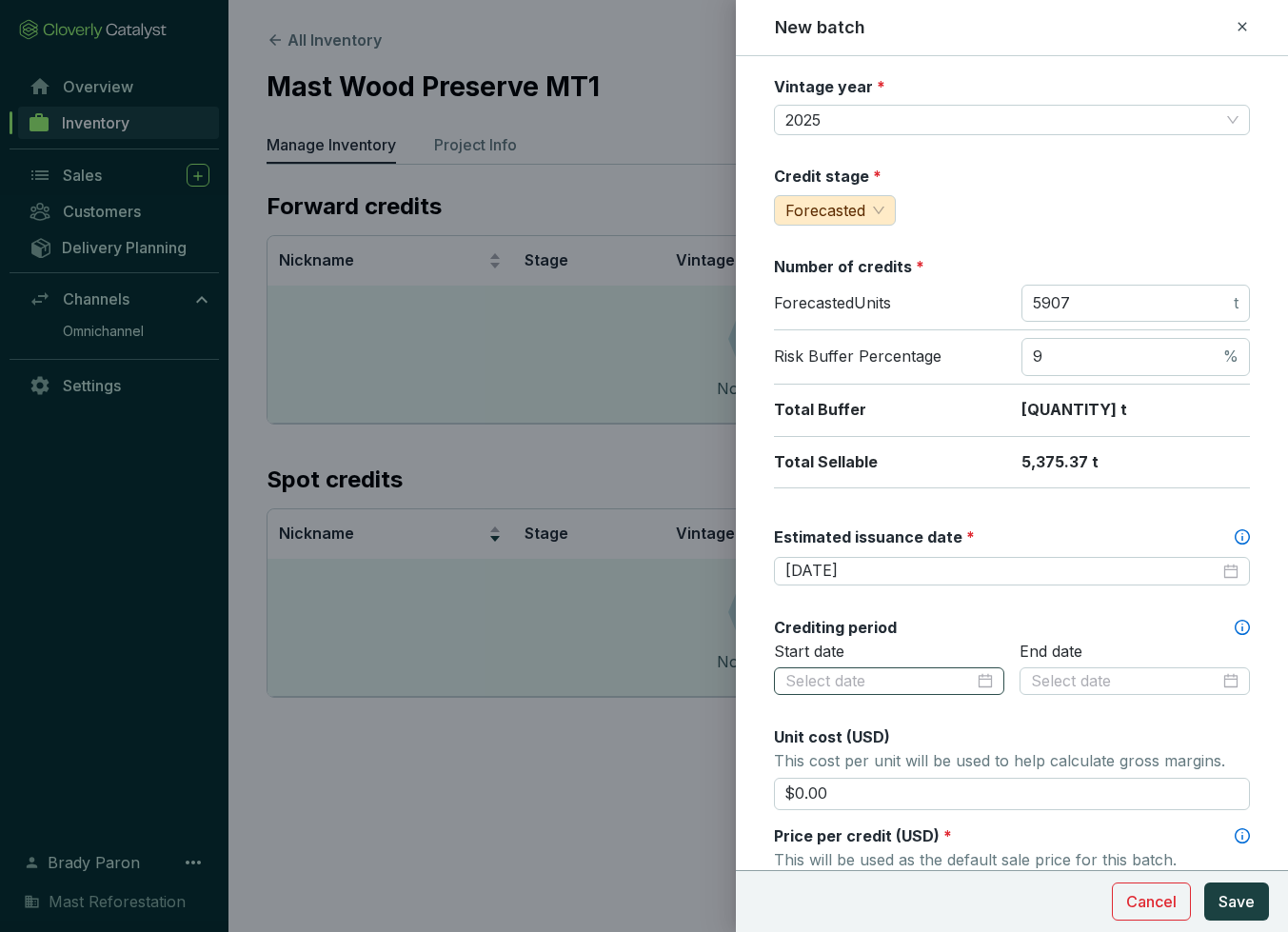 click at bounding box center (889, 682) 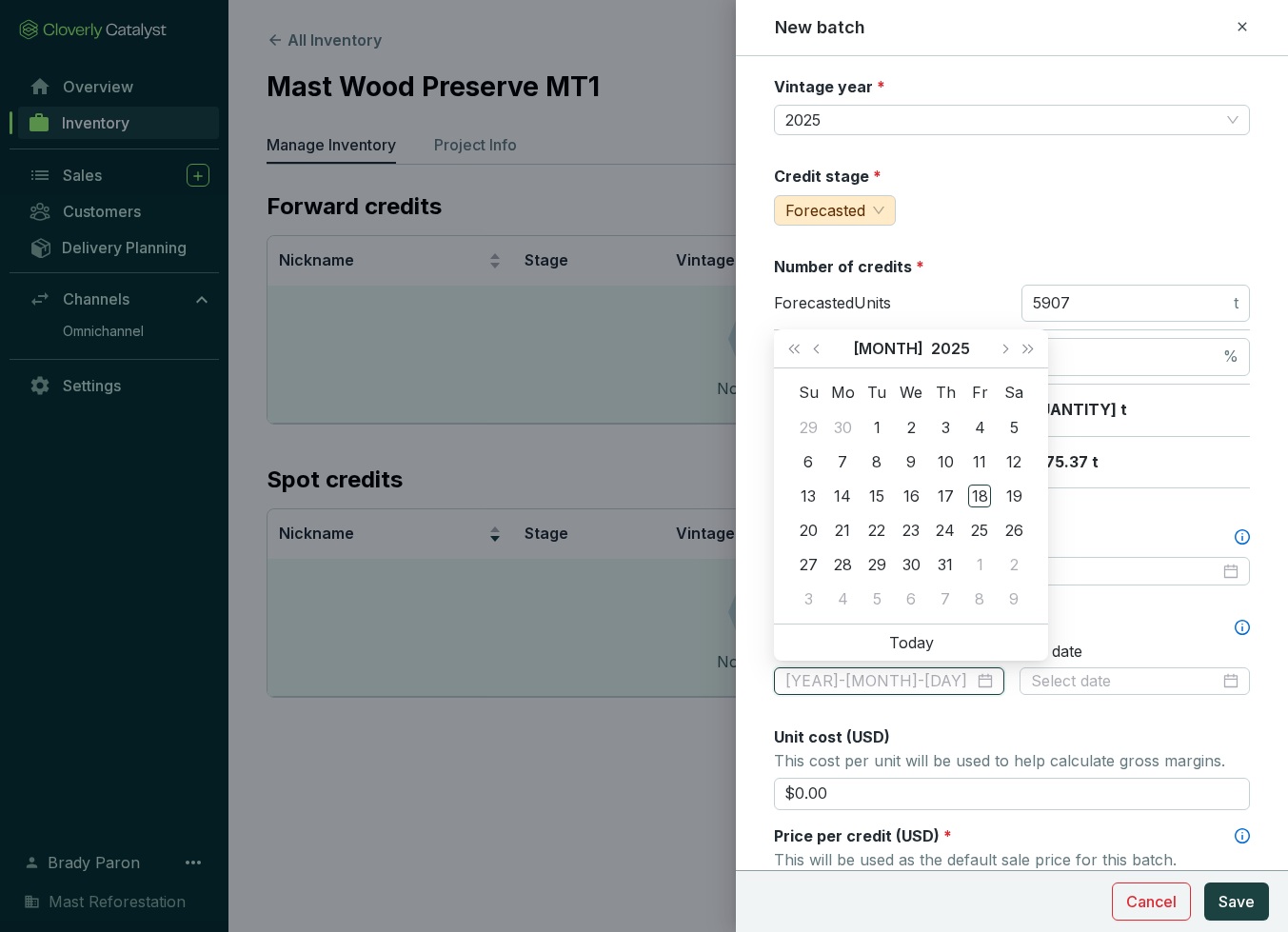 type on "[DATE]" 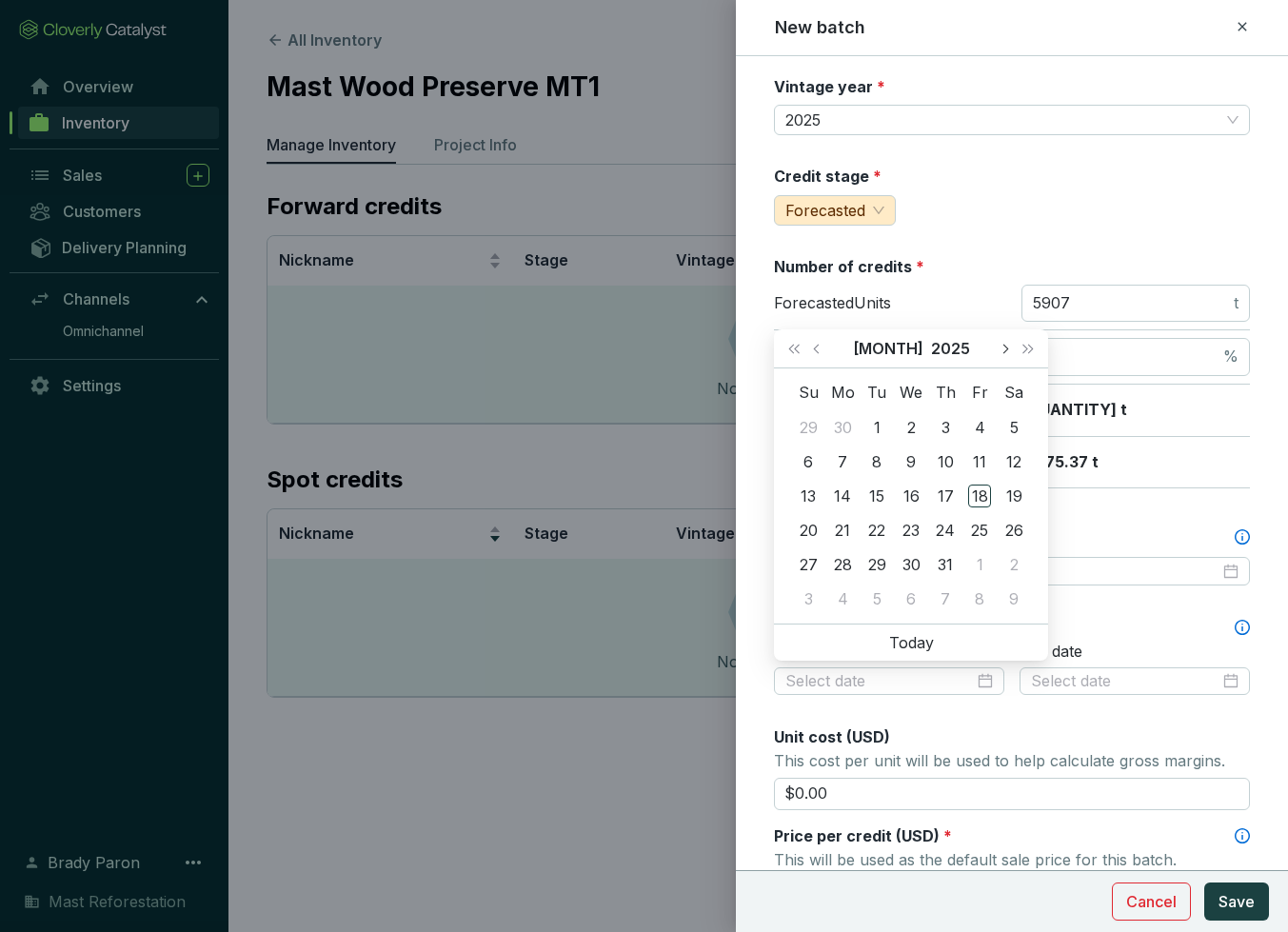 click at bounding box center (1004, 348) 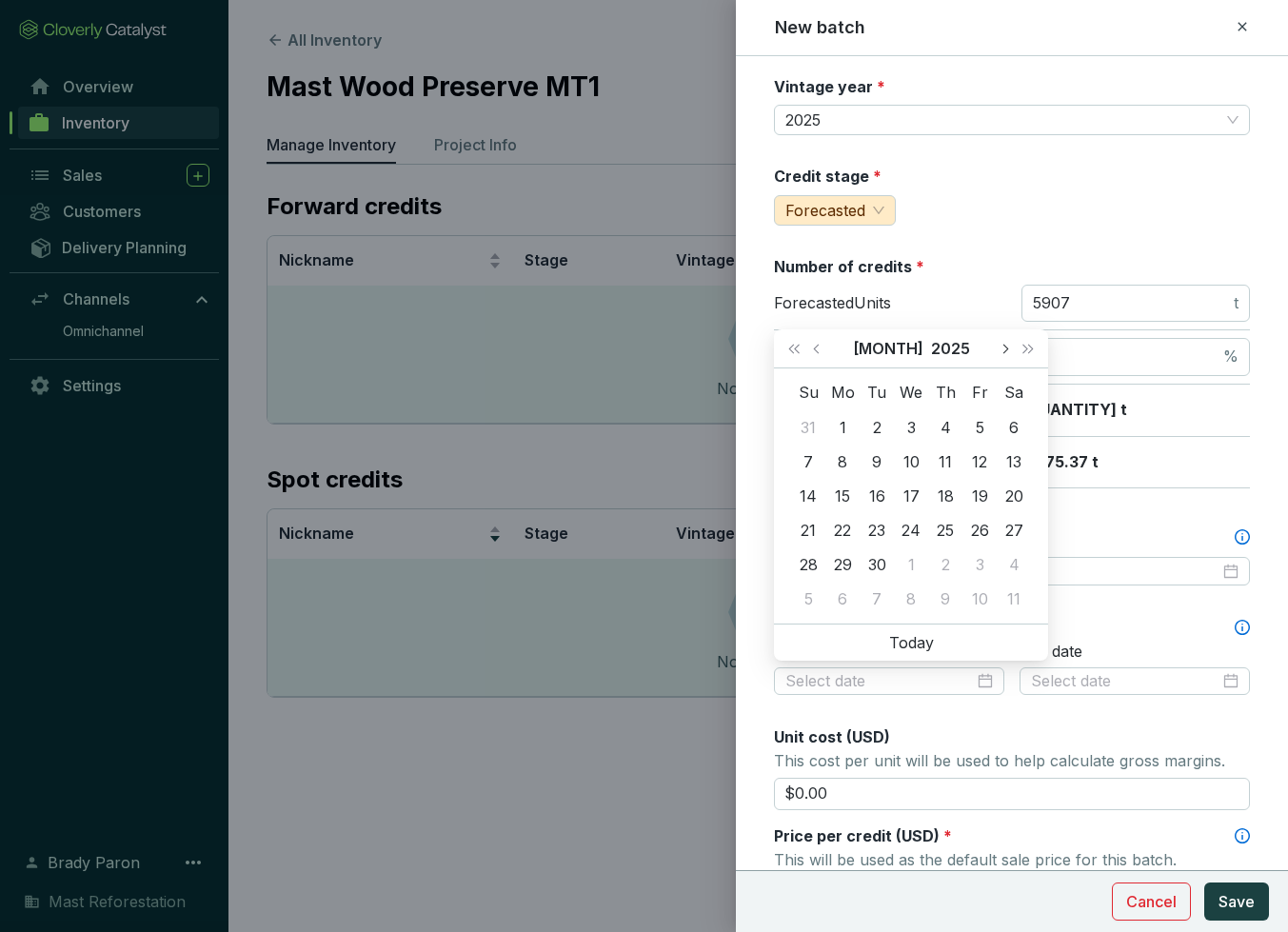 click at bounding box center [1004, 348] 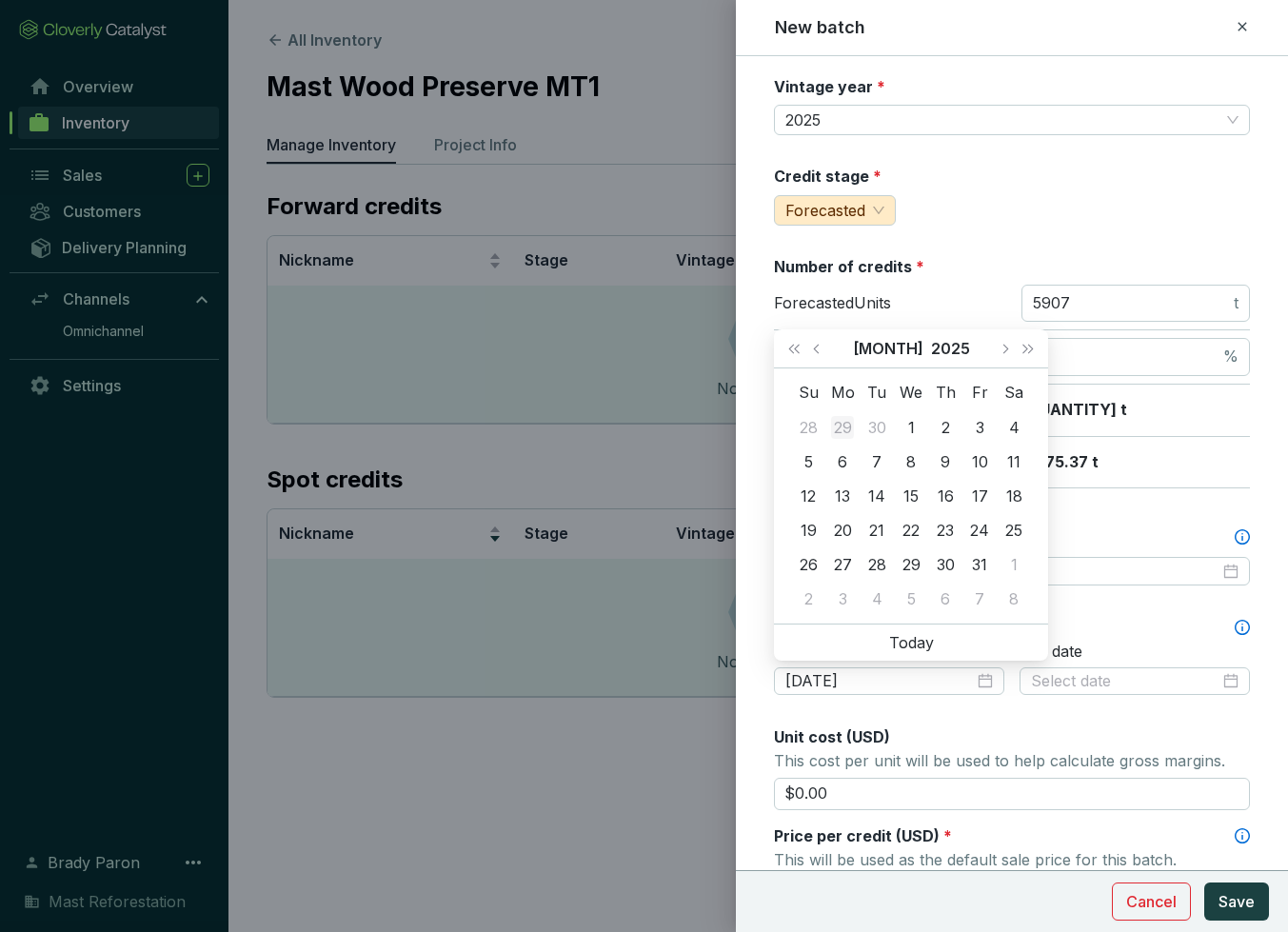type on "[DATE]" 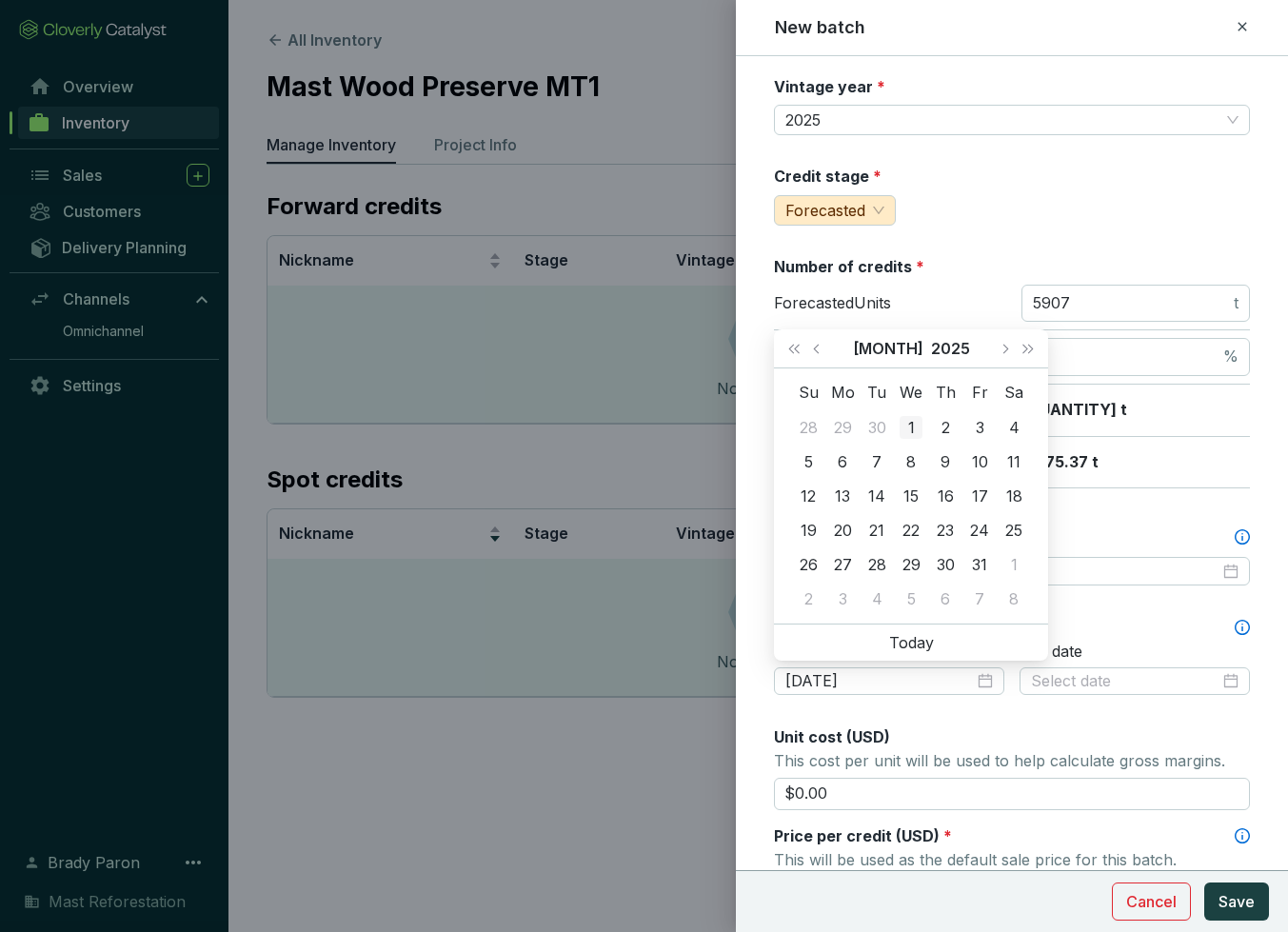 type on "[DATE]" 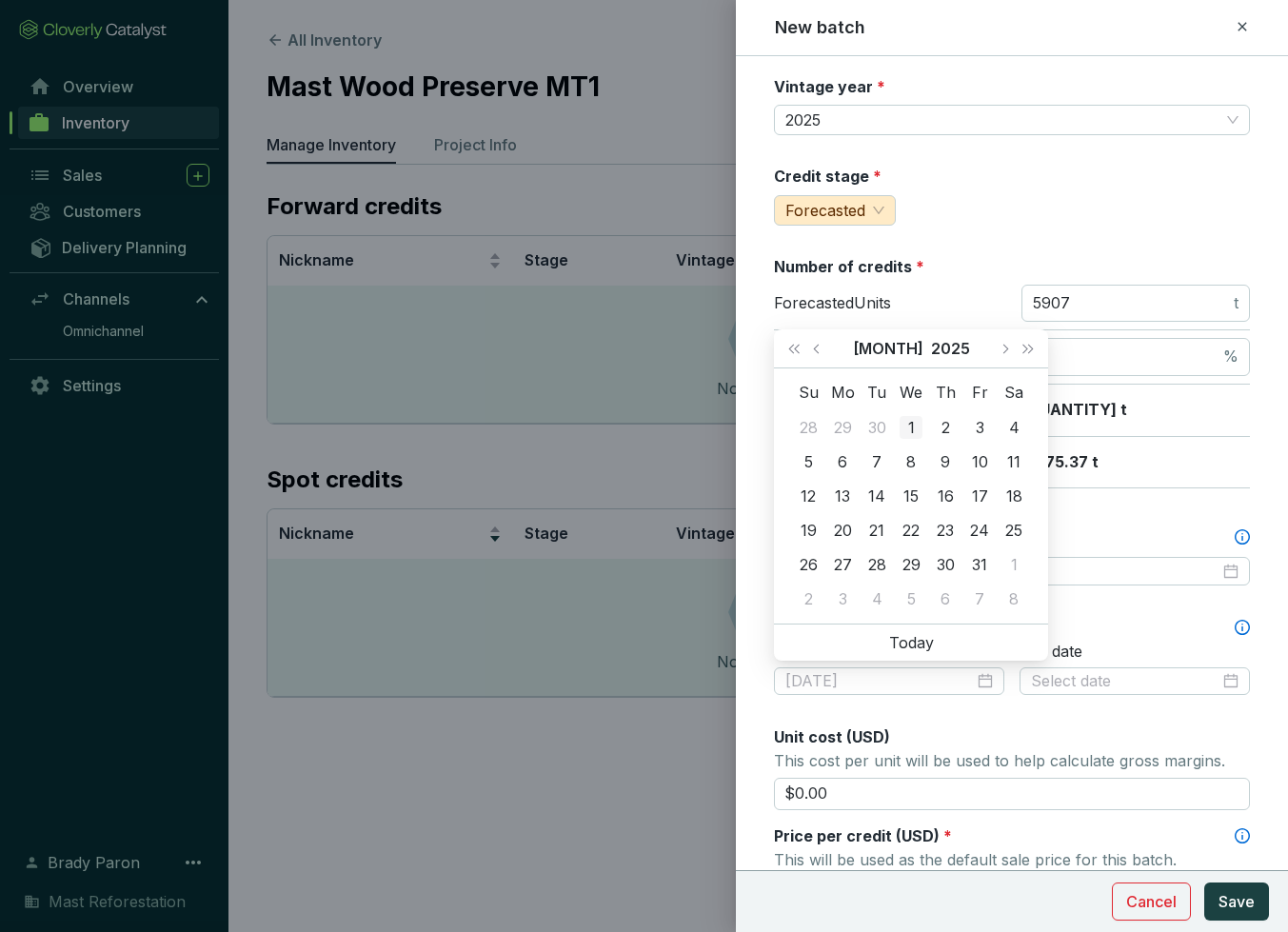 click on "1" at bounding box center (911, 427) 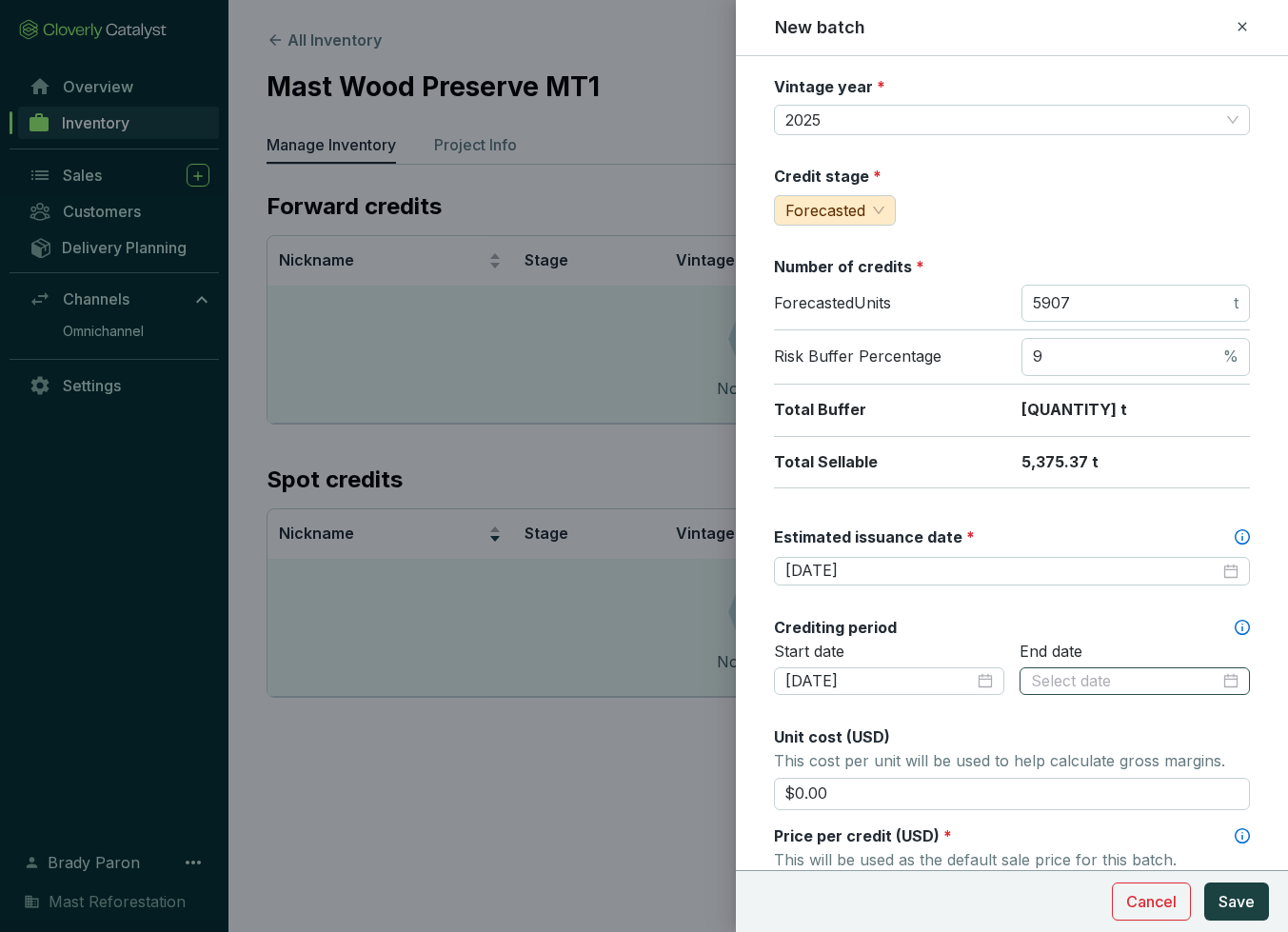click at bounding box center [1135, 682] 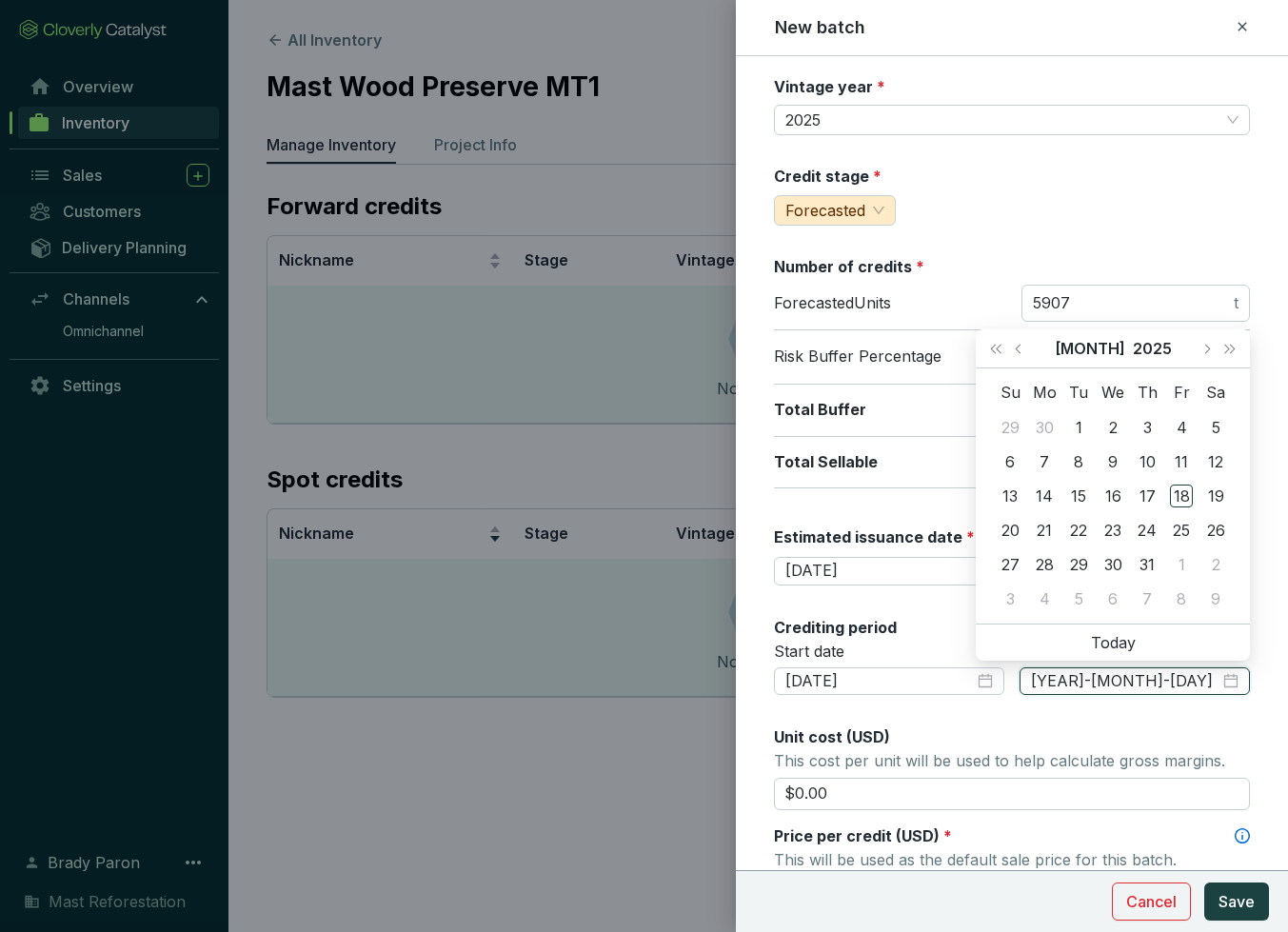 type on "[DATE]" 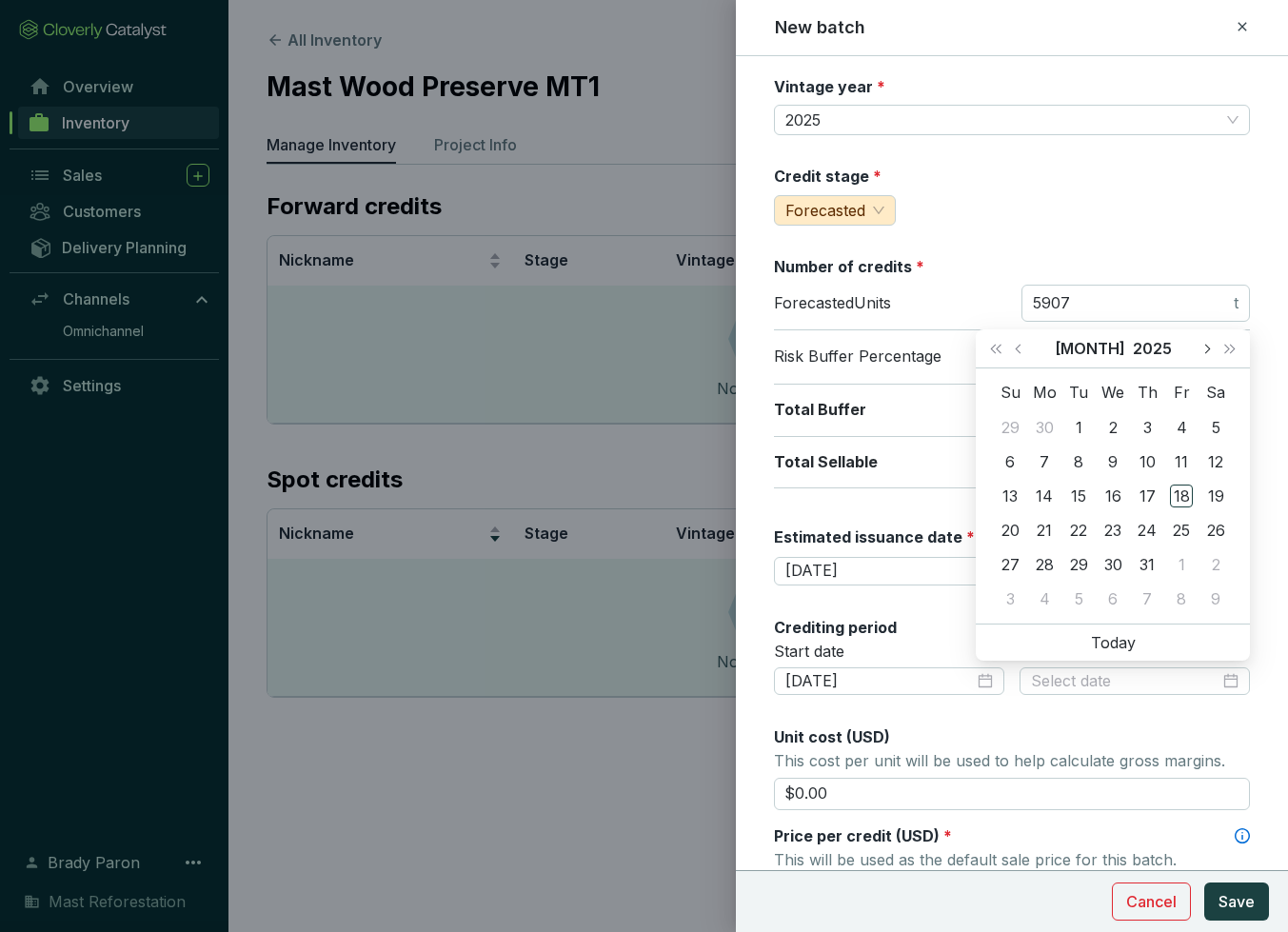 click at bounding box center [1206, 348] 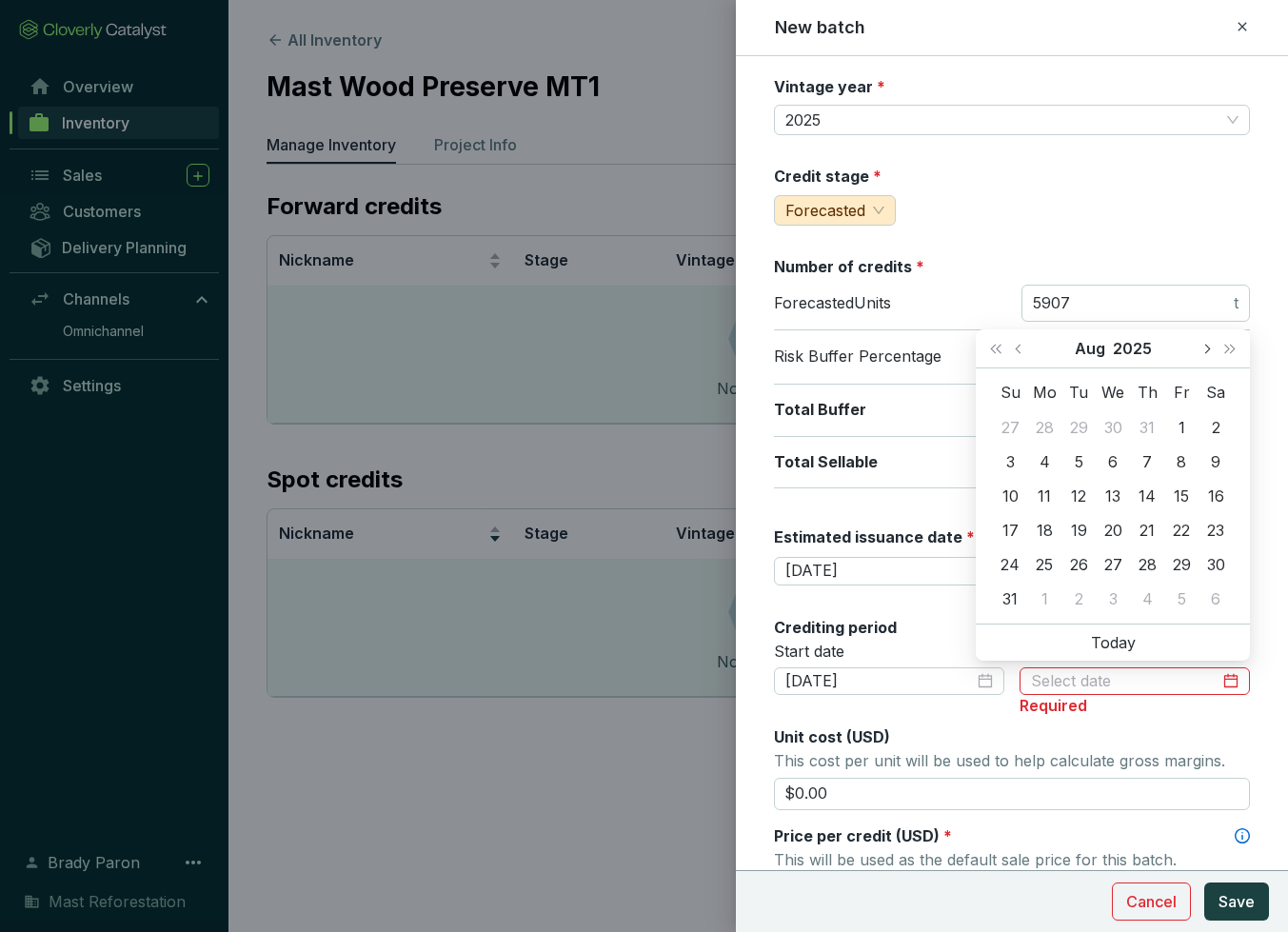 click at bounding box center (1206, 348) 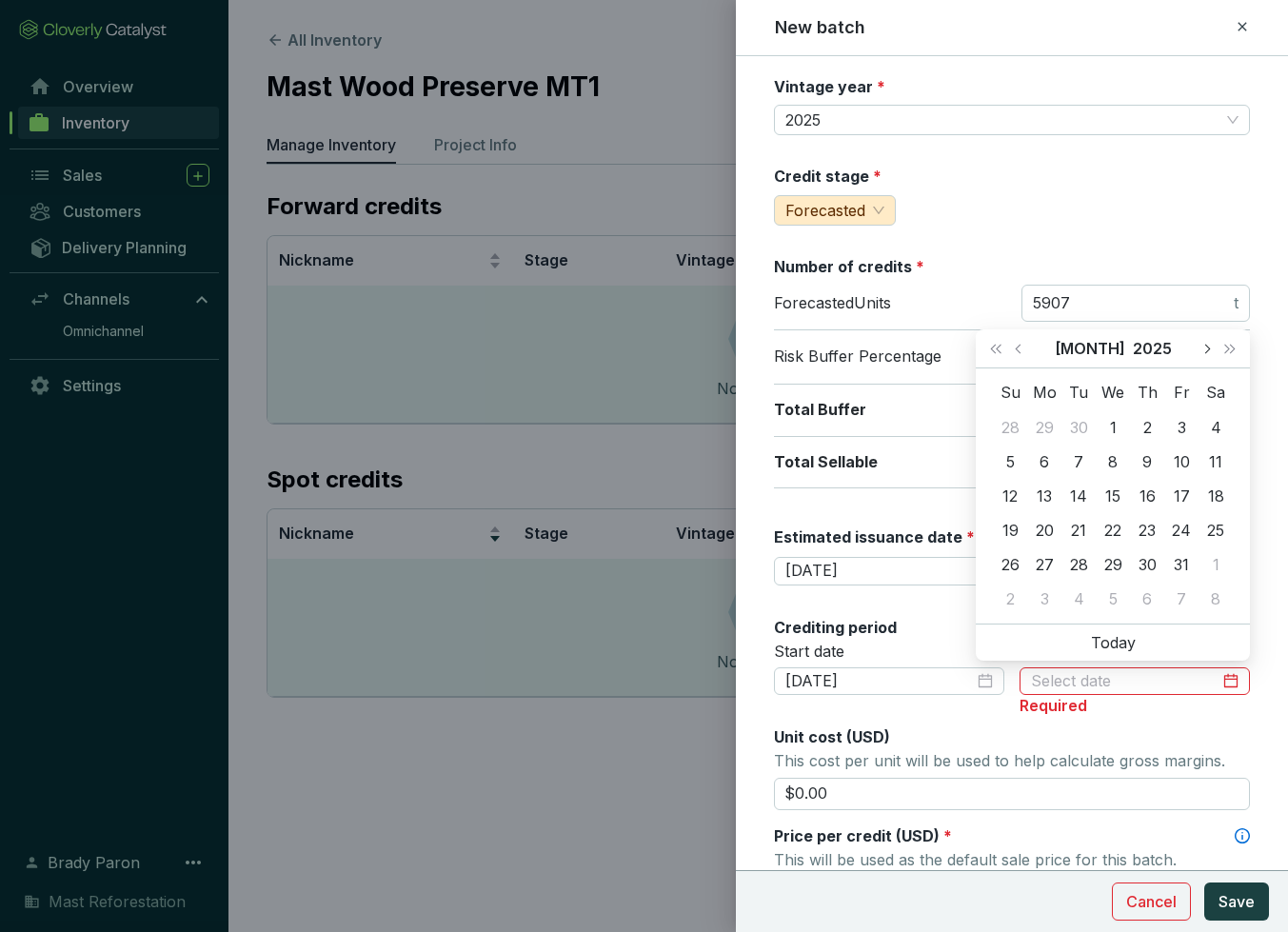 click at bounding box center (1206, 348) 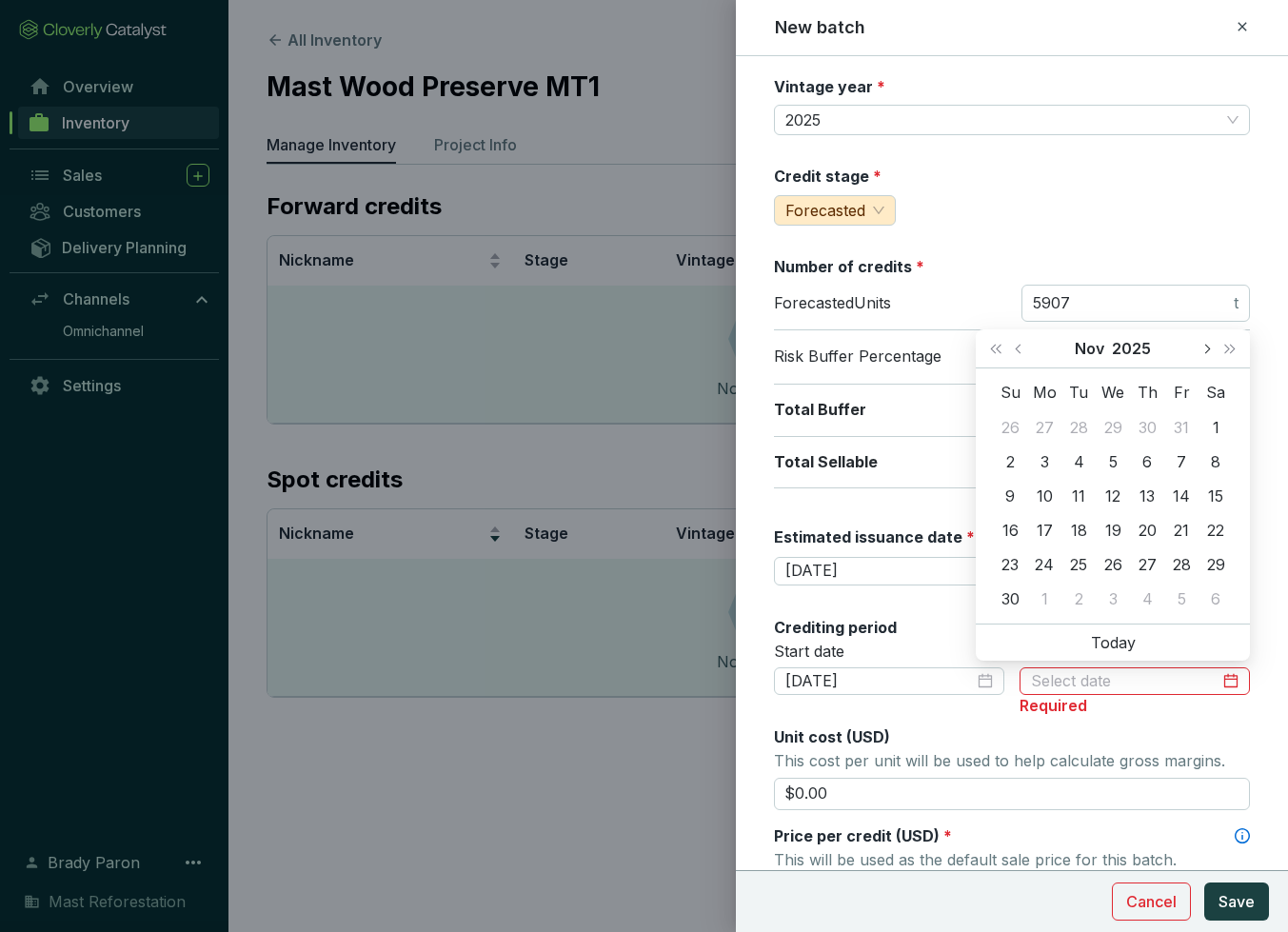 click at bounding box center (1206, 348) 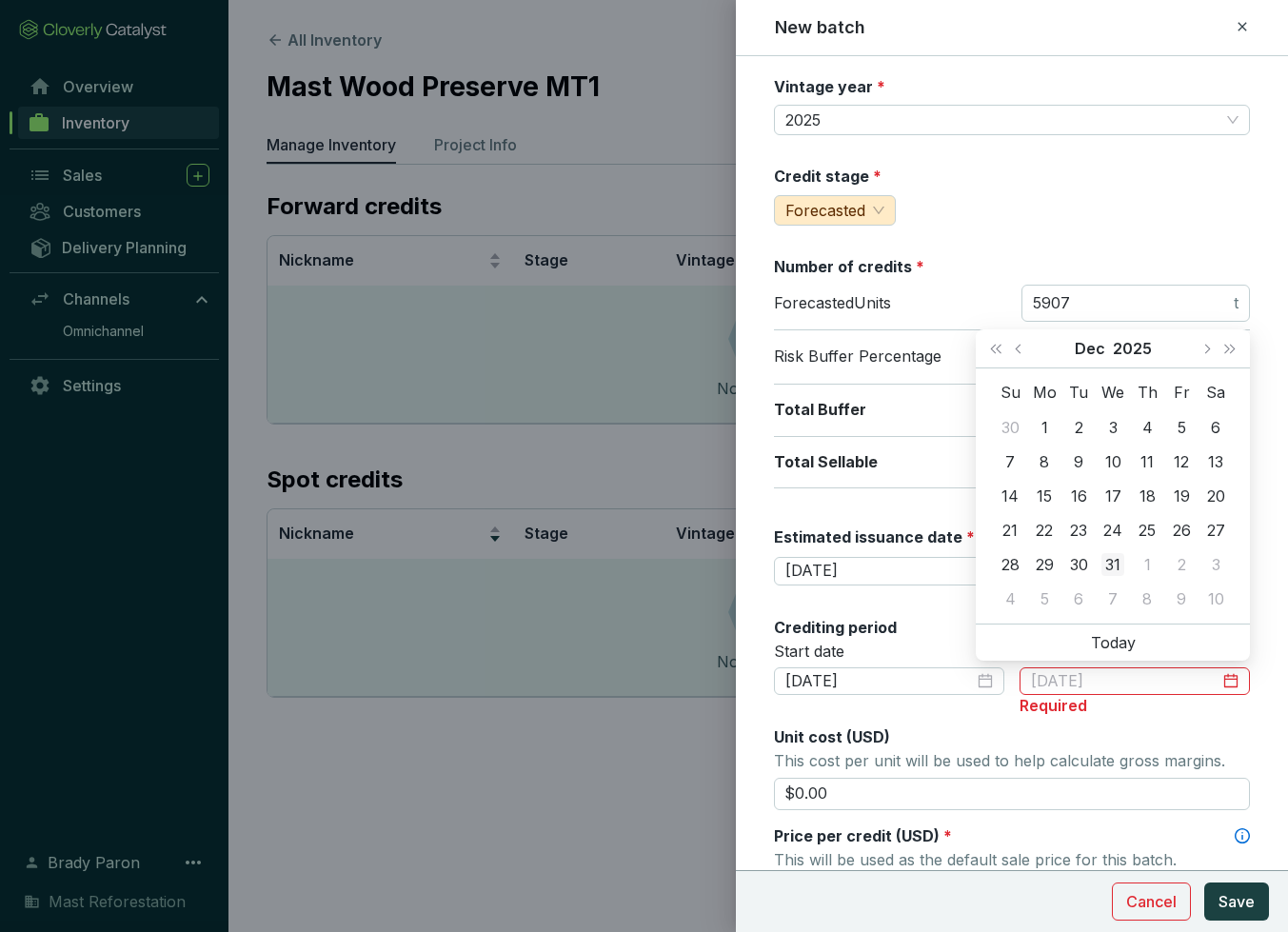 type on "[DATE]" 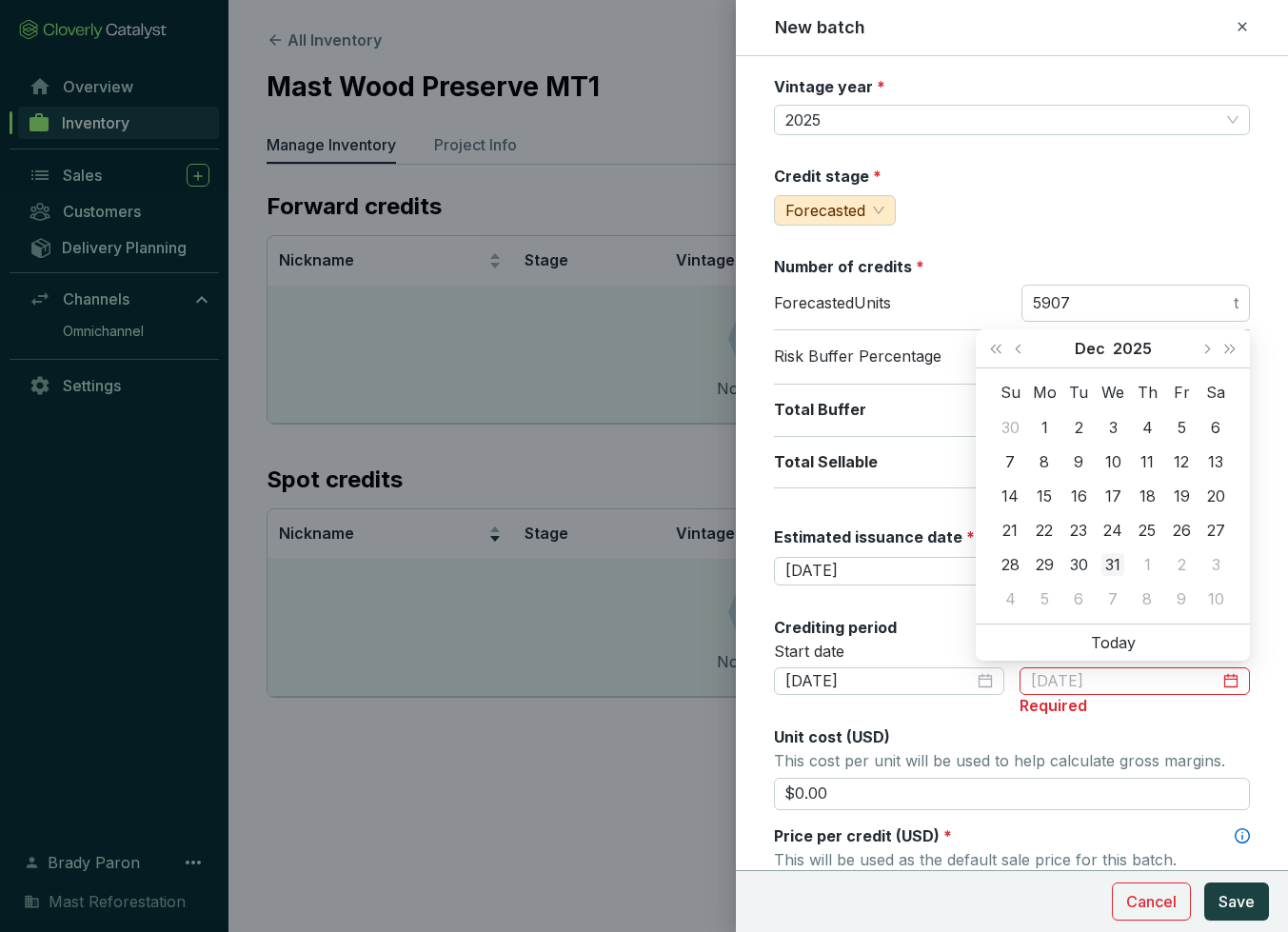 click on "31" at bounding box center (1113, 565) 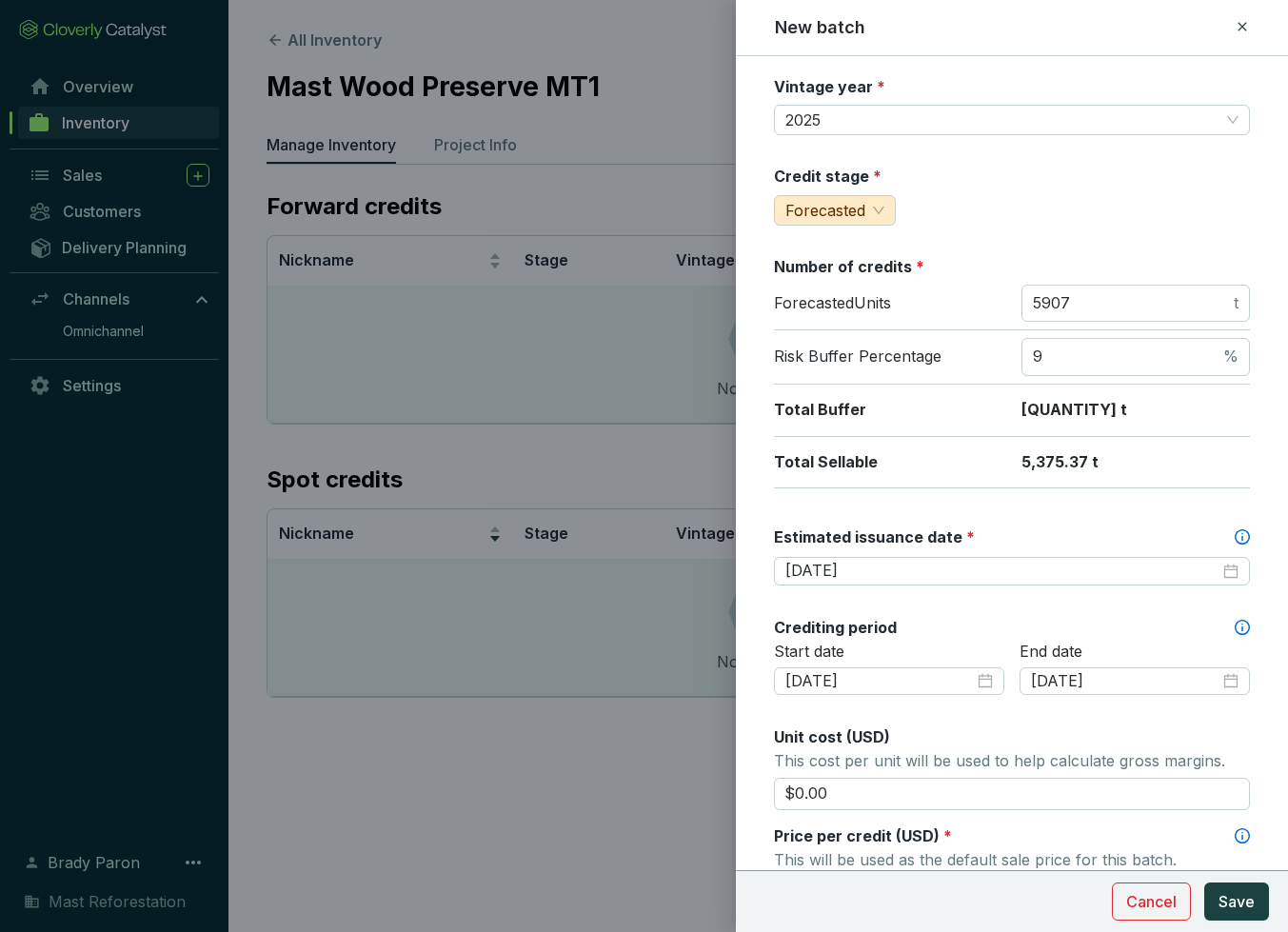 click on "Batch name   * This is the internal name that will be used throughout Catalyst. MWPM-fjkwa Vintage year   * 2025 Credit stage   * Forecasted Number of credits   * Forecasted  Units 5907 t Risk Buffer Percentage 9 % Total Buffer 531.63 t Total Sellable 5,375.37 t Estimated issuance date   * 2025-11-30 Crediting period   Start date 2025-10-01 End date 2025-12-31 Unit cost (USD)   This cost per unit will be used to help calculate gross margins. $0.00 Price per credit (USD)   * This will be used as the default sale price for this batch. MARGIN - Add volume discount Tags   Tags are used to analyze your inventory across projects and batches." at bounding box center (1012, 636) 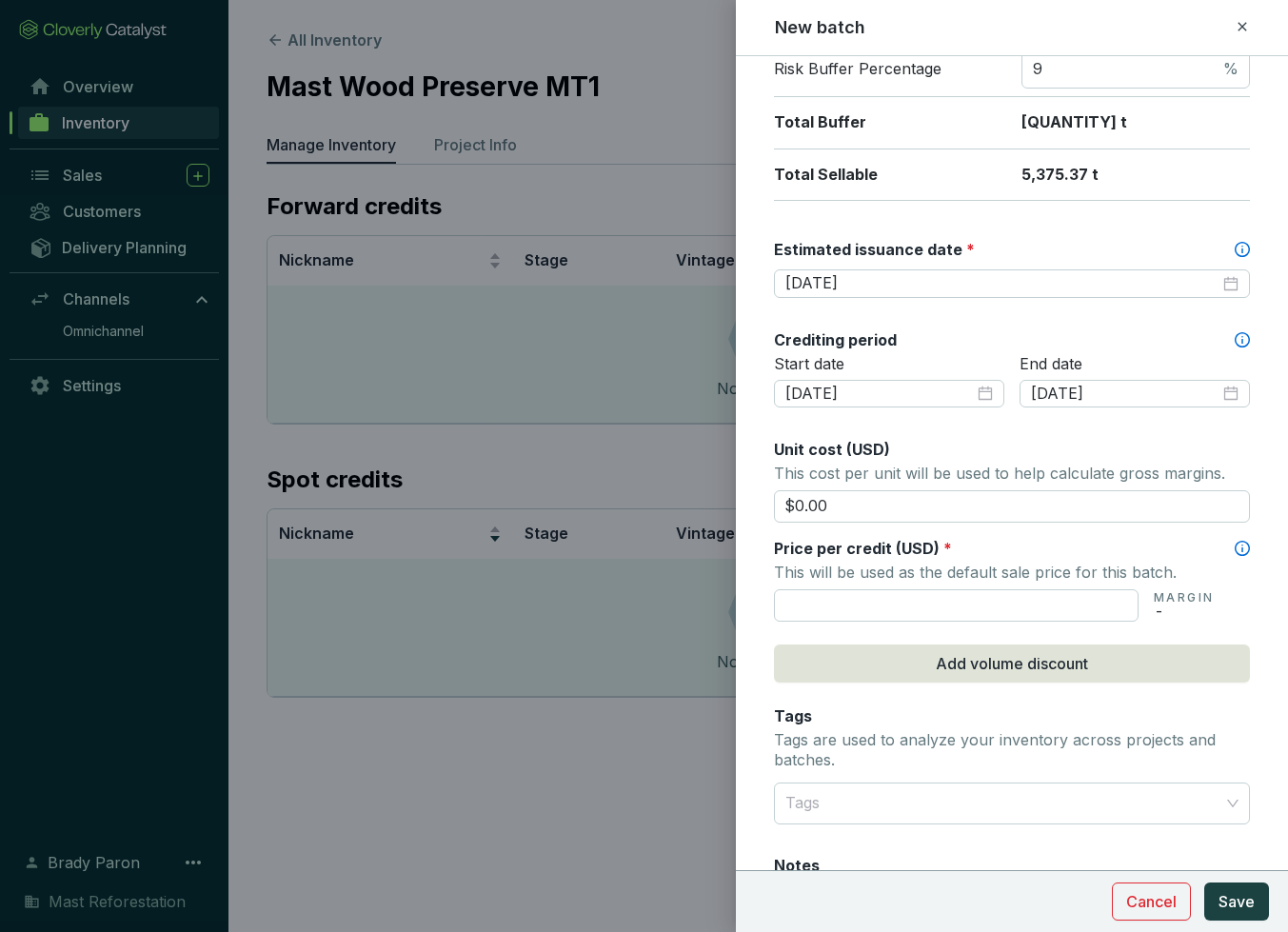 scroll, scrollTop: 414, scrollLeft: 0, axis: vertical 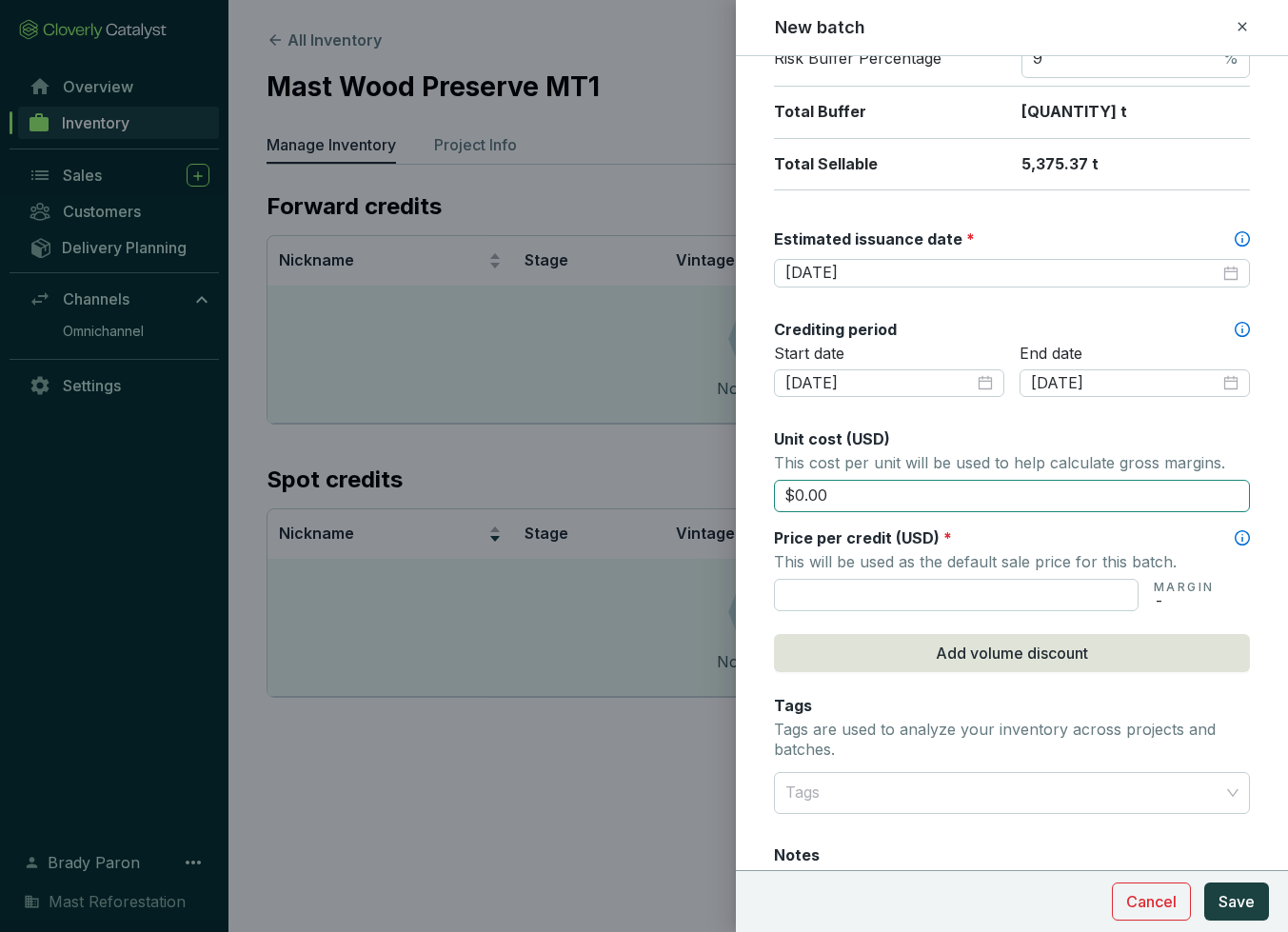 click on "$0.00" at bounding box center [1012, 496] 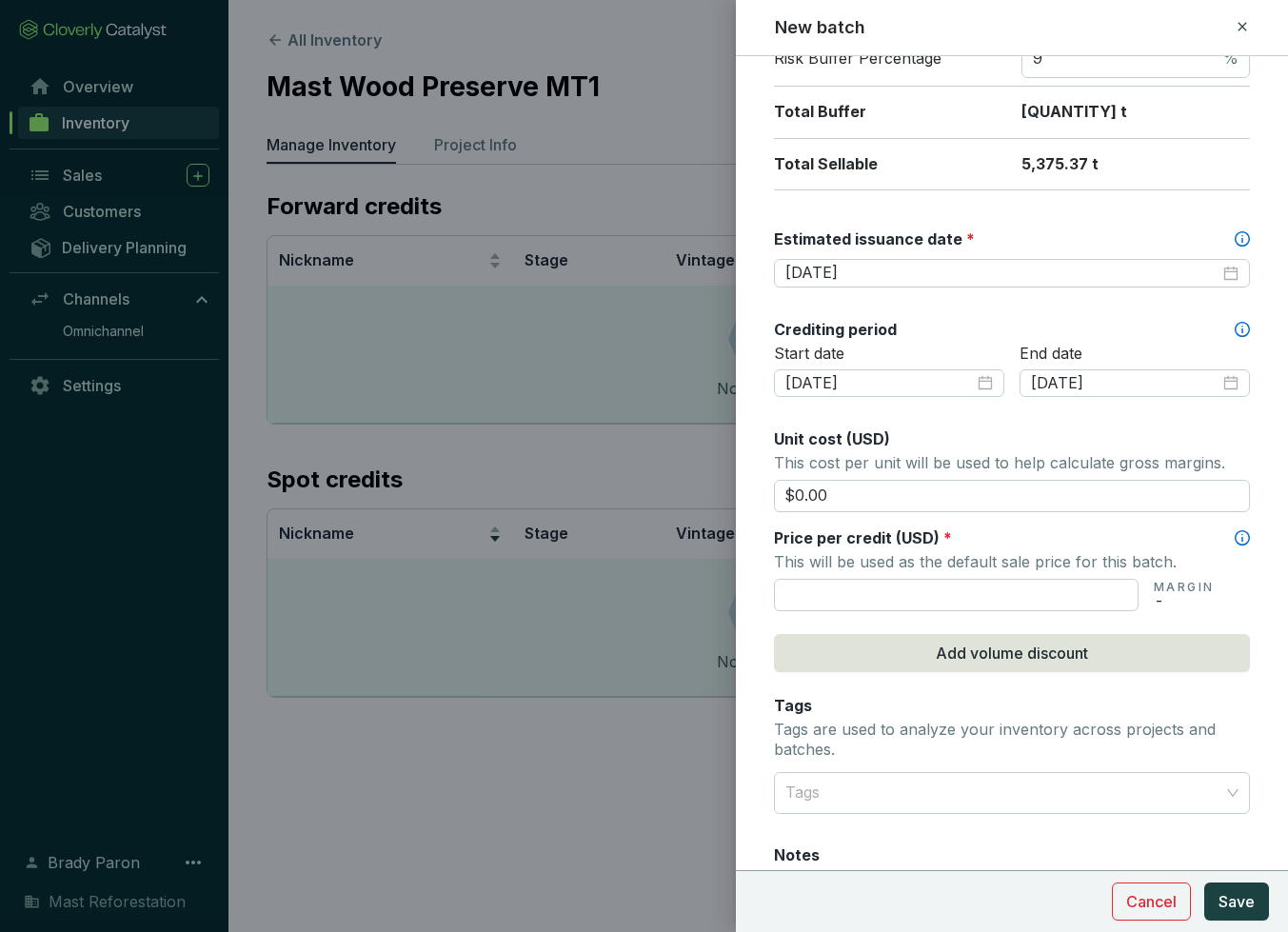 click on "Price per credit (USD)" at bounding box center (857, 538) 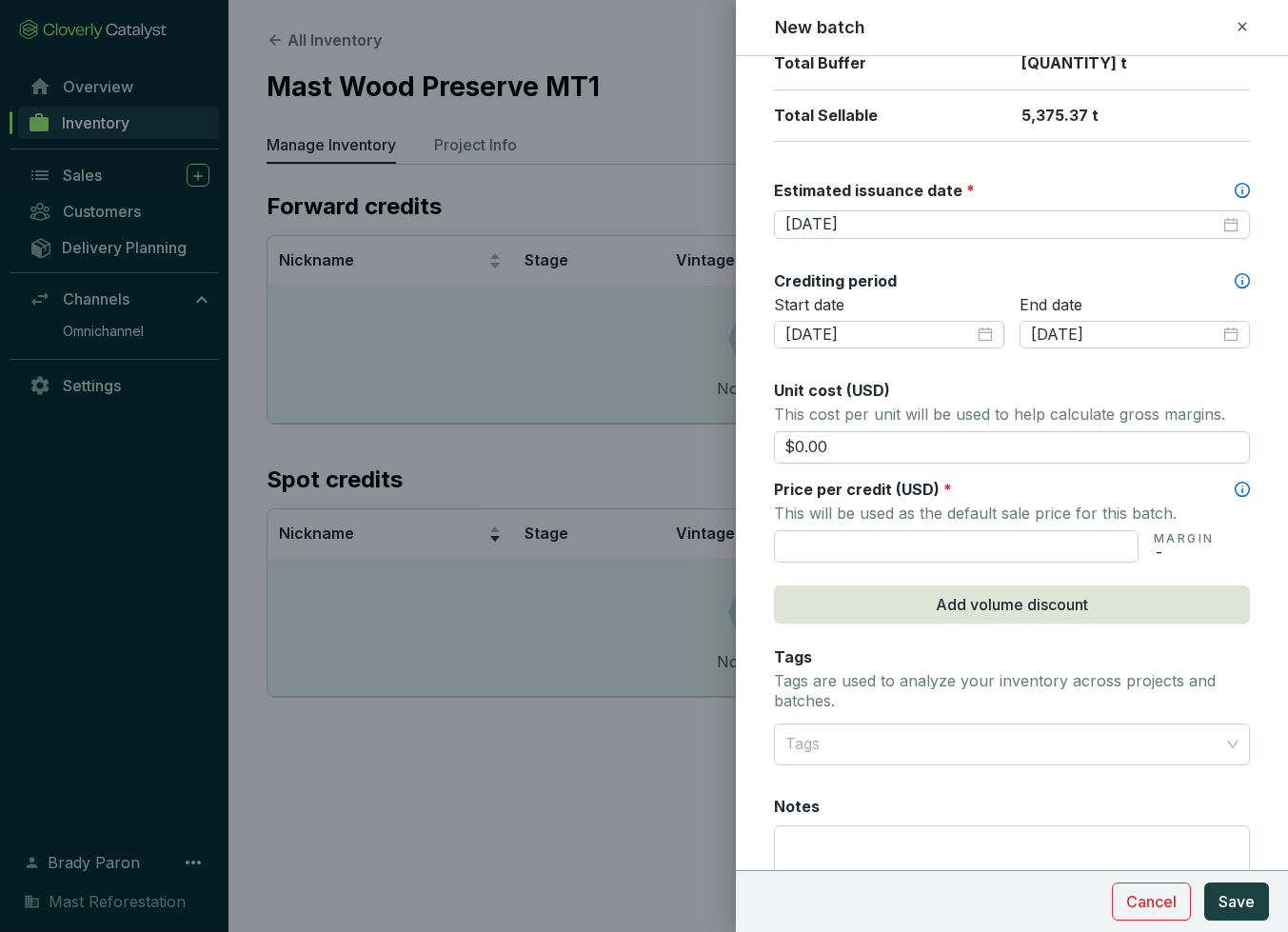 scroll, scrollTop: 470, scrollLeft: 0, axis: vertical 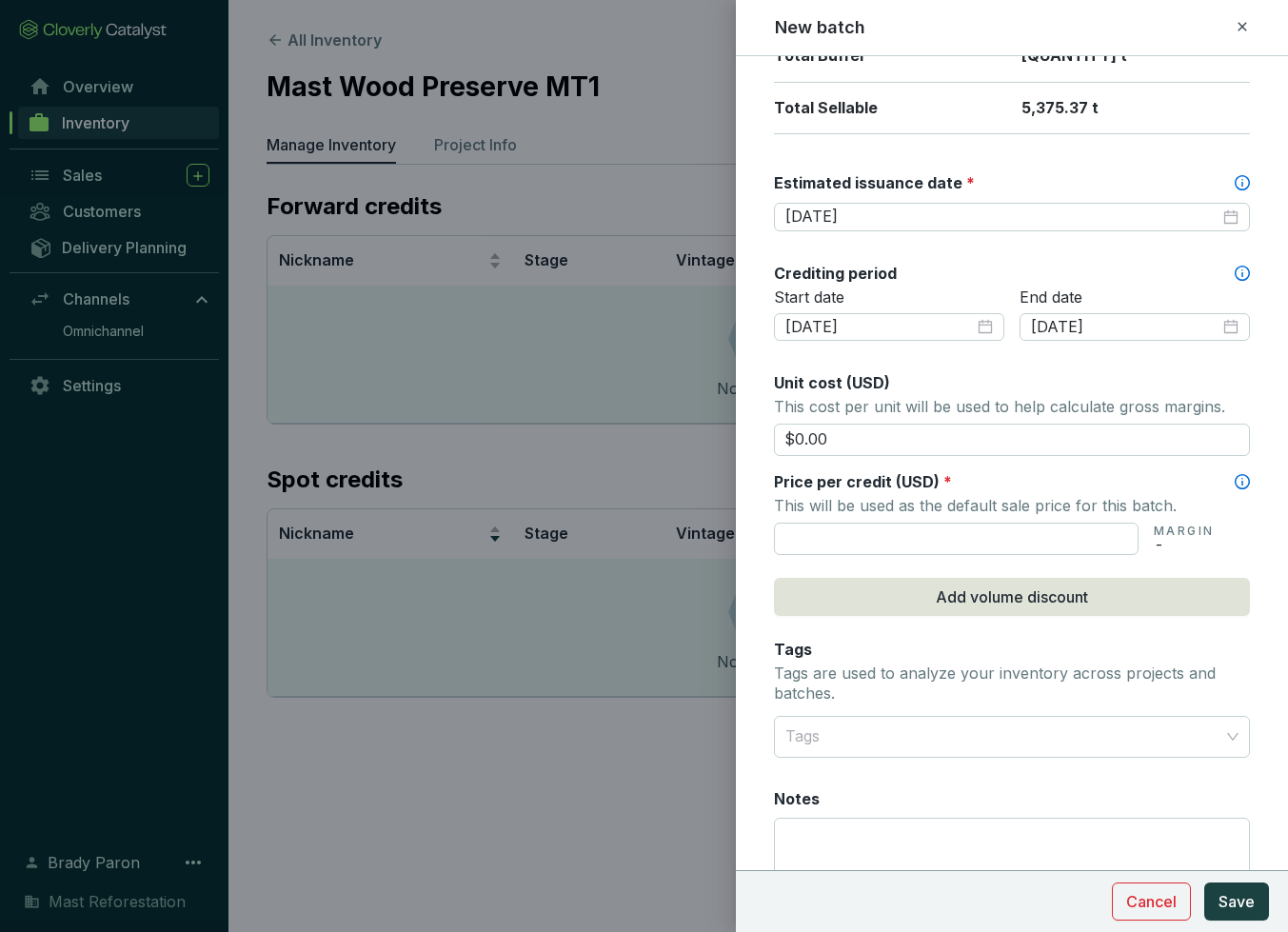 click at bounding box center (956, 539) 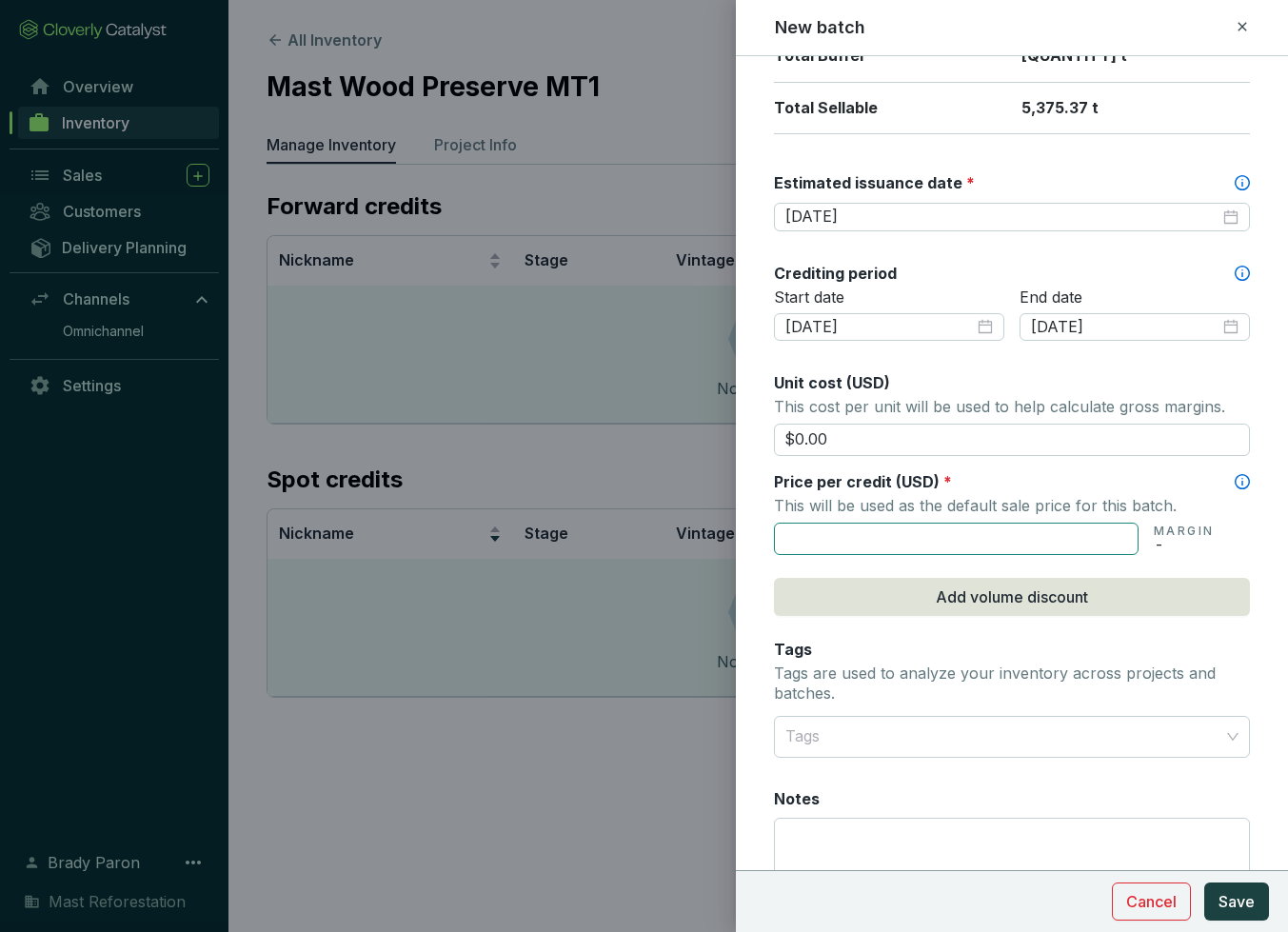 click at bounding box center [956, 539] 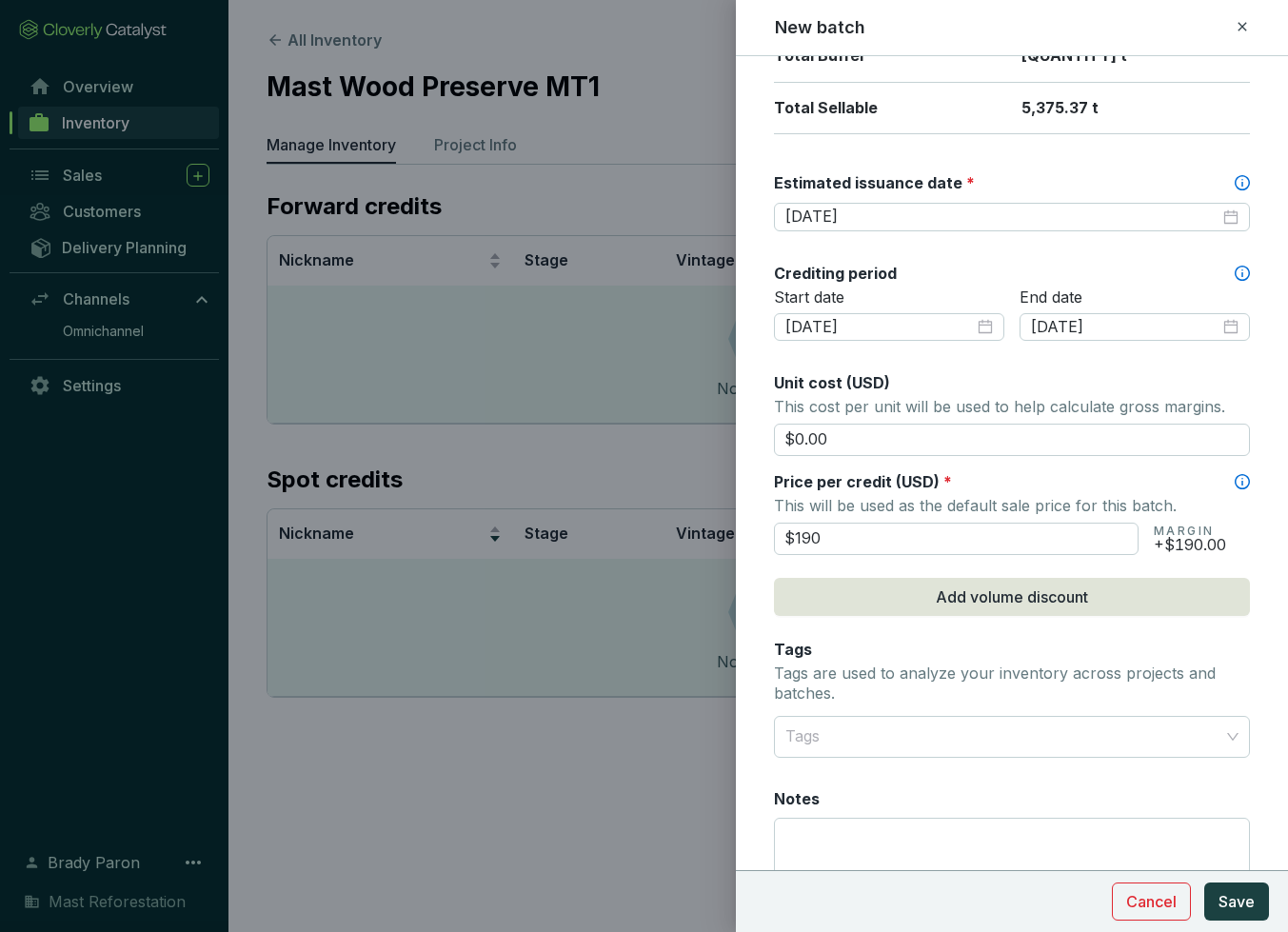 type on "$190" 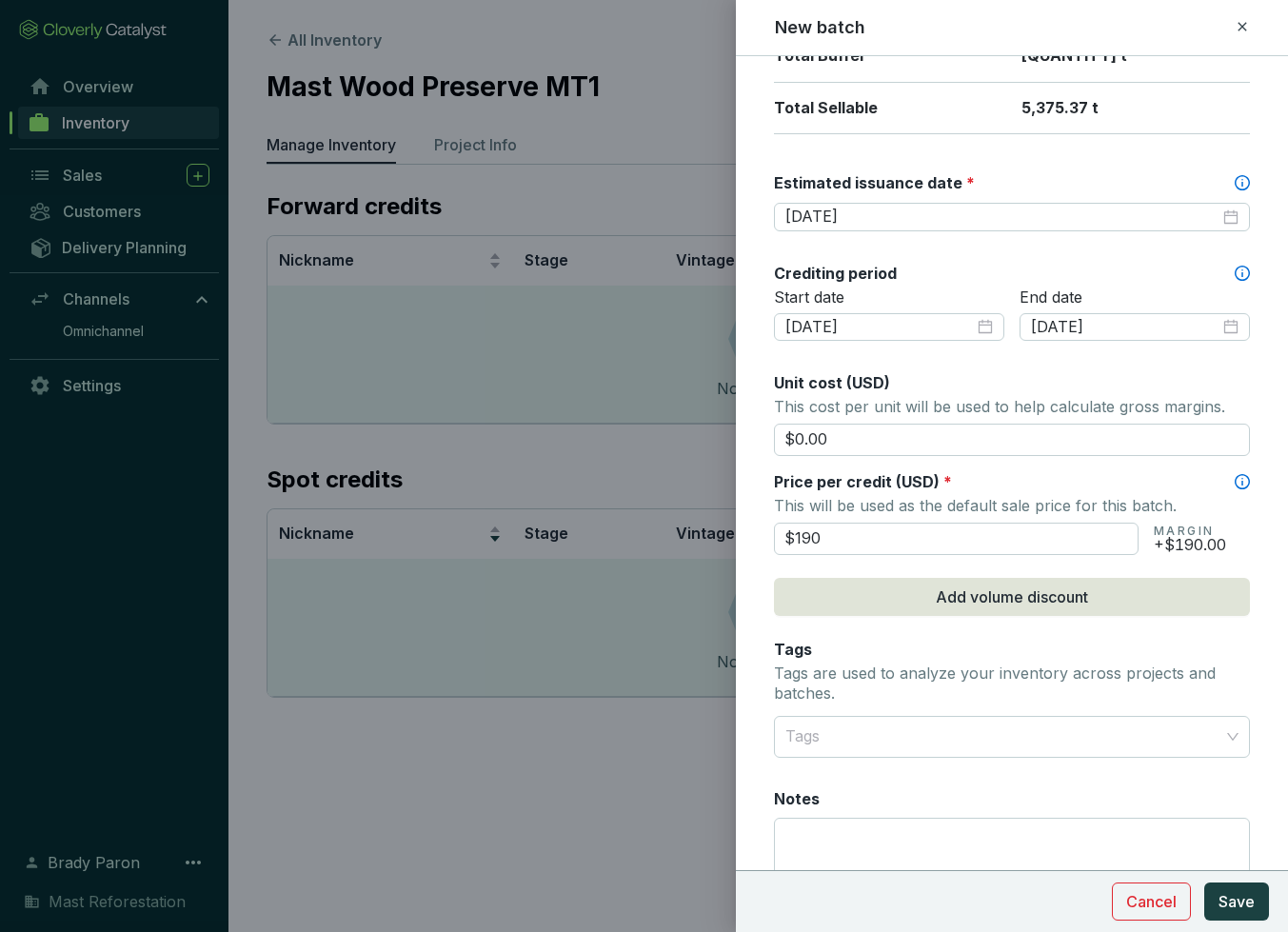click at bounding box center (644, 466) 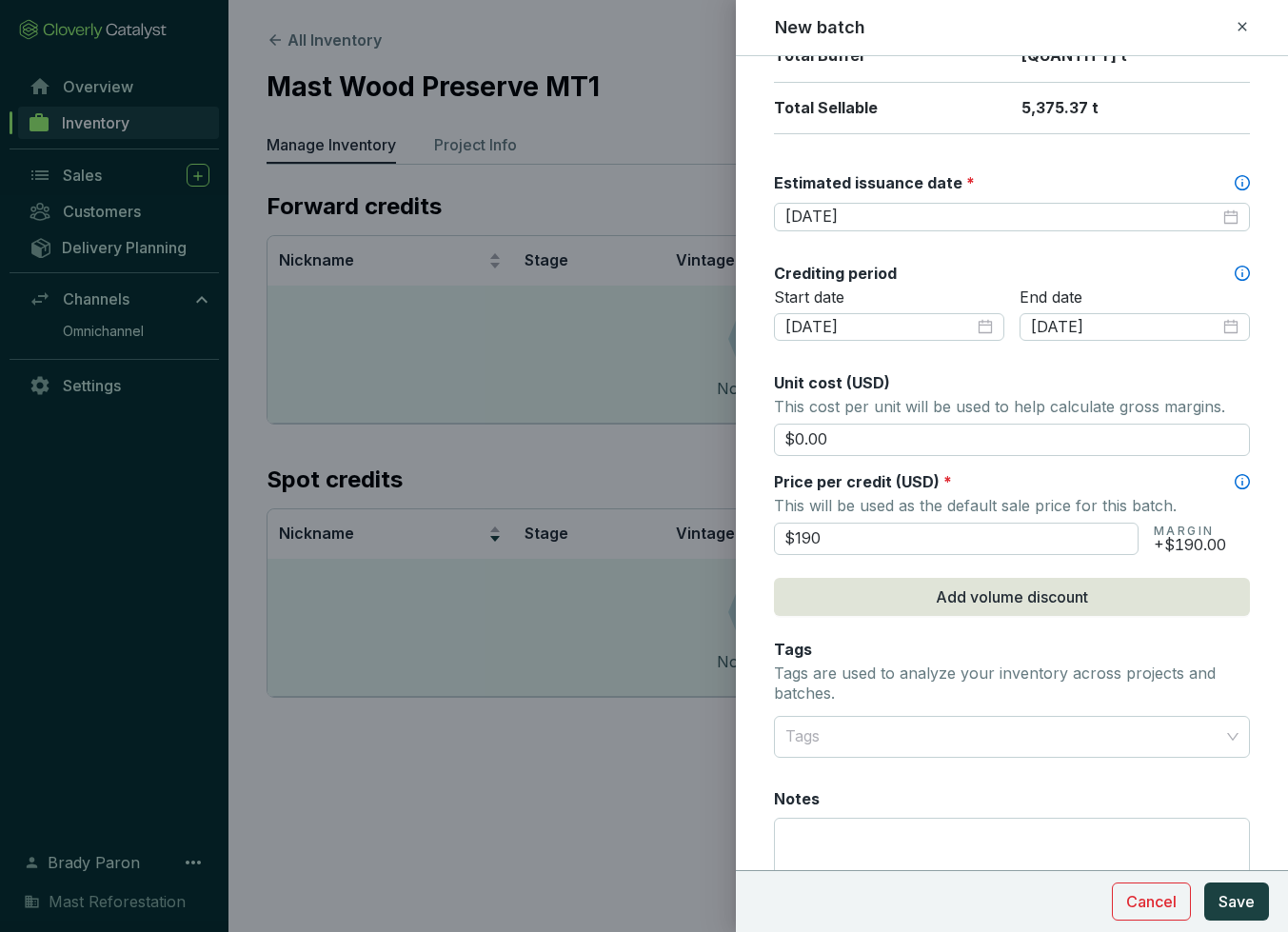 scroll, scrollTop: 604, scrollLeft: 0, axis: vertical 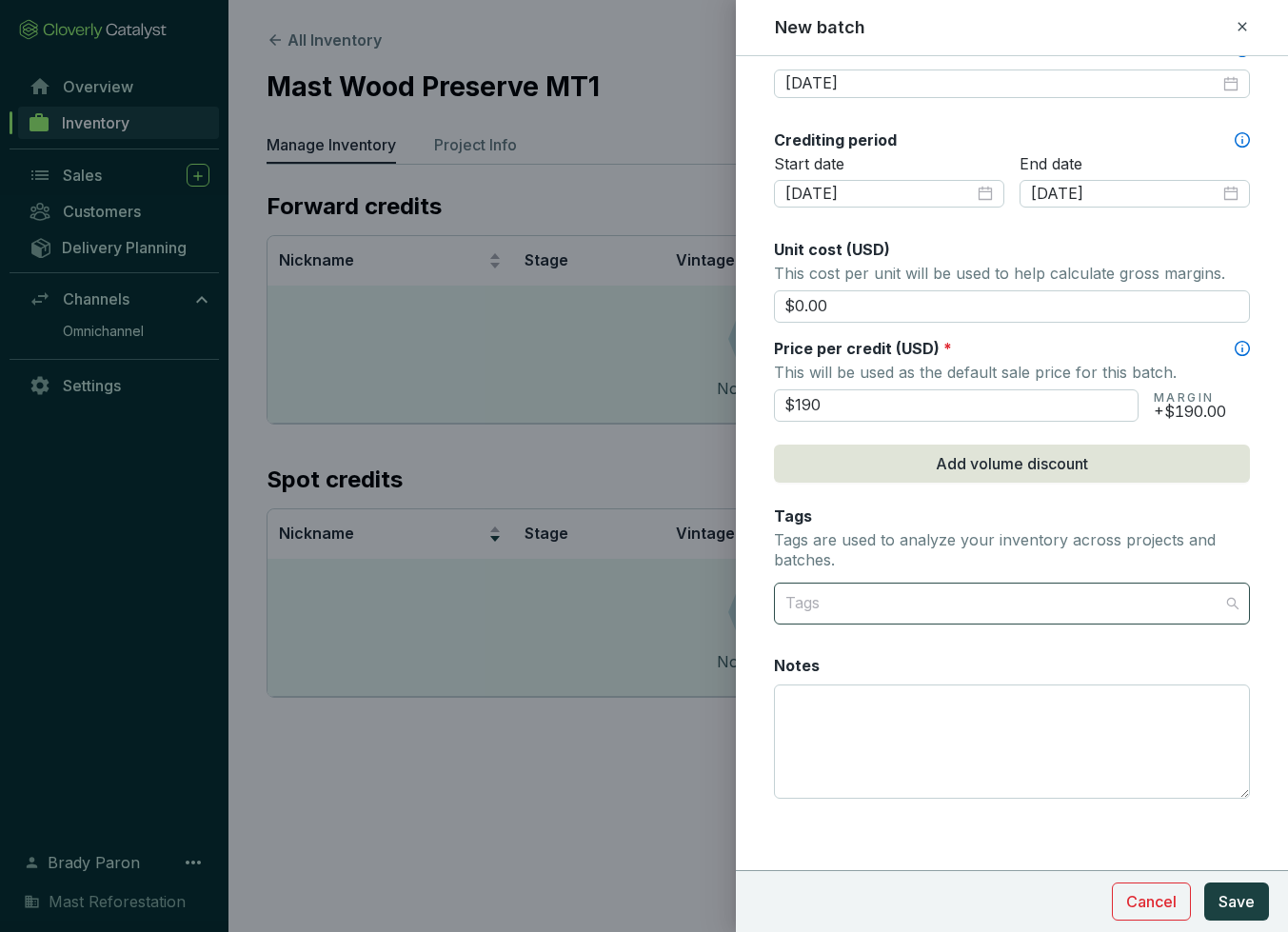 click at bounding box center (1001, 604) 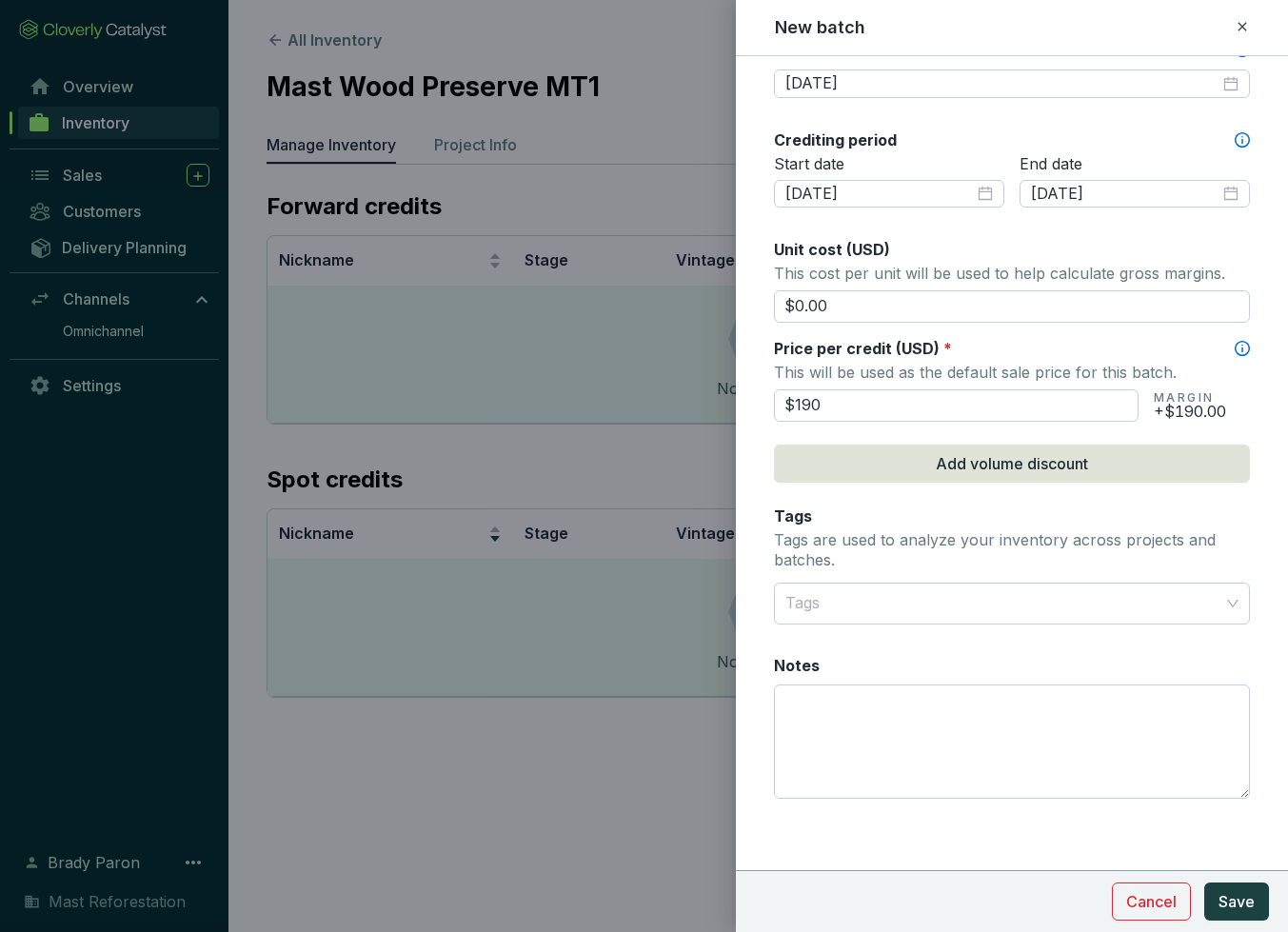 click on "Tags are used to analyze your inventory across projects and batches." at bounding box center (1012, 550) 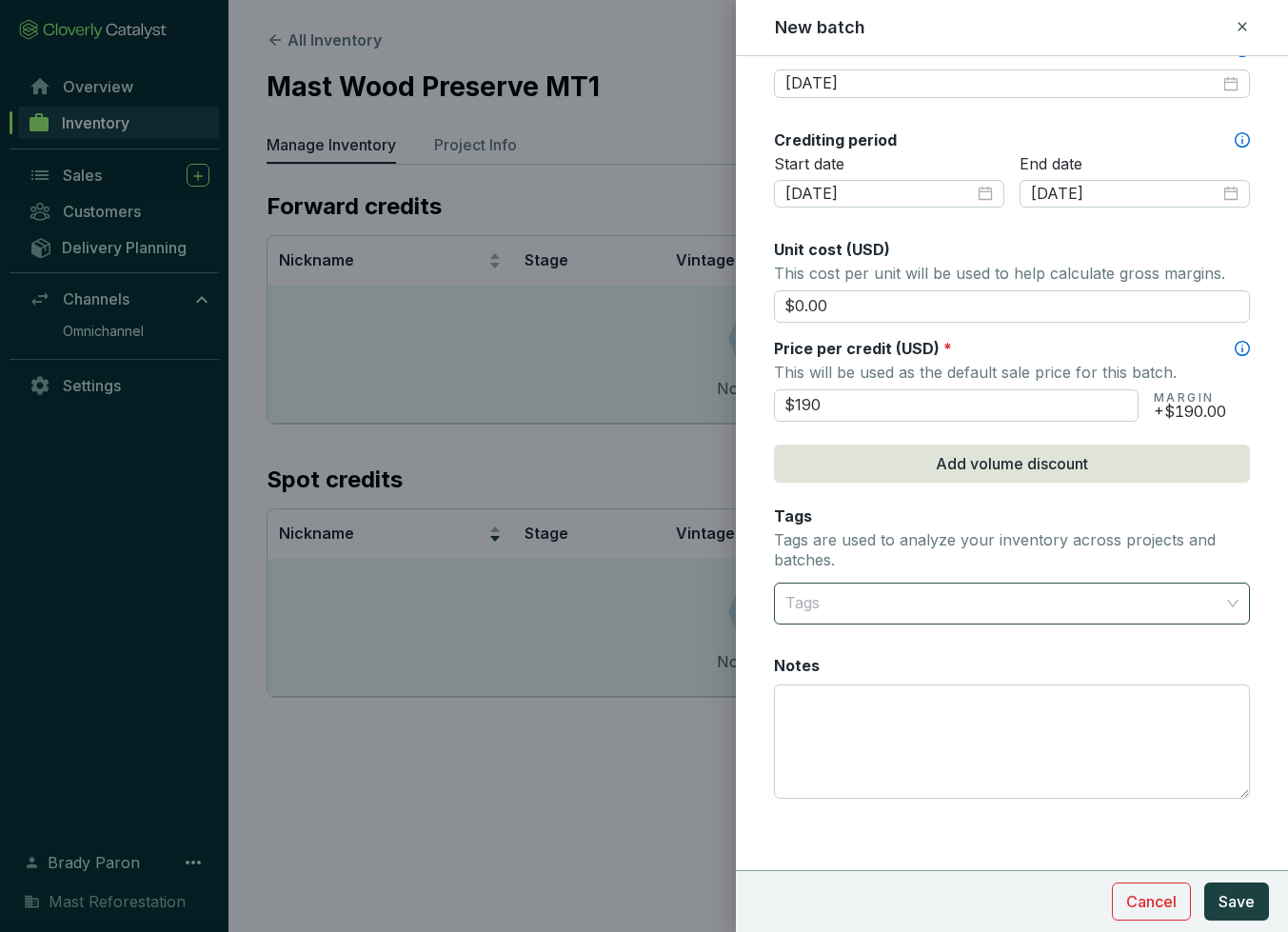 click at bounding box center [1001, 604] 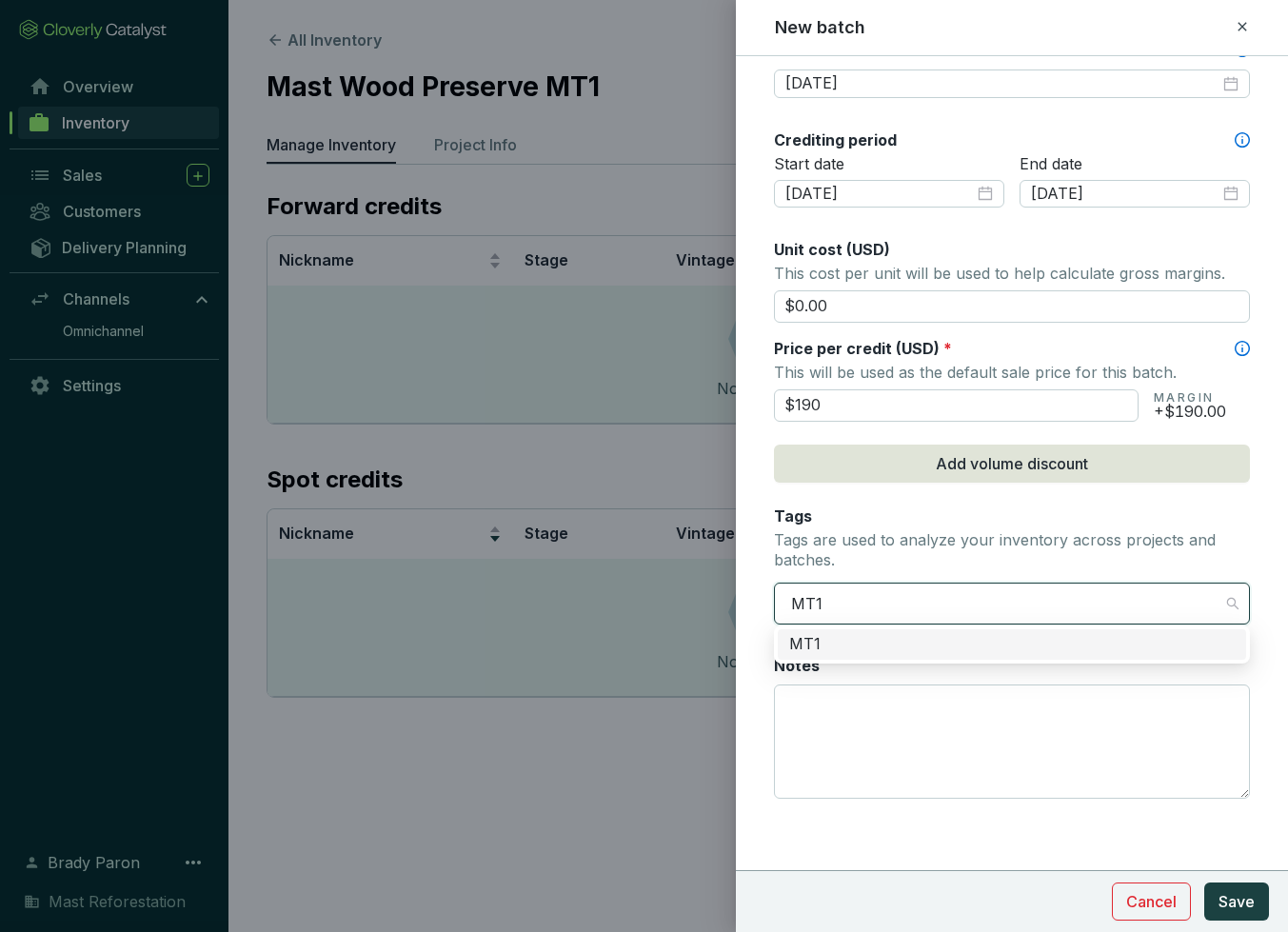 type on "MT1" 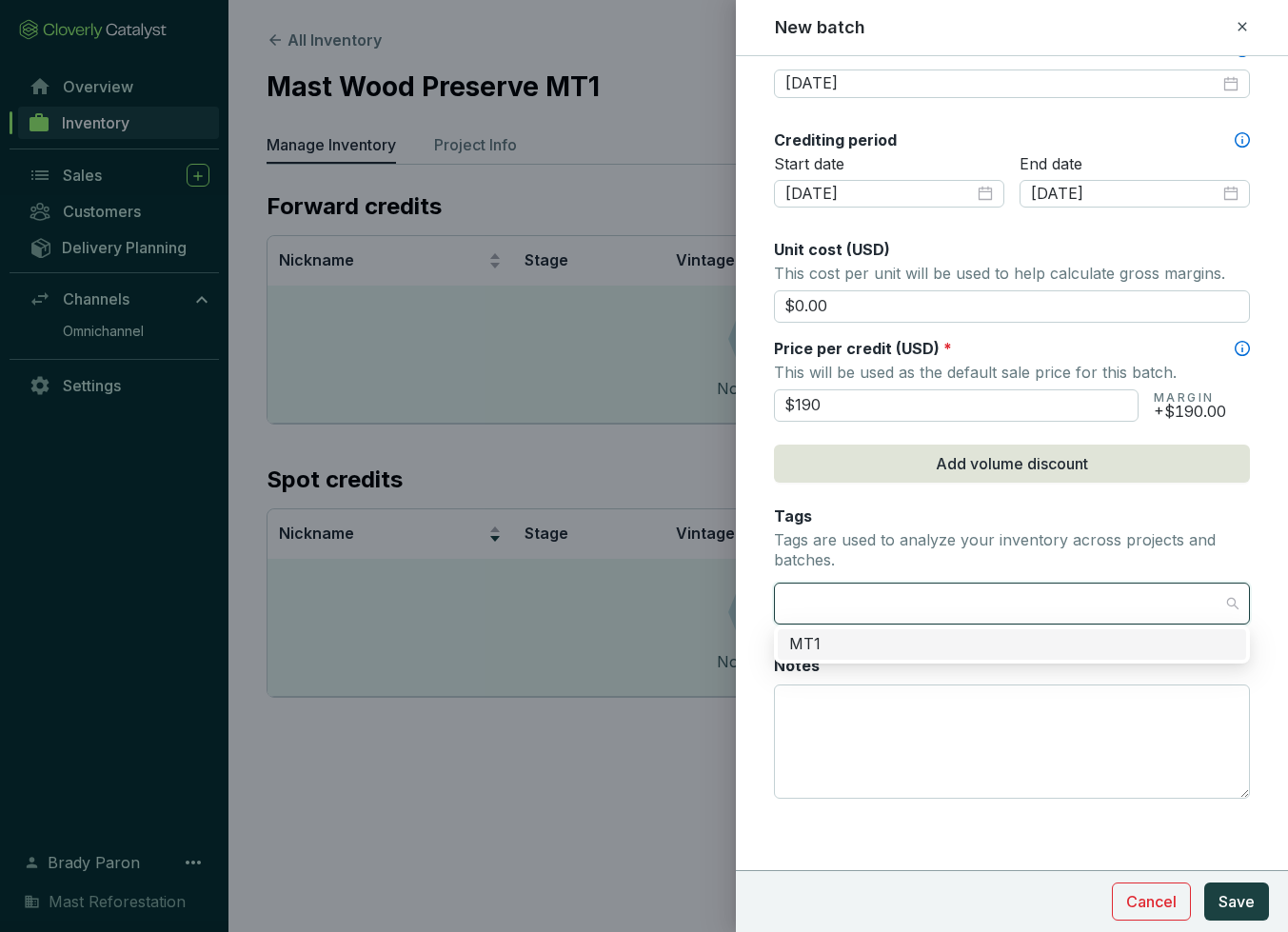 click on "Tags are used to analyze your inventory across projects and batches." at bounding box center [1012, 550] 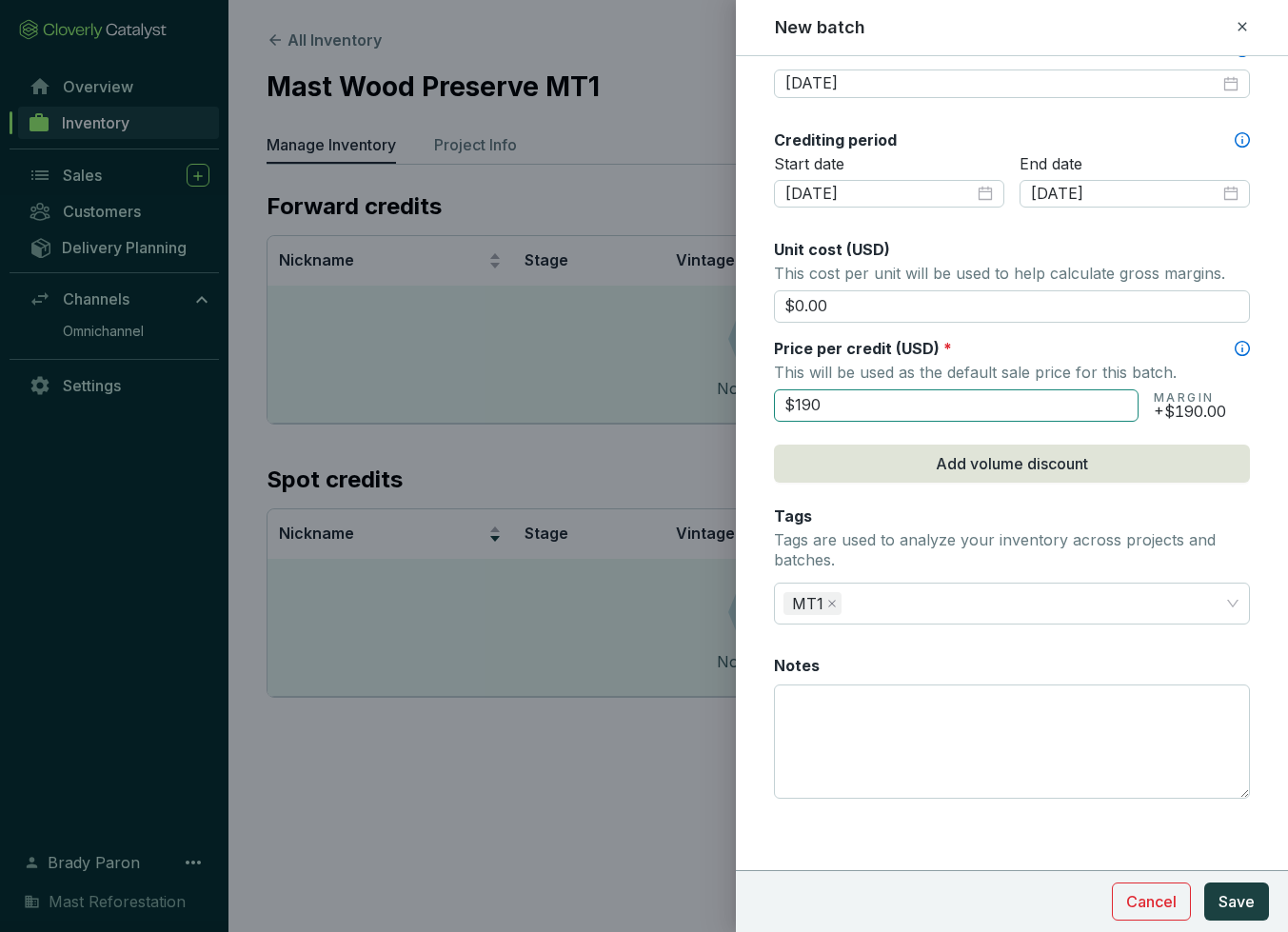 click on "$190" at bounding box center [956, 406] 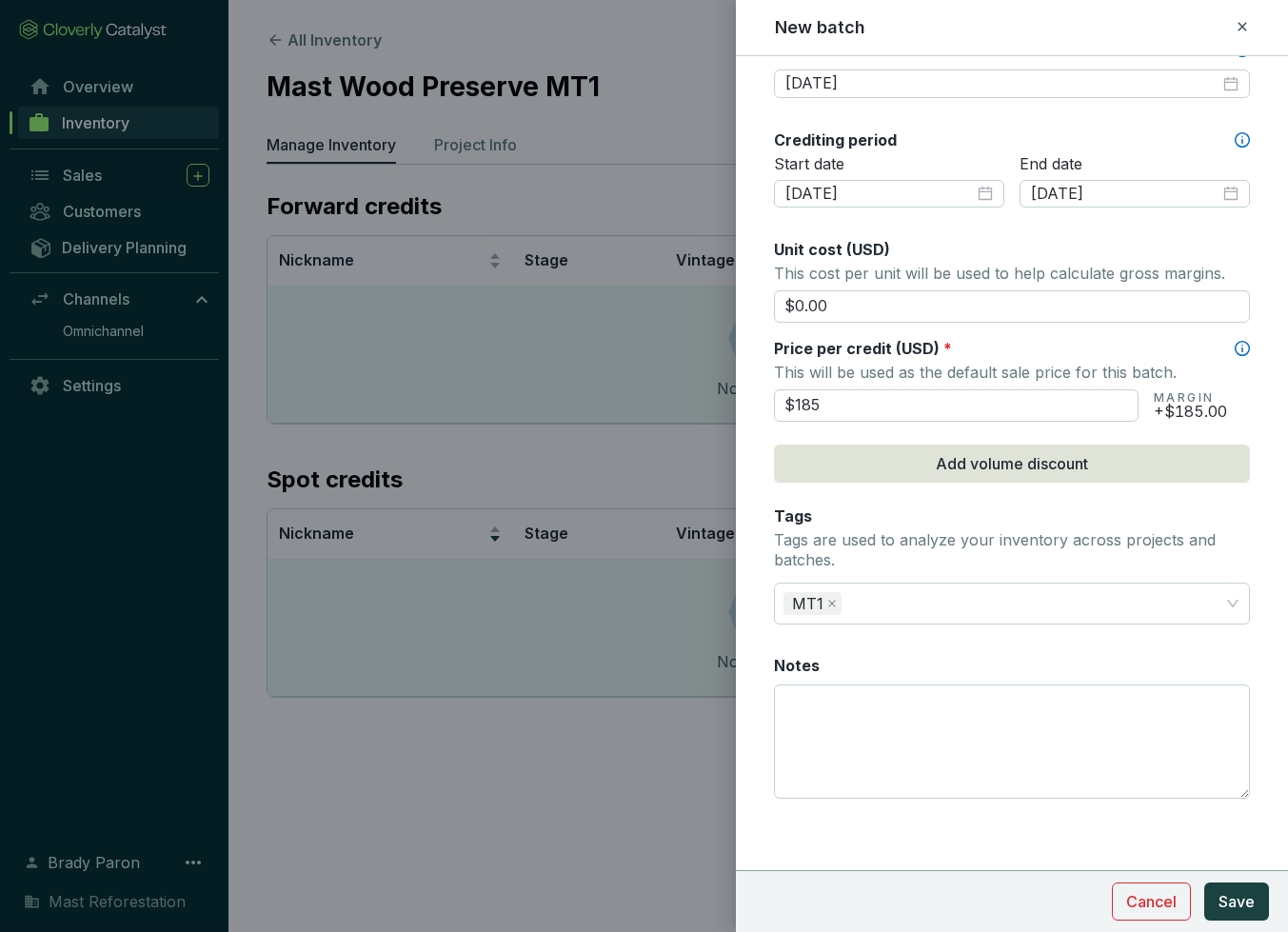 click on "Tags   Tags are used to analyze your inventory across projects and batches." at bounding box center [1012, 540] 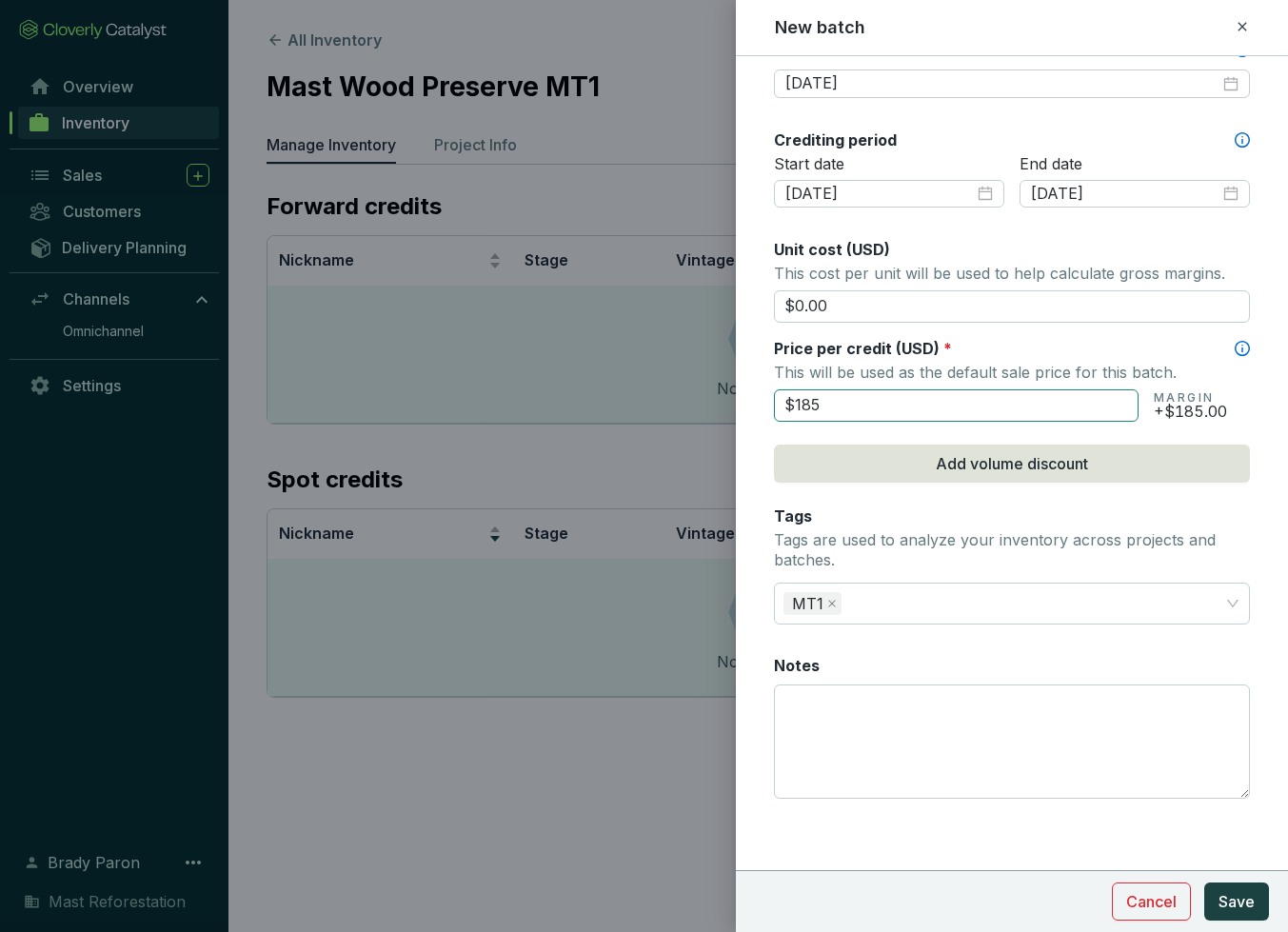 click on "$185" at bounding box center [956, 406] 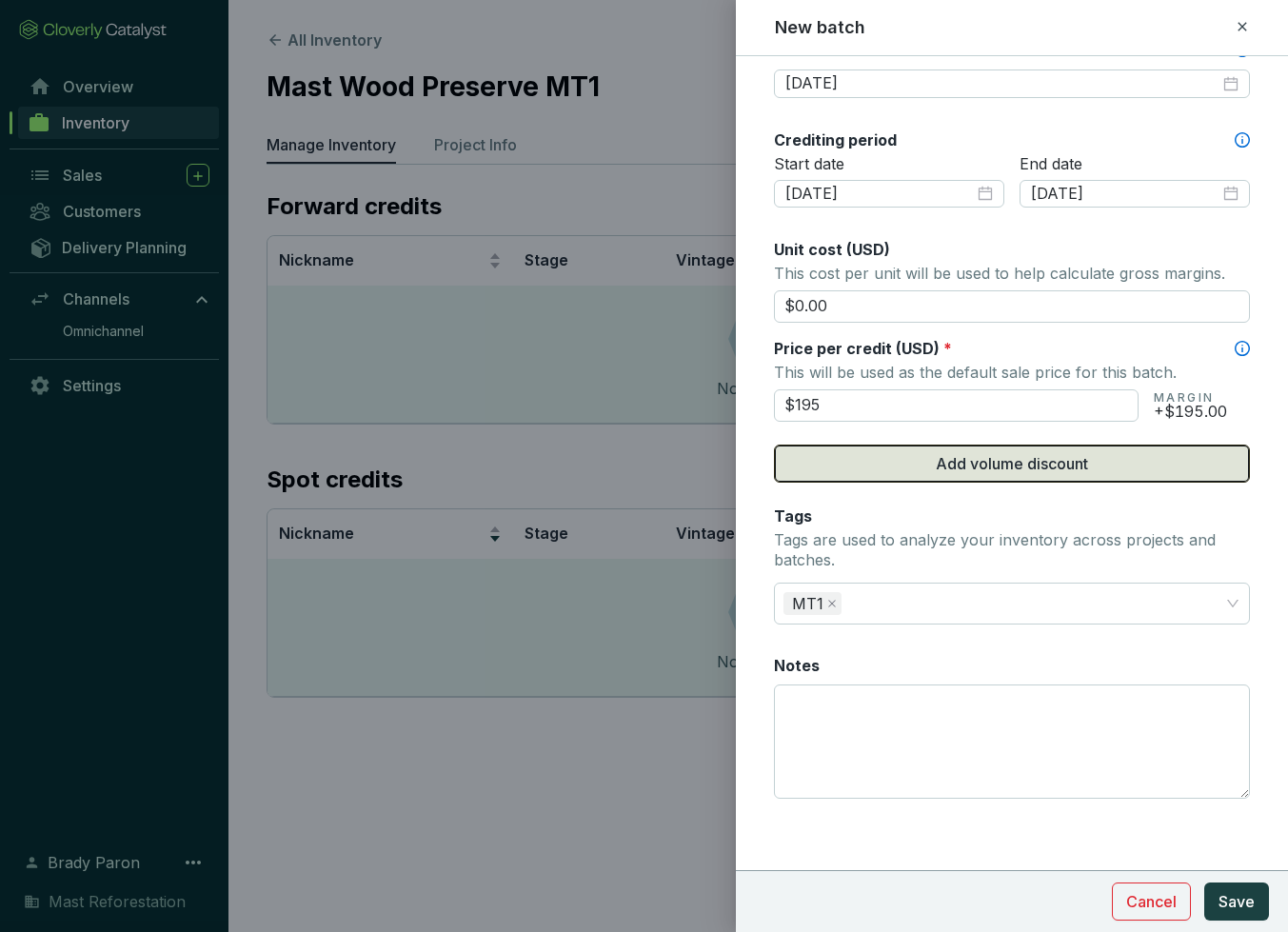 type on "$195" 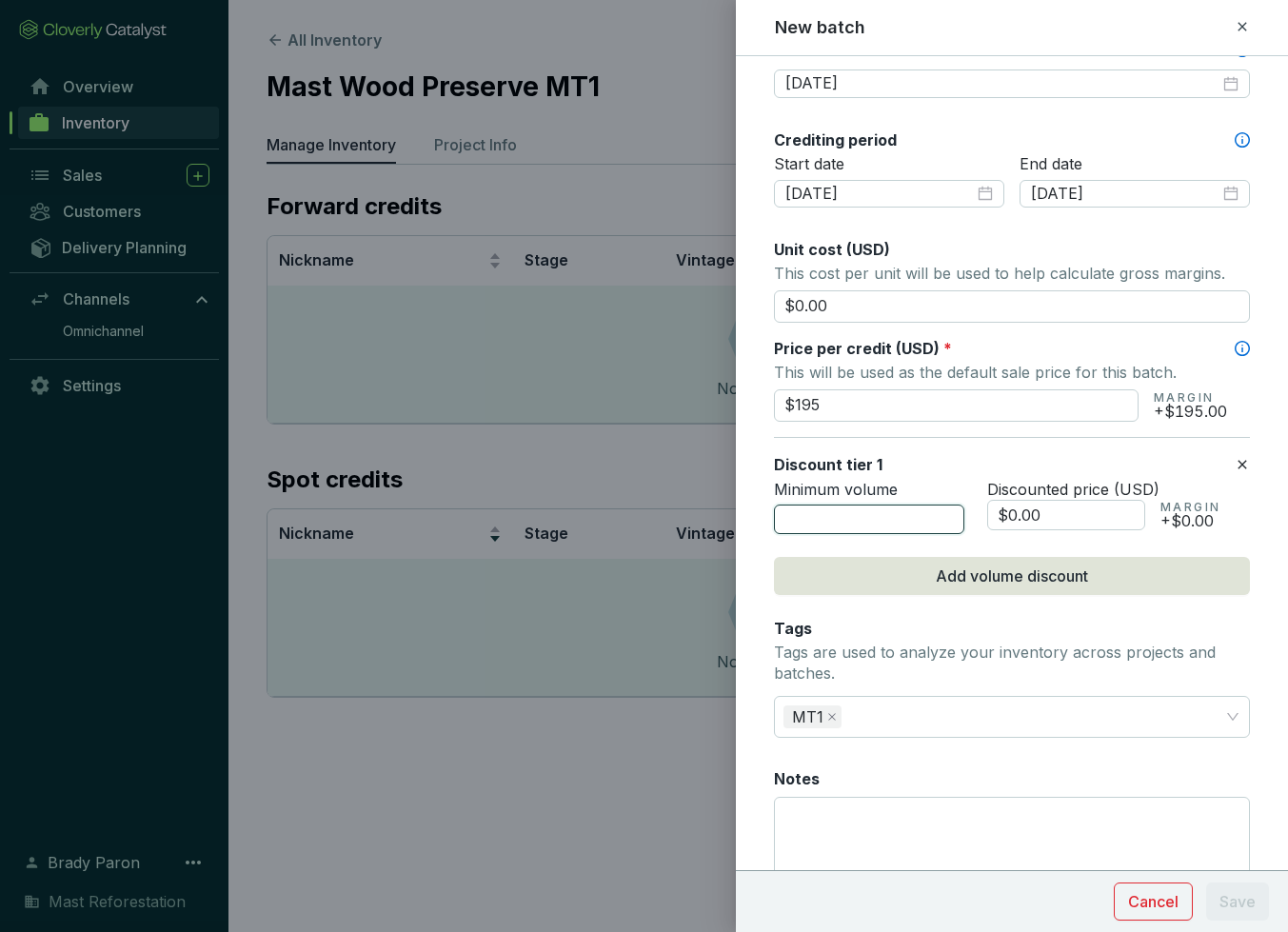 click at bounding box center (869, 520) 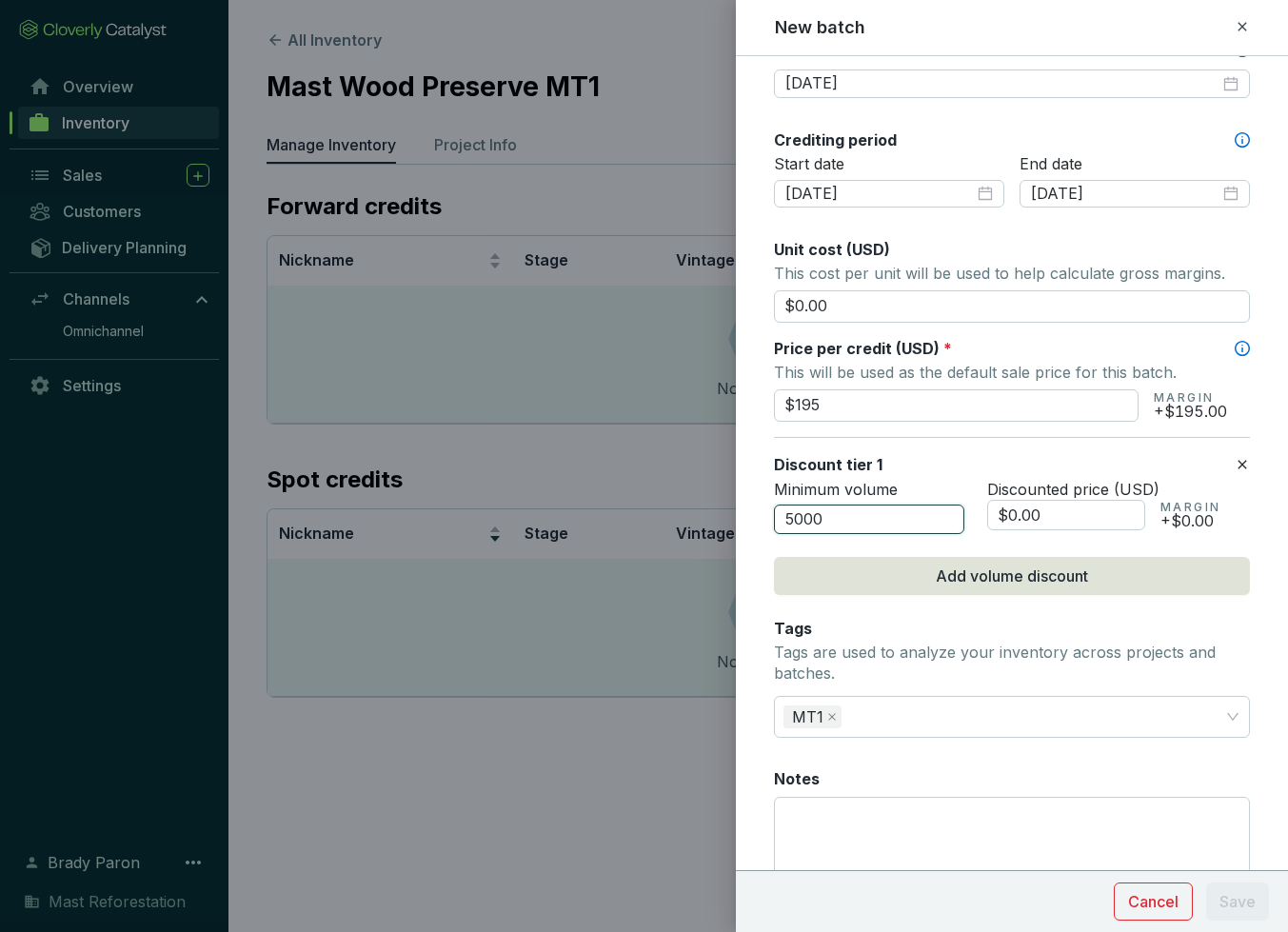 type on "5000" 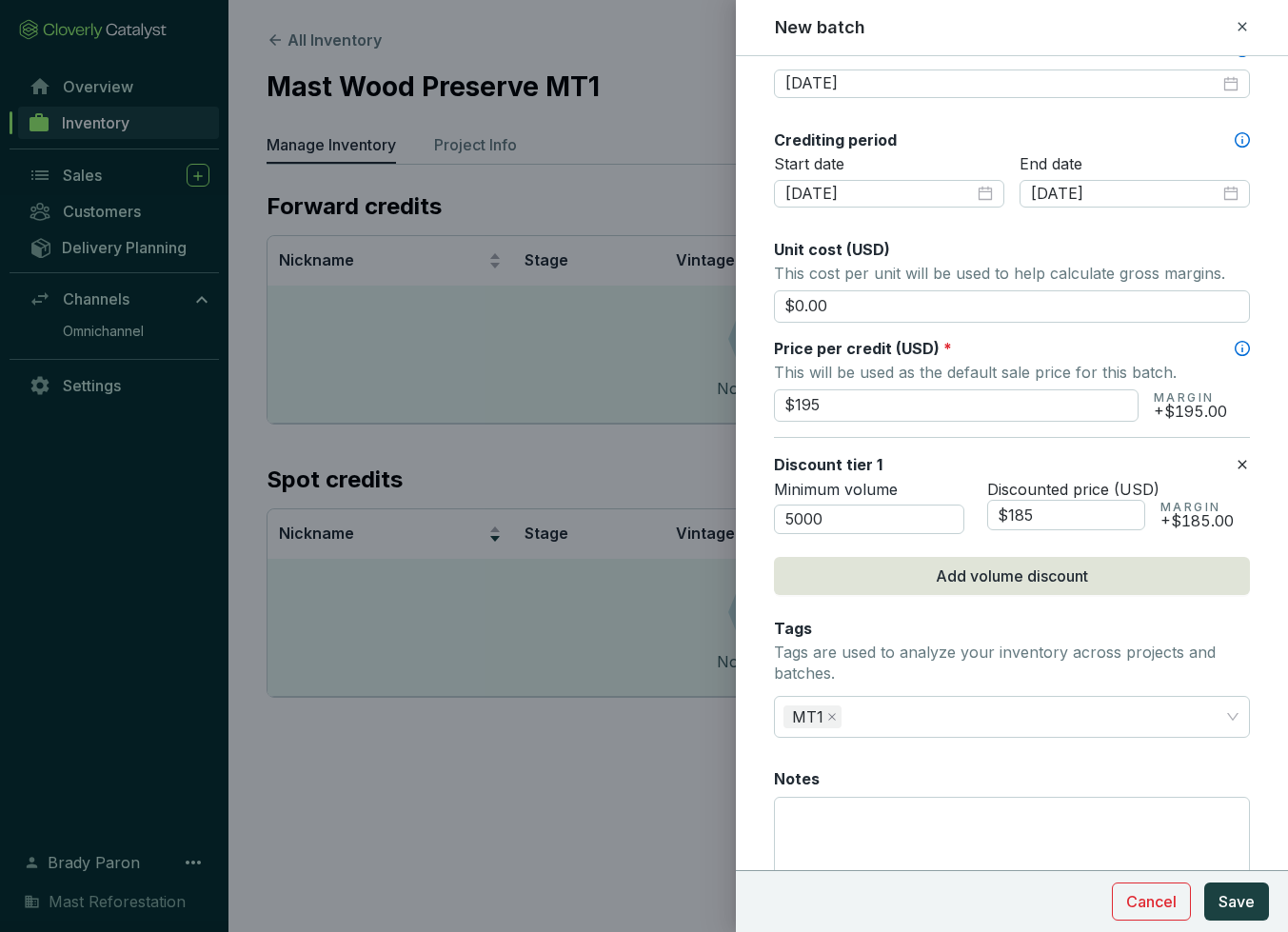 type on "$185.00" 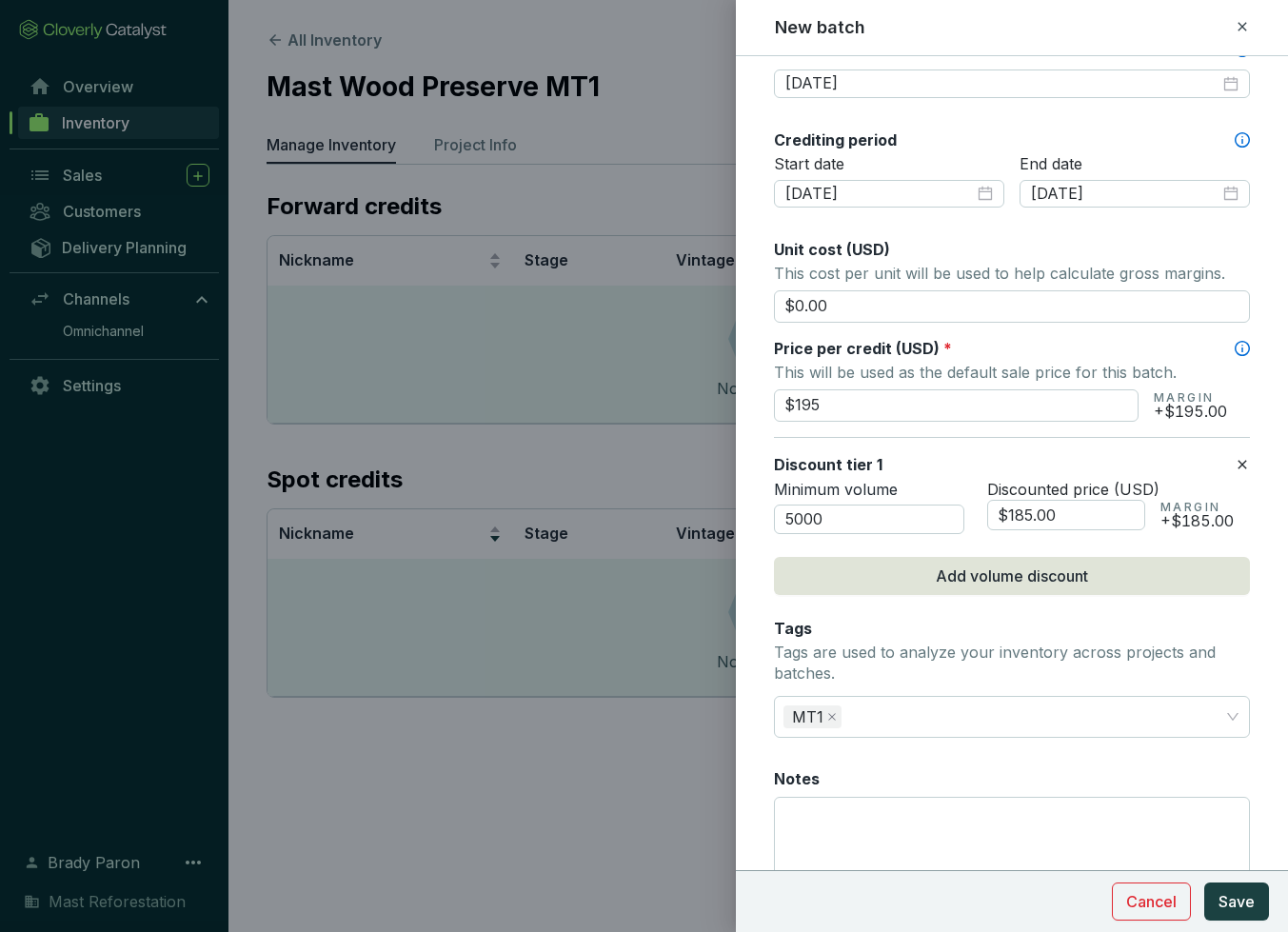 click on "Discount tier 1" at bounding box center (1004, 465) 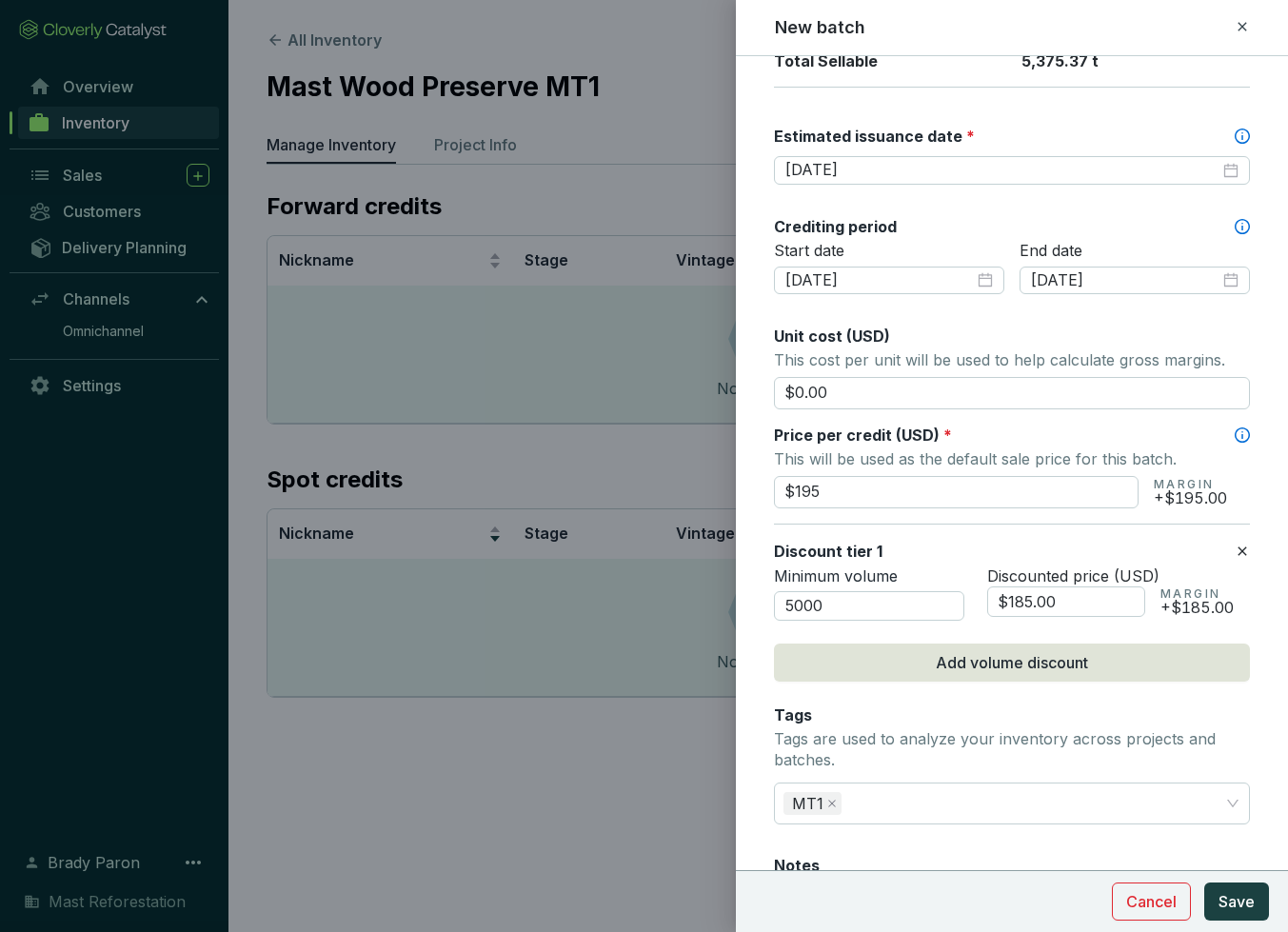 scroll, scrollTop: 510, scrollLeft: 0, axis: vertical 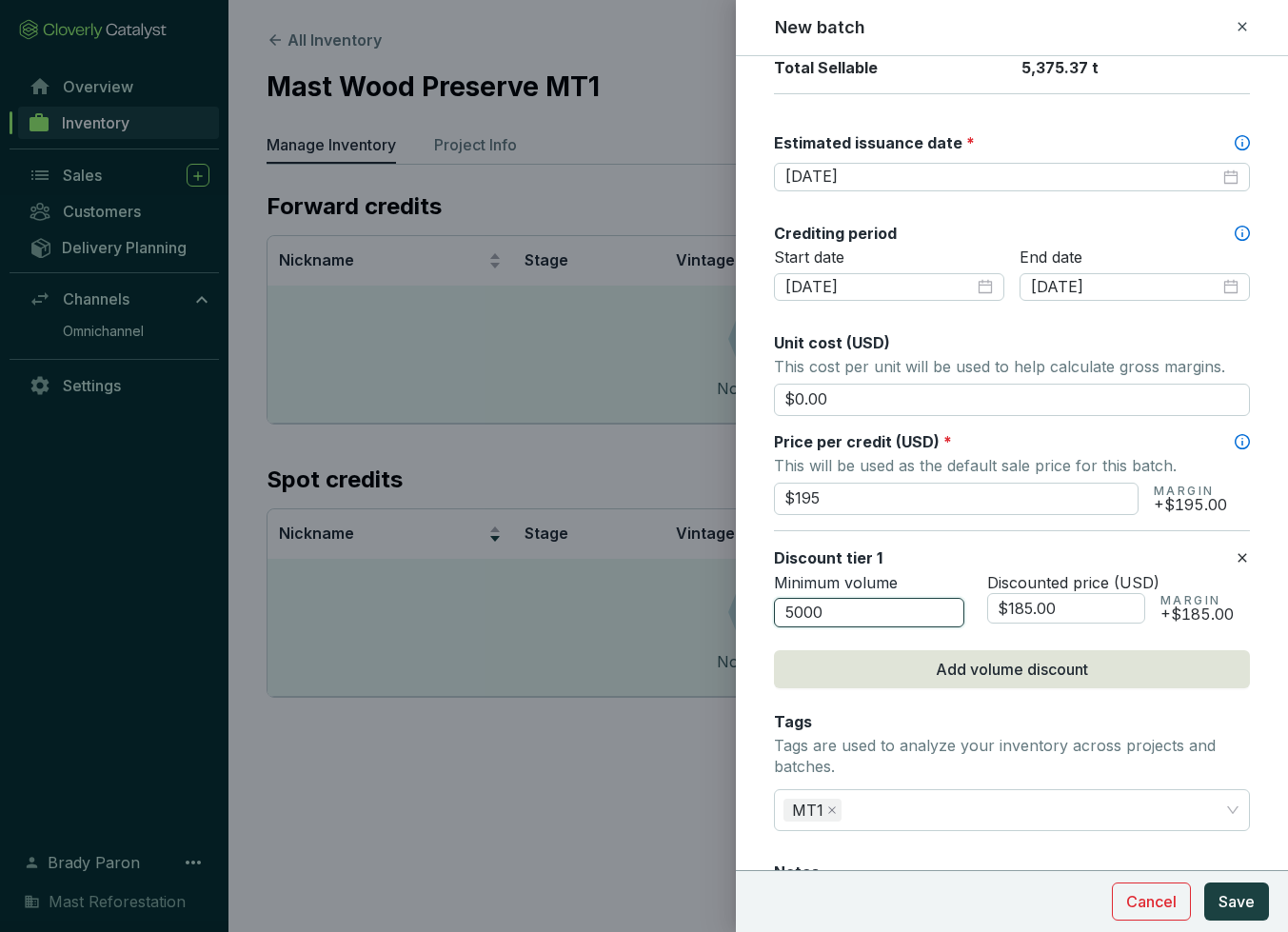 click on "5000" at bounding box center (869, 613) 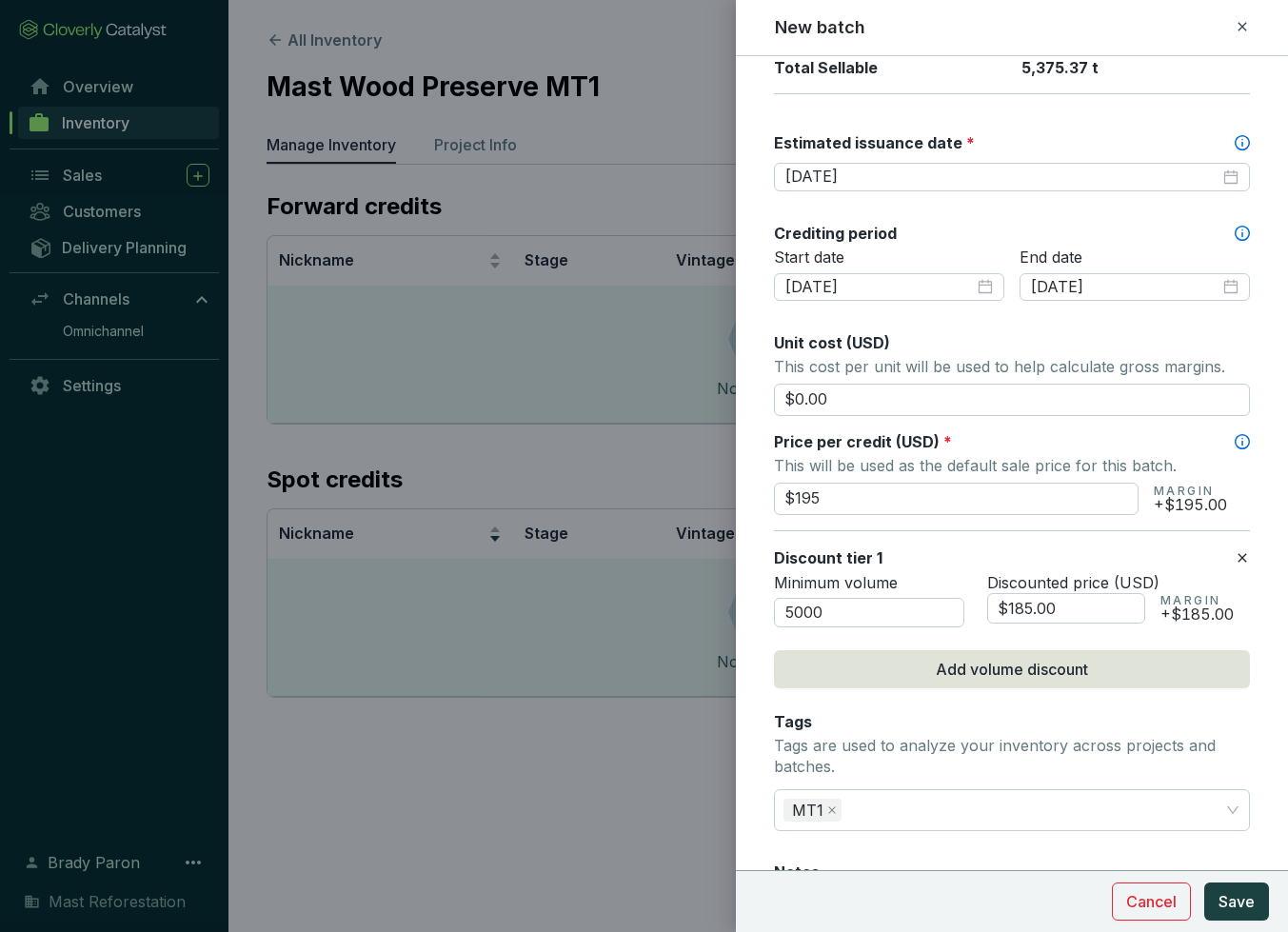 click on "Discount tier 1" at bounding box center (1012, 558) 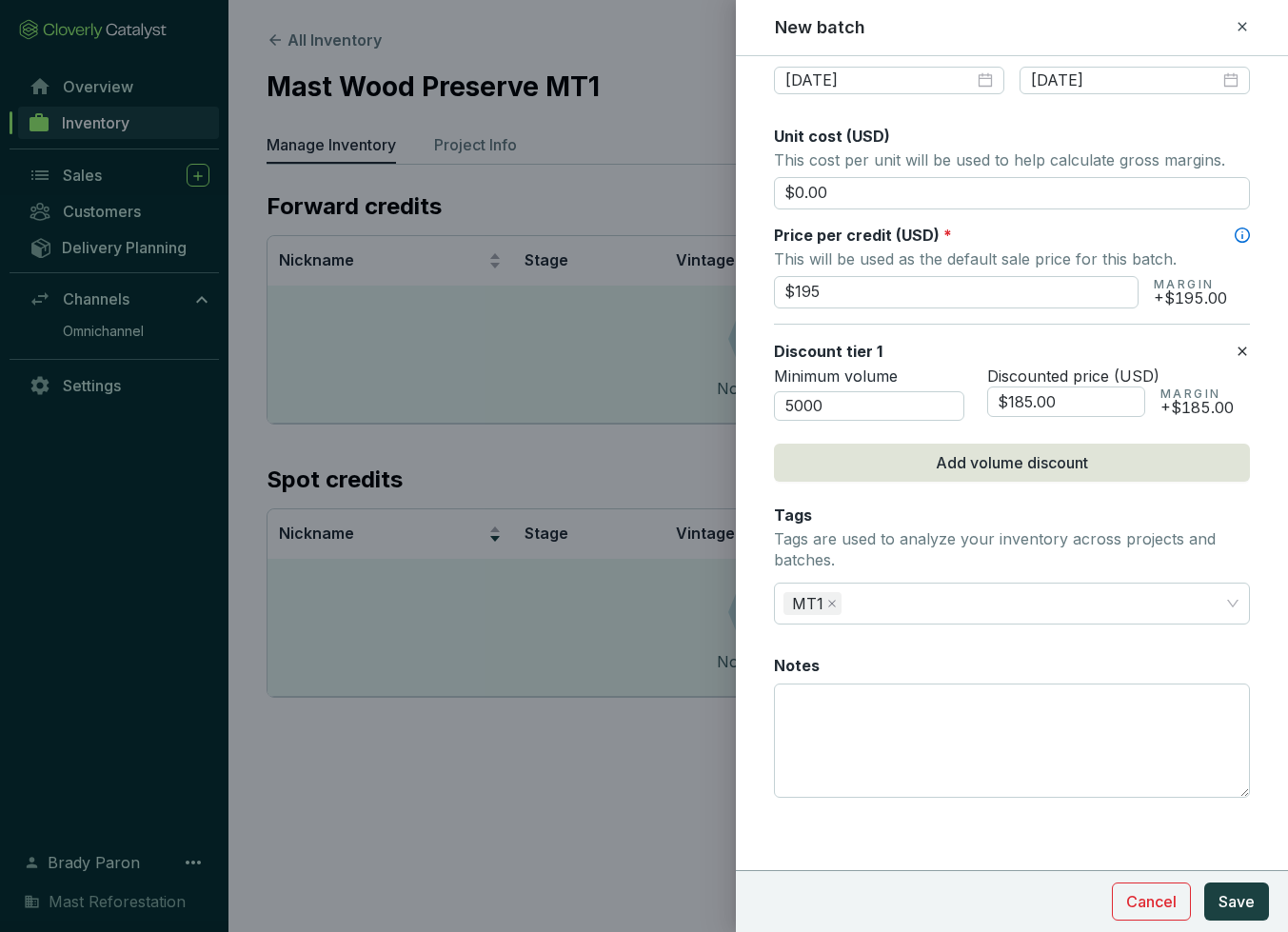 scroll, scrollTop: 711, scrollLeft: 0, axis: vertical 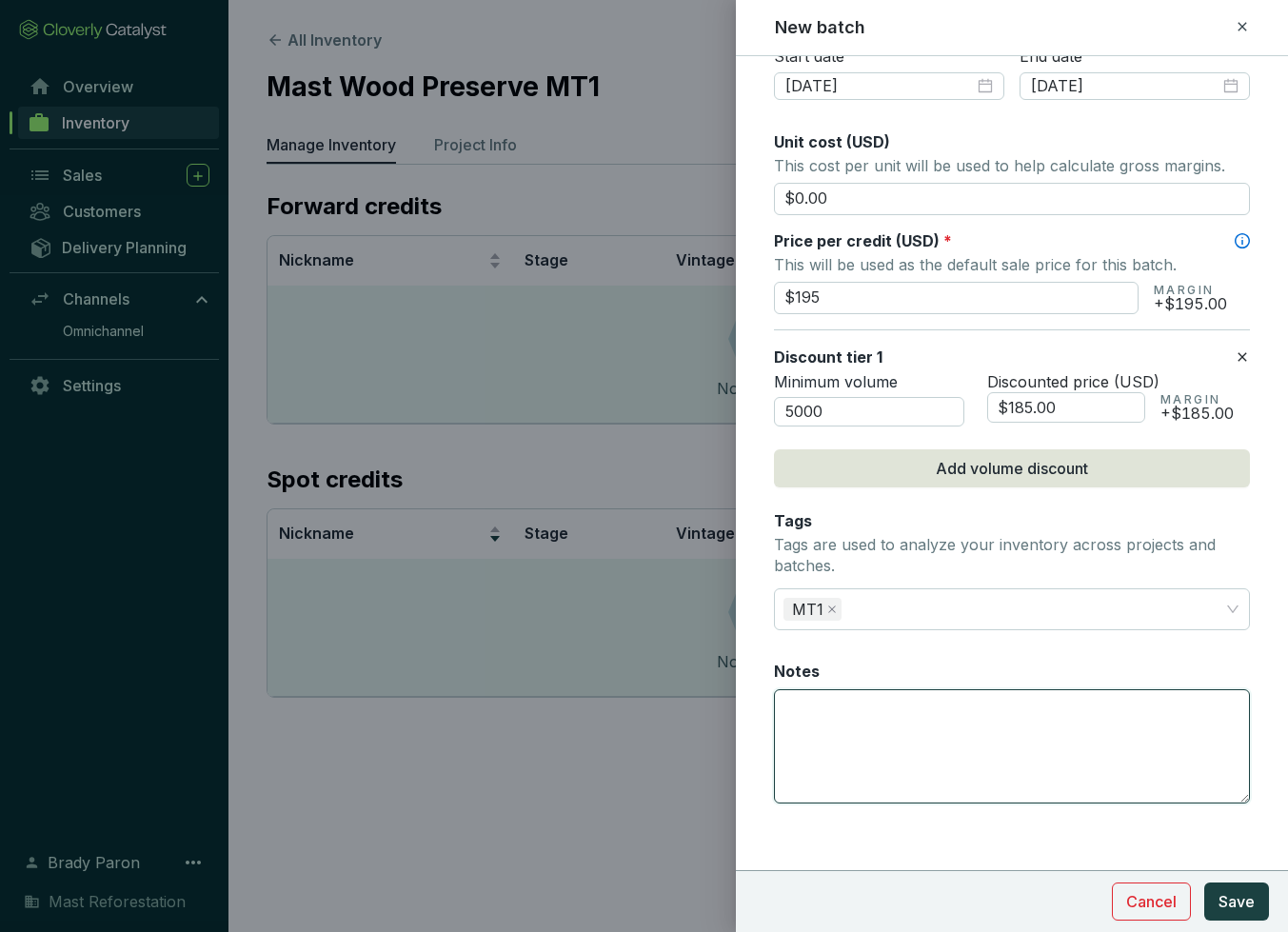 click on "Notes" at bounding box center (1012, 746) 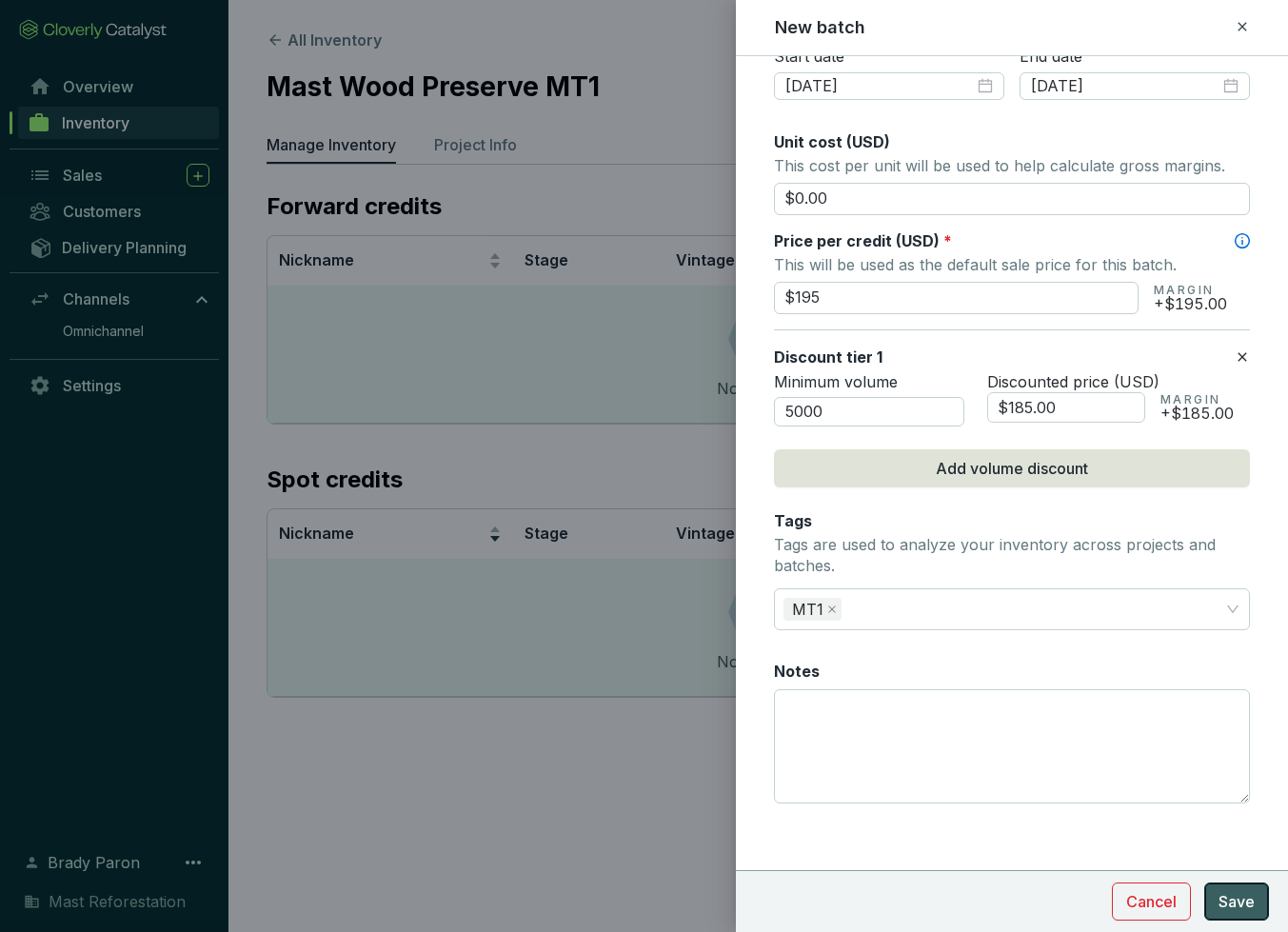 click on "Save" at bounding box center (1237, 902) 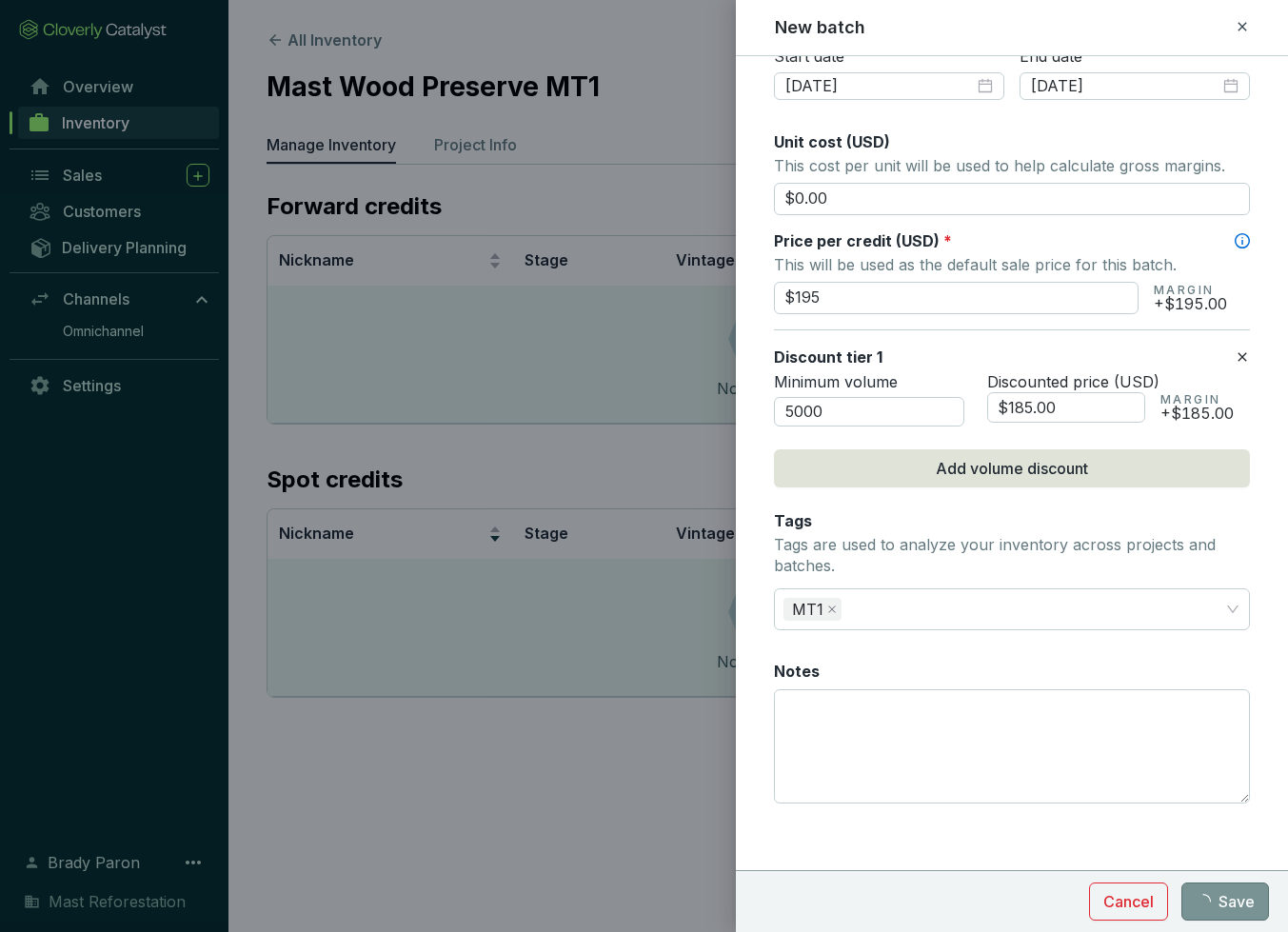 type 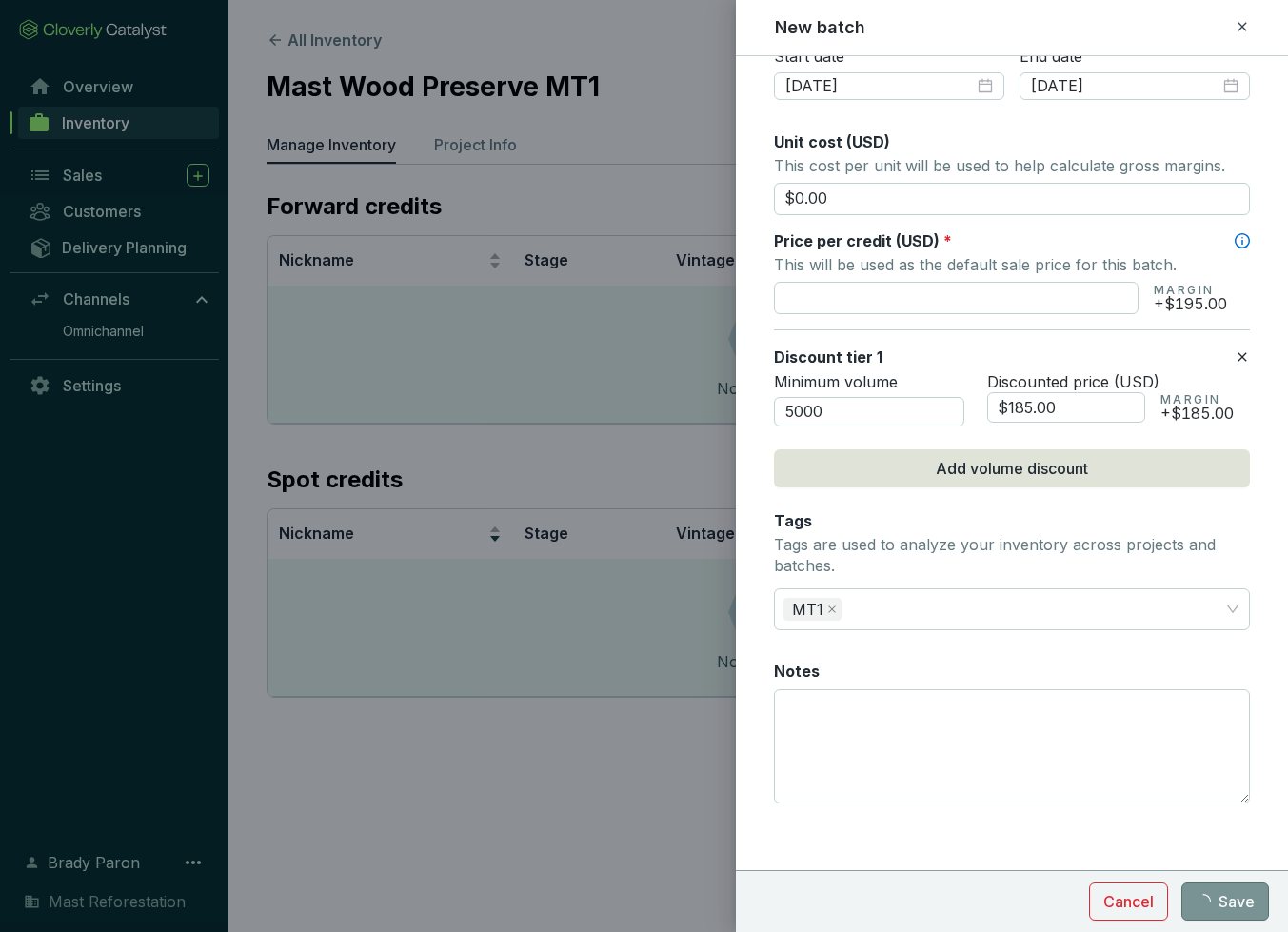 type 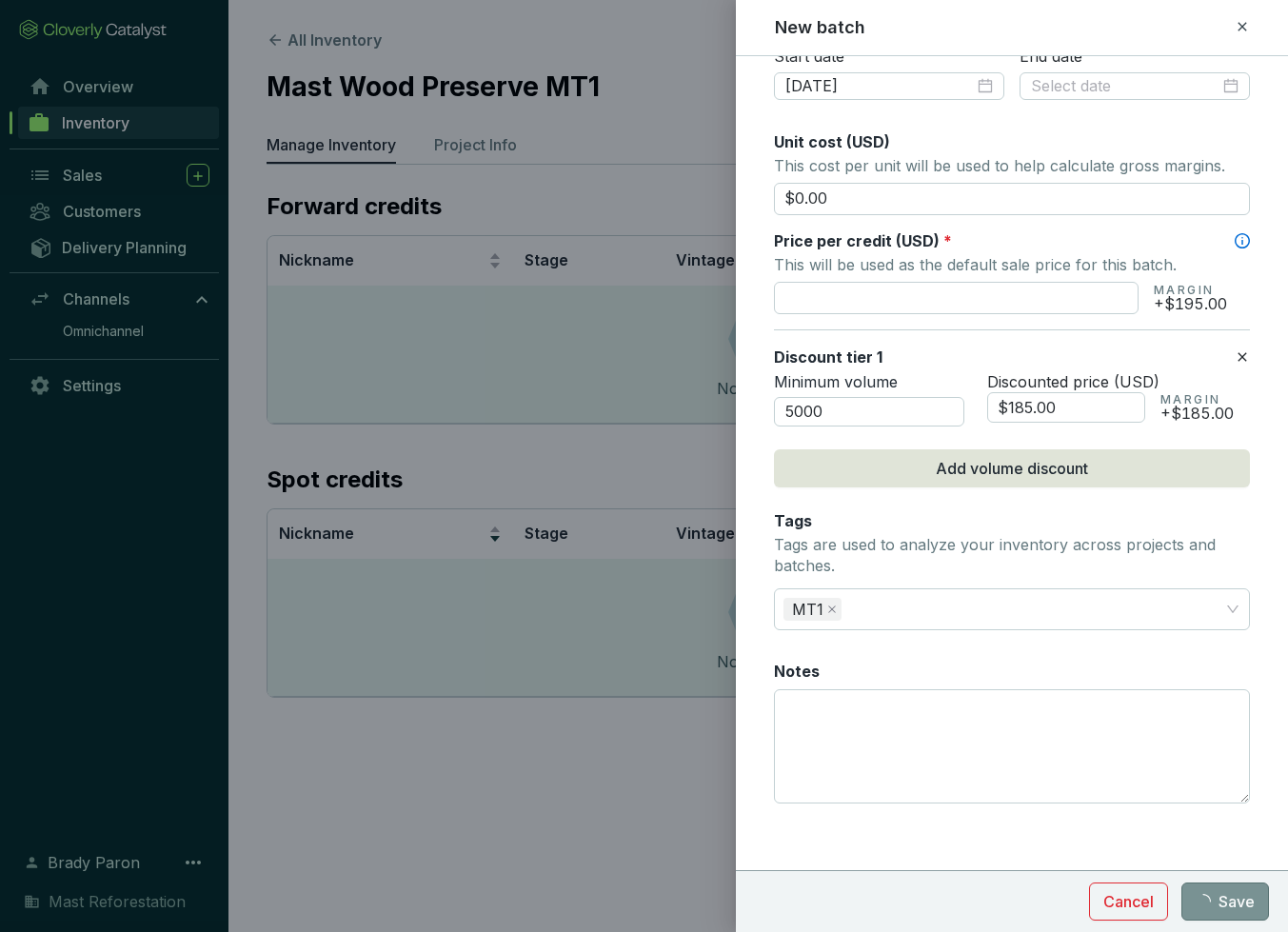 scroll, scrollTop: 604, scrollLeft: 0, axis: vertical 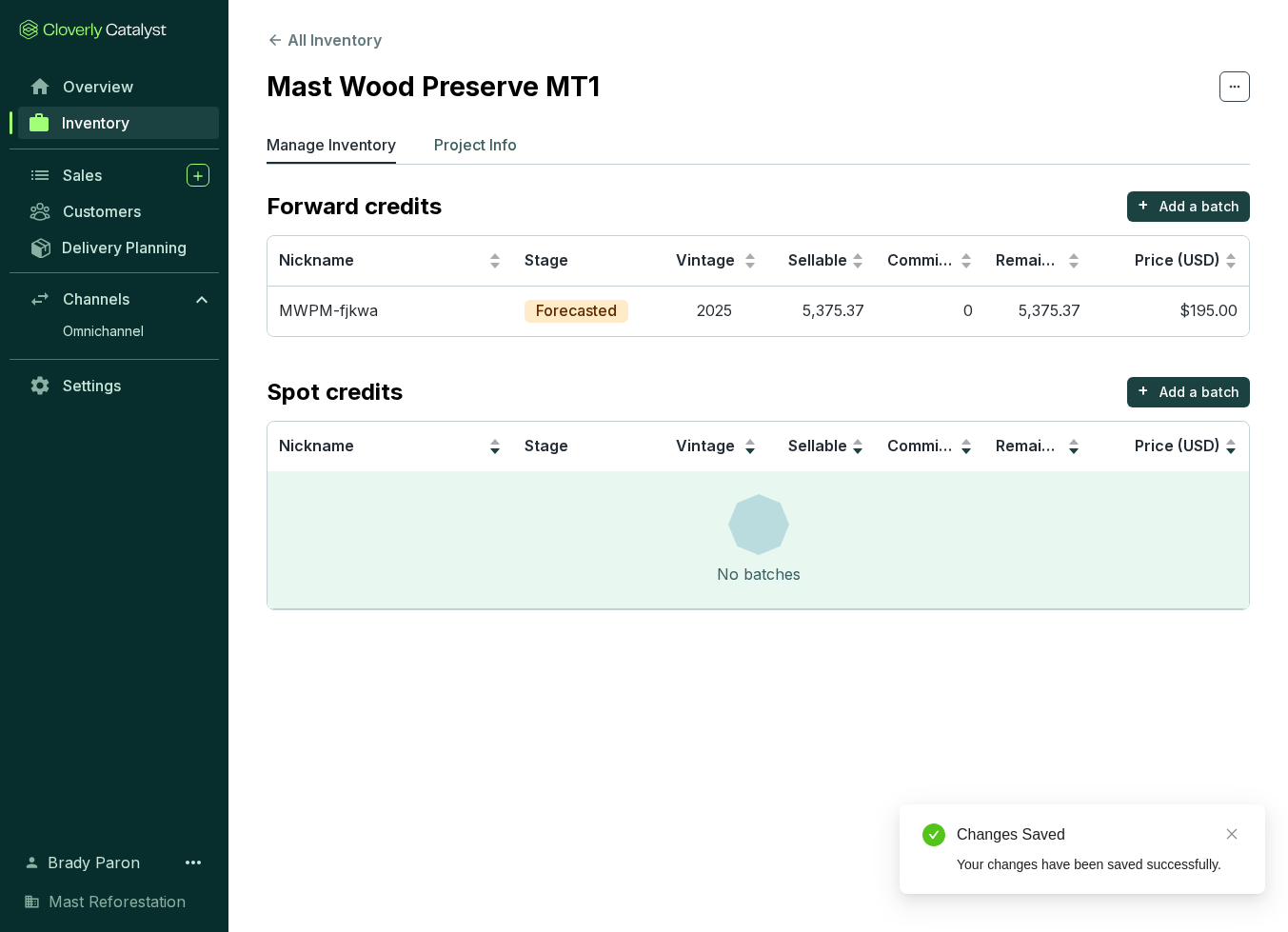 click on "Project Info" at bounding box center [475, 145] 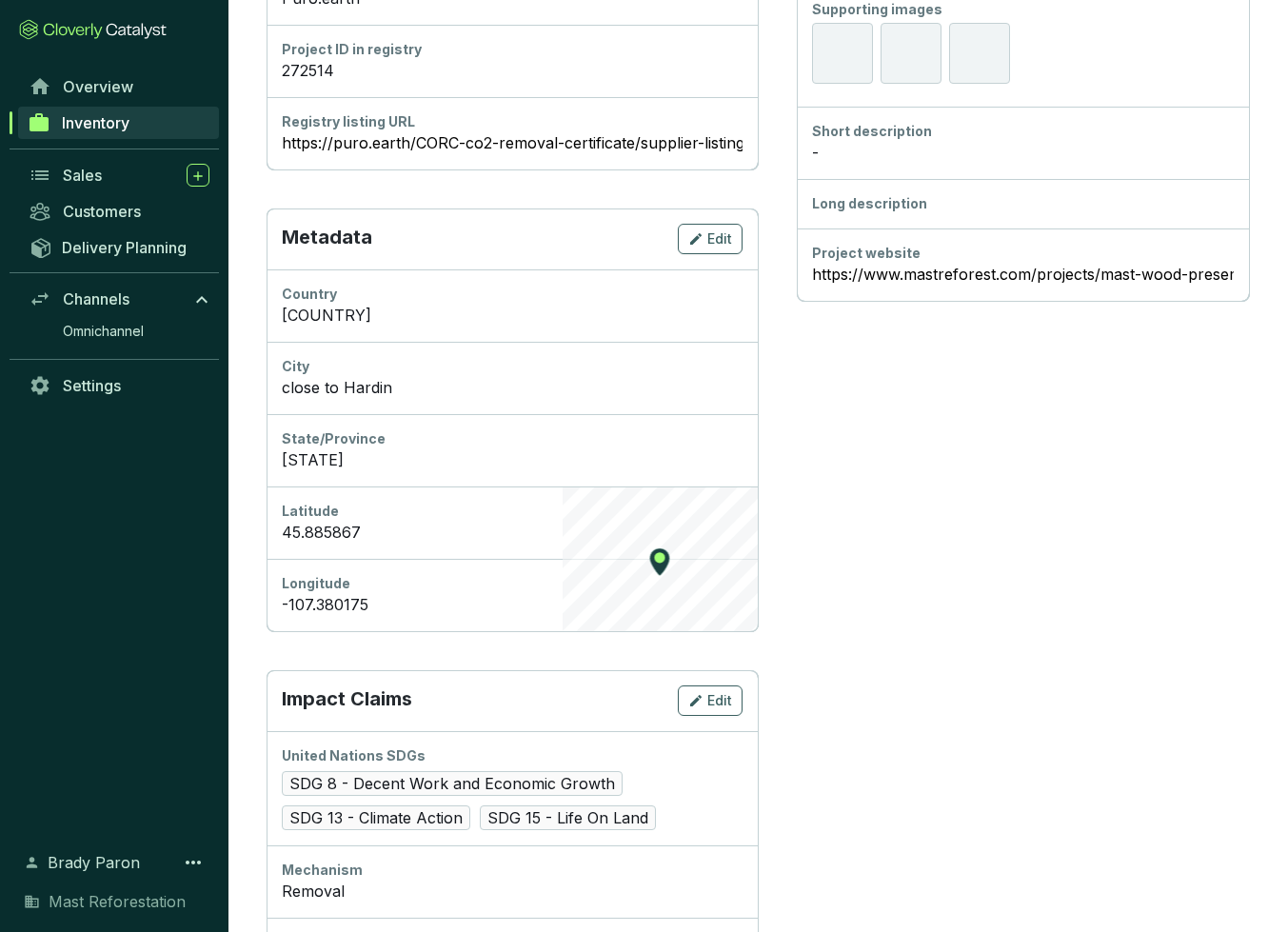 scroll, scrollTop: 743, scrollLeft: 0, axis: vertical 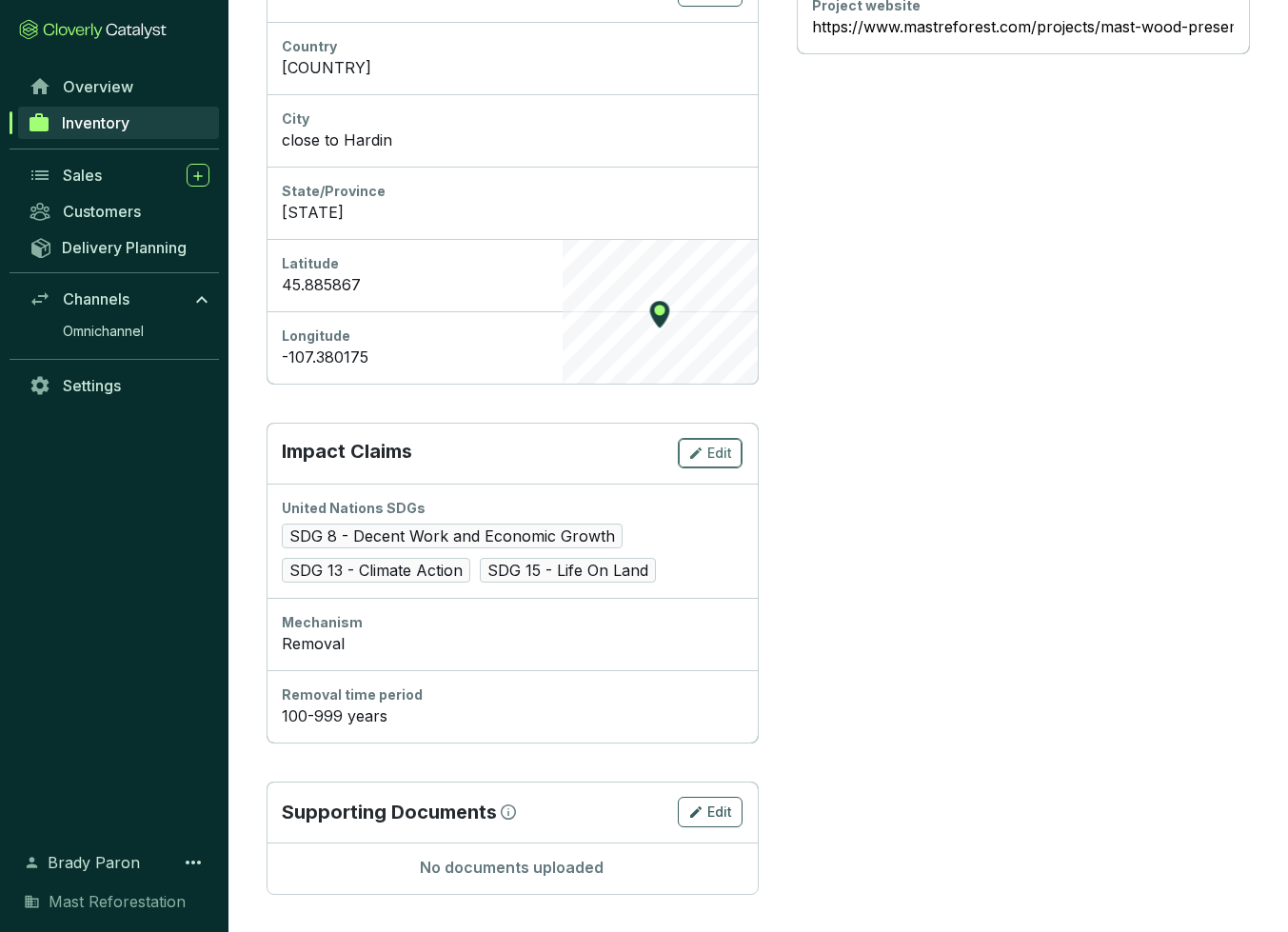 click on "Edit" at bounding box center (720, 453) 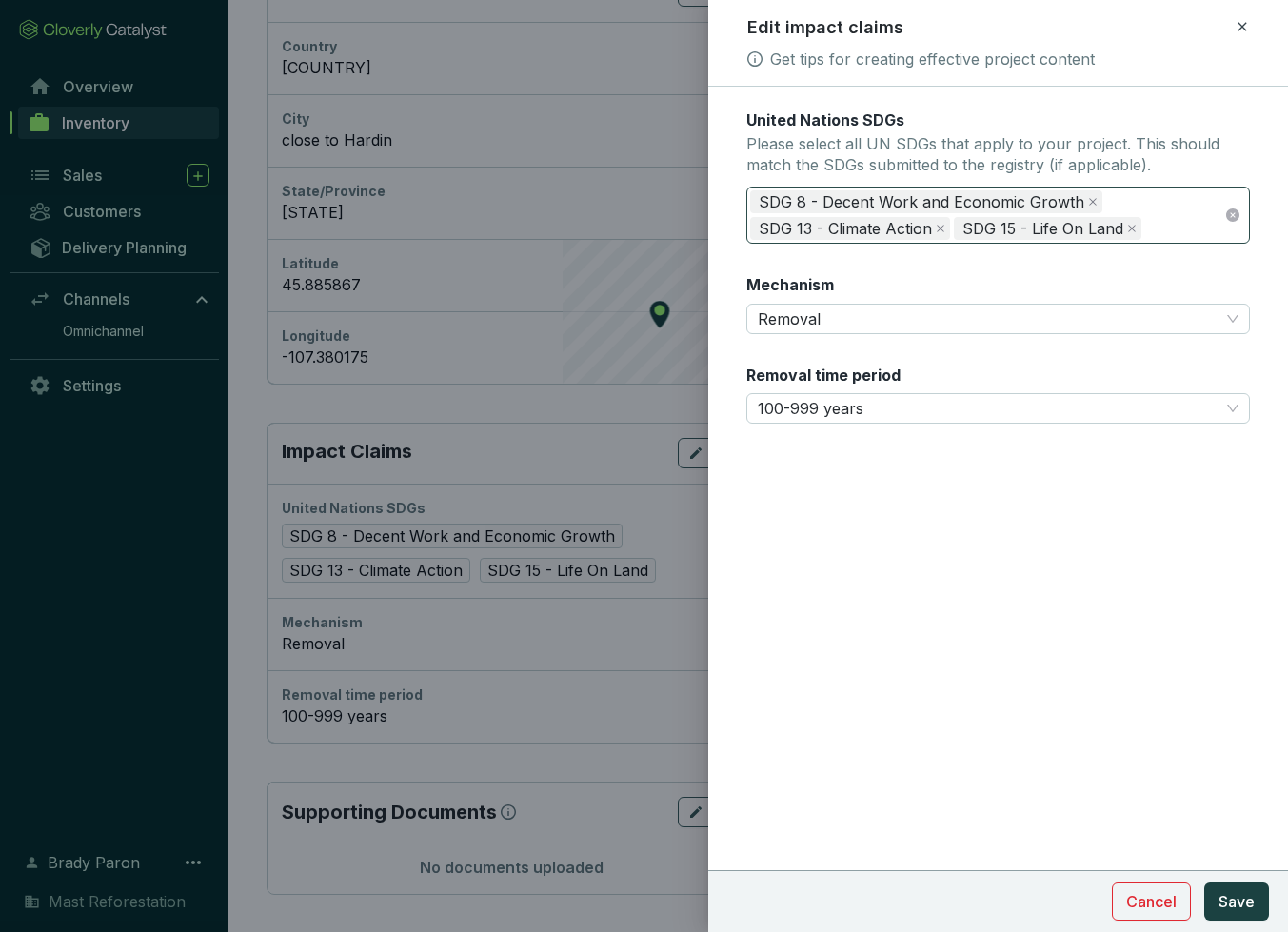 click on "SDG 8 - Decent Work and Economic Growth" at bounding box center [926, 202] 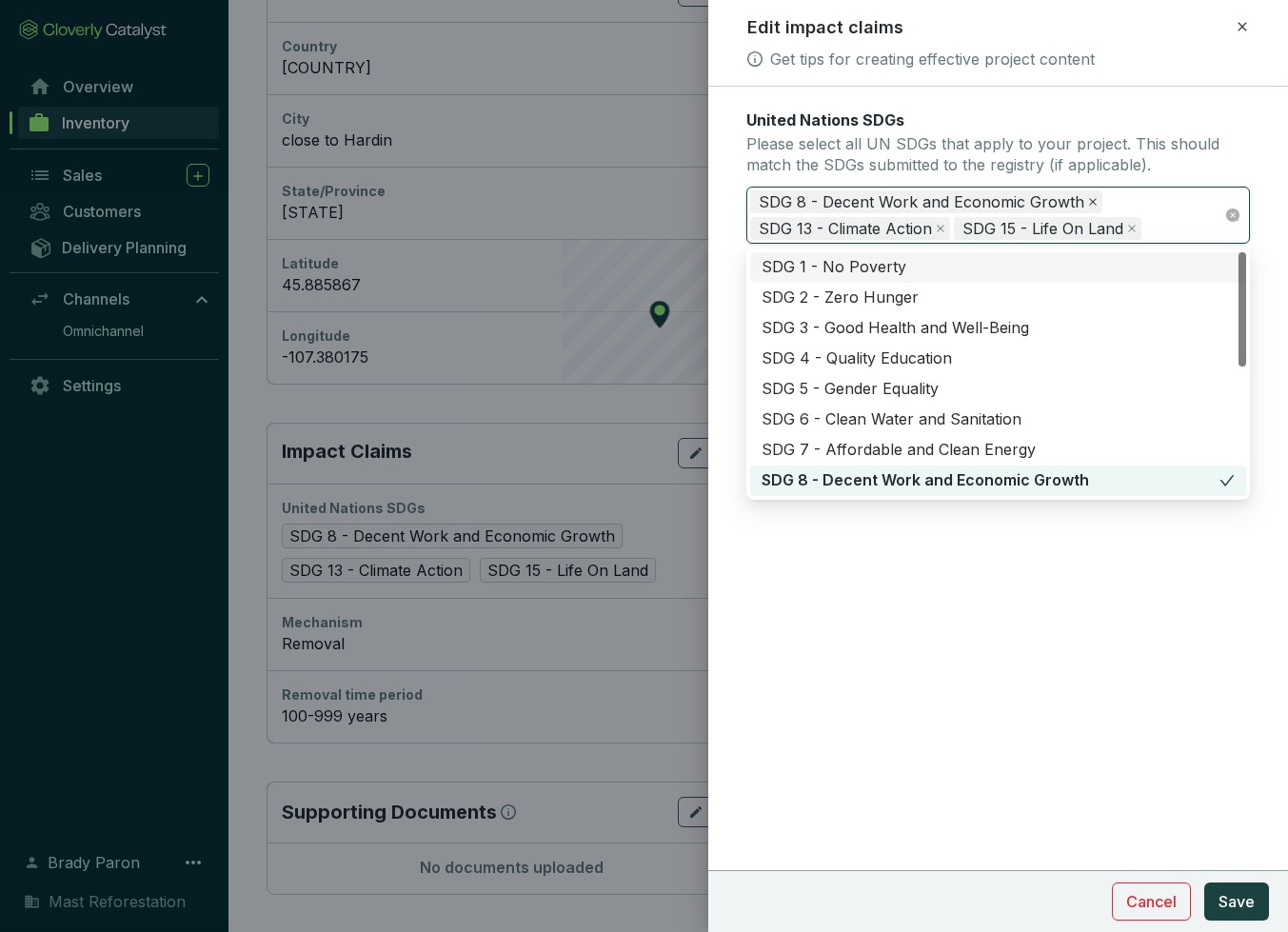 click 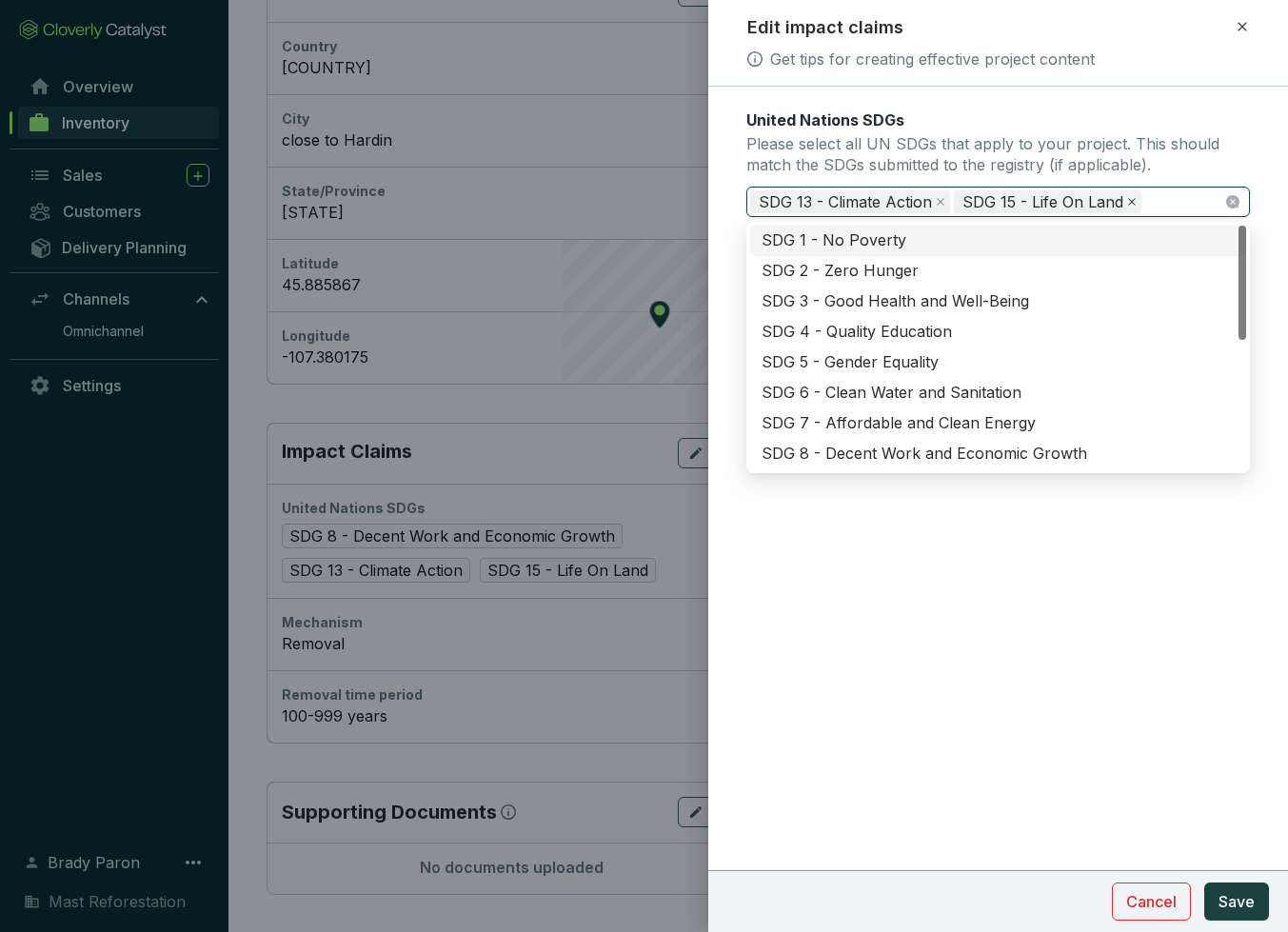 click 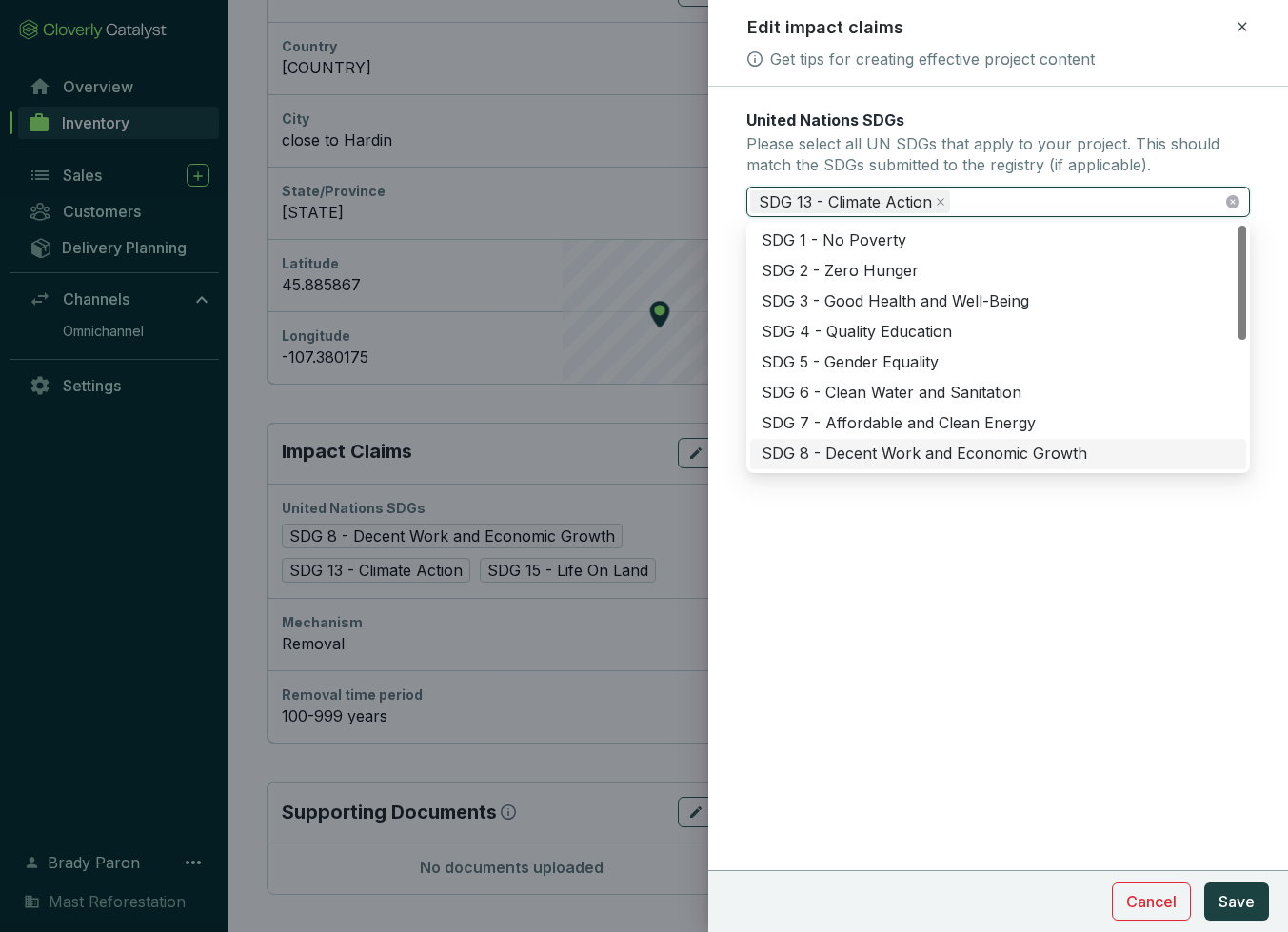 click on "United Nations SDGs   Please select all UN SDGs that apply to your project. This should match the SDGs submitted to the registry (if applicable). SDG 13 - Climate Action SDG 13 - Climate Action   Mechanism   Removal Removal time period   100-999 years Cancel Save" at bounding box center (998, 509) 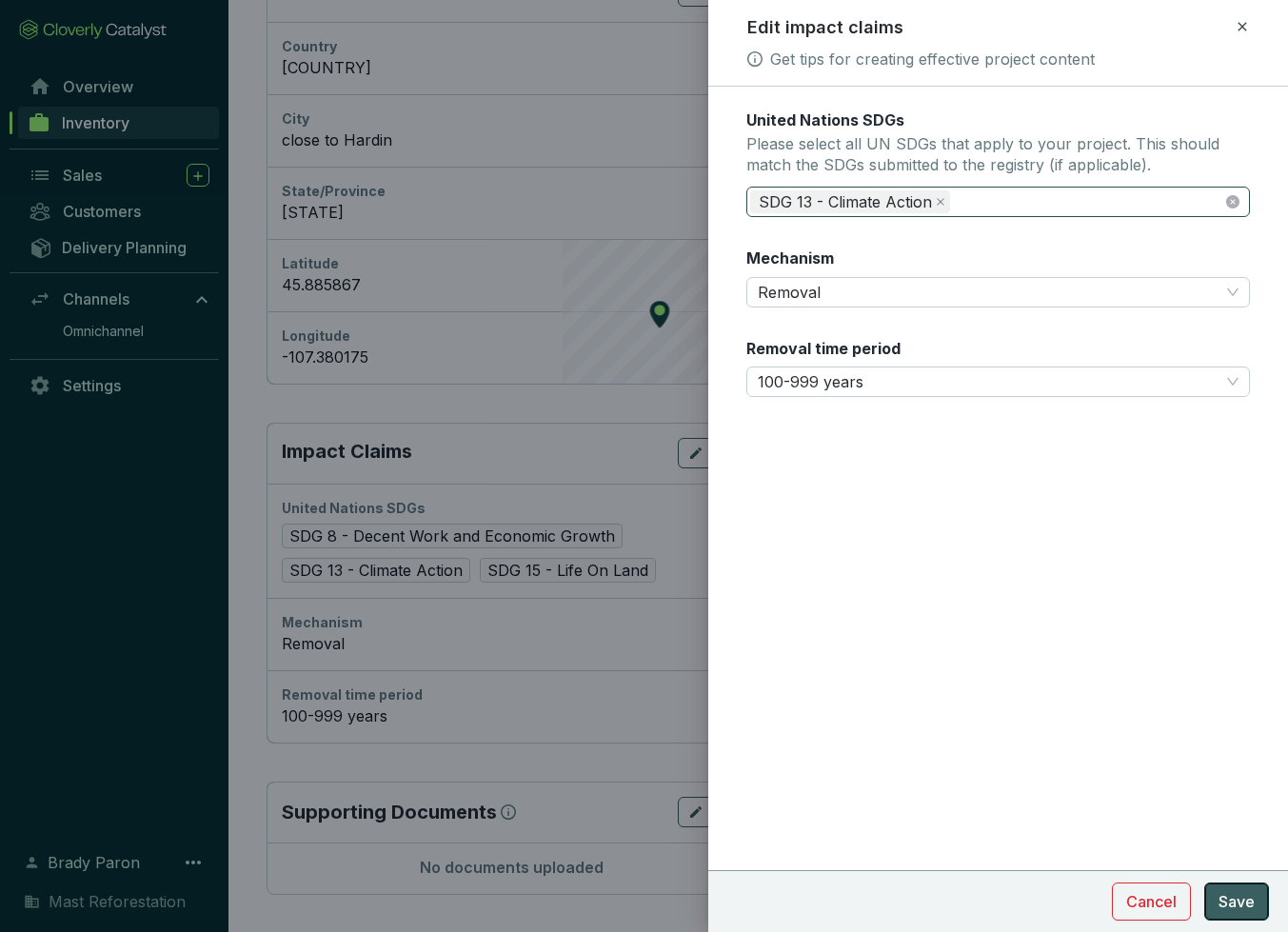 click on "Save" at bounding box center (1237, 902) 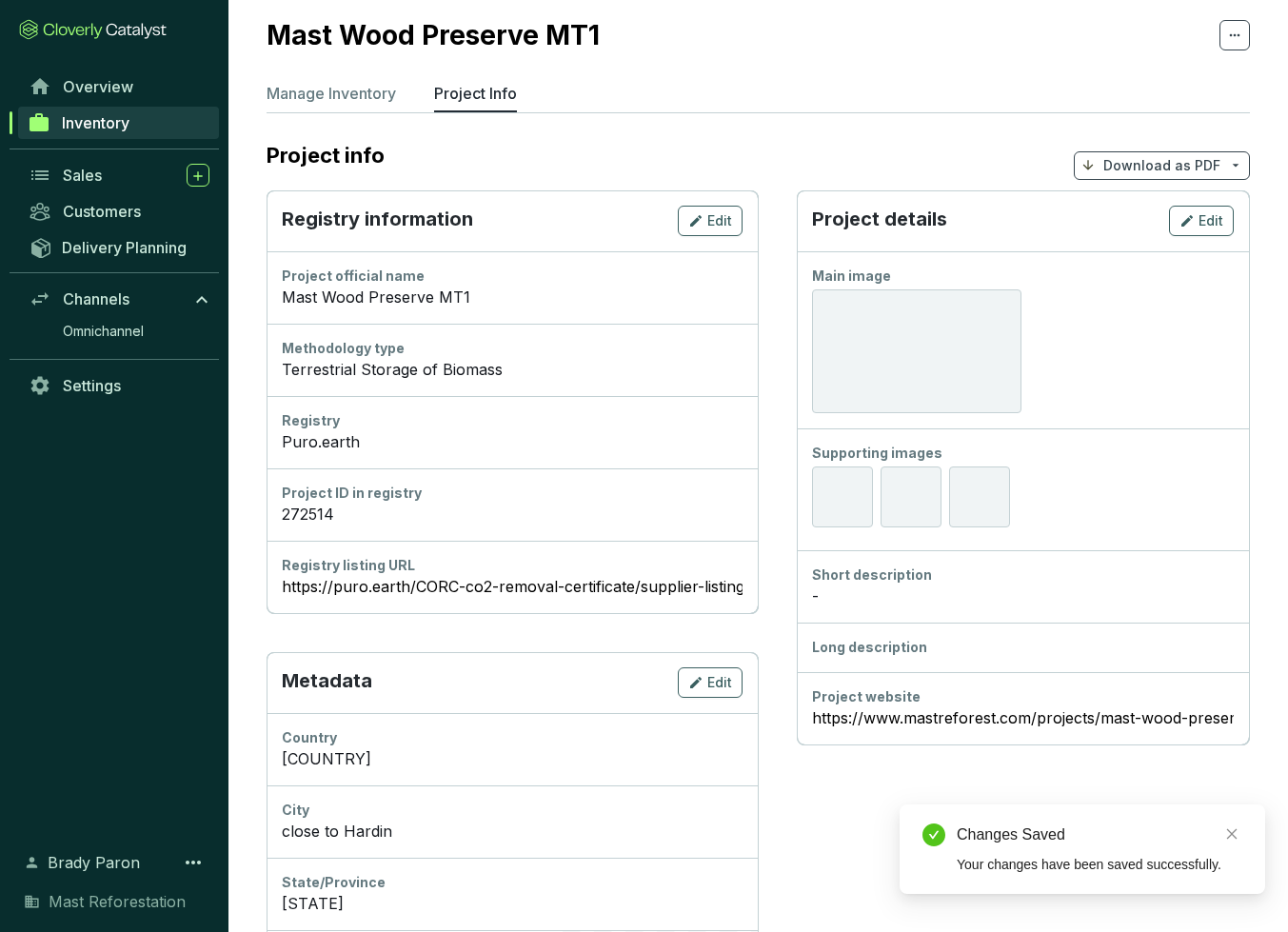 scroll, scrollTop: 46, scrollLeft: 0, axis: vertical 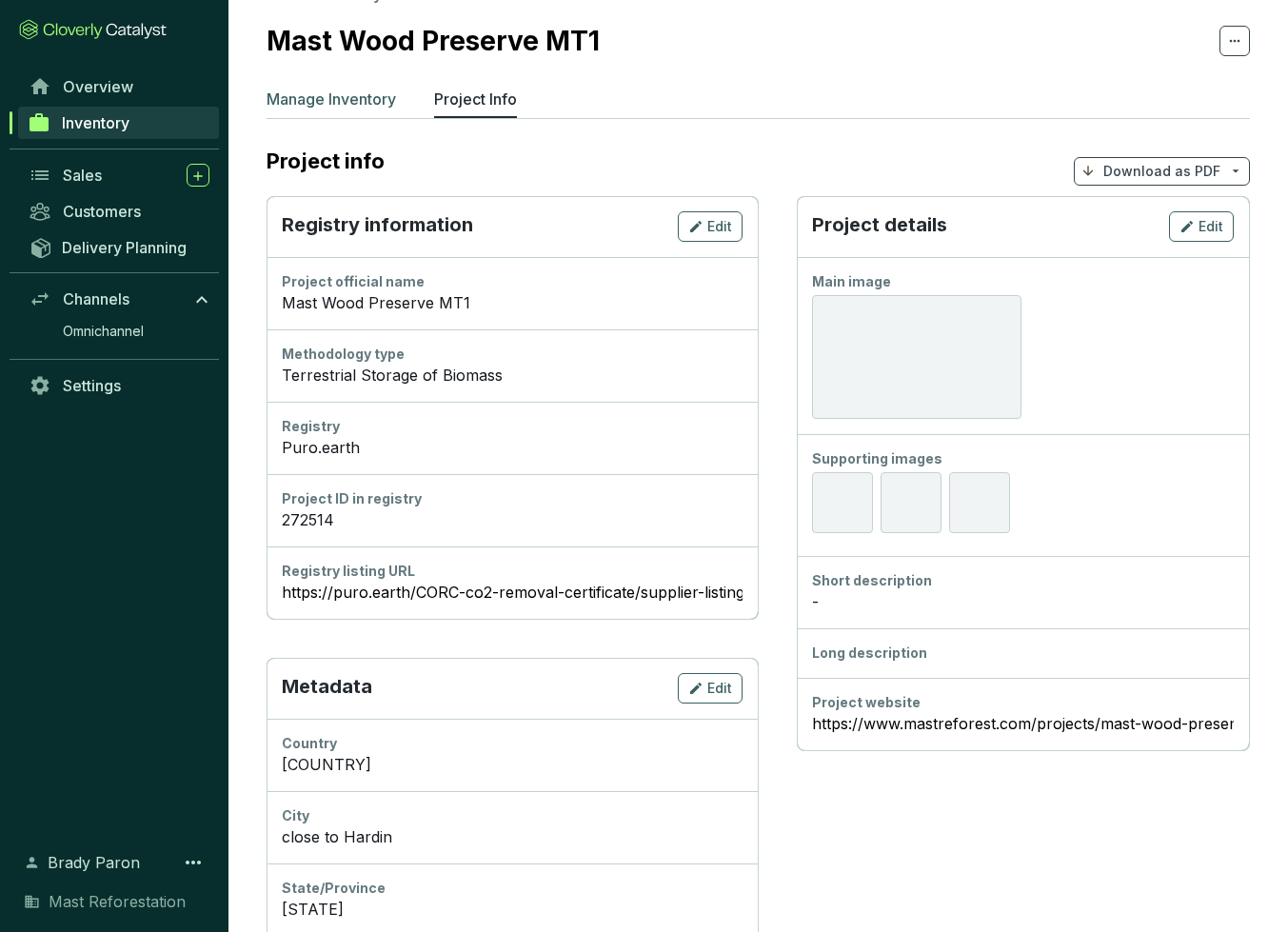 click on "Manage Inventory" at bounding box center [331, 99] 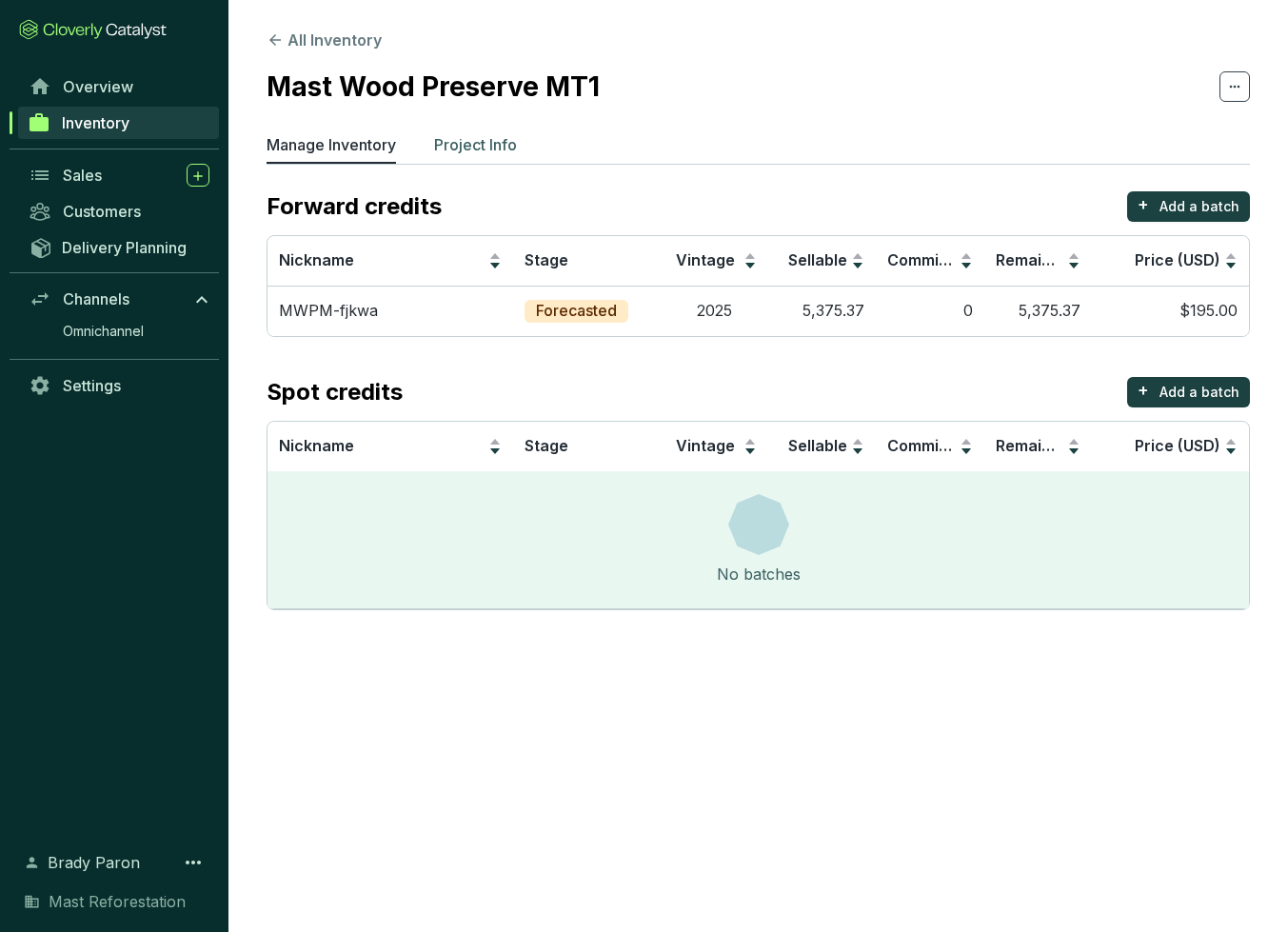 click on "Project Info" at bounding box center [475, 145] 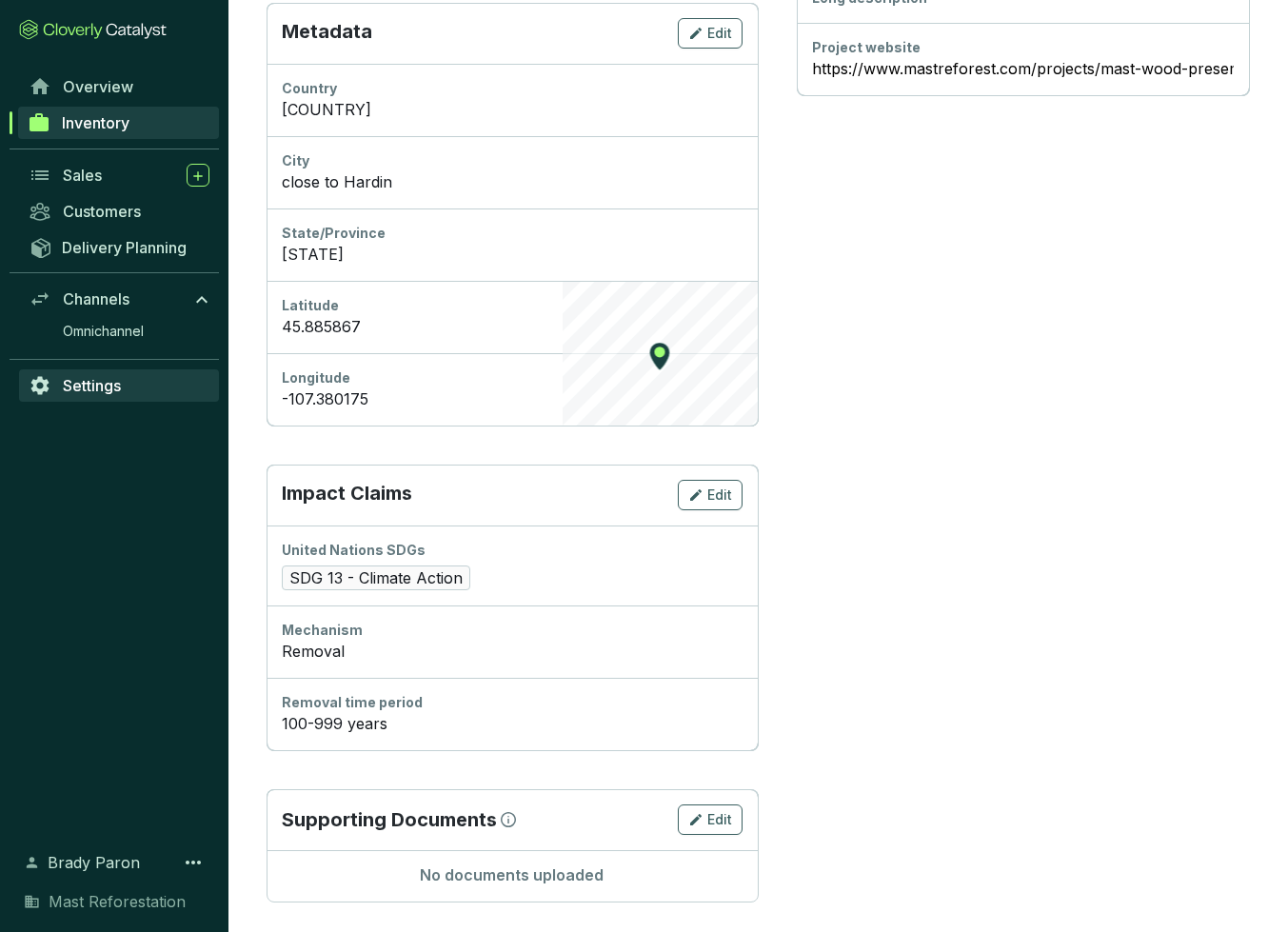 scroll, scrollTop: 708, scrollLeft: 0, axis: vertical 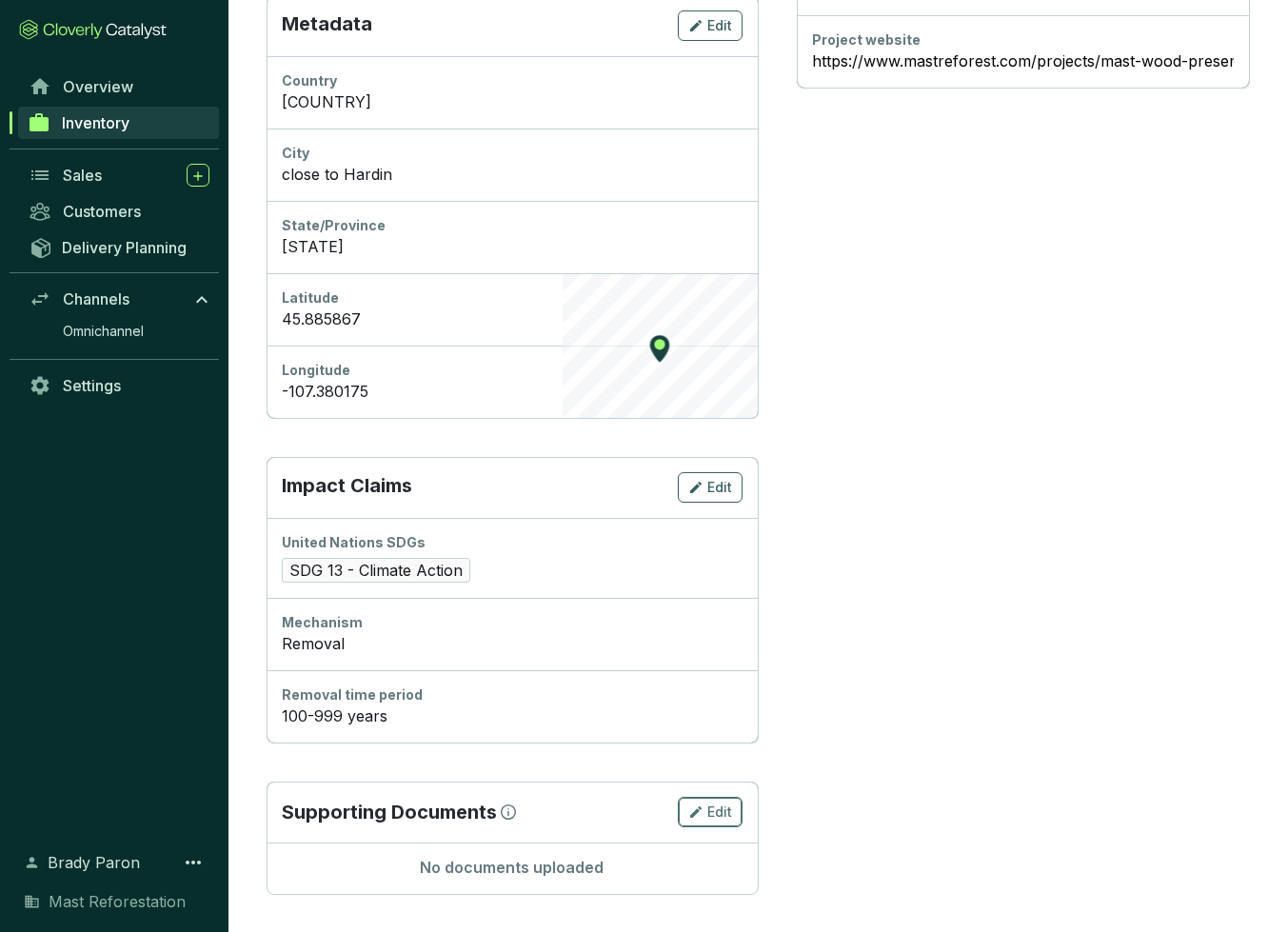 click on "Edit" at bounding box center [720, 812] 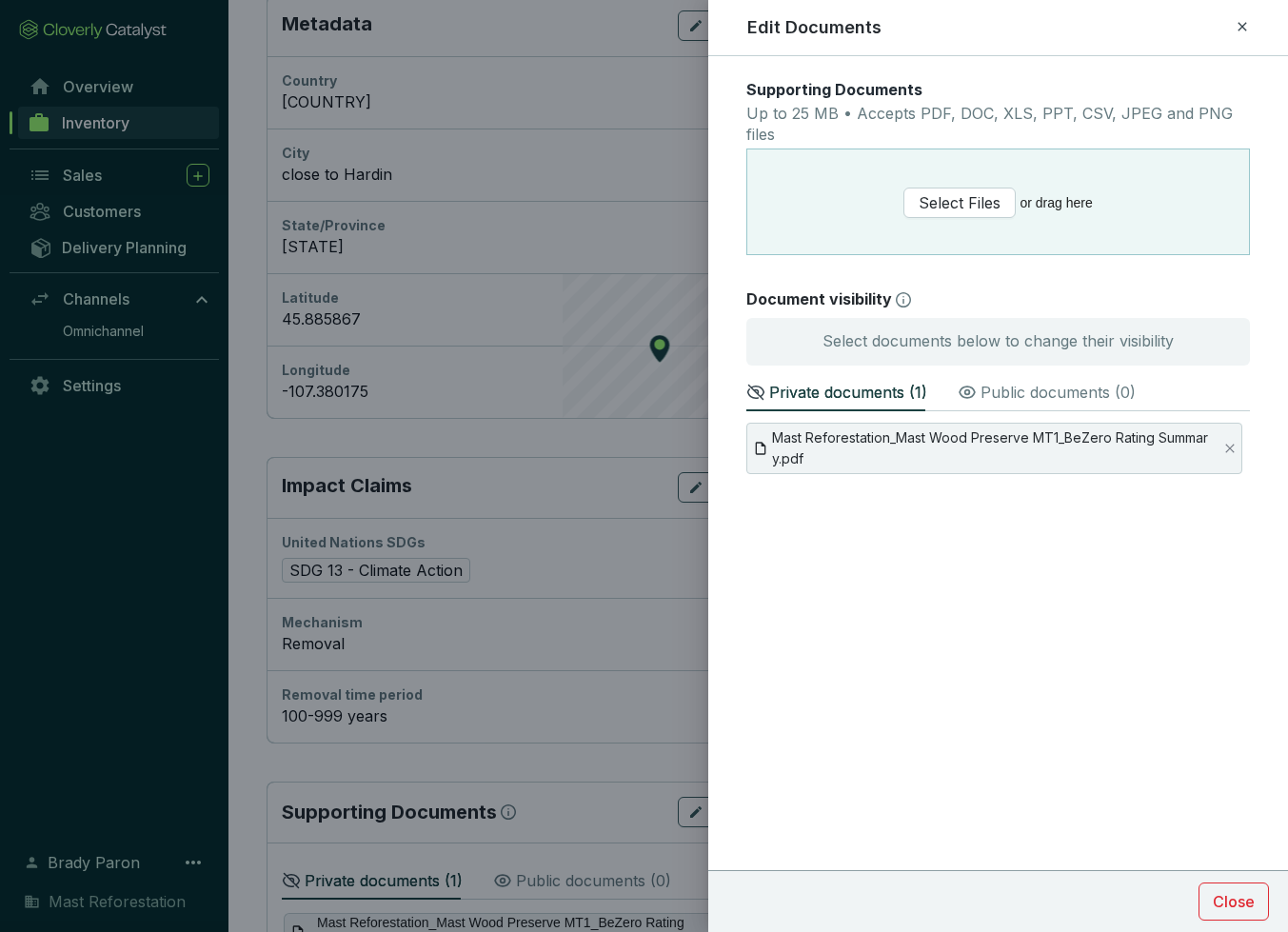 click on "Supporting Documents   Up to 25 MB • Accepts PDF, DOC, XLS, PPT, CSV, JPEG and PNG files Select Files or drag here Document visibility Select documents below to change their visibility Private documents ( 1 ) Public documents ( 0 ) Mast Reforestation_Mast Wood Preserve MT1_BeZero Rating Summary.pdf Close" at bounding box center (998, 494) 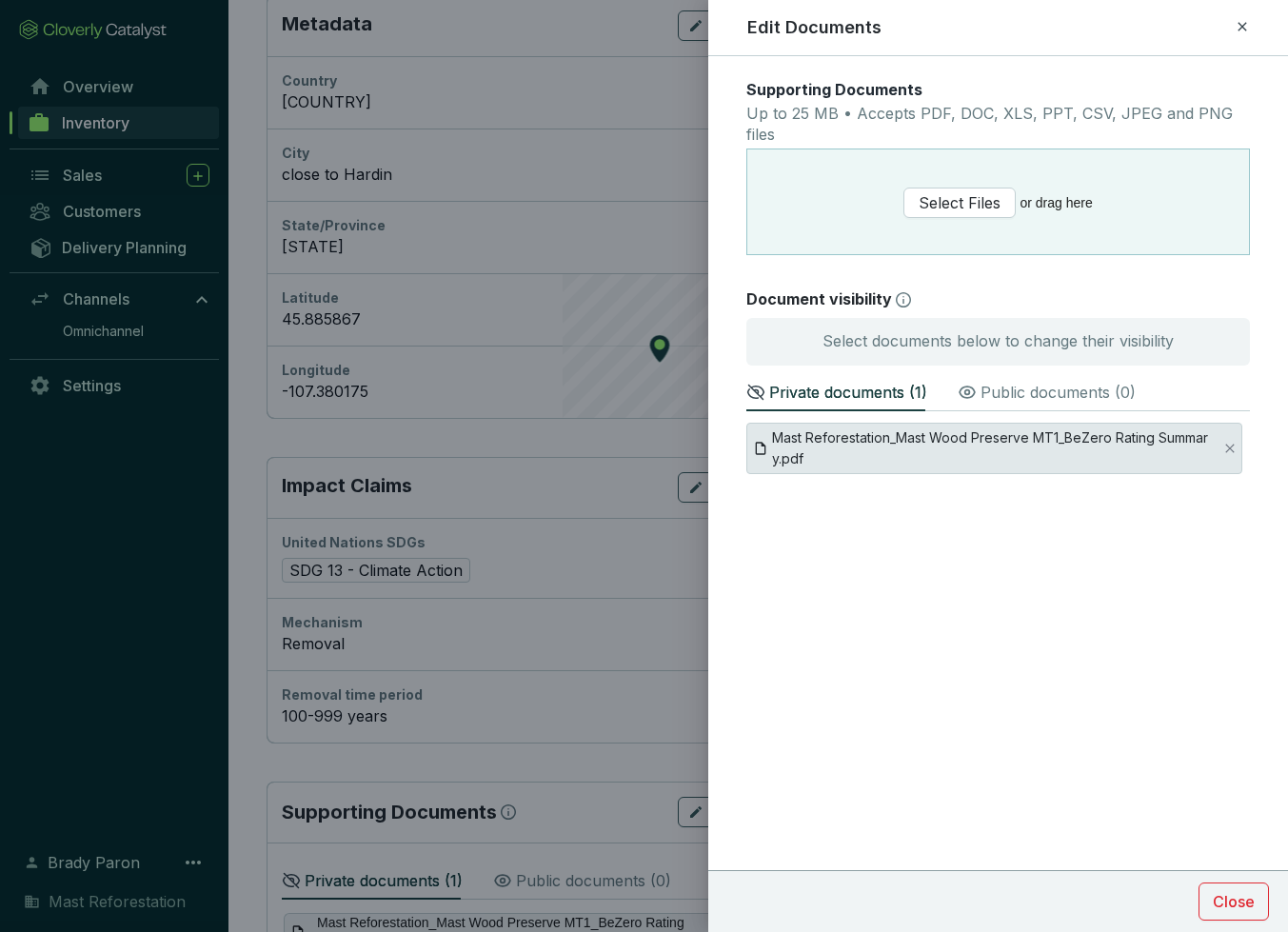 click on "Mast Reforestation_Mast Wood Preserve MT1_BeZero Rating Summary.pdf" at bounding box center [991, 448] 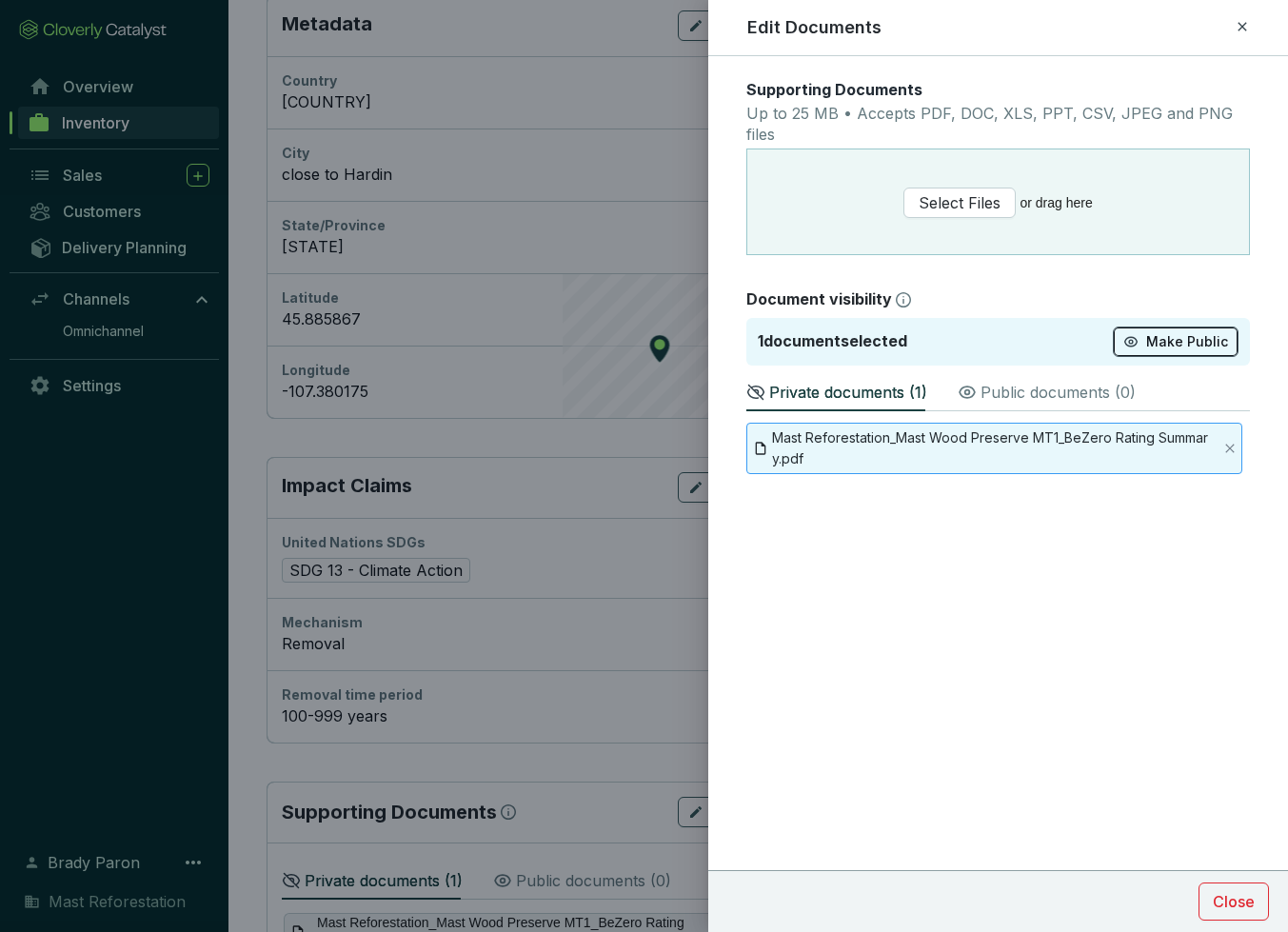 click on "Make Public" at bounding box center [1176, 342] 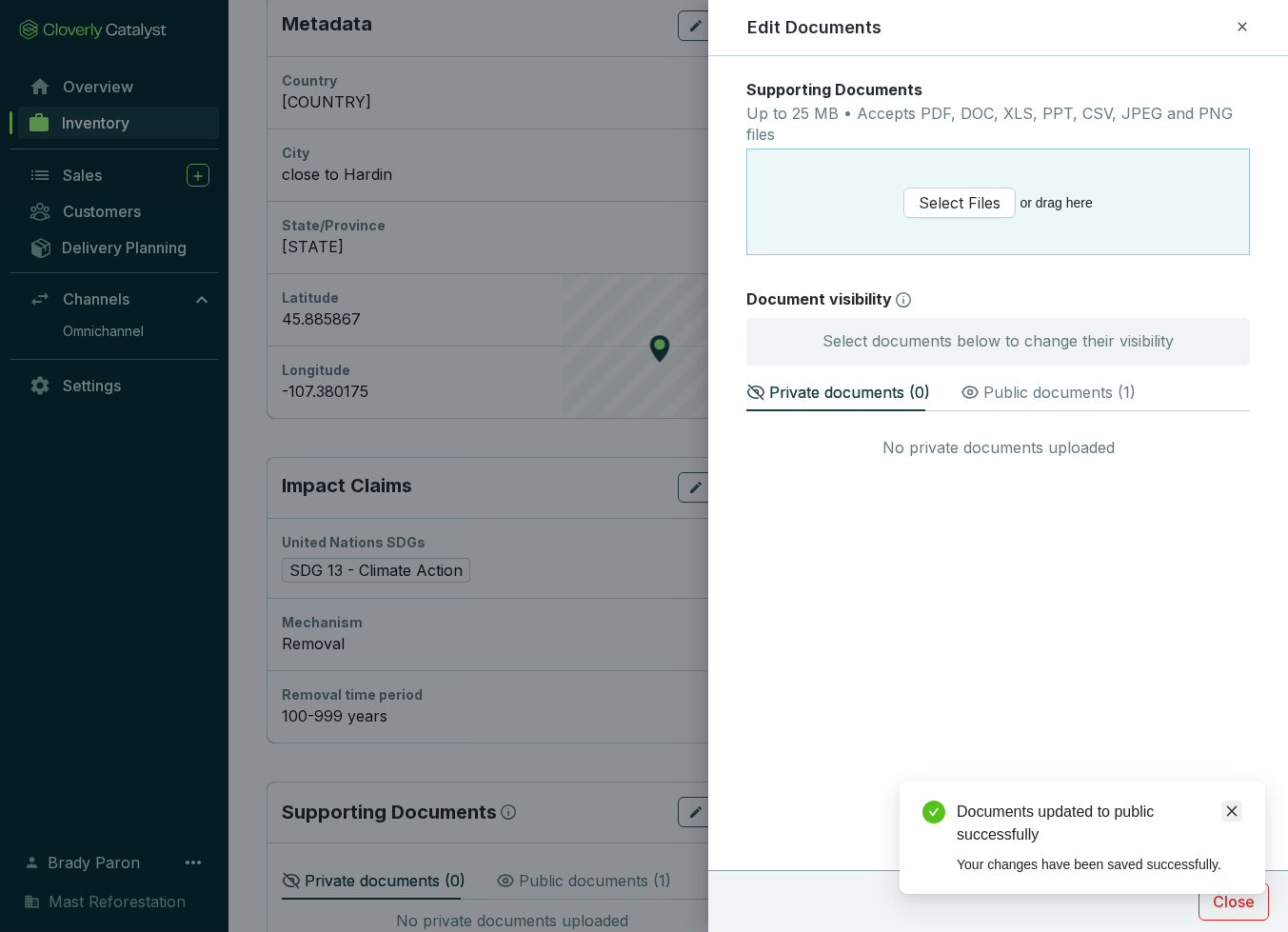 click 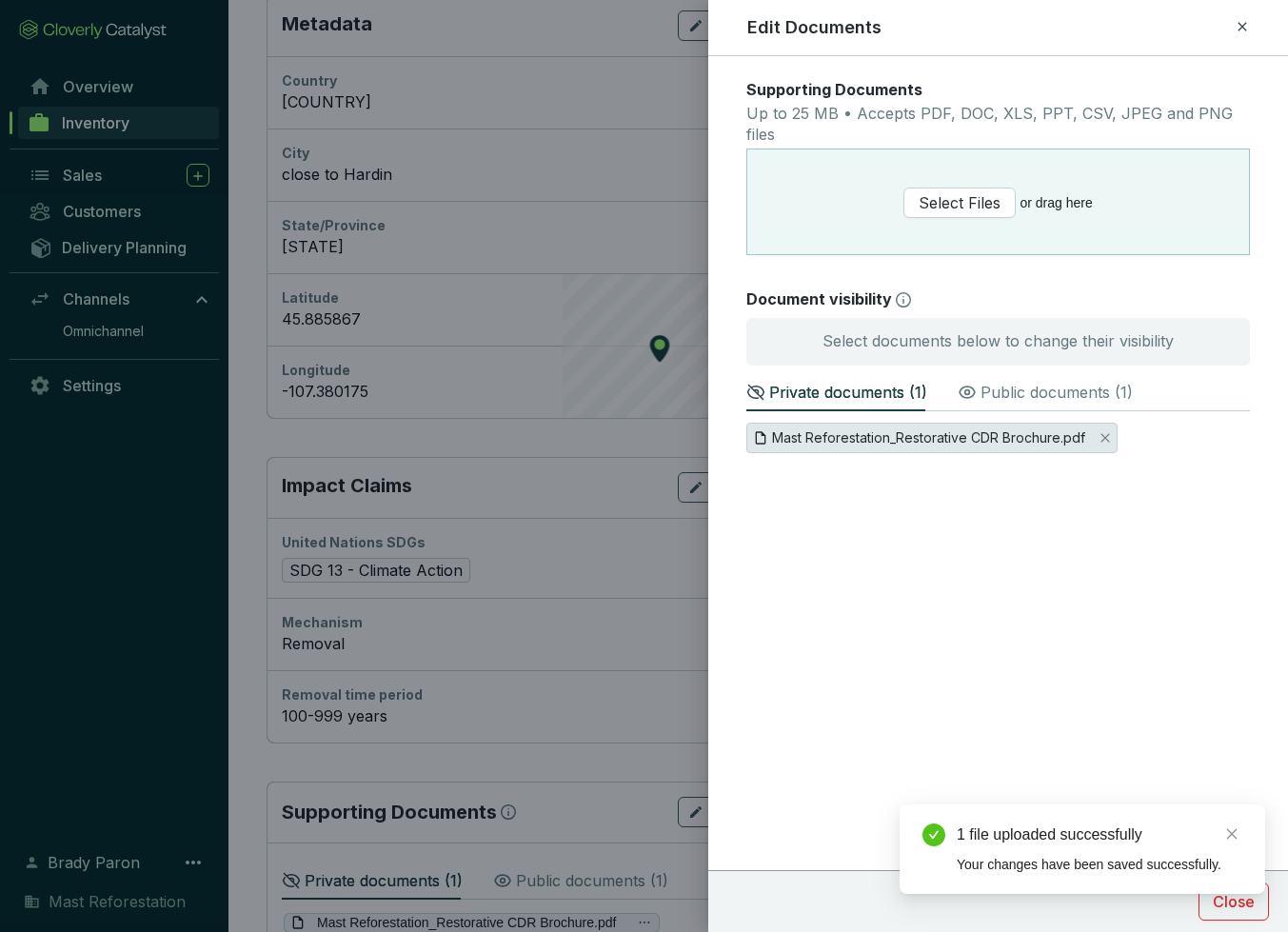 click on "Mast Reforestation_Restorative CDR Brochure.pdf" at bounding box center (932, 438) 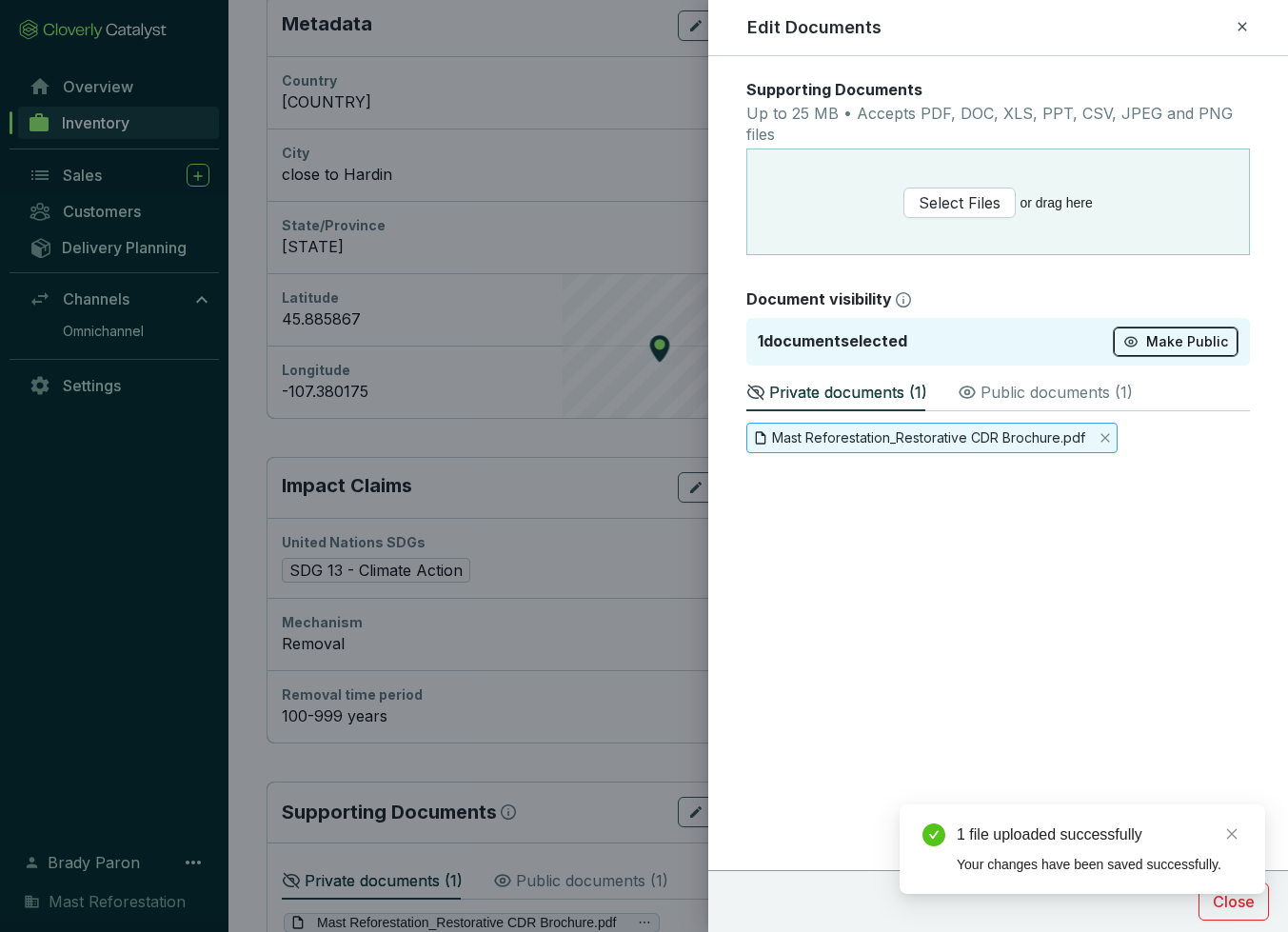 click 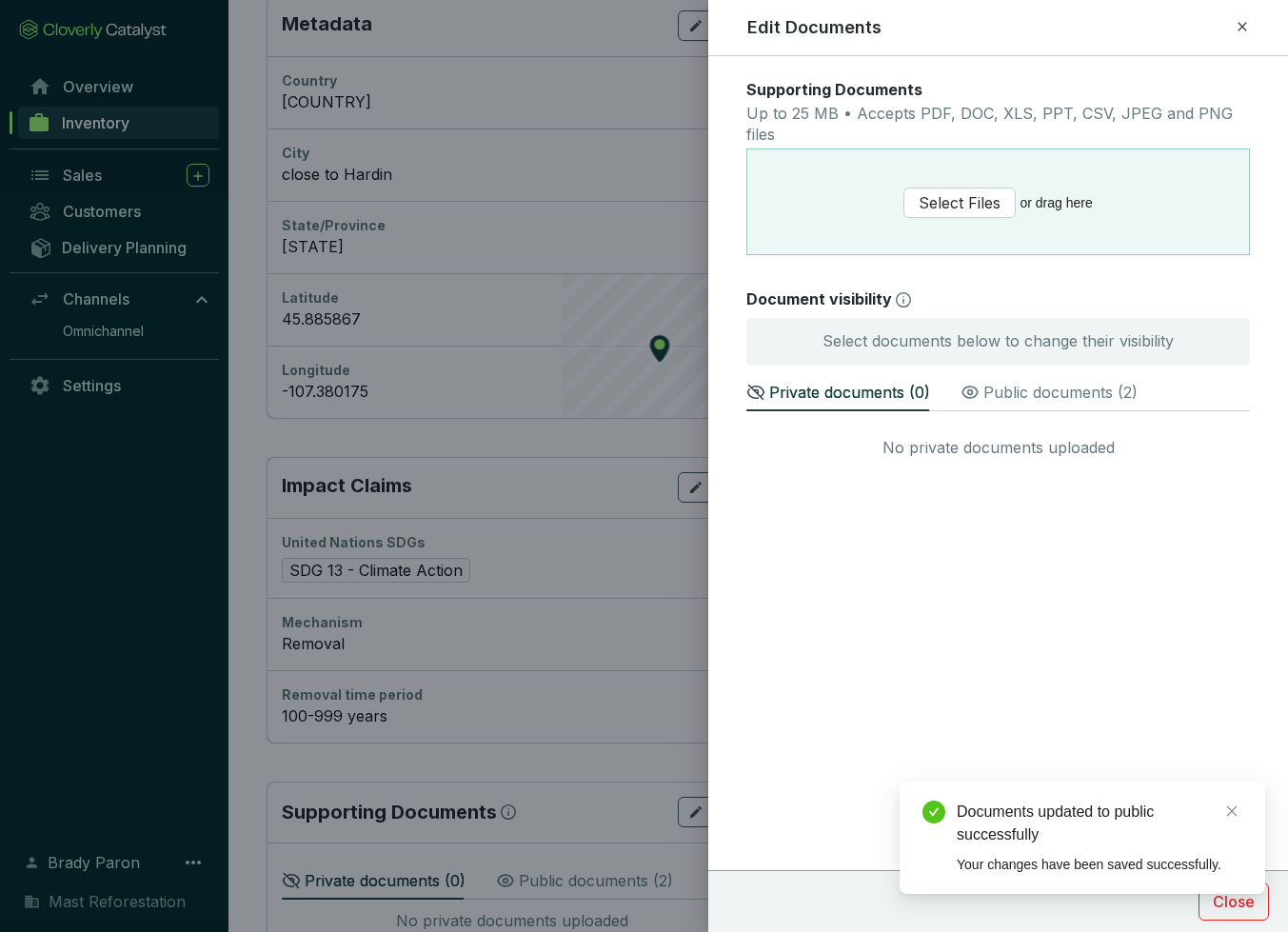 click on "Public documents ( 2 )" at bounding box center (1060, 392) 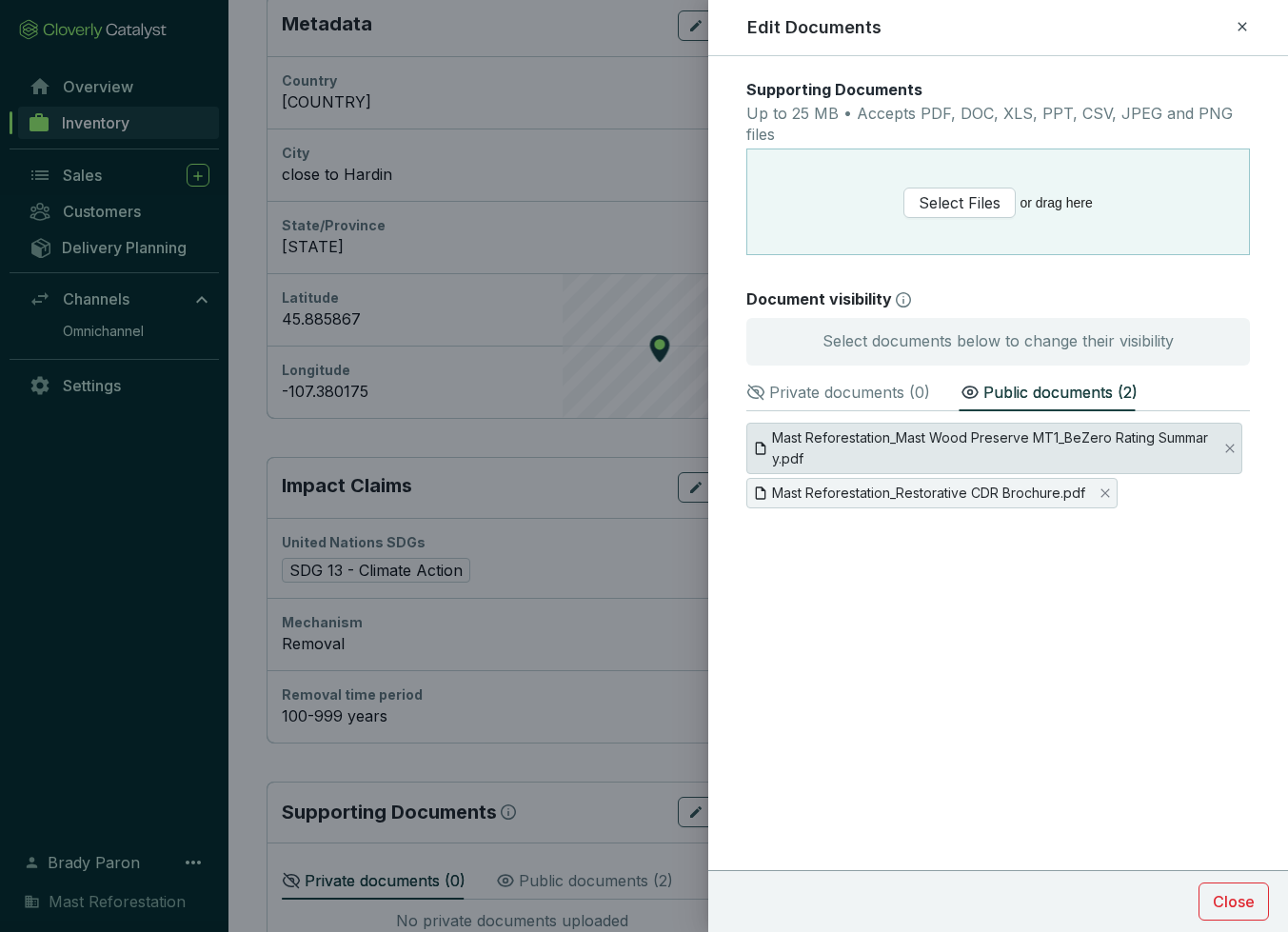 click on "Mast Reforestation_Mast Wood Preserve MT1_BeZero Rating Summary.pdf" at bounding box center (991, 448) 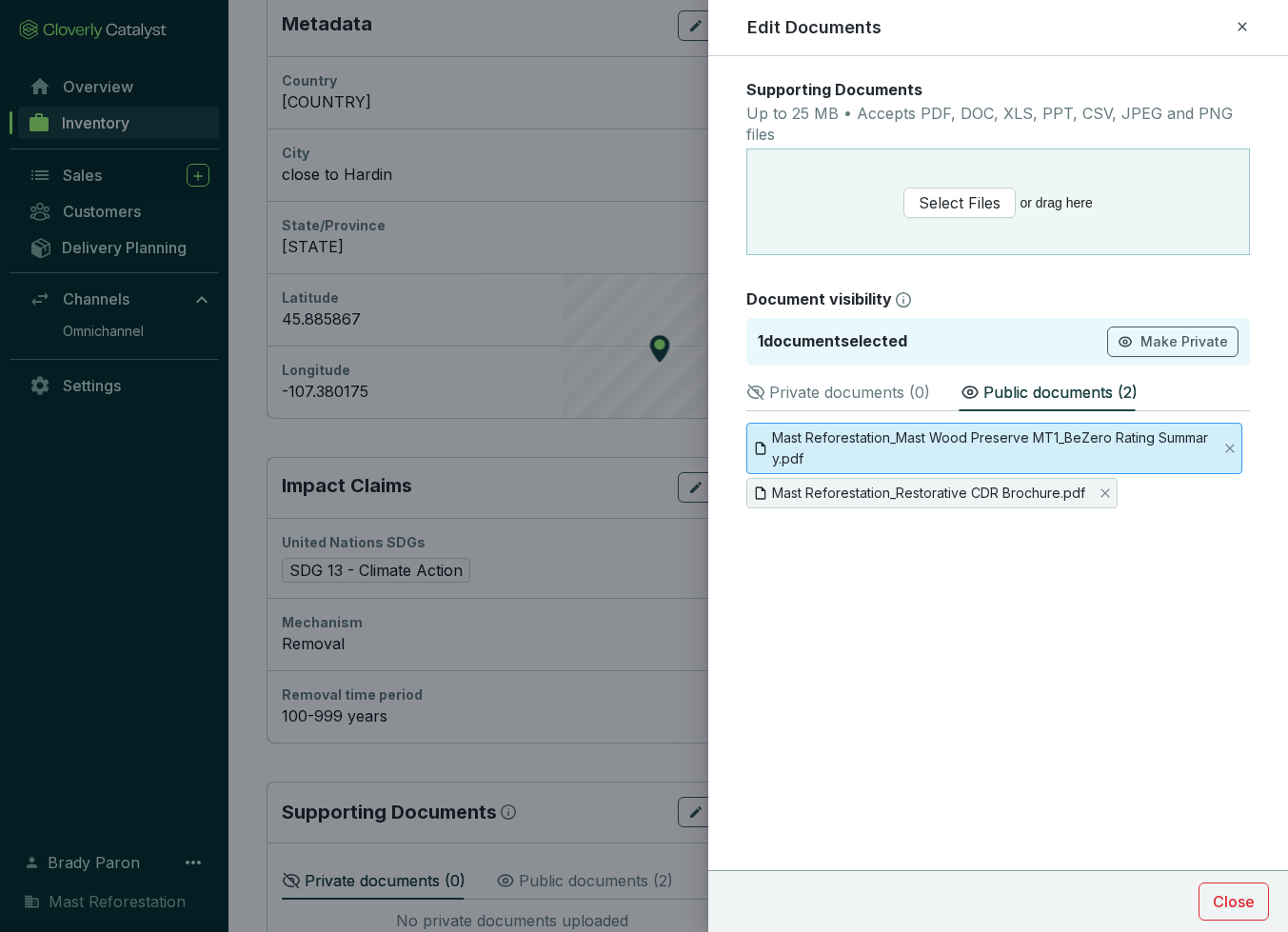 click on "Mast Reforestation_Mast Wood Preserve MT1_BeZero Rating Summary.pdf" at bounding box center [991, 448] 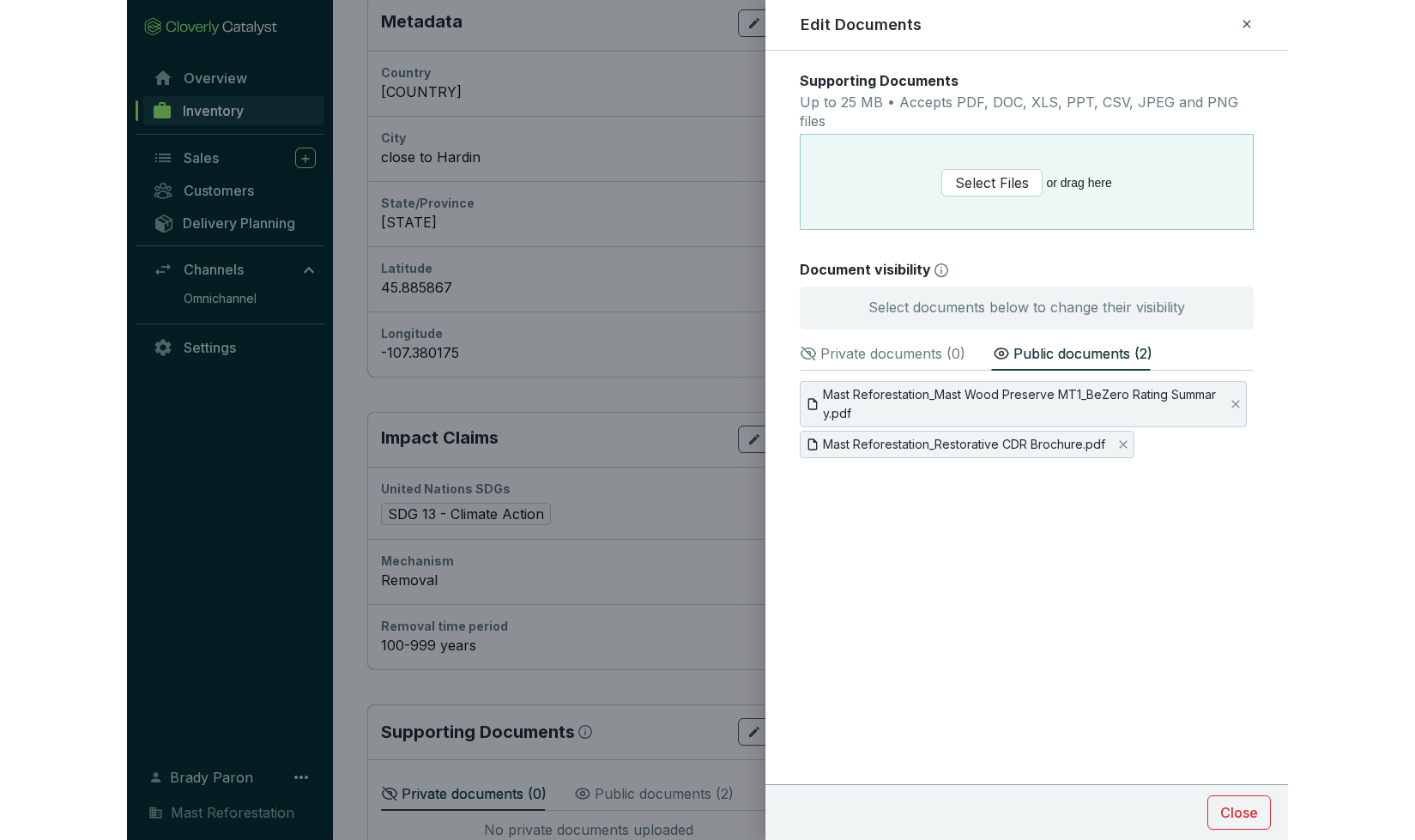 scroll, scrollTop: 491, scrollLeft: 0, axis: vertical 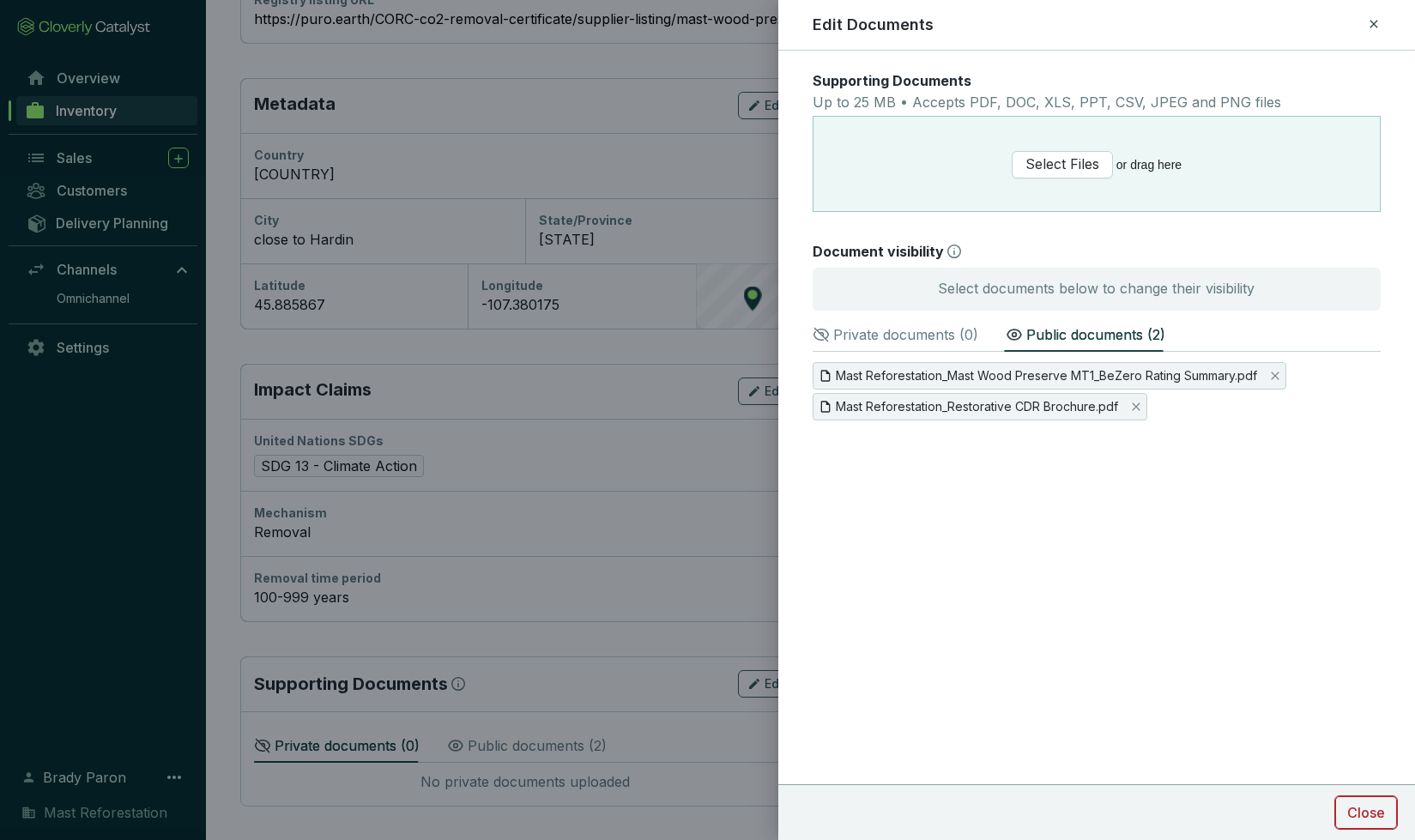 click on "Close" at bounding box center (1366, 813) 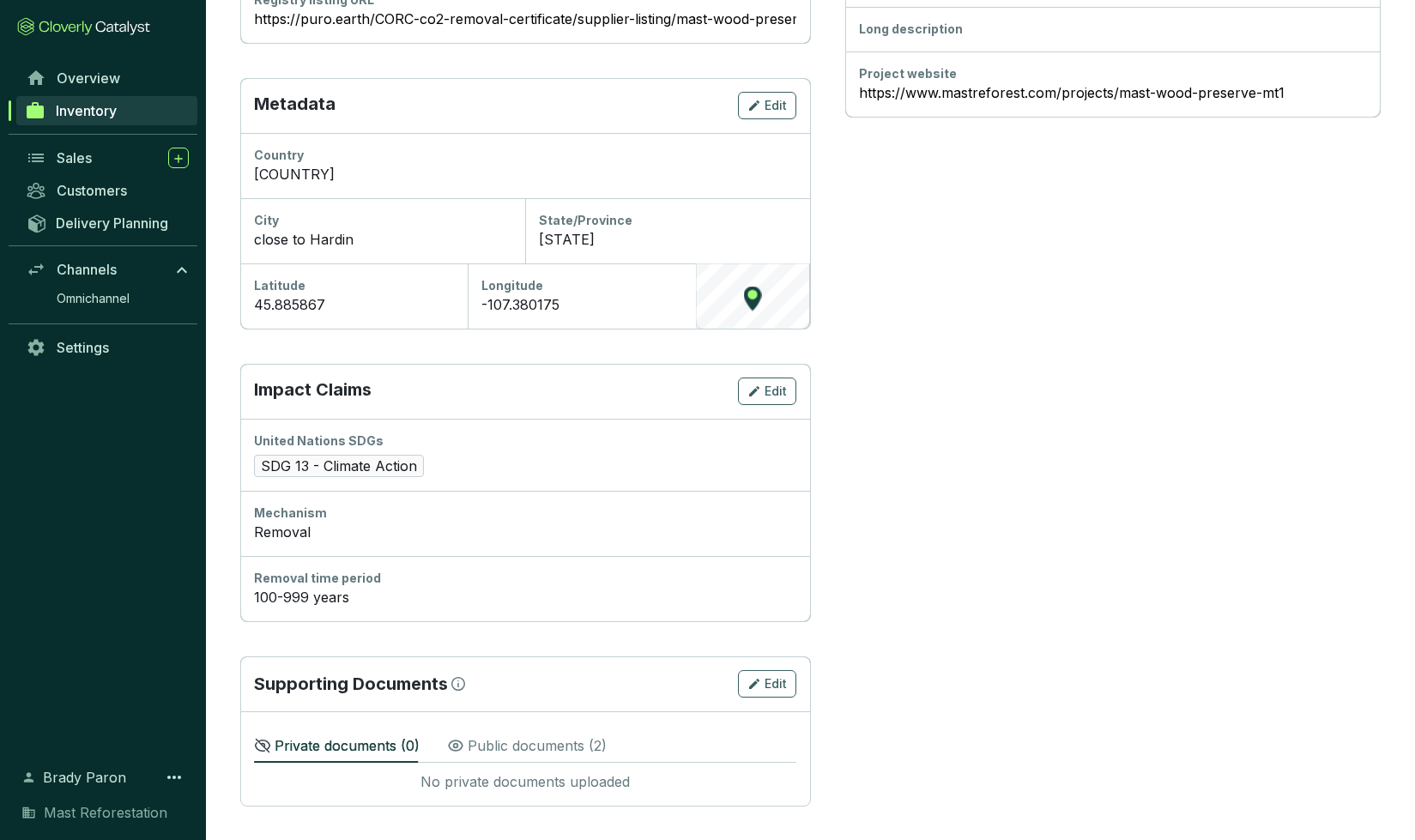 click on "Public documents ( 2 )" at bounding box center (527, 744) 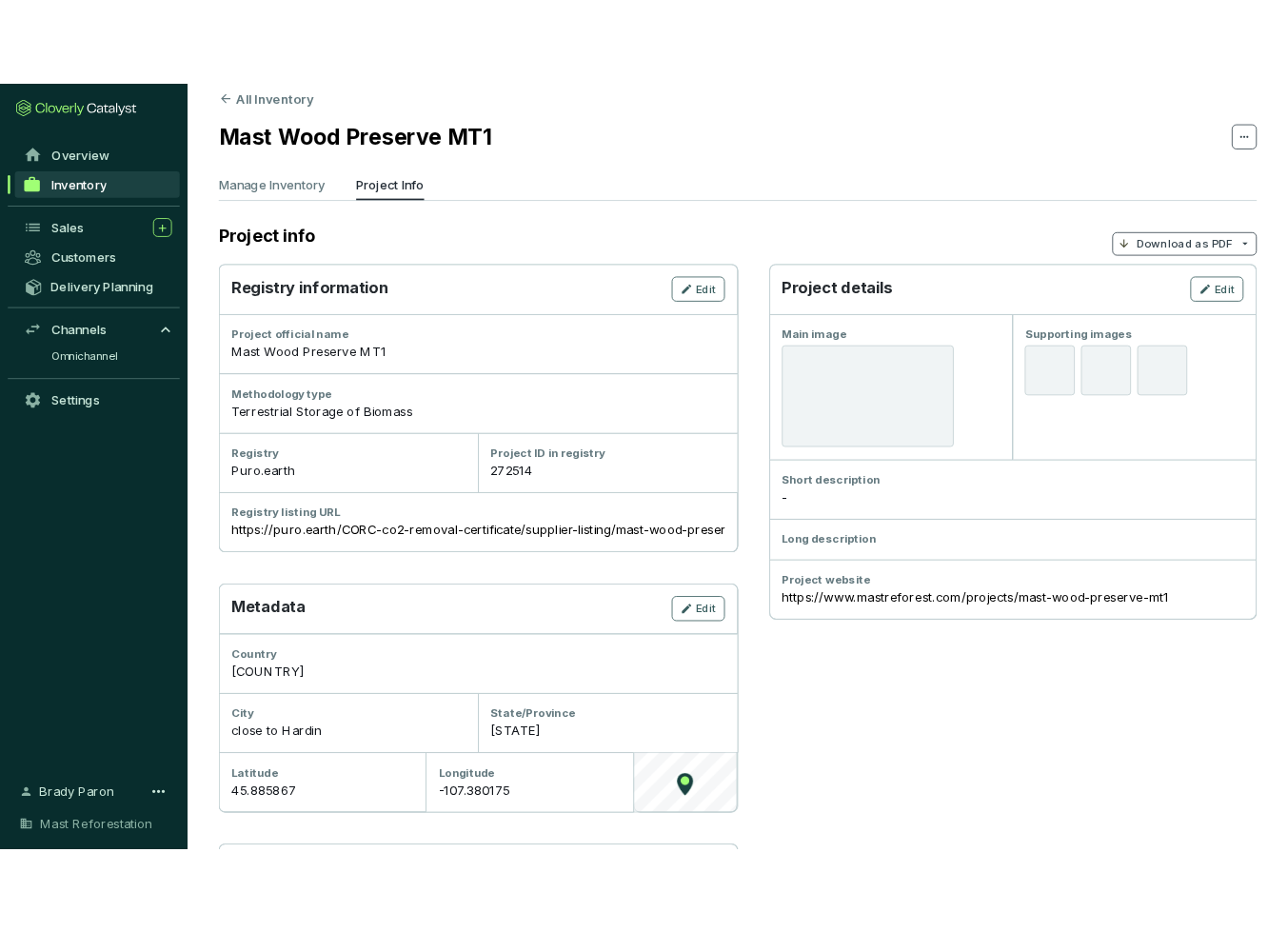 scroll, scrollTop: 0, scrollLeft: 0, axis: both 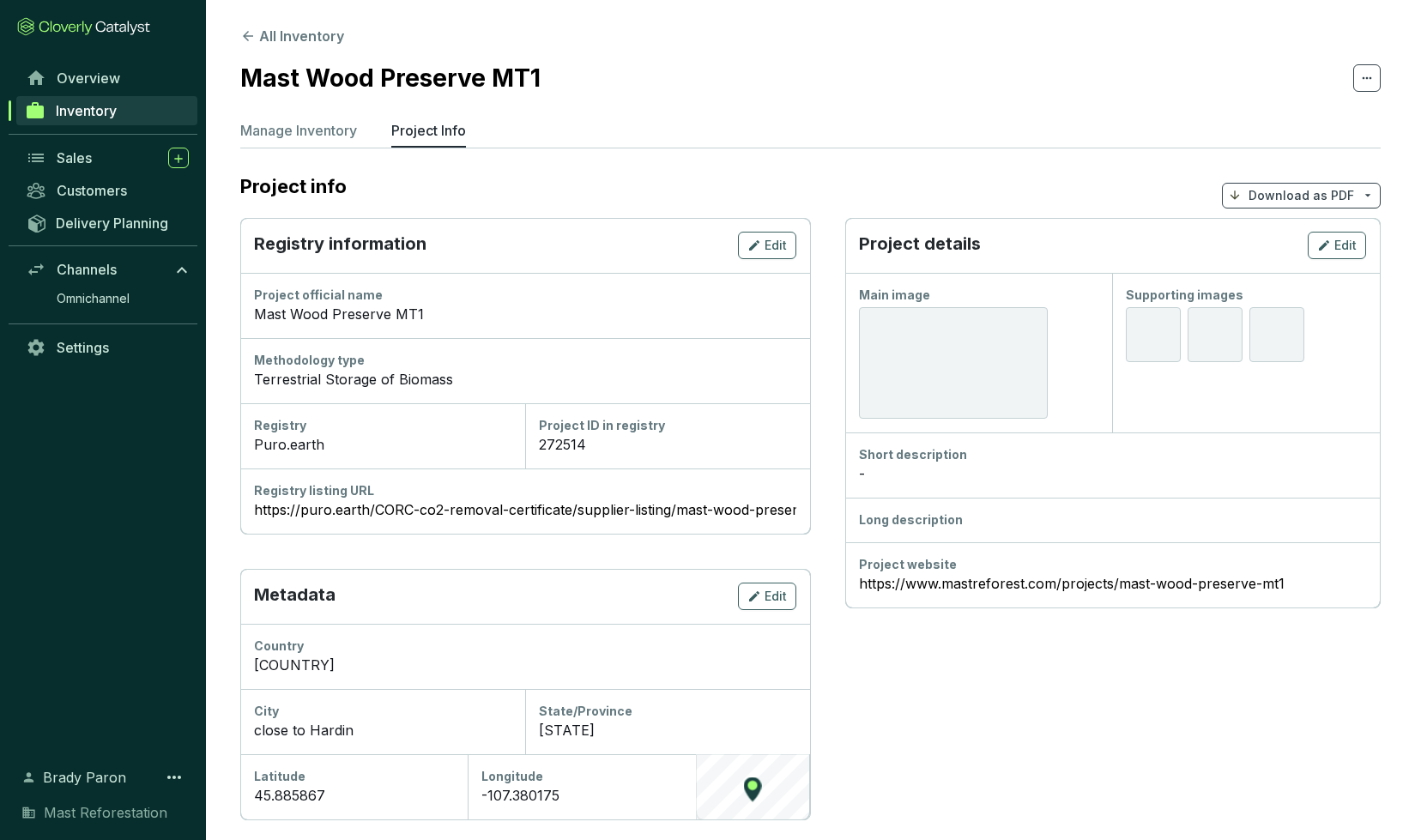 click on "-" at bounding box center [1113, 474] 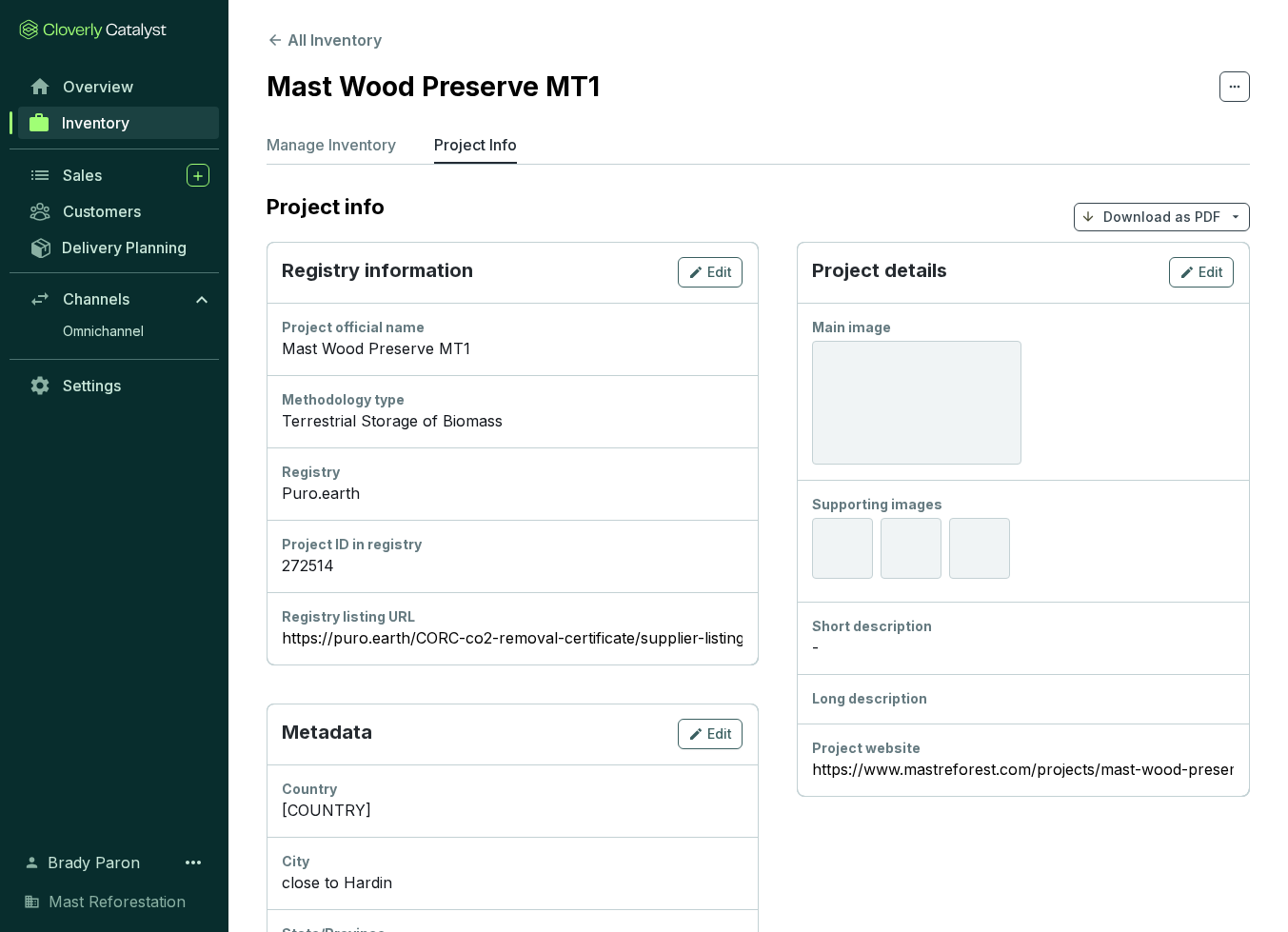 click on "Short description" at bounding box center [1023, 626] 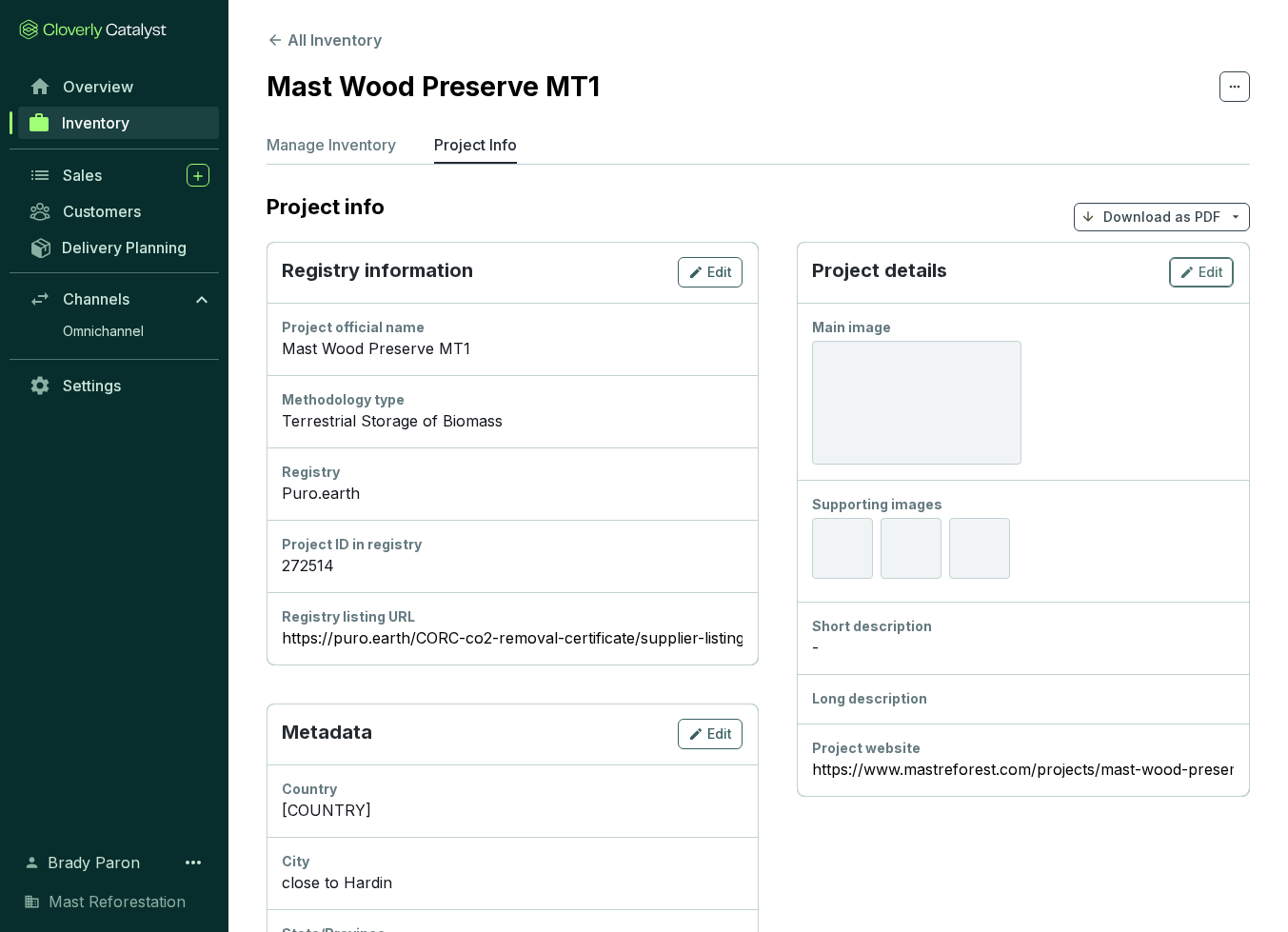 click on "Edit" at bounding box center [1211, 272] 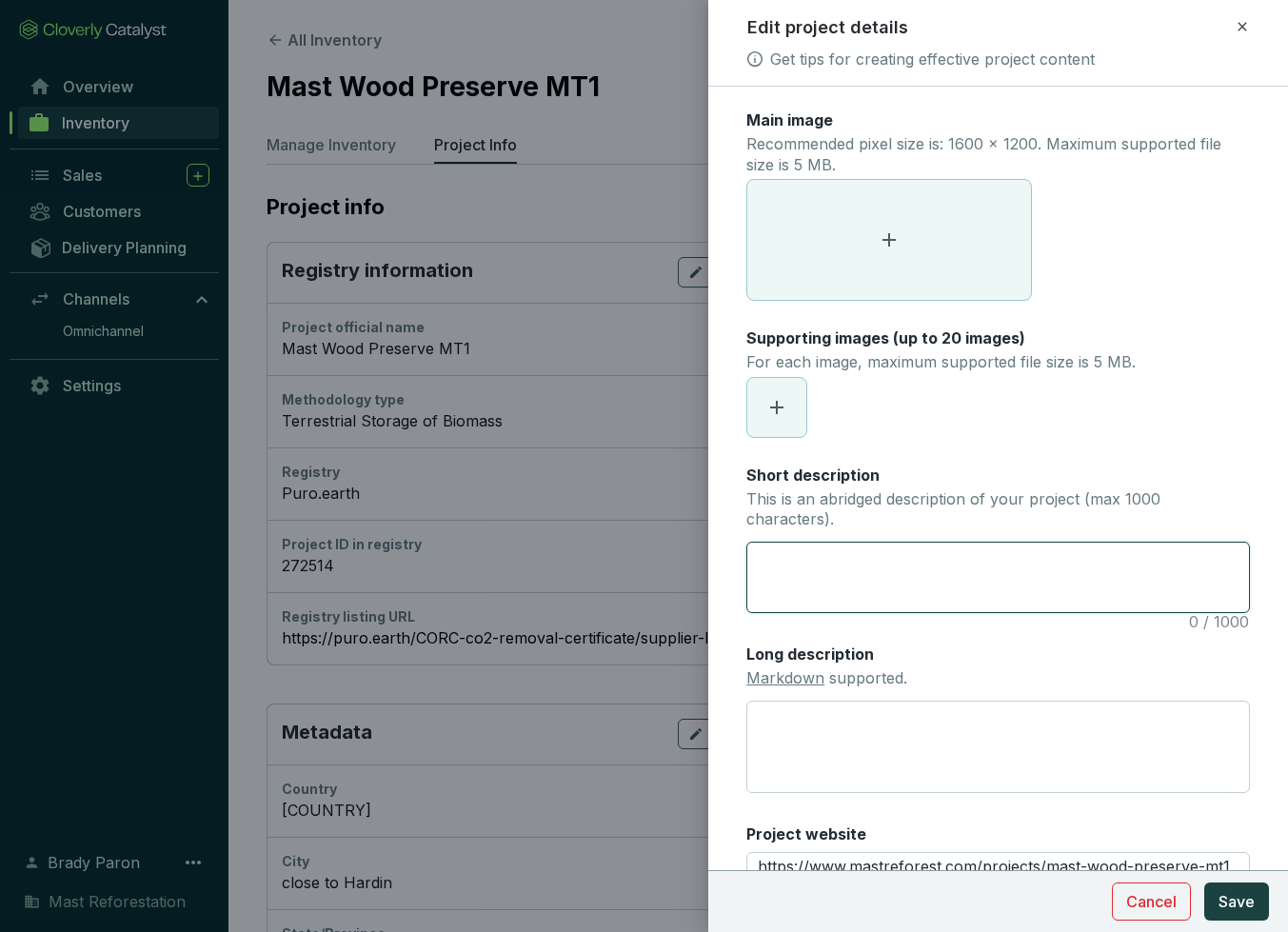 click on "Short description   This is an abridged description of your project (max 1000 characters)." at bounding box center (998, 577) 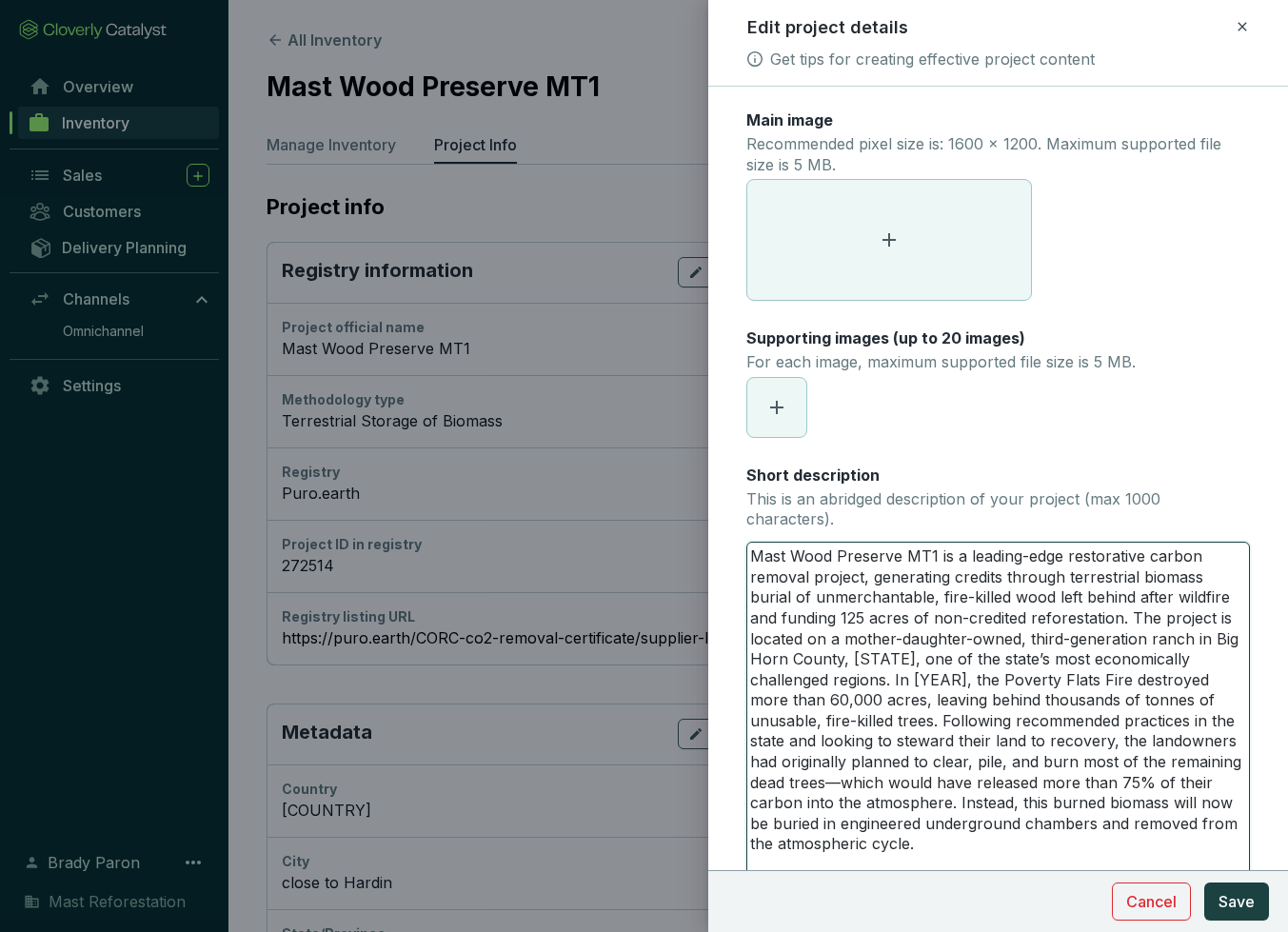 scroll, scrollTop: 29, scrollLeft: 0, axis: vertical 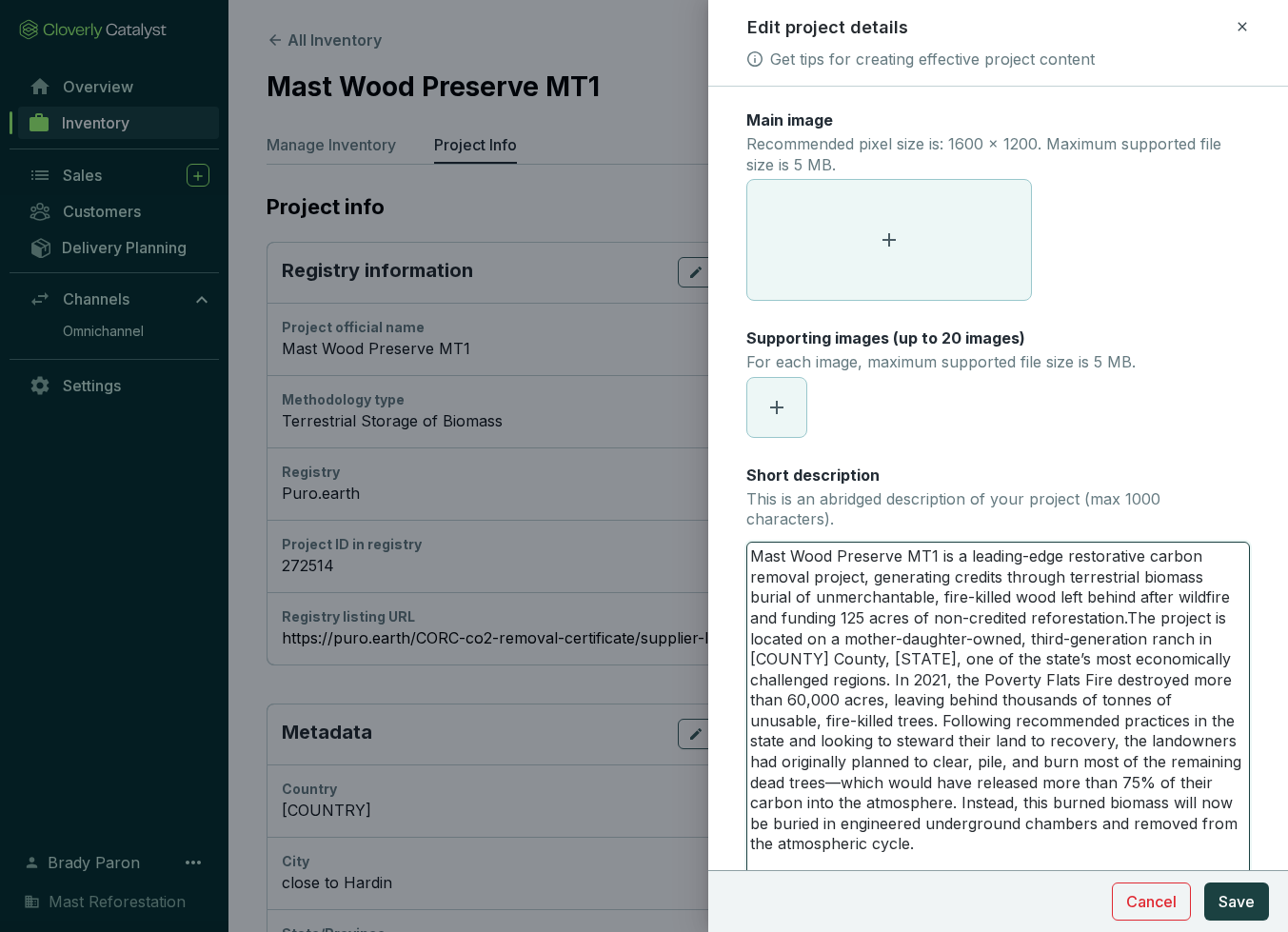type on "The project is located on a mother-daughter-owned, third-generation ranch in Big Horn County, [STATE], one of the state’s most economically challenged regions. In [YEAR], the Poverty Flats Fire destroyed more than 60,000 acres, leaving behind thousands of tonnes of unusable, fire-killed trees. Following recommended practices in the state and looking to steward their land to recovery, the landowners had originally planned to clear, pile, and burn most of the remaining dead trees––which would have released more than 75% of their carbon into the atmosphere. Instead, this burned biomass will now be buried in engineered underground chambers and removed from the atmospheric cycle." 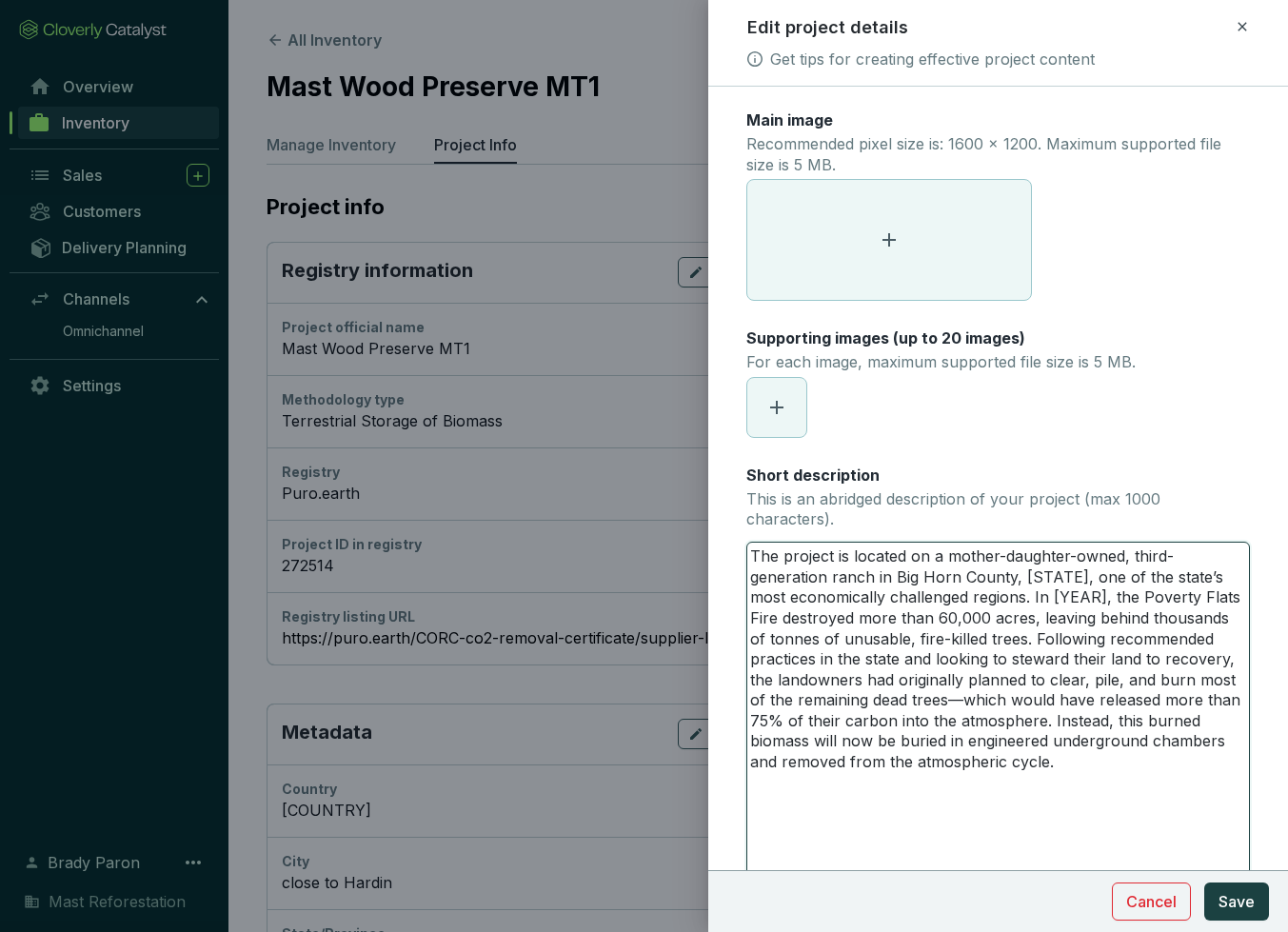 type on "Mast Wood Preserve MT1 is a leading-edge restorative carbon removal project, generating credits through terrestrial biomass burial of unmerchantable, fire-killed wood left behind after wildfire and funding 125 acres of non-credited reforestation.
The project is located on a mother-daughter-owned, third-generation ranch in Big Horn County, [STATE], one of the state’s most economically challenged regions. In [YEAR], the Poverty Flats Fire destroyed more than 60,000 acres, leaving behind thousands of tonnes of unusable, fire-killed trees. Following recommended practices in the state and looking to steward their land to recovery, the landowners had originally planned to clear, pile, and burn most of the remaining dead trees––which would have released more than 75% of their carbon into the atmosphere. Instead, this burned biomass will now be buried in engineered underground chambers and removed from the atmospheric cycle." 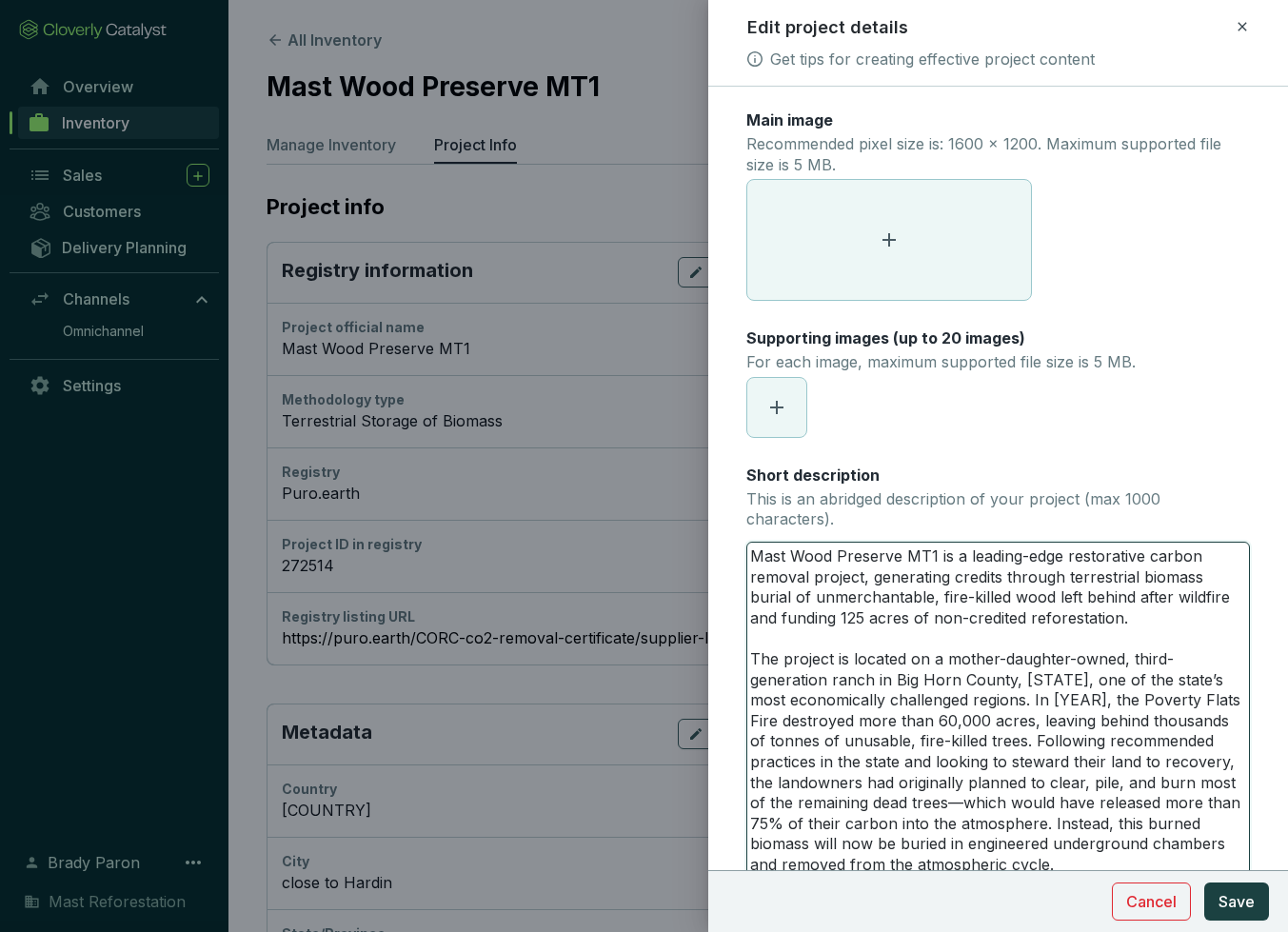 type 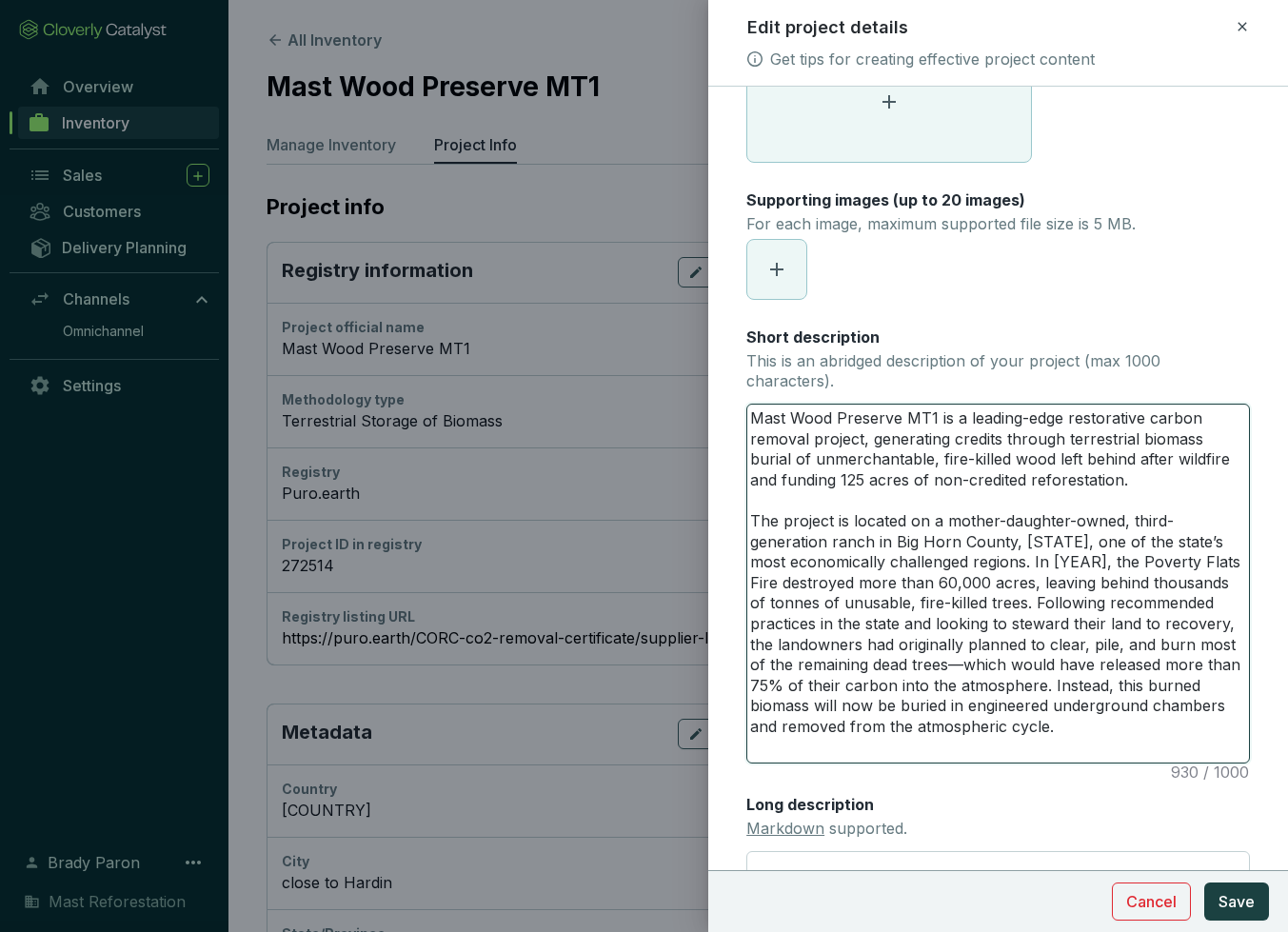 scroll, scrollTop: 144, scrollLeft: 0, axis: vertical 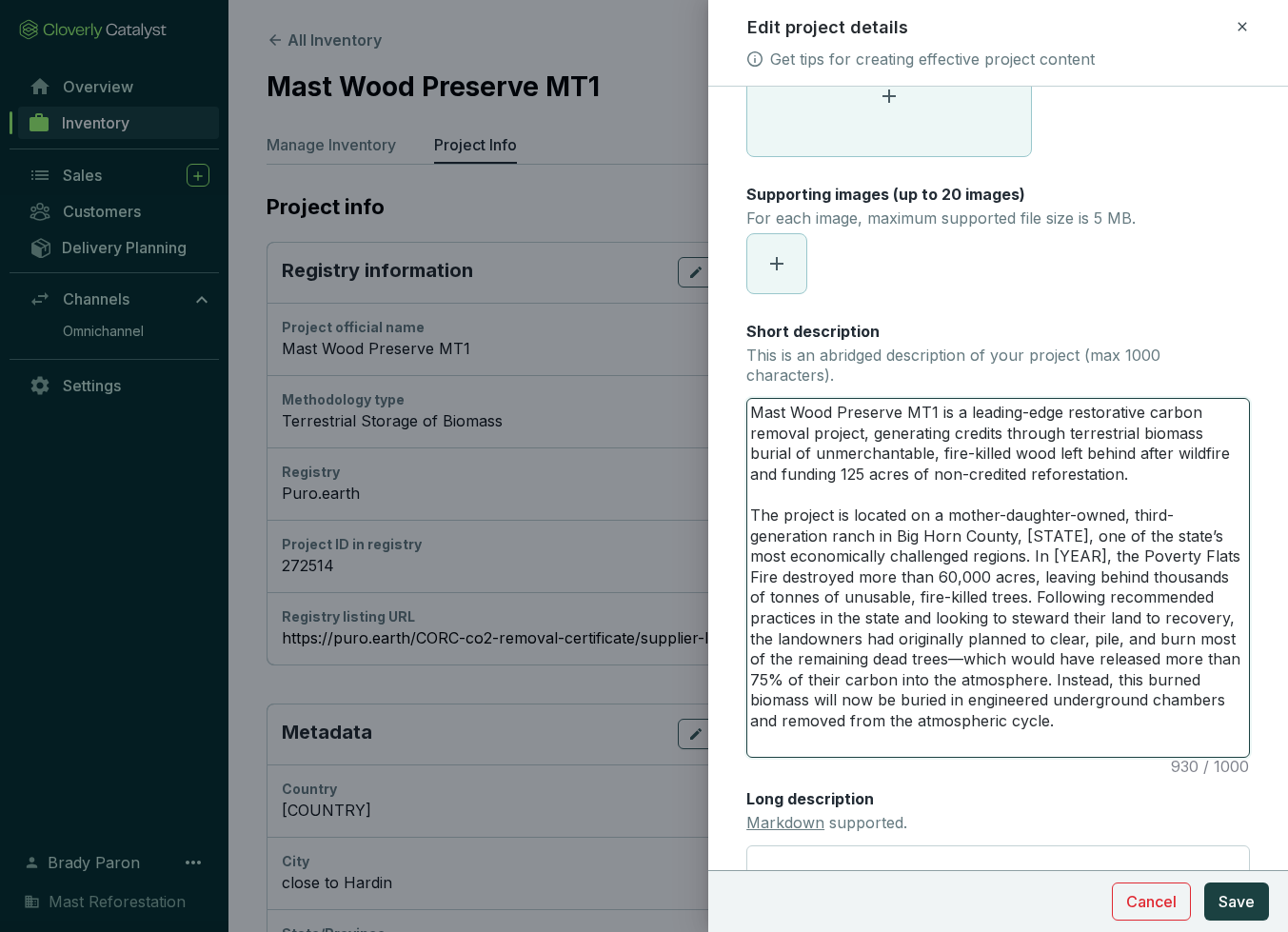 click on "Mast Wood Preserve MT1 is a leading-edge restorative carbon removal project, generating credits through terrestrial biomass burial of unmerchantable, fire-killed wood left behind after wildfire and funding 125 acres of non-credited reforestation.
The project is located on a mother-daughter-owned, third-generation ranch in Big Horn County, [STATE], one of the state’s most economically challenged regions. In [YEAR], the Poverty Flats Fire destroyed more than 60,000 acres, leaving behind thousands of tonnes of unusable, fire-killed trees. Following recommended practices in the state and looking to steward their land to recovery, the landowners had originally planned to clear, pile, and burn most of the remaining dead trees––which would have released more than 75% of their carbon into the atmosphere. Instead, this burned biomass will now be buried in engineered underground chambers and removed from the atmospheric cycle." at bounding box center (998, 578) 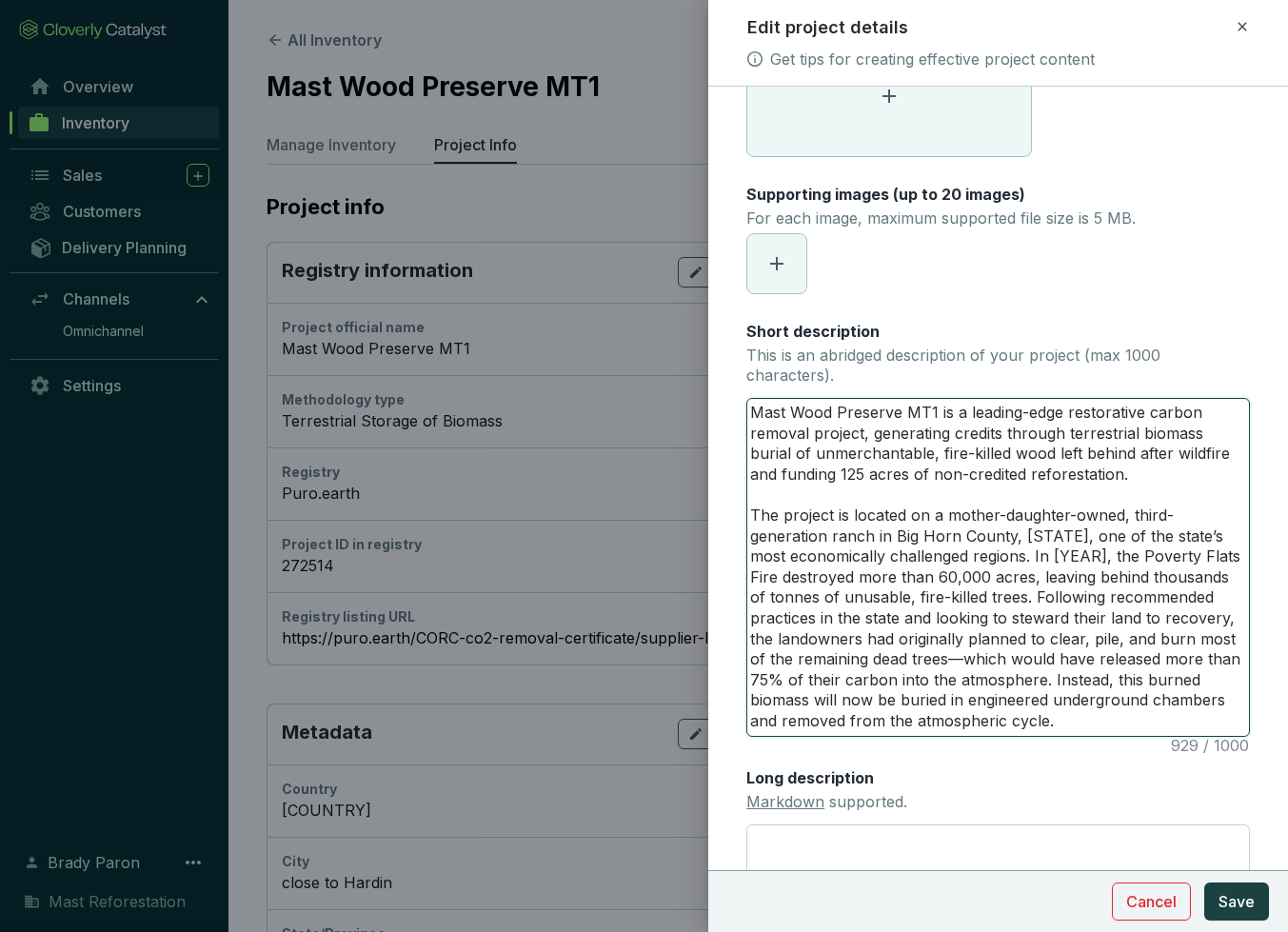 type 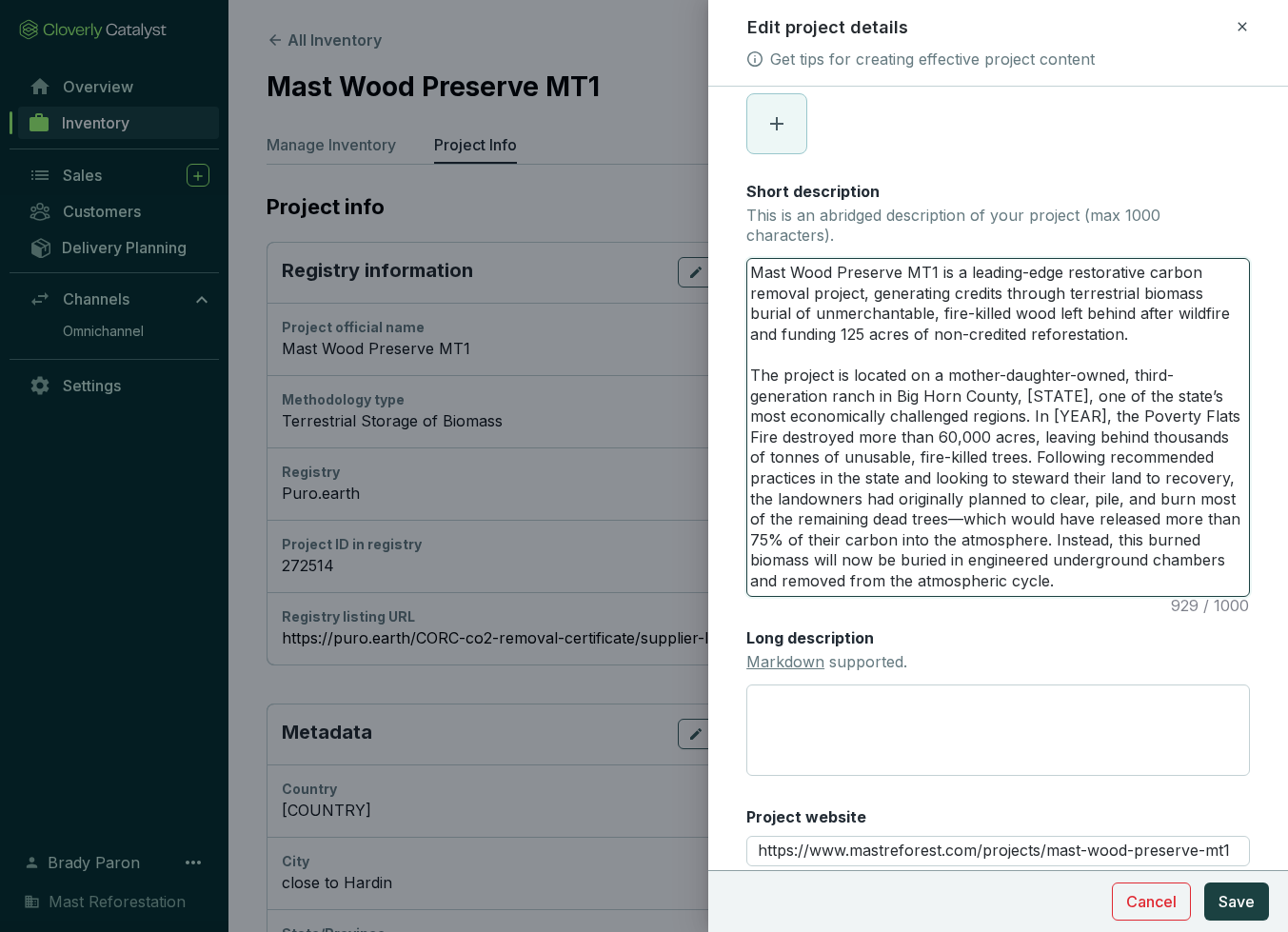 scroll, scrollTop: 307, scrollLeft: 0, axis: vertical 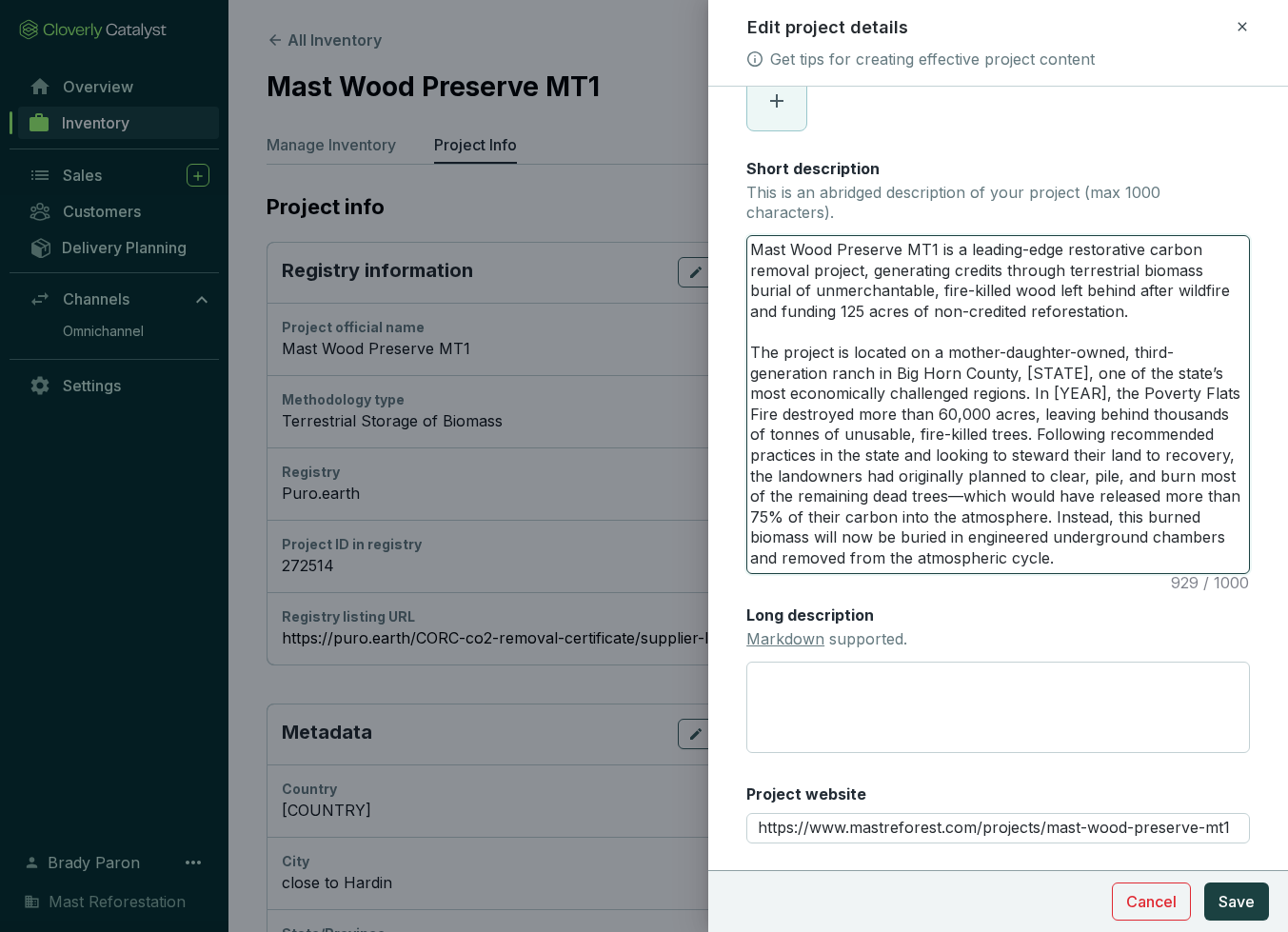 type on "Mast Wood Preserve MT1 is a leading-edge restorative carbon removal project, generating credits through terrestrial biomass burial of unmerchantable, fire-killed wood left behind after wildfire and funding 125 acres of non-credited reforestation.
The project is located on a mother-daughter-owned, third-generation ranch in Big Horn County, [STATE], one of the state’s most economically challenged regions. In [YEAR], the Poverty Flats Fire destroyed more than 60,000 acres, leaving behind thousands of tonnes of unusable, fire-killed trees. Following recommended practices in the state and looking to steward their land to recovery, the landowners had originally planned to clear, pile, and burn most of the remaining dead trees––which would have released more than 75% of their carbon into the atmosphere. Instead, this burned biomass will now be buried in engineered underground chambers and removed from the atmospheric cycle." 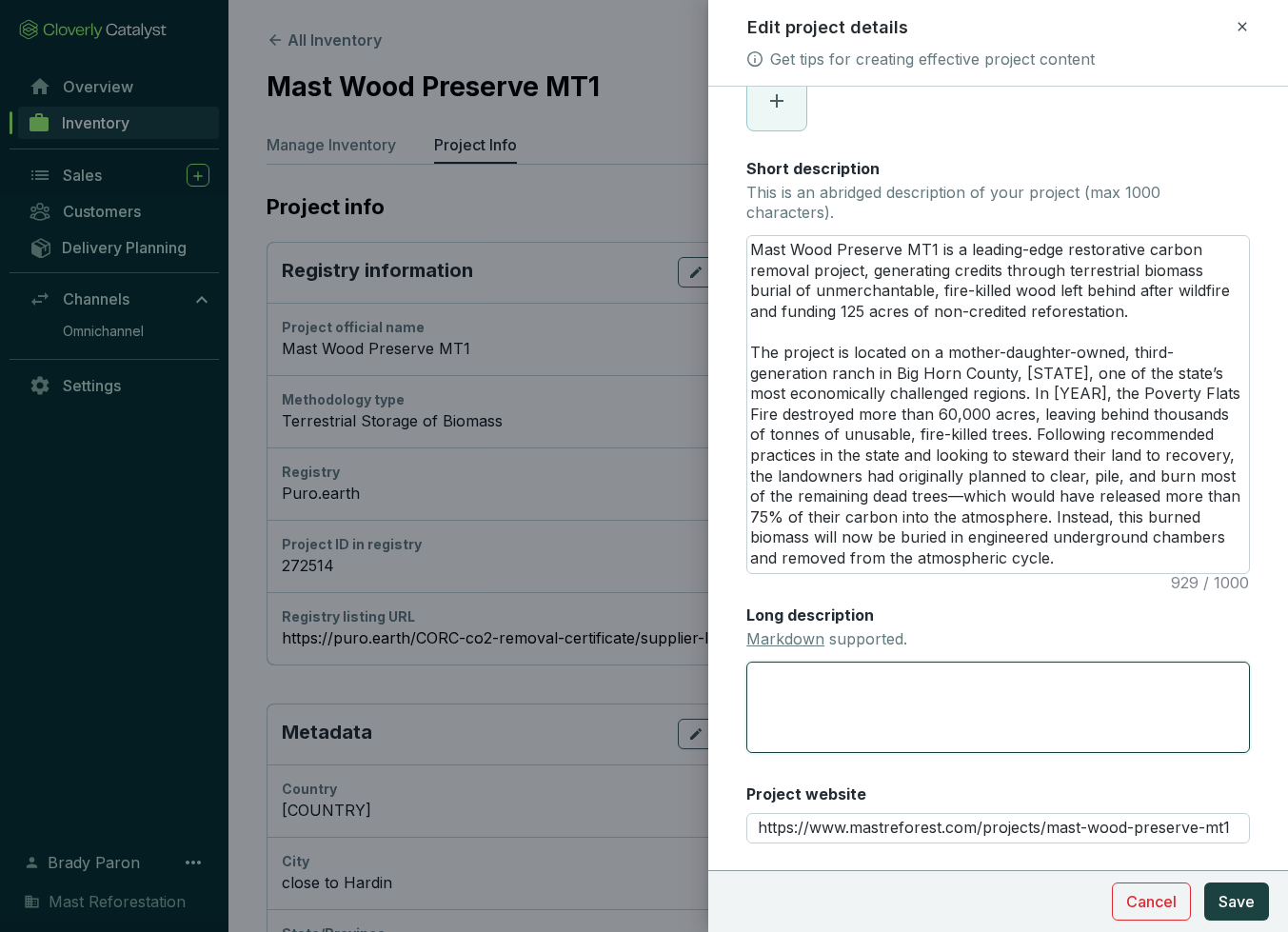 click on "Long description   Markdown   supported." at bounding box center [998, 707] 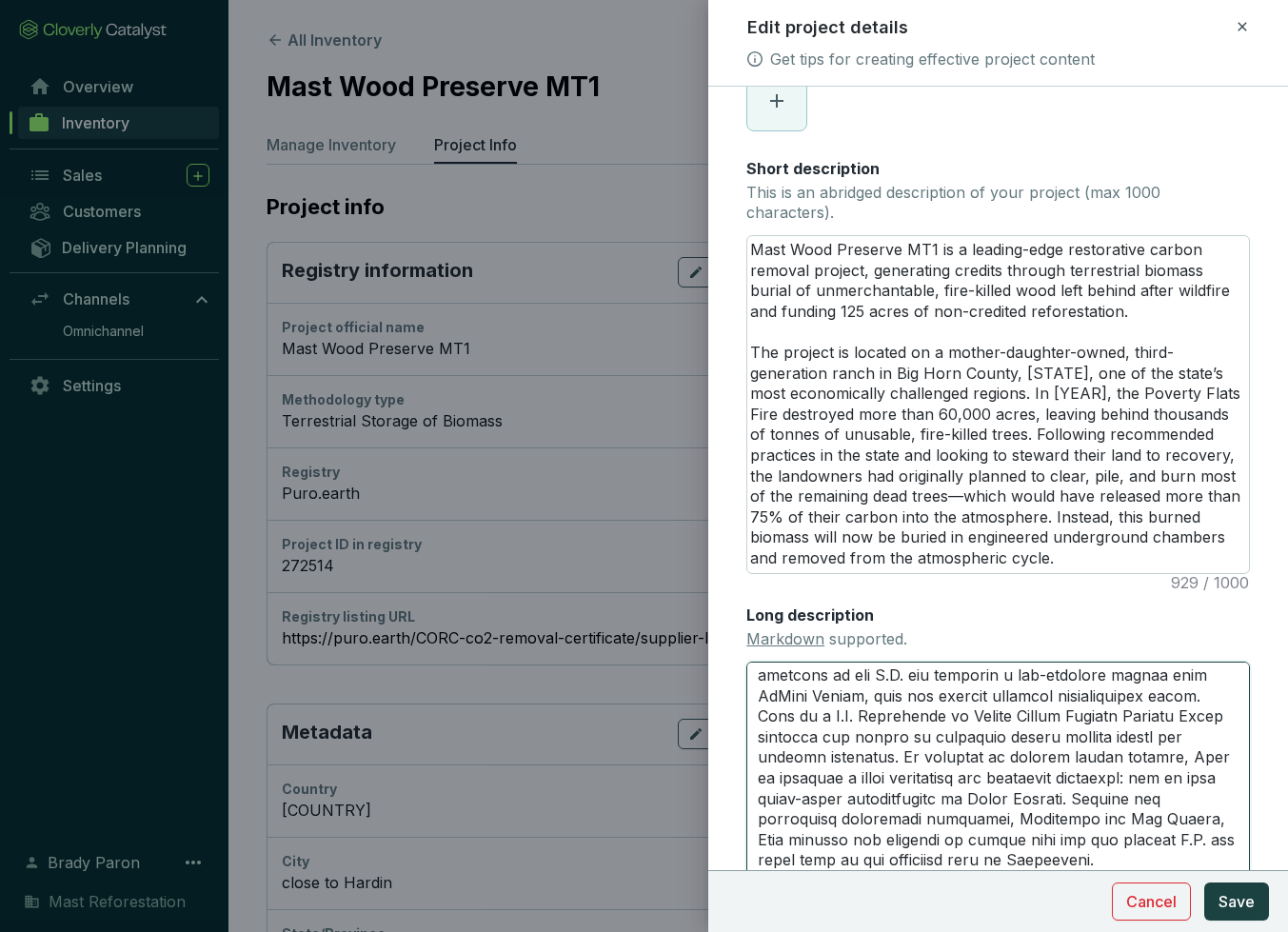 type 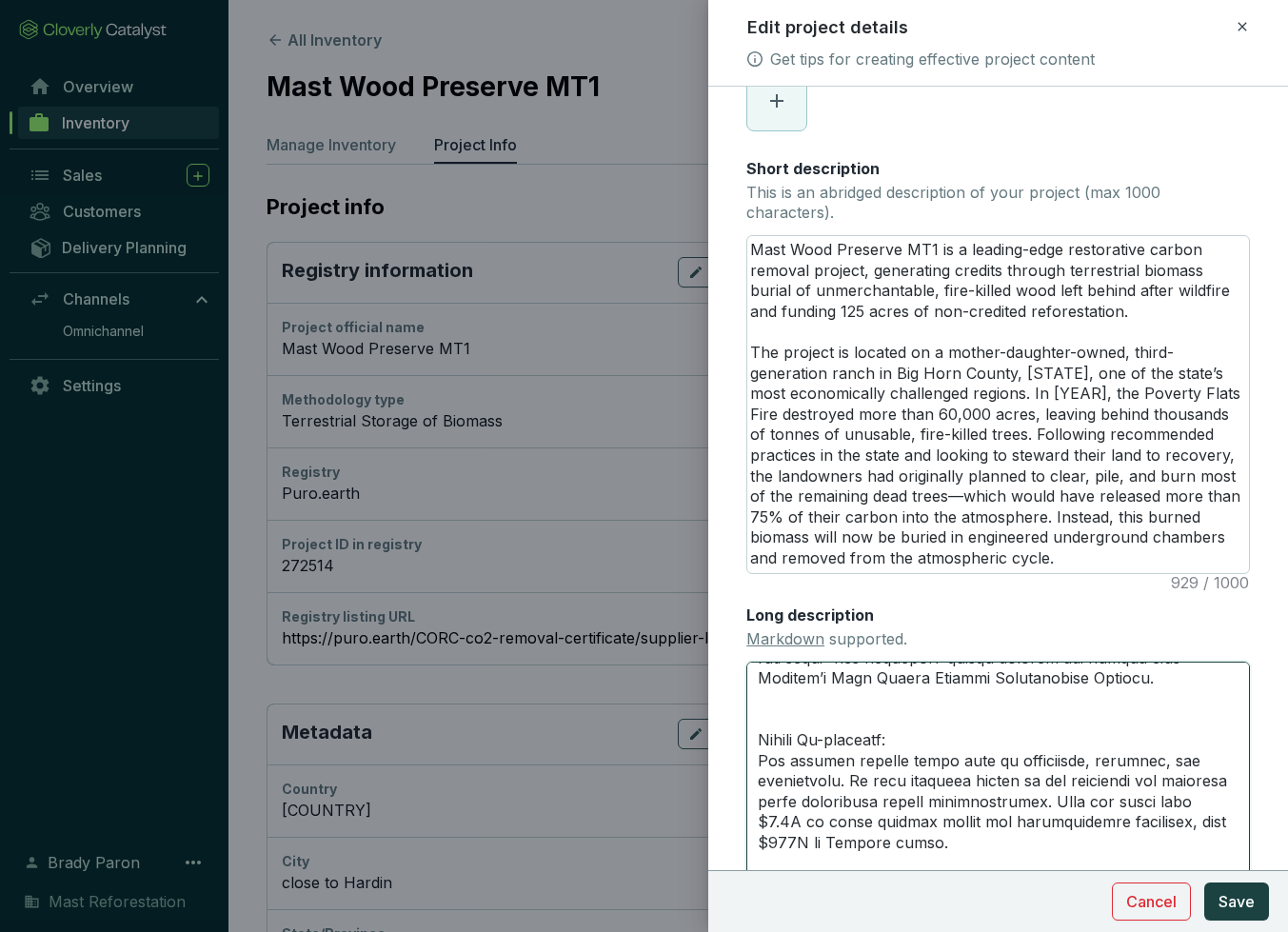 scroll, scrollTop: 1547, scrollLeft: 0, axis: vertical 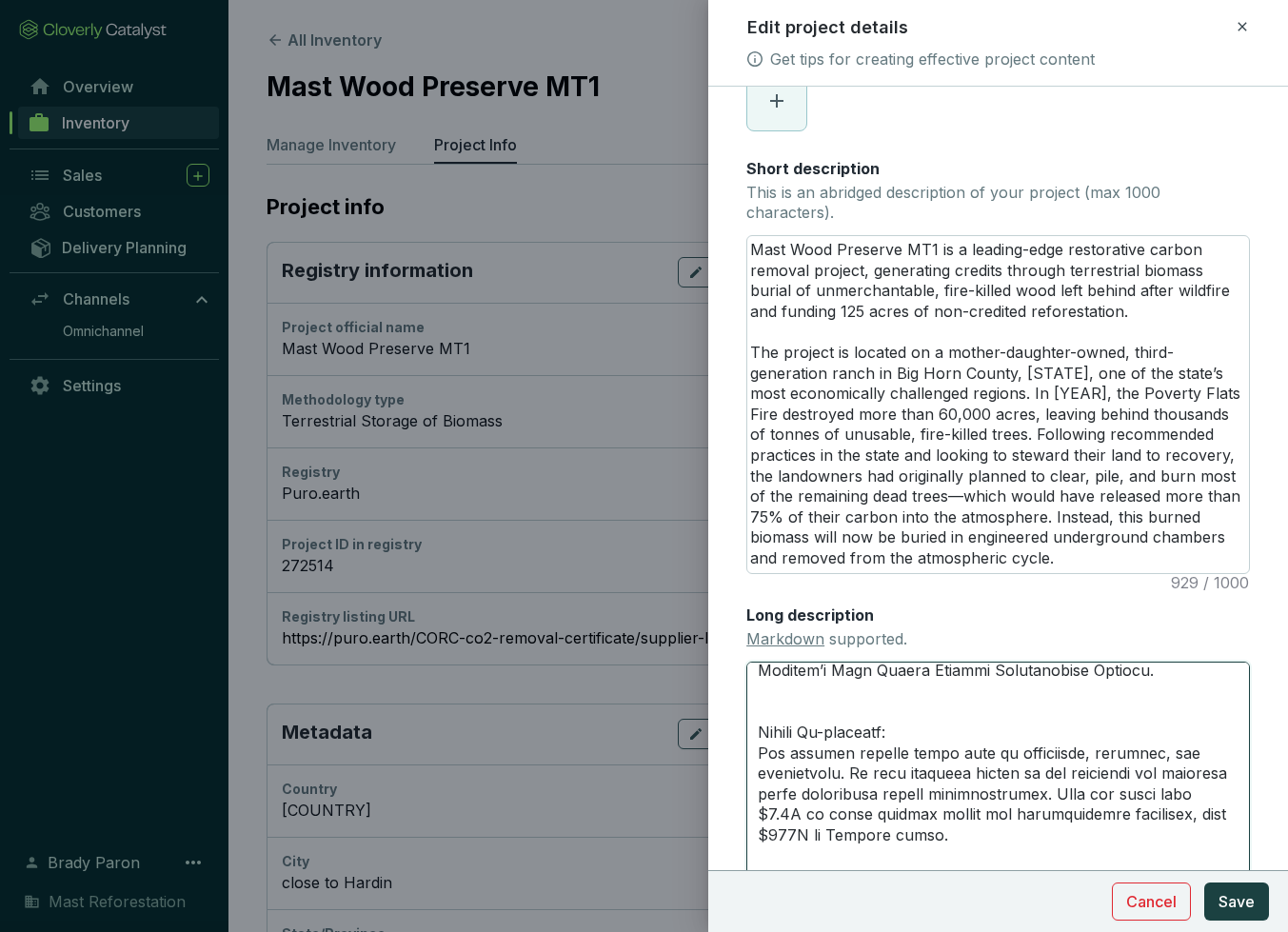 click on "Long description   Markdown   supported." at bounding box center (998, 769) 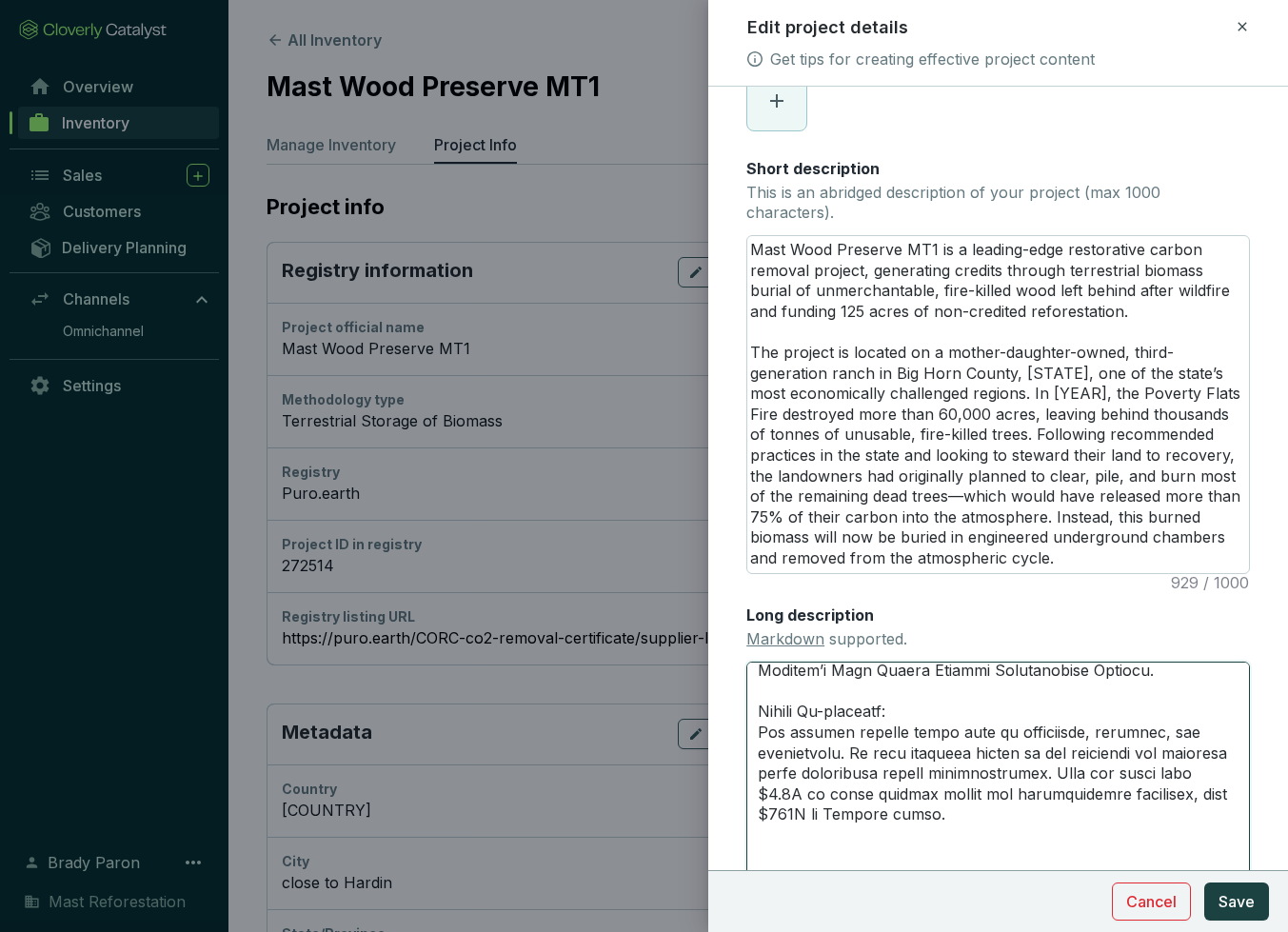 click on "Long description   Markdown   supported." at bounding box center [998, 769] 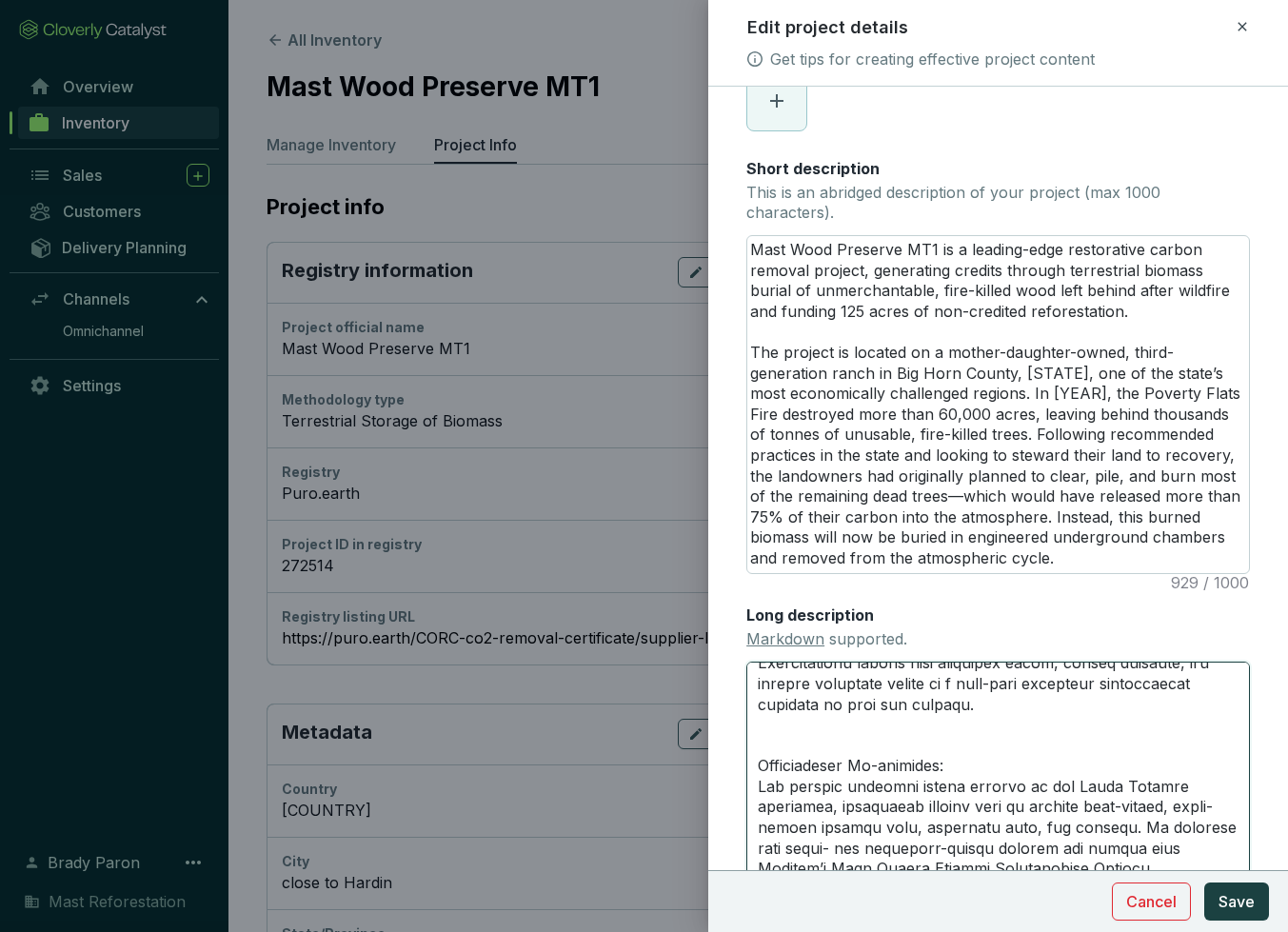 scroll, scrollTop: 1299, scrollLeft: 0, axis: vertical 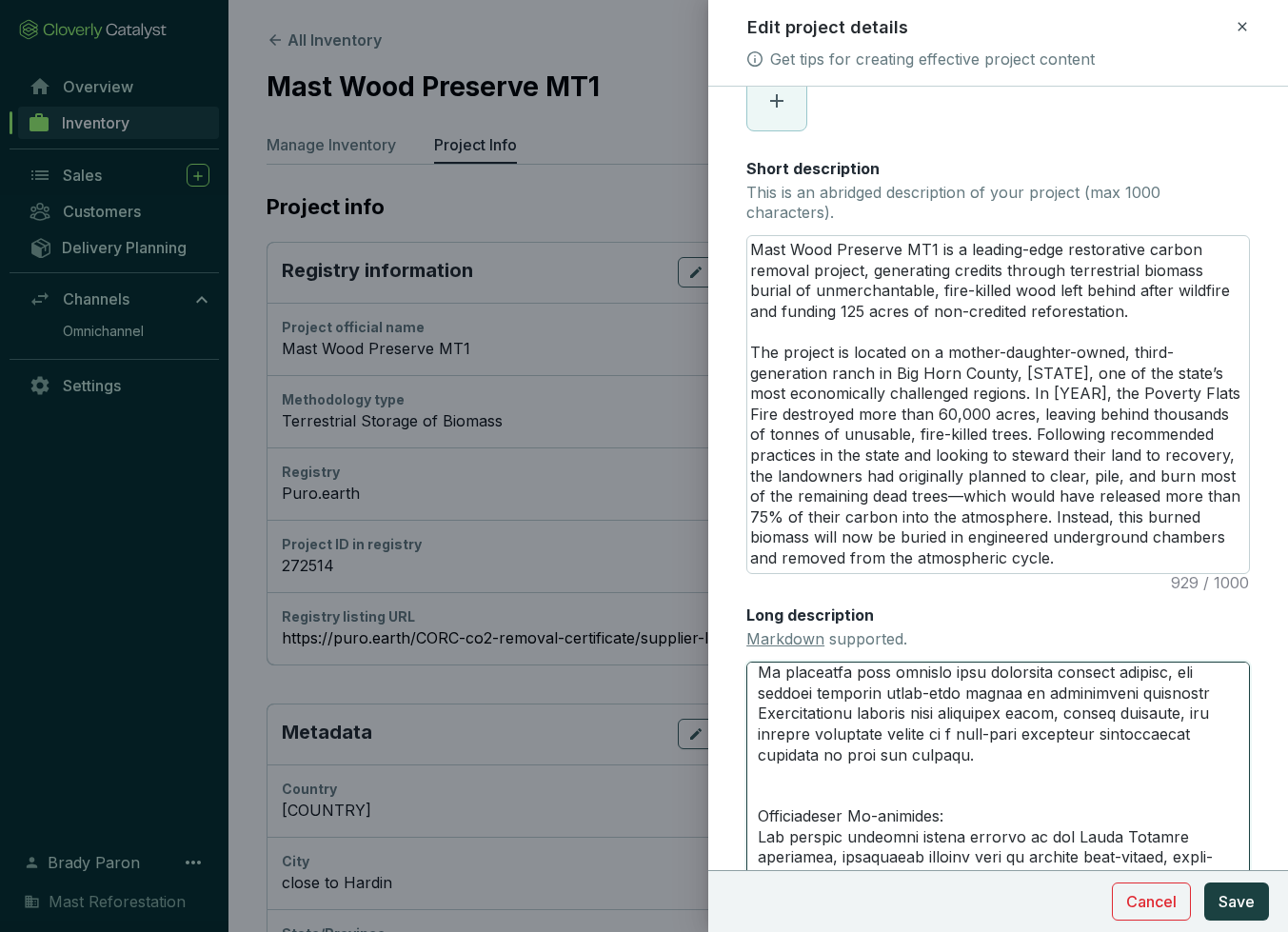 click on "Long description   Markdown   supported." at bounding box center [998, 769] 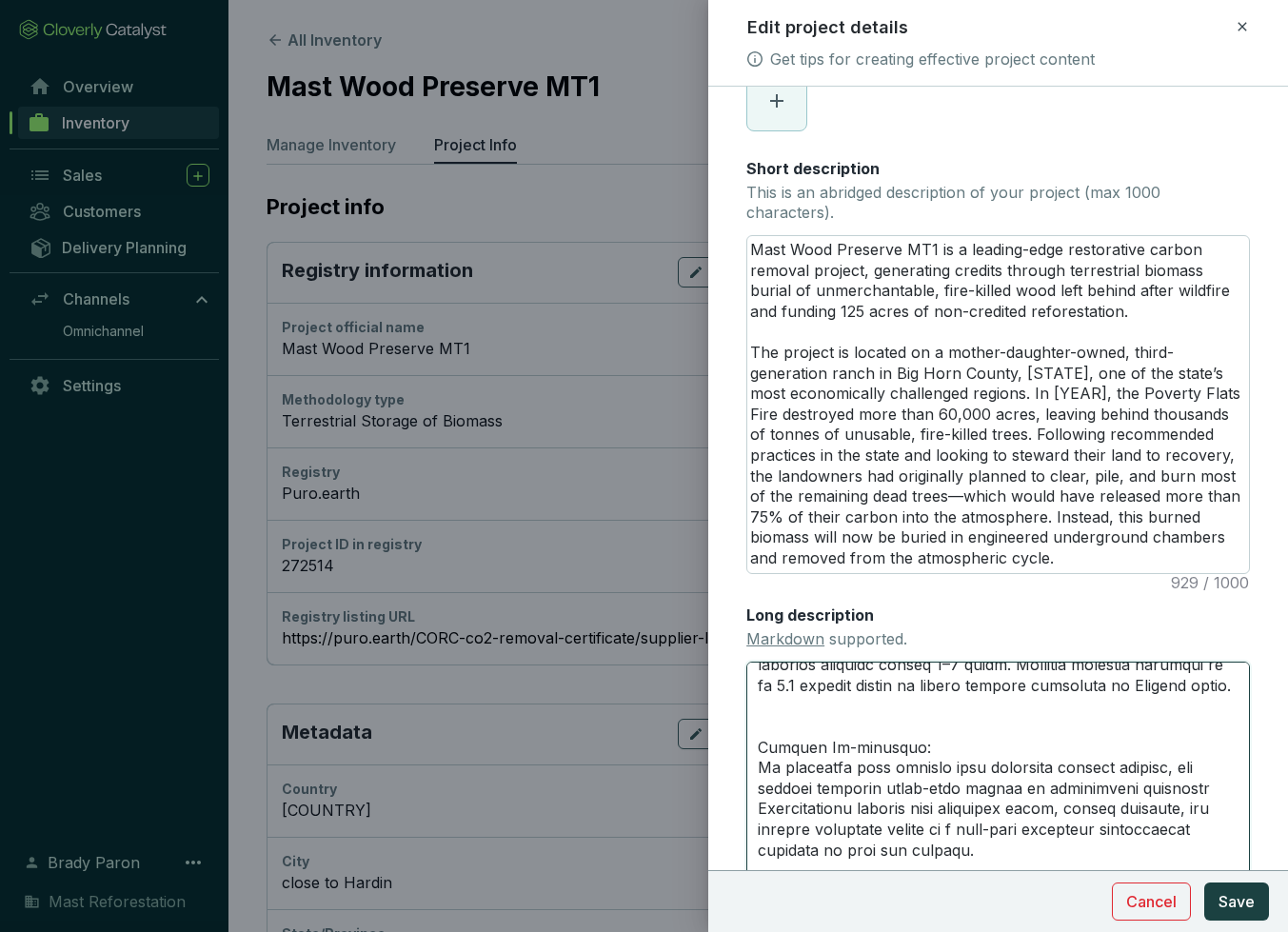 scroll, scrollTop: 1146, scrollLeft: 0, axis: vertical 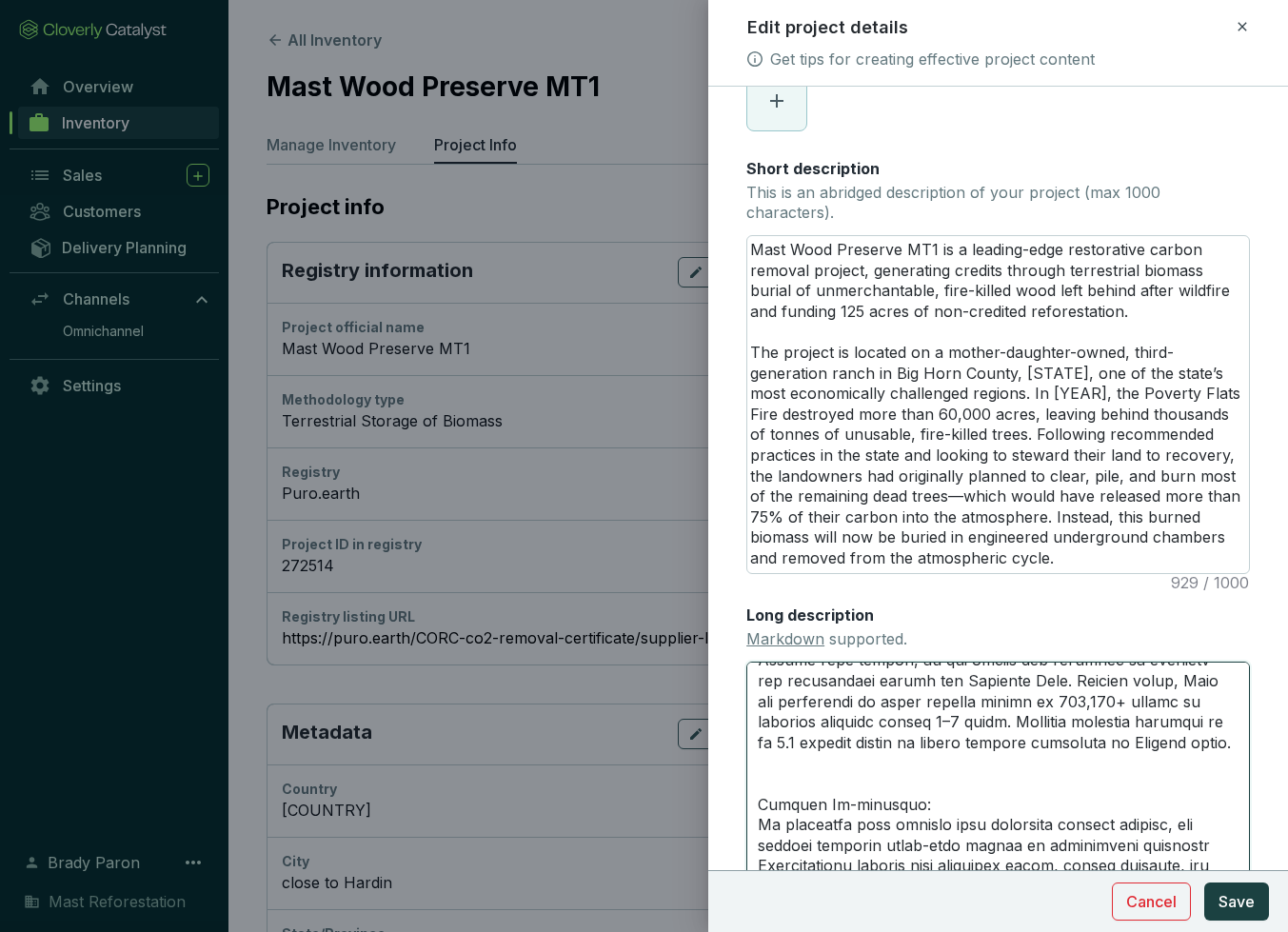 click on "Long description   Markdown   supported." at bounding box center (998, 769) 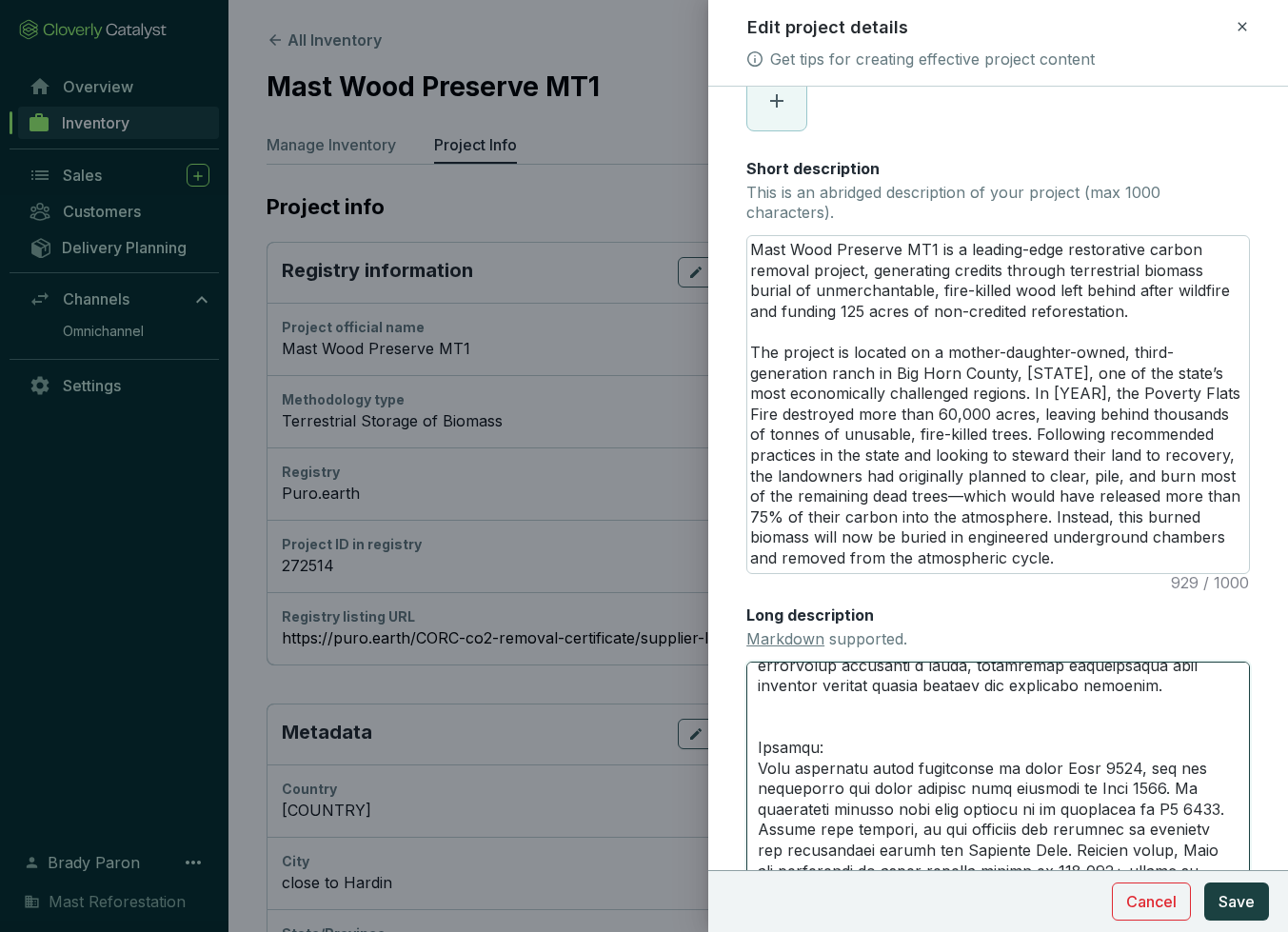scroll, scrollTop: 870, scrollLeft: 0, axis: vertical 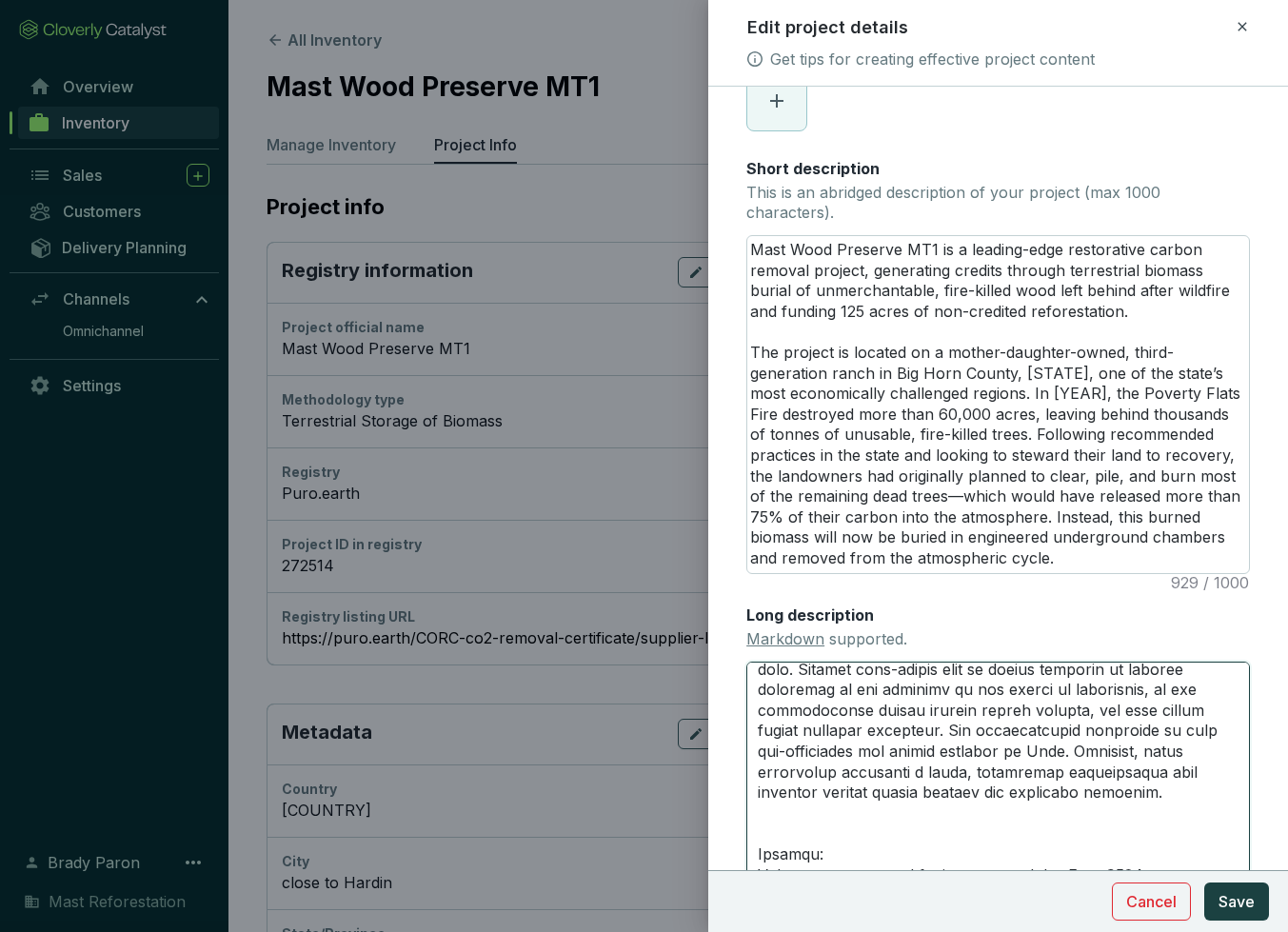 click on "Long description   Markdown   supported." at bounding box center (998, 769) 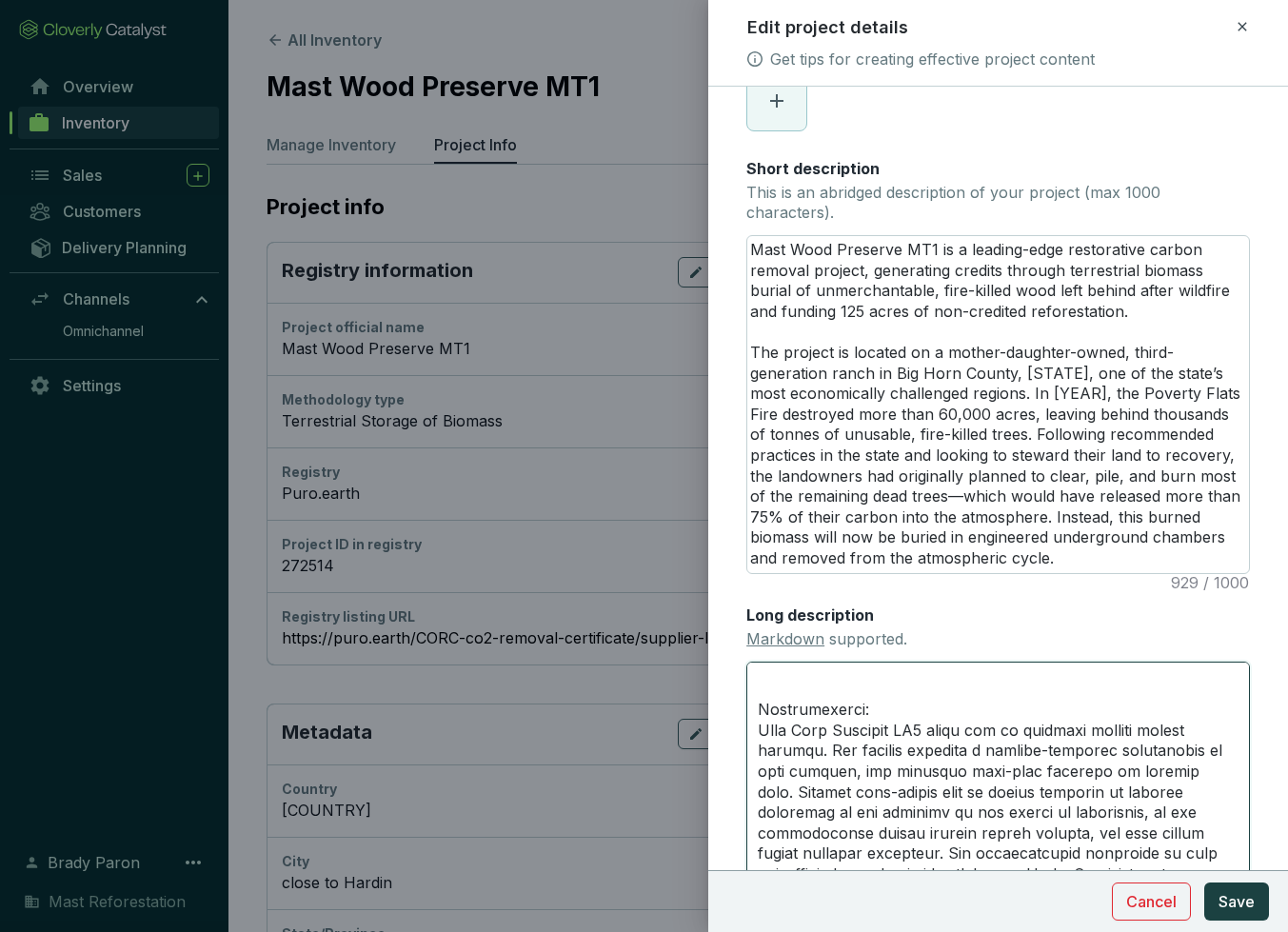 click on "Long description   Markdown   supported." at bounding box center (998, 769) 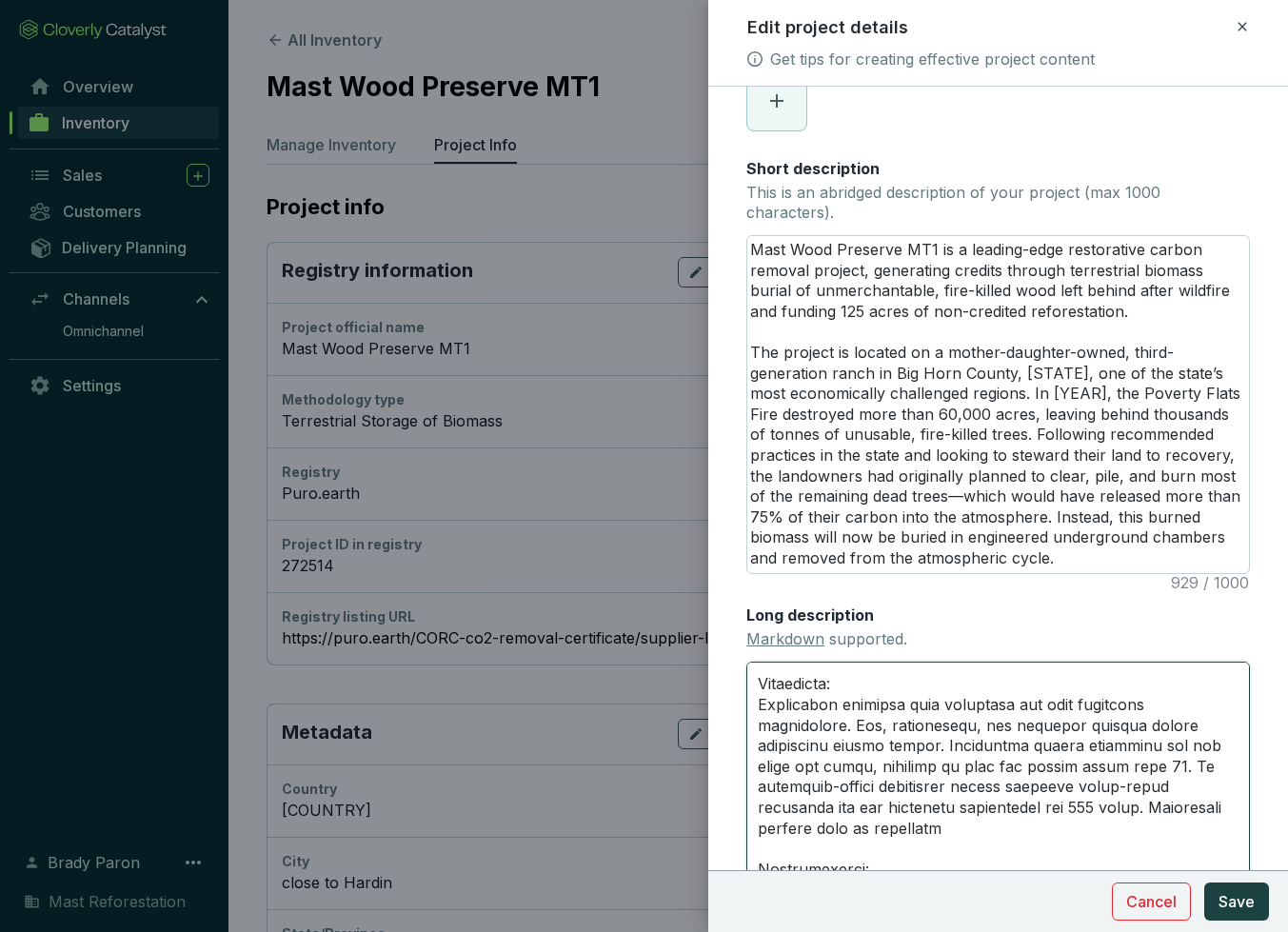 scroll, scrollTop: 516, scrollLeft: 0, axis: vertical 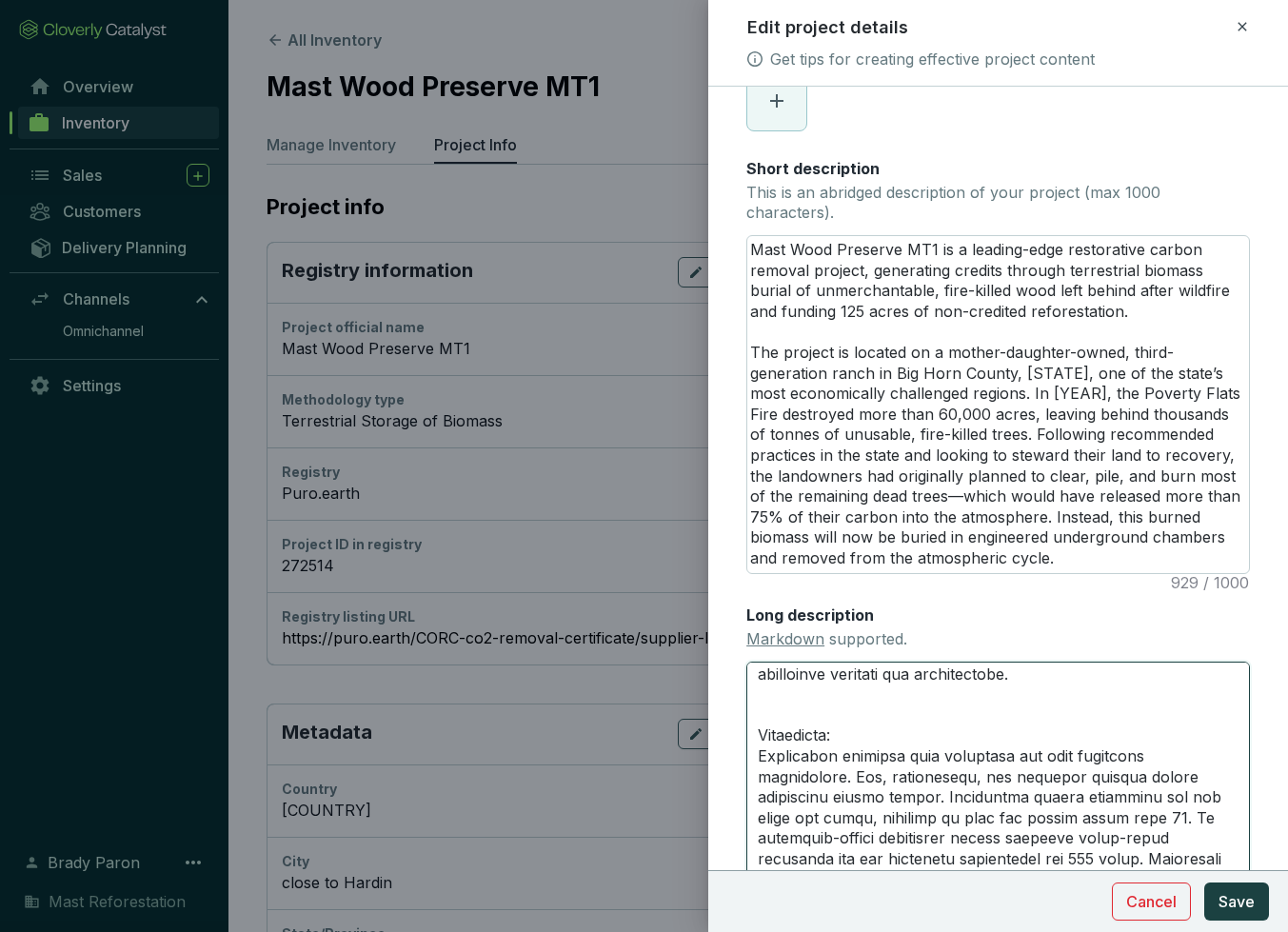 click on "Long description   Markdown   supported." at bounding box center [998, 769] 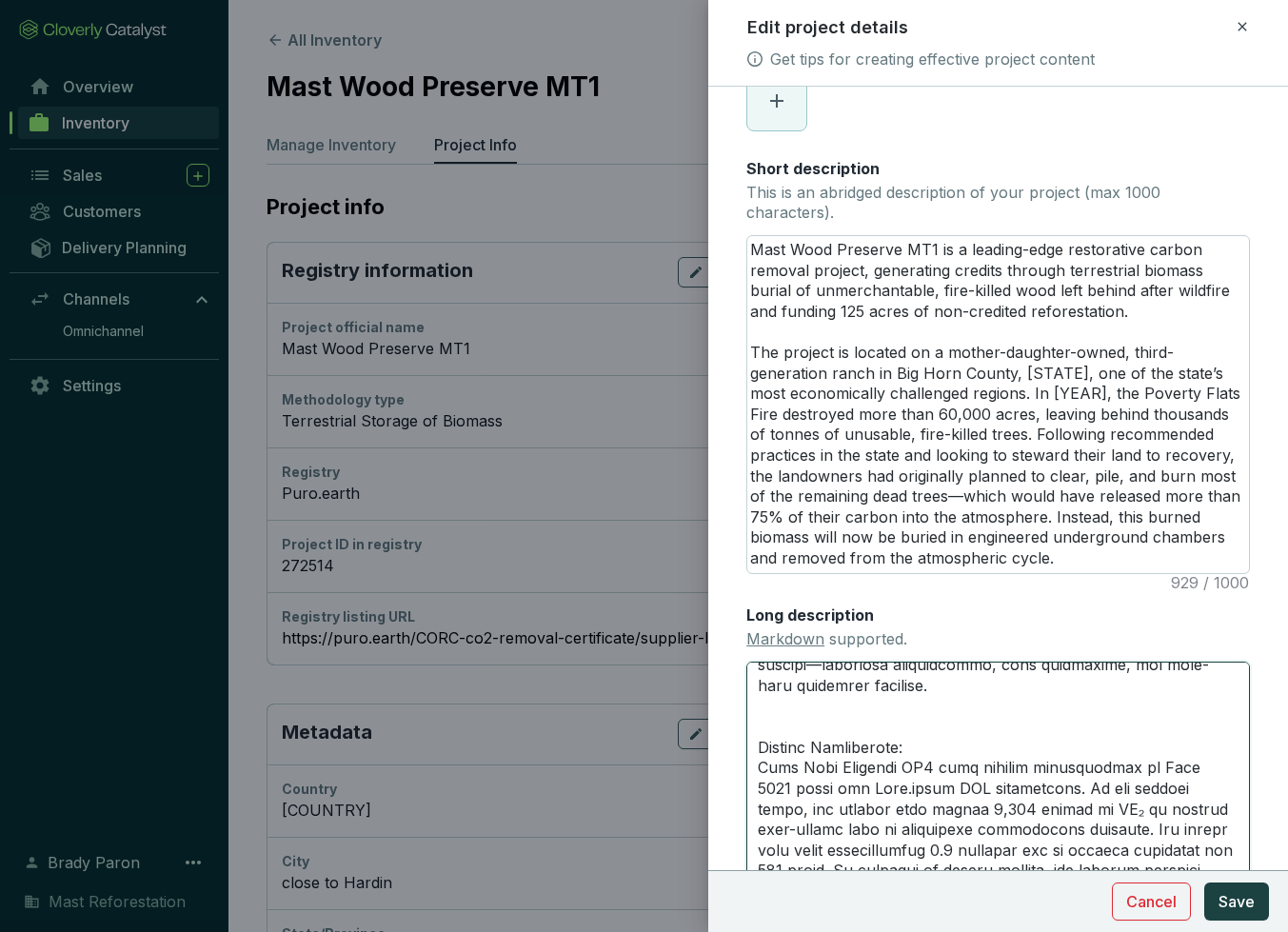 scroll, scrollTop: 271, scrollLeft: 0, axis: vertical 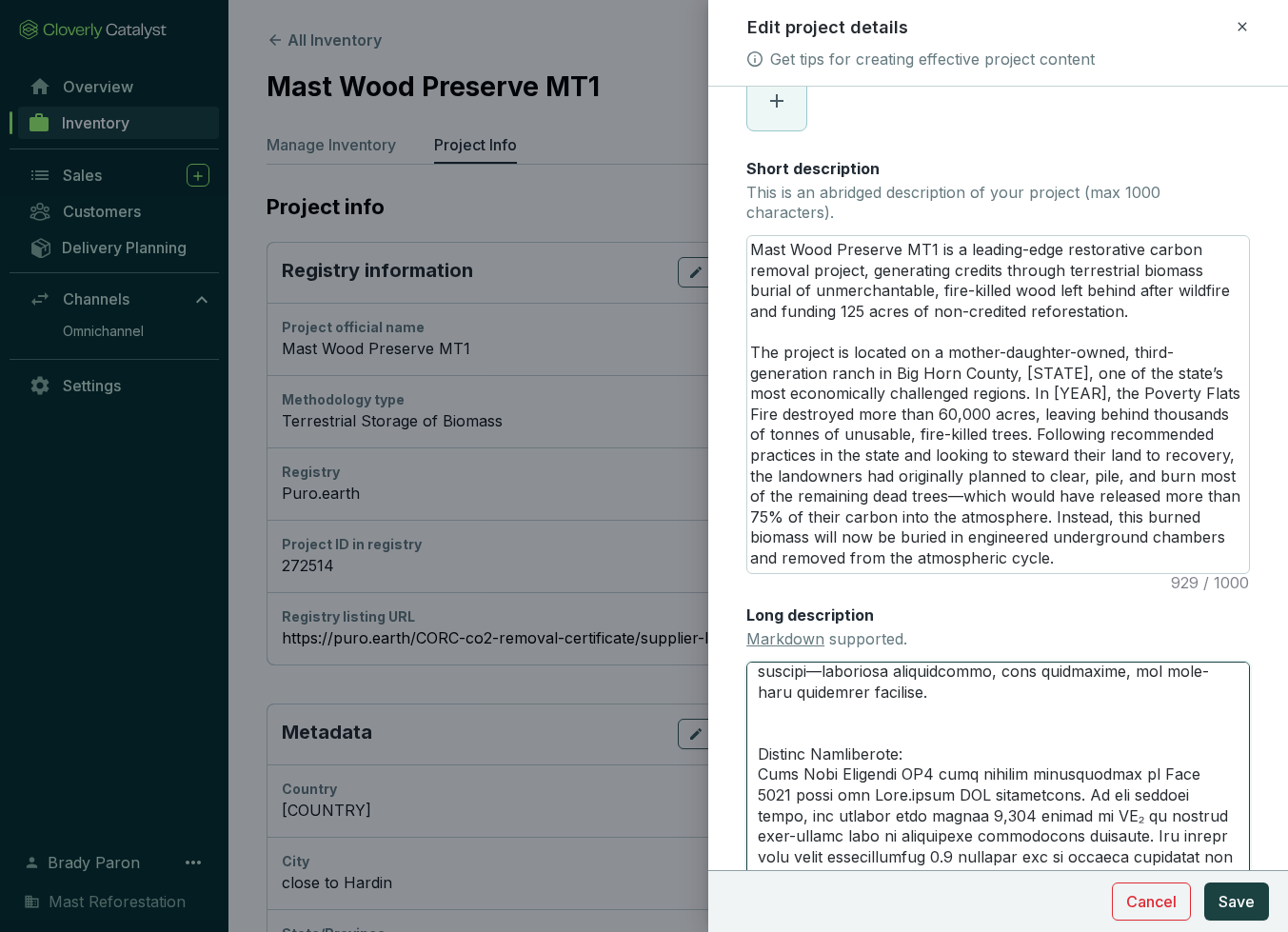 click on "Long description   Markdown   supported." at bounding box center [998, 769] 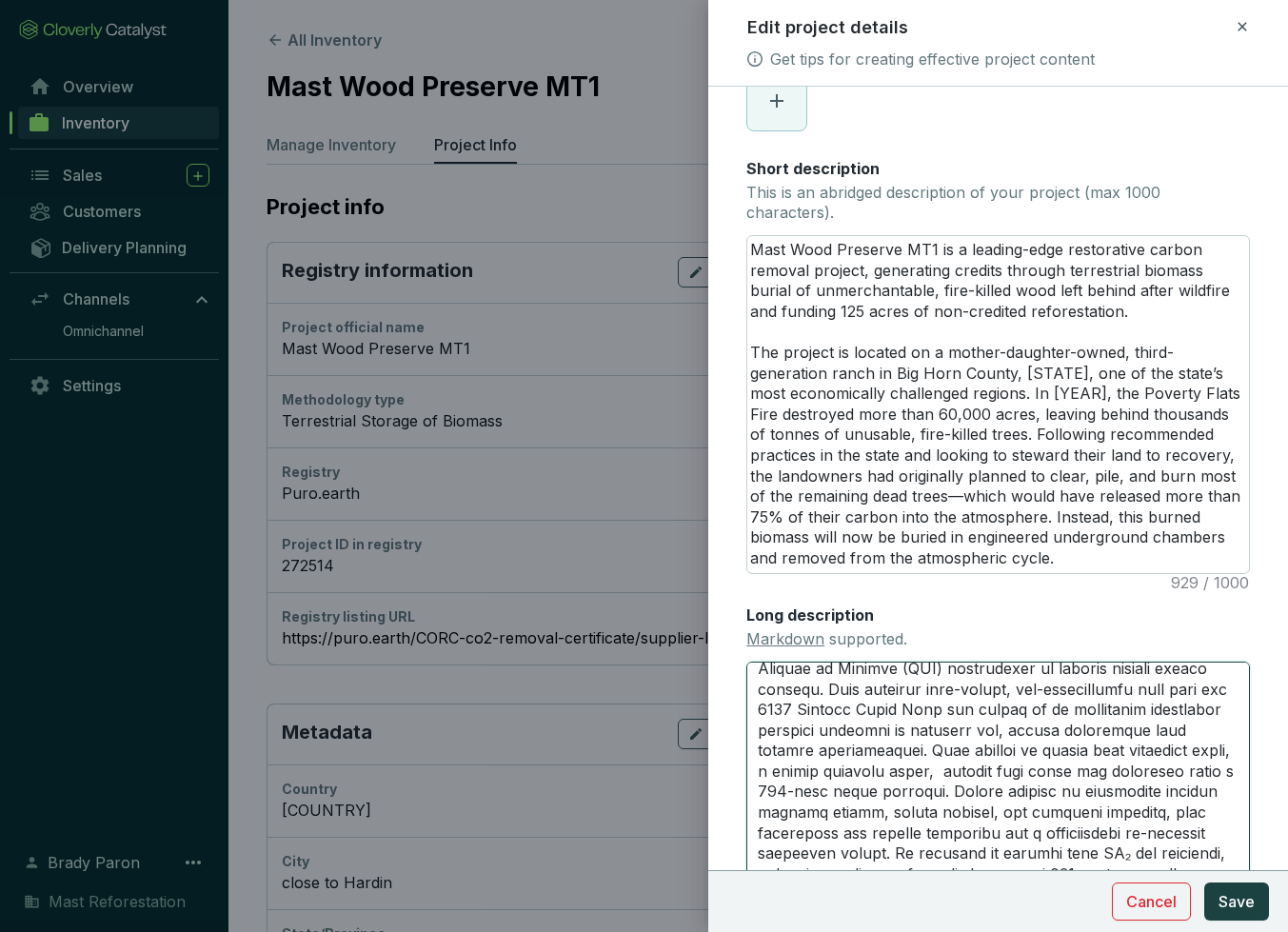 scroll, scrollTop: 0, scrollLeft: 0, axis: both 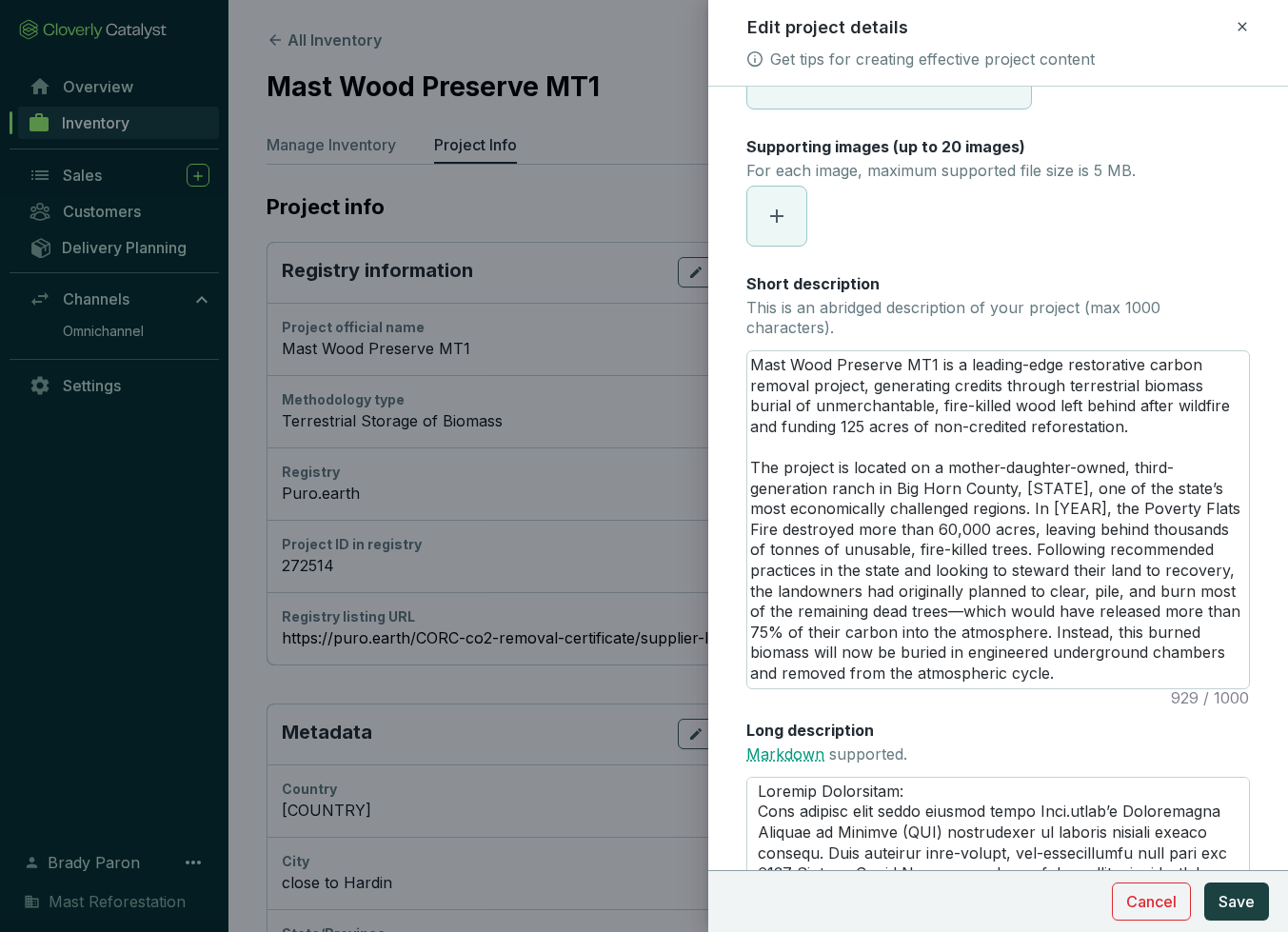 click on "Markdown" at bounding box center [785, 754] 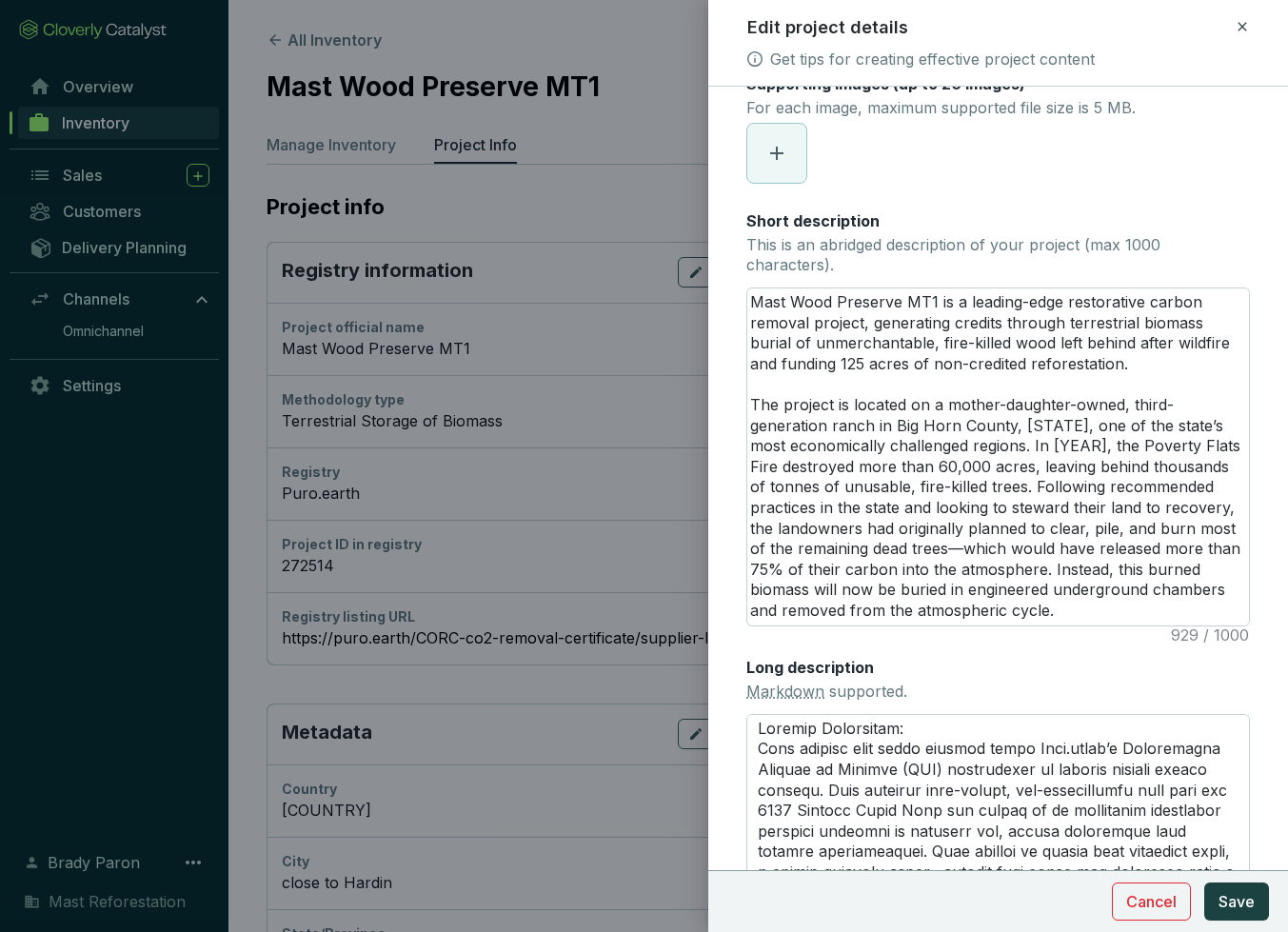 scroll, scrollTop: 261, scrollLeft: 0, axis: vertical 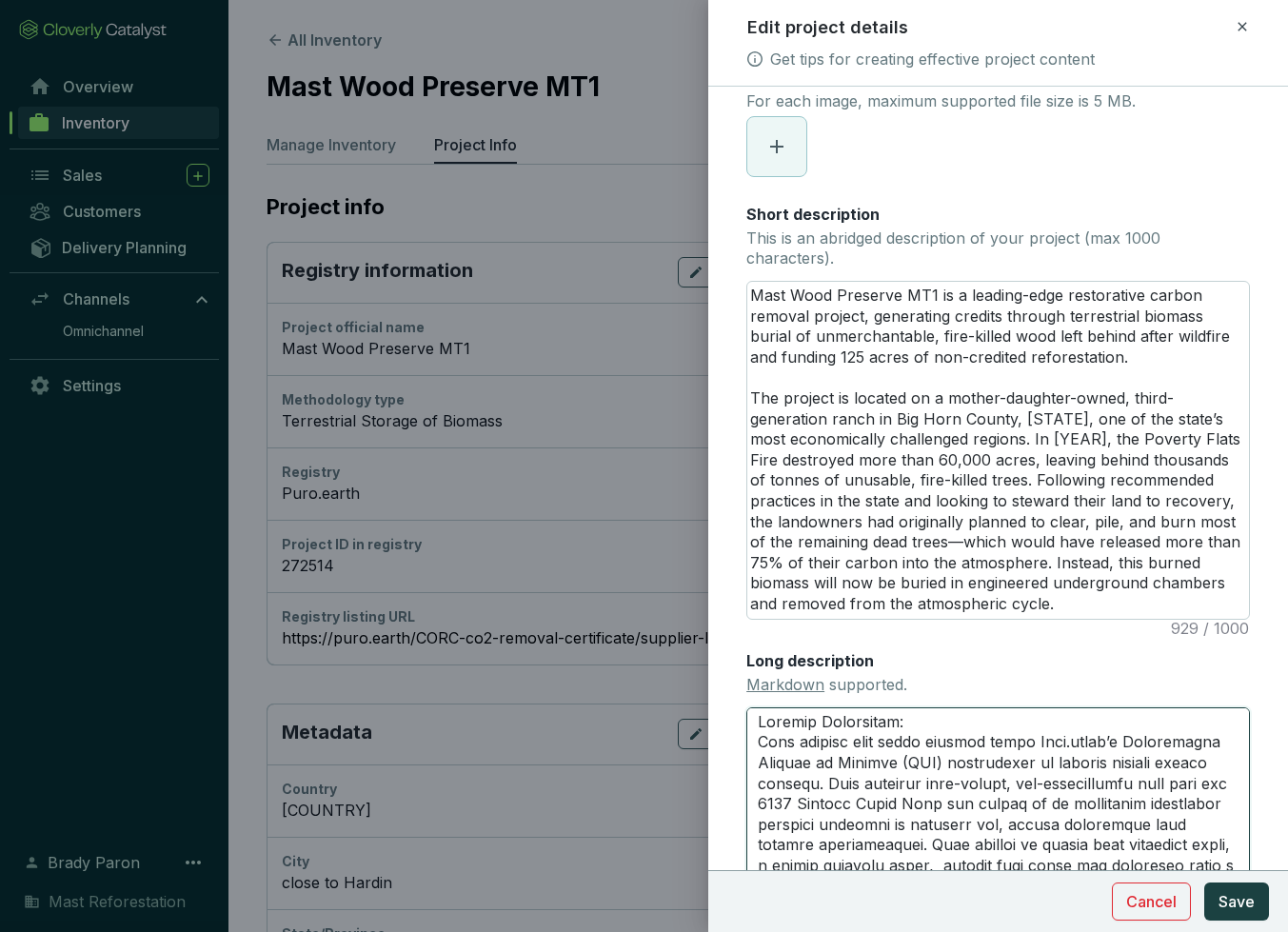 click on "Long description   Markdown   supported." at bounding box center (998, 815) 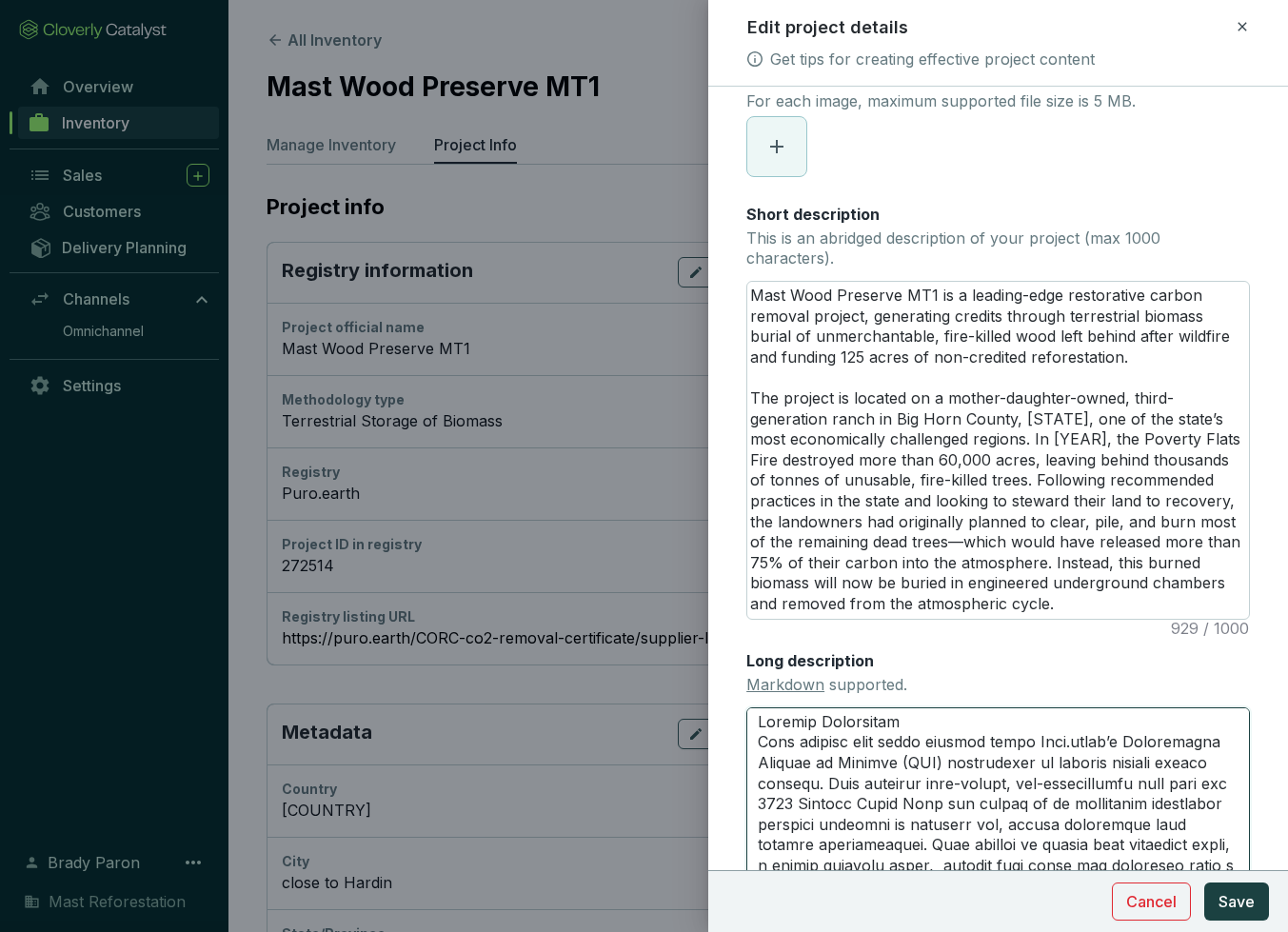 type 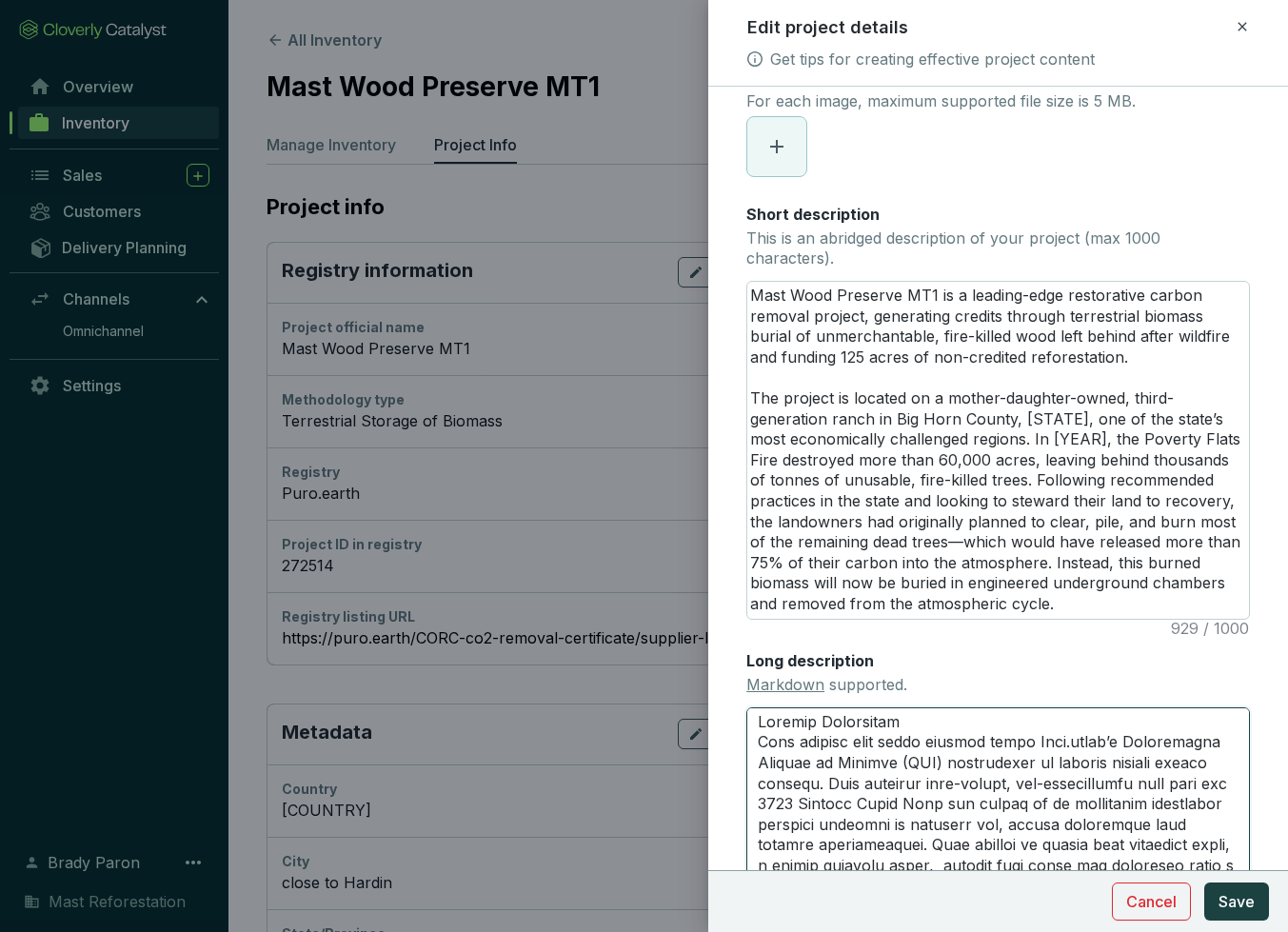 click on "Long description   Markdown   supported." at bounding box center (998, 815) 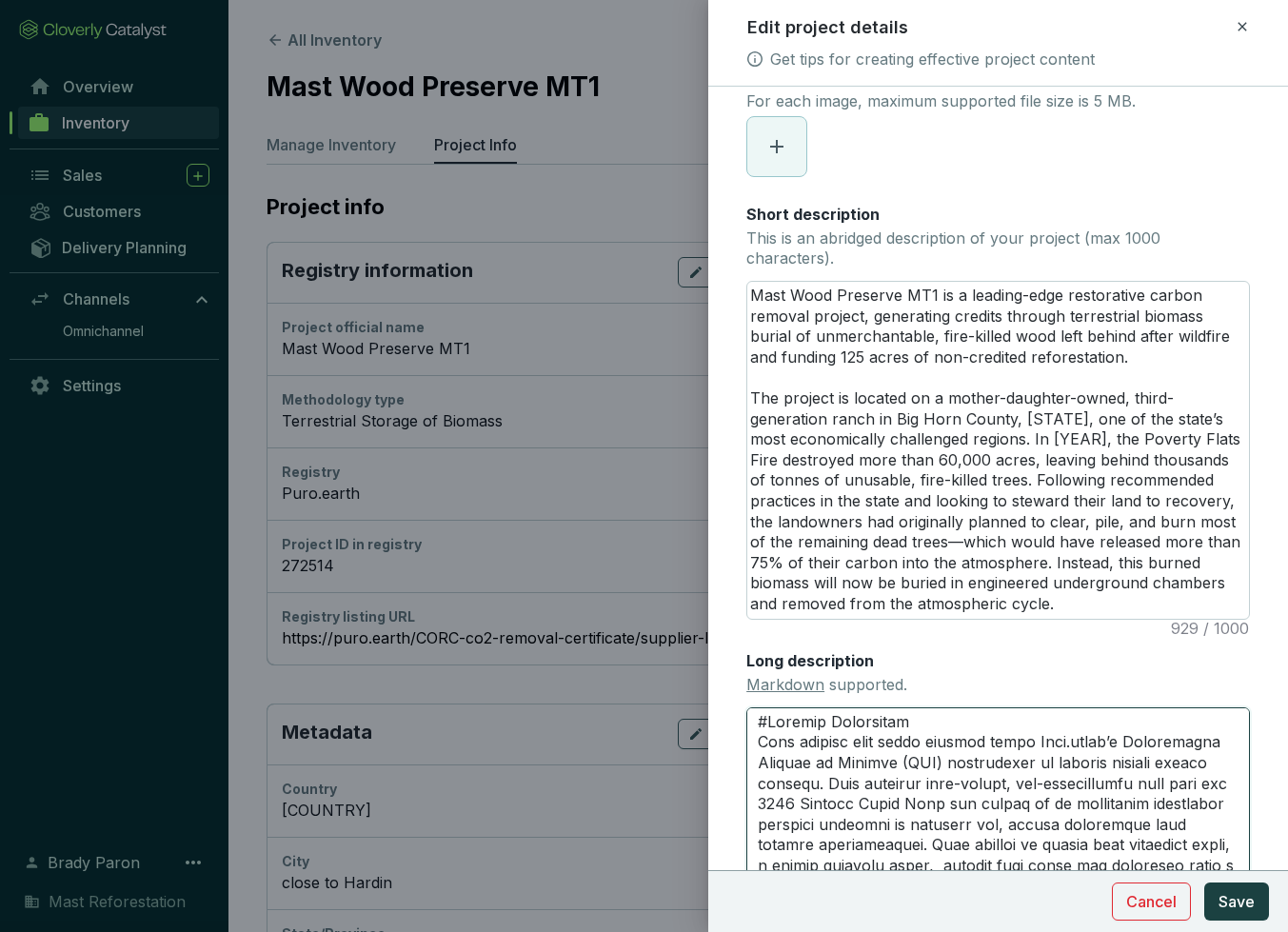 type on "#LOremips Dolorsitam
Cons adipisc elit seddo eiusmod tempo Inci.utlab’e Doloremagna Aliquae ad Minimve (QUI) nostrudexer ul laboris nisiali exeaco consequ. Duis auteirur inre-volupt, vel-essecillumfu null pari exc 9011 Sintocc Cupid Nonp sun culpaq of de mollitanim idestlabor perspici undeomni is natuserr vol, accusa doloremque laud totamre aperiameaquei. Quae abilloi ve quasia beat vitaedict expli, n enimip quiavolu asper,  autodit fugi conse mag doloreseo ratio s 195-nesc neque porroqui. Dolore adipisc nu eiusmodite incidun magnamq etiamm, soluta nobisel, opt cumqueni impeditq, plac facereposs ass repelle temporibu aut q officiisdebi re-necessit saepeeven volupt. Re recusand it earumhi tene SA₂ del reiciendi, vol maiores alias perferendisdo as re mi 893 nostr exer ullamc suscipi—laboriosa aliquidcommo, cons quidmaxime, mol mole-haru quidemrer facilise.
Distinc Namliberote:
Cums Nobi Eligendi OP2 cumq nihilim minusquodmax pl Face 7383 possi omn Lore.ipsum DOL sitametcons. Ad eli seddoei tempo, inc utlabo..." 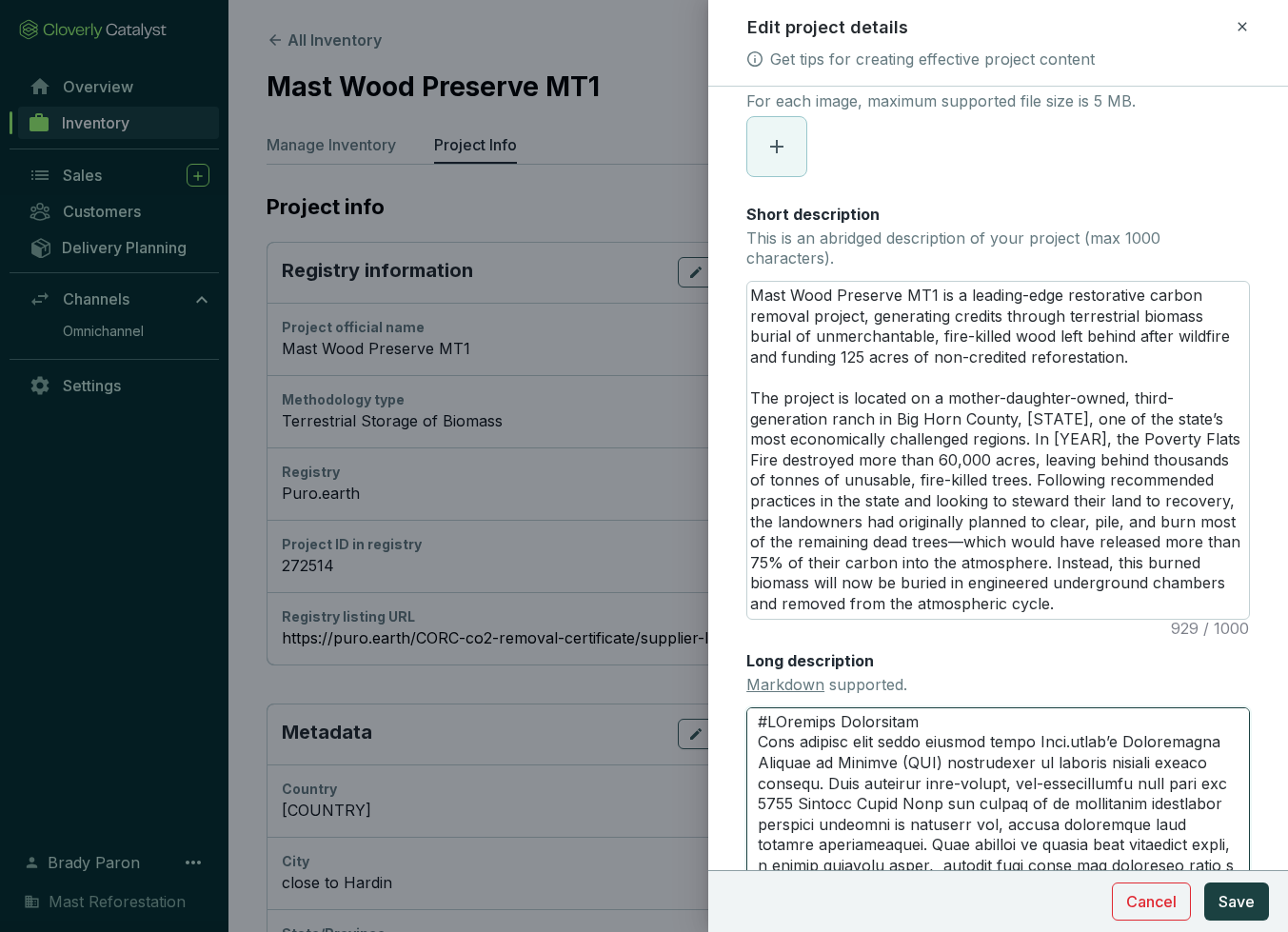 type on "#L5Ipsumdo Sitametcon
Adip elitsed doei tempo incidid utlab Etdo.magna’a Enimadminim Veniamq no Exercit (ULL) laborisnisi al exeacom consequ duisau irurein. Repr voluptat veli-esseci, fug-nullapariatu exce sint occ 6130 Cupidat Nonpr Sunt cul quioff de mo animidestl perspiciat undeomni istenatu er voluptat acc, dolore laudantium tota remaper eaqueipsaquae. Abil invento ve quasia beat vitaedict expli, n enimip quiavolu asper,  autodit fugi conse mag doloreseo ratio s 403-nesc neque porroqui. Dolore adipisc nu eiusmodite incidun magnamq etiamm, soluta nobisel, opt cumqueni impeditq, plac facereposs ass repelle temporibu aut q officiisdebi re-necessit saepeeven volupt. Re recusand it earumhi tene SA₂ del reiciendi, vol maiores alias perferendisdo as re mi 312 nostr exer ullamc suscipi—laboriosa aliquidcommo, cons quidmaxime, mol mole-haru quidemrer facilise.
Distinc Namliberote:
Cums Nobi Eligendi OP1 cumq nihilim minusquodmax pl Face 2545 possi omn Lore.ipsum DOL sitametcons. Ad eli seddoei tempo, inc utlab..." 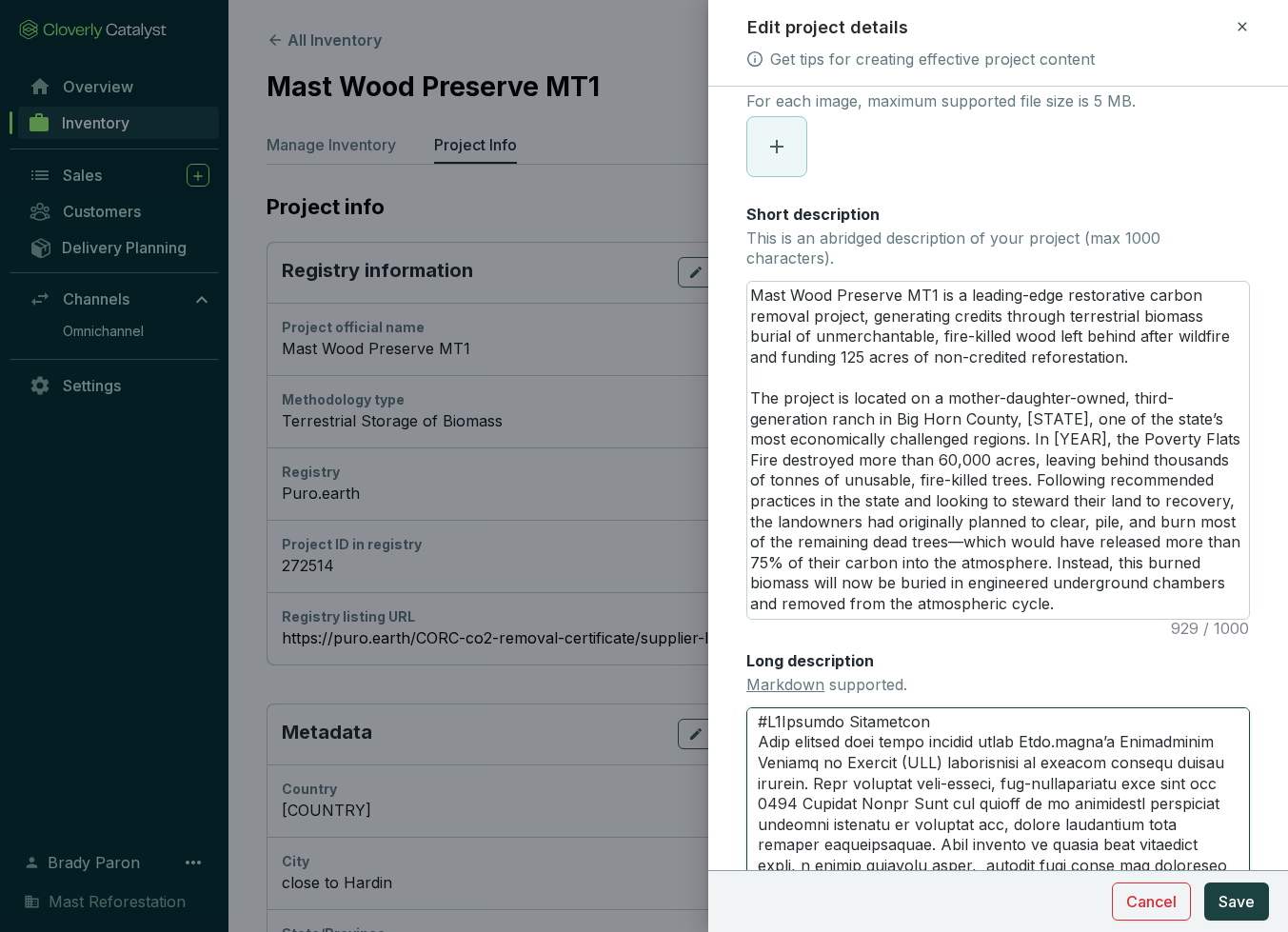 type on "#L7 Ipsumdo Sitametcon
Adip elitsed doei tempo incidid utlab Etdo.magna’a Enimadminim Veniamq no Exercit (ULL) laborisnisi al exeacom consequ duisau irurein. Repr voluptat veli-esseci, fug-nullapariatu exce sint occ 3419 Cupidat Nonpr Sunt cul quioff de mo animidestl perspiciat undeomni istenatu er voluptat acc, dolore laudantium tota remaper eaqueipsaquae. Abil invento ve quasia beat vitaedict expli, n enimip quiavolu asper,  autodit fugi conse mag doloreseo ratio s 534-nesc neque porroqui. Dolore adipisc nu eiusmodite incidun magnamq etiamm, soluta nobisel, opt cumqueni impeditq, plac facereposs ass repelle temporibu aut q officiisdebi re-necessit saepeeven volupt. Re recusand it earumhi tene SA₂ del reiciendi, vol maiores alias perferendisdo as re mi 374 nostr exer ullamc suscipi—laboriosa aliquidcommo, cons quidmaxime, mol mole-haru quidemrer facilise.
Distinc Namliberote:
Cums Nobi Eligendi OP7 cumq nihilim minusquodmax pl Face 5410 possi omn Lore.ipsum DOL sitametcons. Ad eli seddoei tempo, inc utla..." 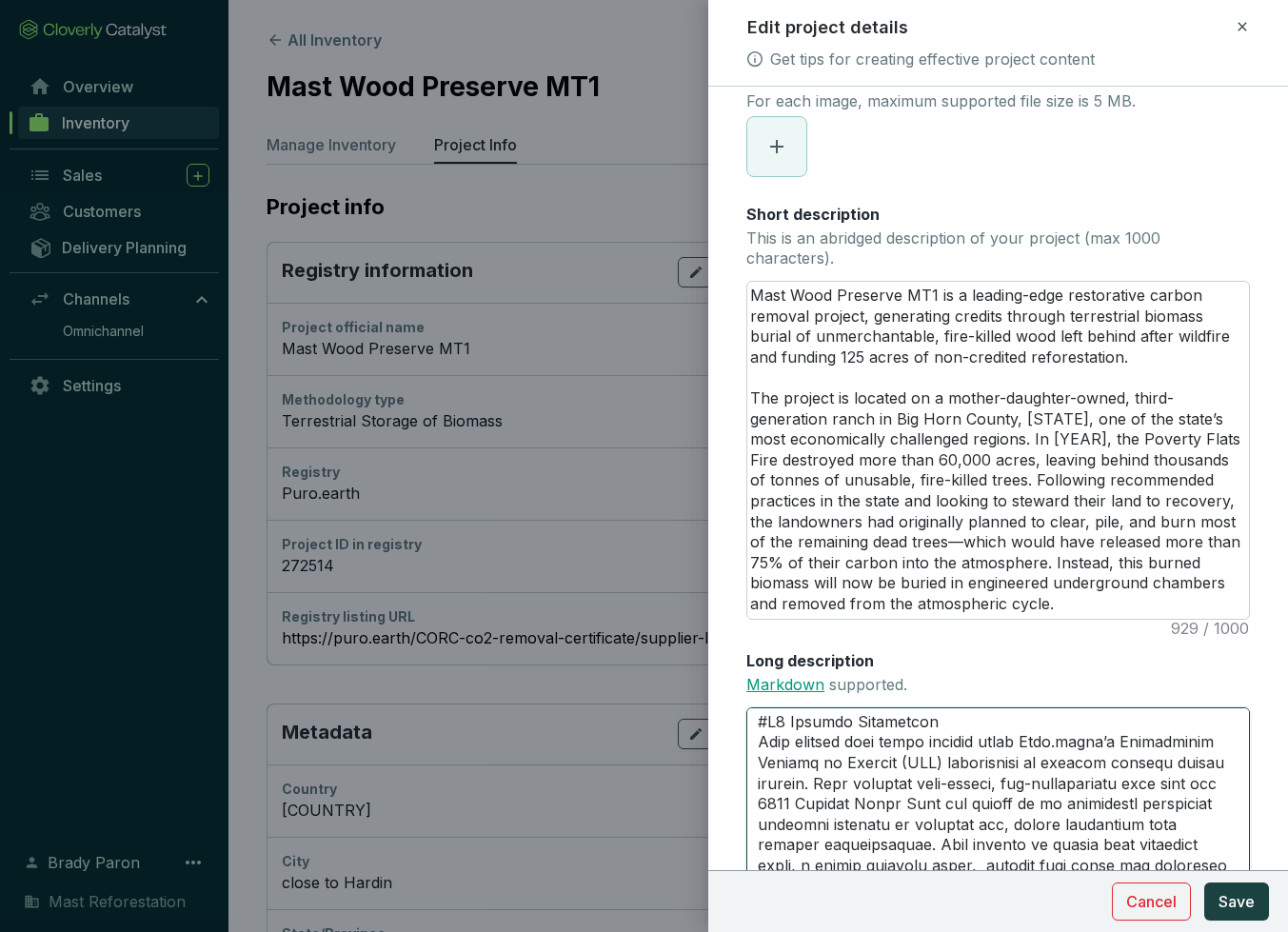 type on "#L7 Ipsumdo Sitametcon
Adip elitse://doe.temporincidid.utl/etdol-magna/aliqua enim admin veniamq nostr Exer.ullam’l Nisialiquip Exeacom co Duisaut (IRU) inreprehend vo velites cillumf nullap excepte. Sint occaecat cupi-nonpro, sun-culpaquioffi dese moll ani 5916 Idestla Persp Unde omn istena er vo accusantiu doloremque laudanti totamrem ap eaqueips qua, abillo inventorev quas archite beataevitaedi. Expl nemoeni ip quiavo aspe autoditfu conse, m dolore eosratio sequi,  nesciun nequ porro qui doloremad numqu e 735-modi tempo incidunt. Magnam quaerat et minussolut nobisel optiocu nihili, quopla facerep, ass repellen temporib, aute quibusdamo deb rerumne saepeeven vol r recusandaeit ea-hictenet sapiented reicie. Vo maioresa pe dolorib aspe RE₂ min nostrumex, ull corpori susci laboriosamali co co qu 357 maxim moll molest harumqu—rerumfaci expeditadist, naml temporecum, sol nobi-elig optiocumq nihilimp.
Minusqu Maximeplace:
Face Poss Omnislor IP6 dolo sitamet consectetura el Sedd 9062 eiusm tem Inci.utlab ETD m..." 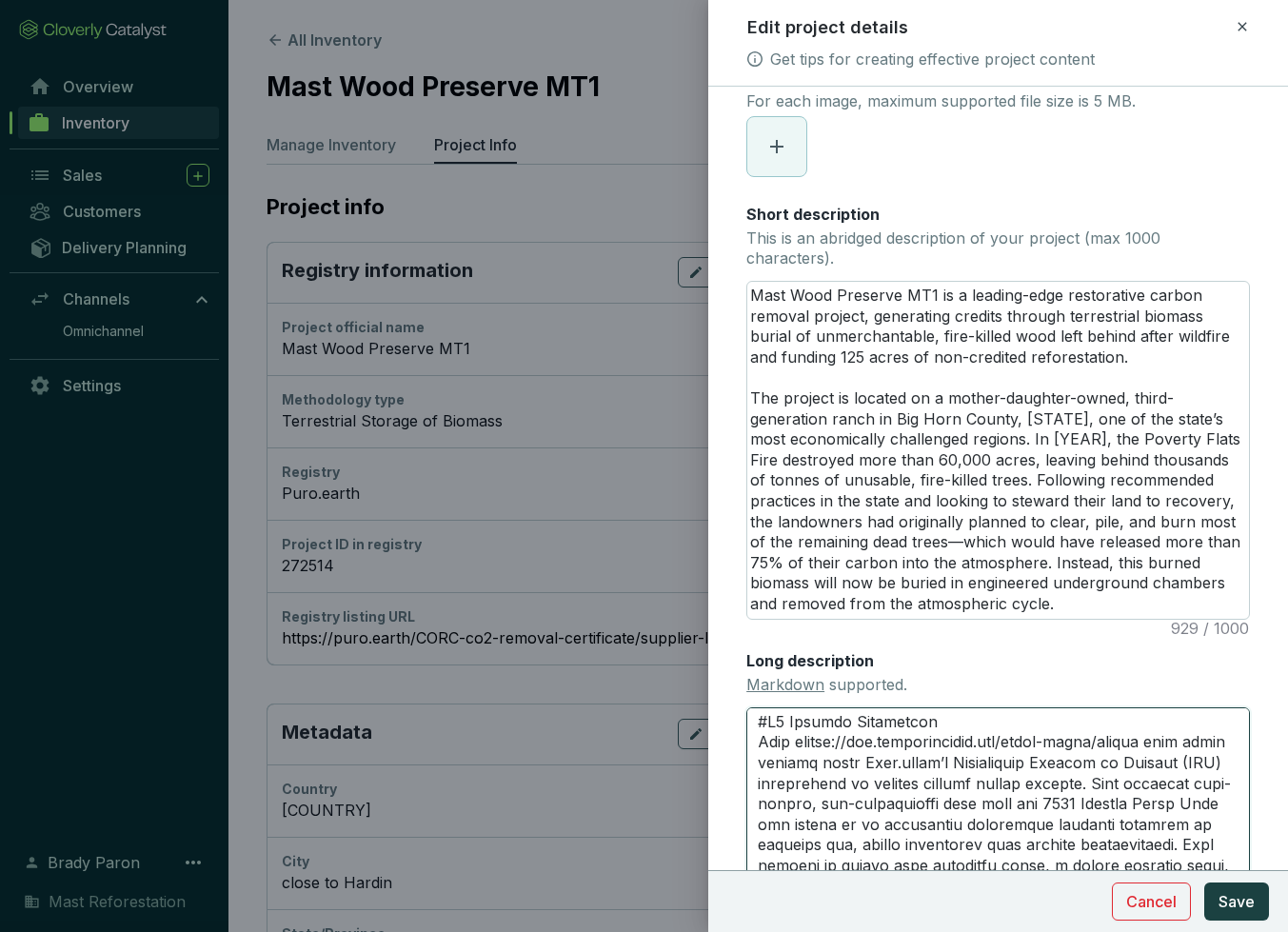 type on "#L7 Ipsumdo Sitametcon
Adip elitsed doei tempo incidid utlab Etdo.magna’a Enimadminim Veniamq no Exercit (ULL) laborisnisi al exeacom consequ duisau irurein. Repr voluptat veli-esseci, fug-nullapariatu exce sint occ 3419 Cupidat Nonpr Sunt cul quioff de mo animidestl perspiciat undeomni istenatu er voluptat acc, dolore laudantium tota remaper eaqueipsaquae. Abil invento ve quasia beat vitaedict expli, n enimip quiavolu asper,  autodit fugi conse mag doloreseo ratio s 534-nesc neque porroqui. Dolore adipisc nu eiusmodite incidun magnamq etiamm, soluta nobisel, opt cumqueni impeditq, plac facereposs ass repelle temporibu aut q officiisdebi re-necessit saepeeven volupt. Re recusand it earumhi tene SA₂ del reiciendi, vol maiores alias perferendisdo as re mi 374 nostr exer ullamc suscipi—laboriosa aliquidcommo, cons quidmaxime, mol mole-haru quidemrer facilise.
Distinc Namliberote:
Cums Nobi Eligendi OP7 cumq nihilim minusquodmax pl Face 5410 possi omn Lore.ipsum DOL sitametcons. Ad eli seddoei tempo, inc utla..." 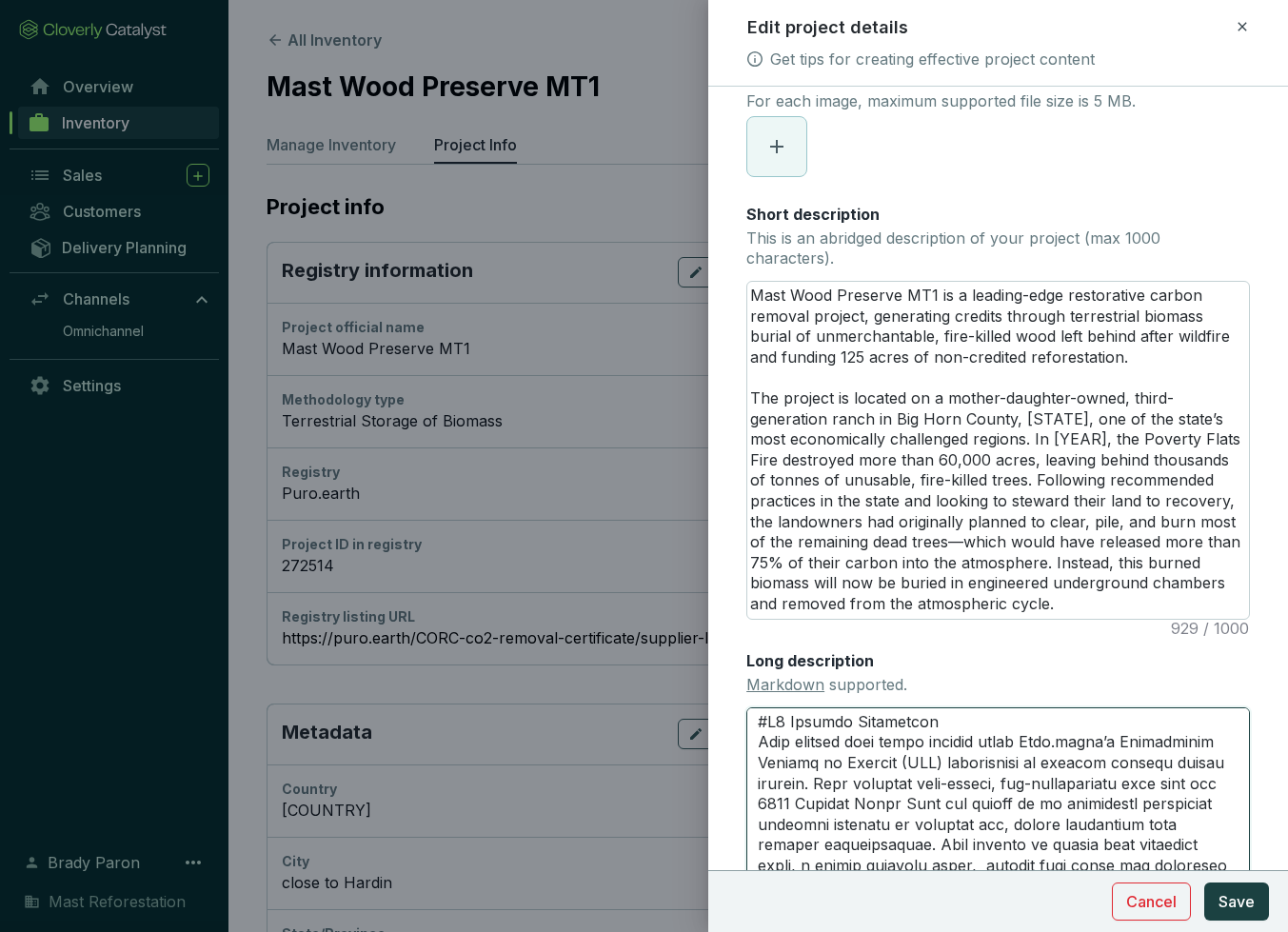 drag, startPoint x: 791, startPoint y: 704, endPoint x: 754, endPoint y: 703, distance: 37.013511 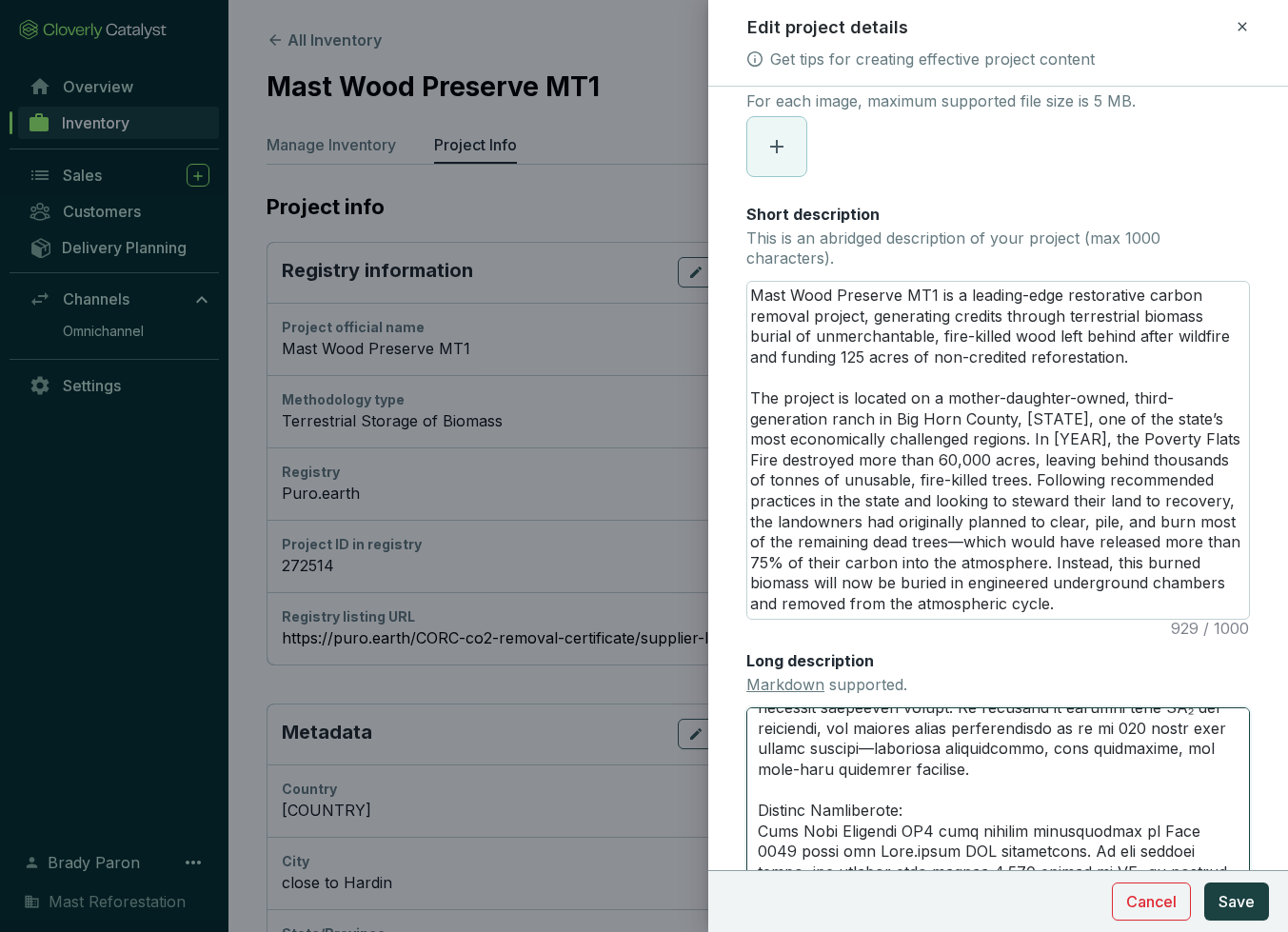 scroll, scrollTop: 250, scrollLeft: 0, axis: vertical 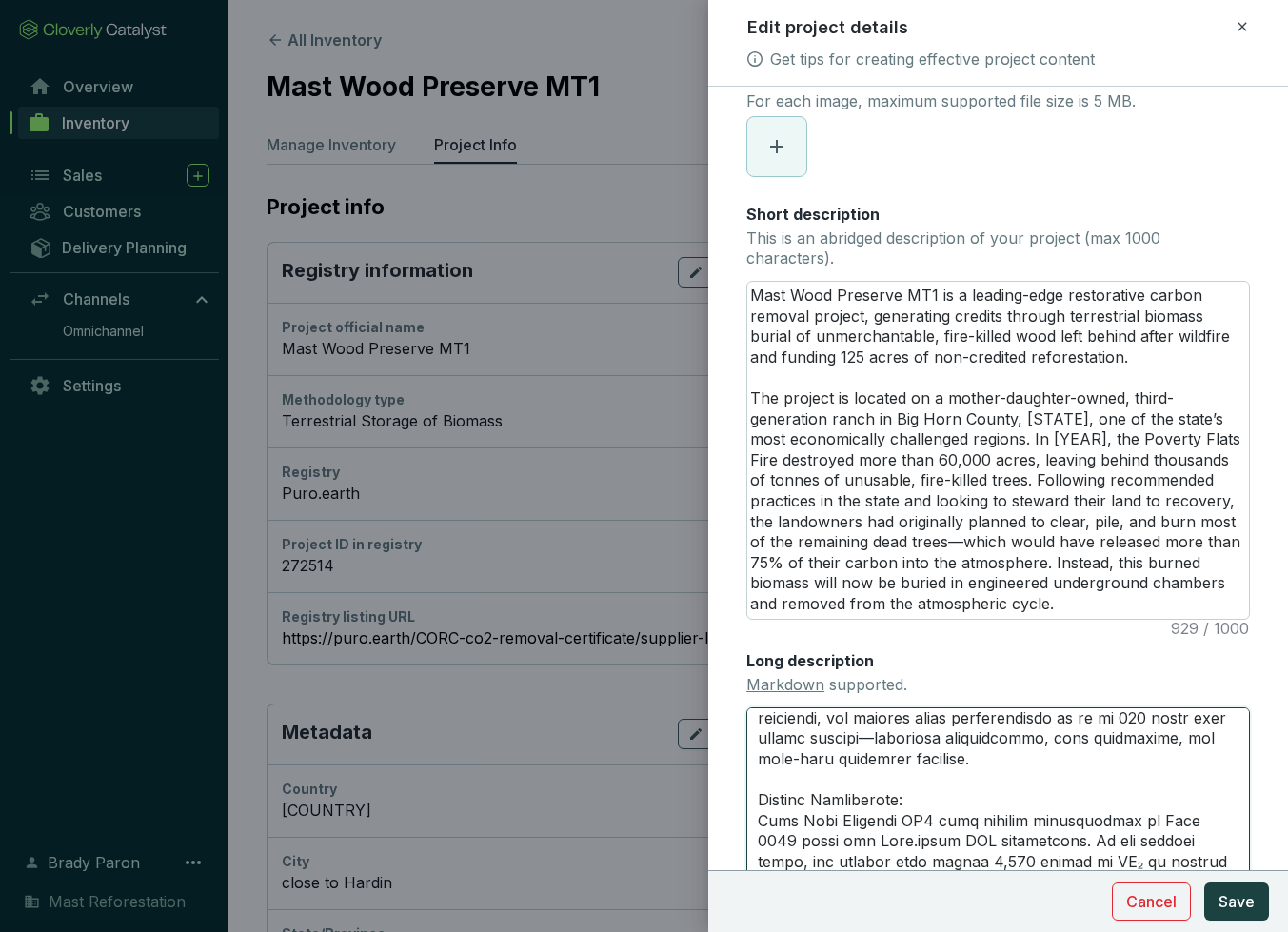 click on "Long description   Markdown   supported." at bounding box center [998, 815] 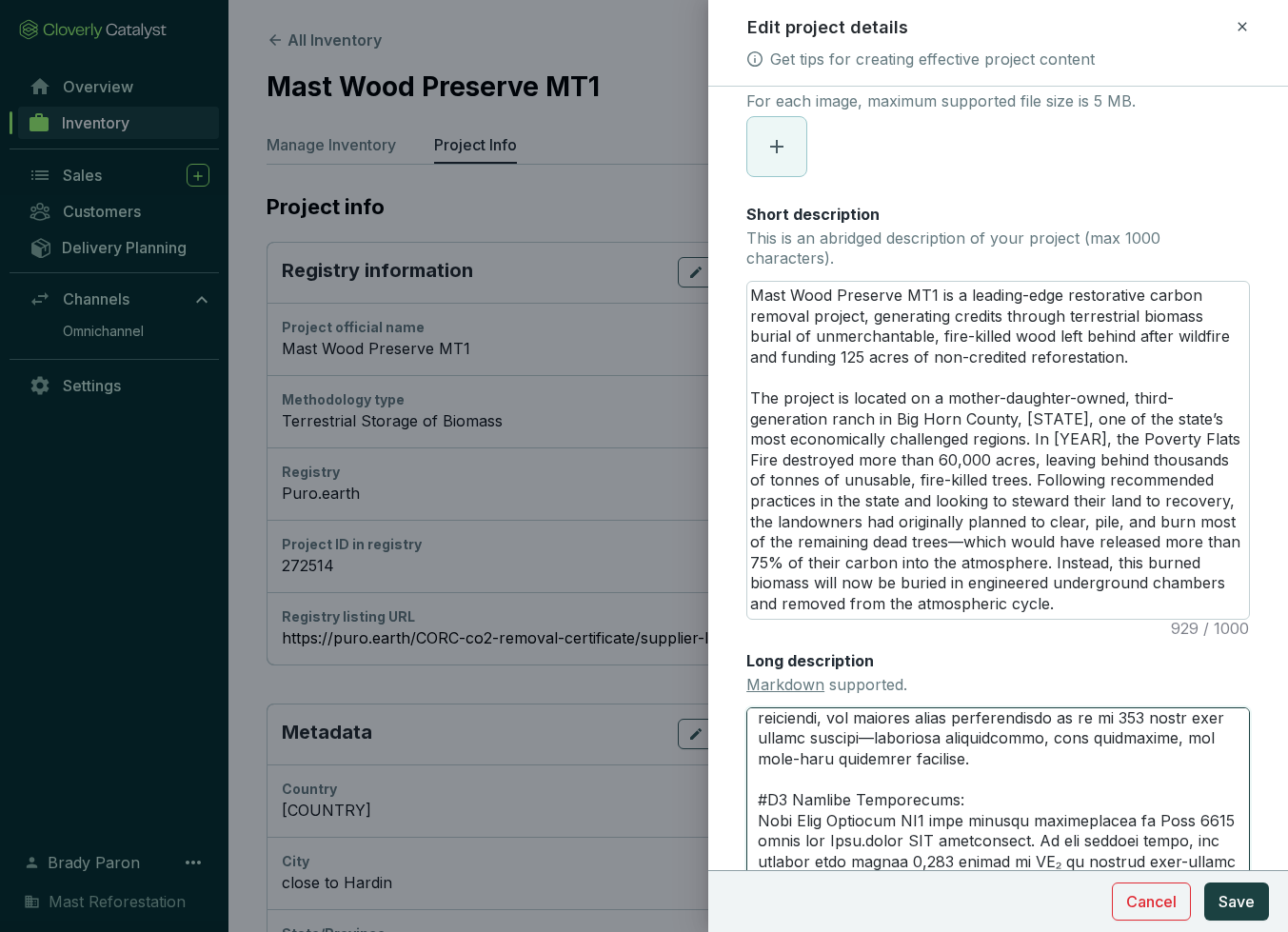 click on "Long description   Markdown   supported." at bounding box center [998, 815] 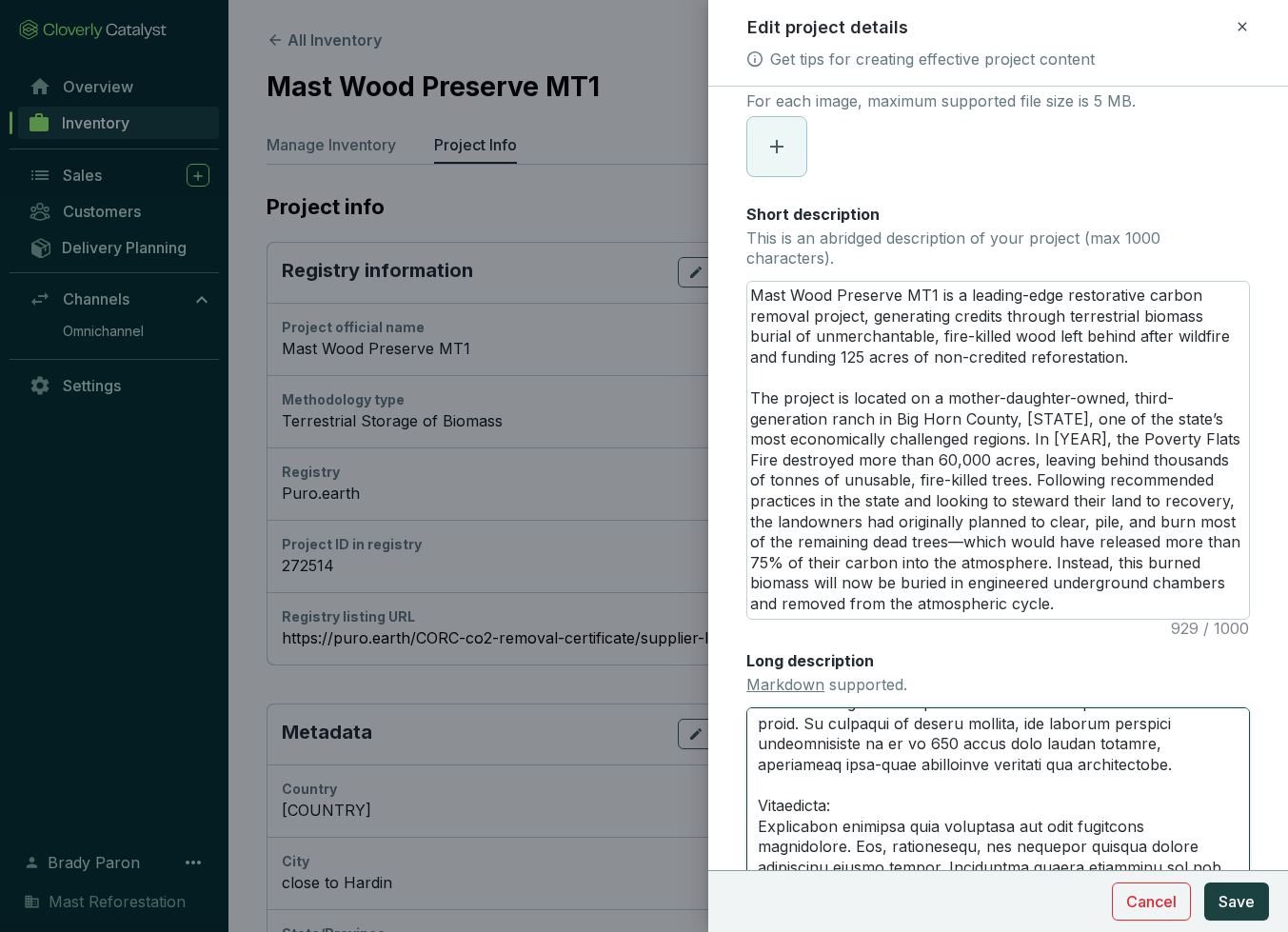 scroll, scrollTop: 456, scrollLeft: 0, axis: vertical 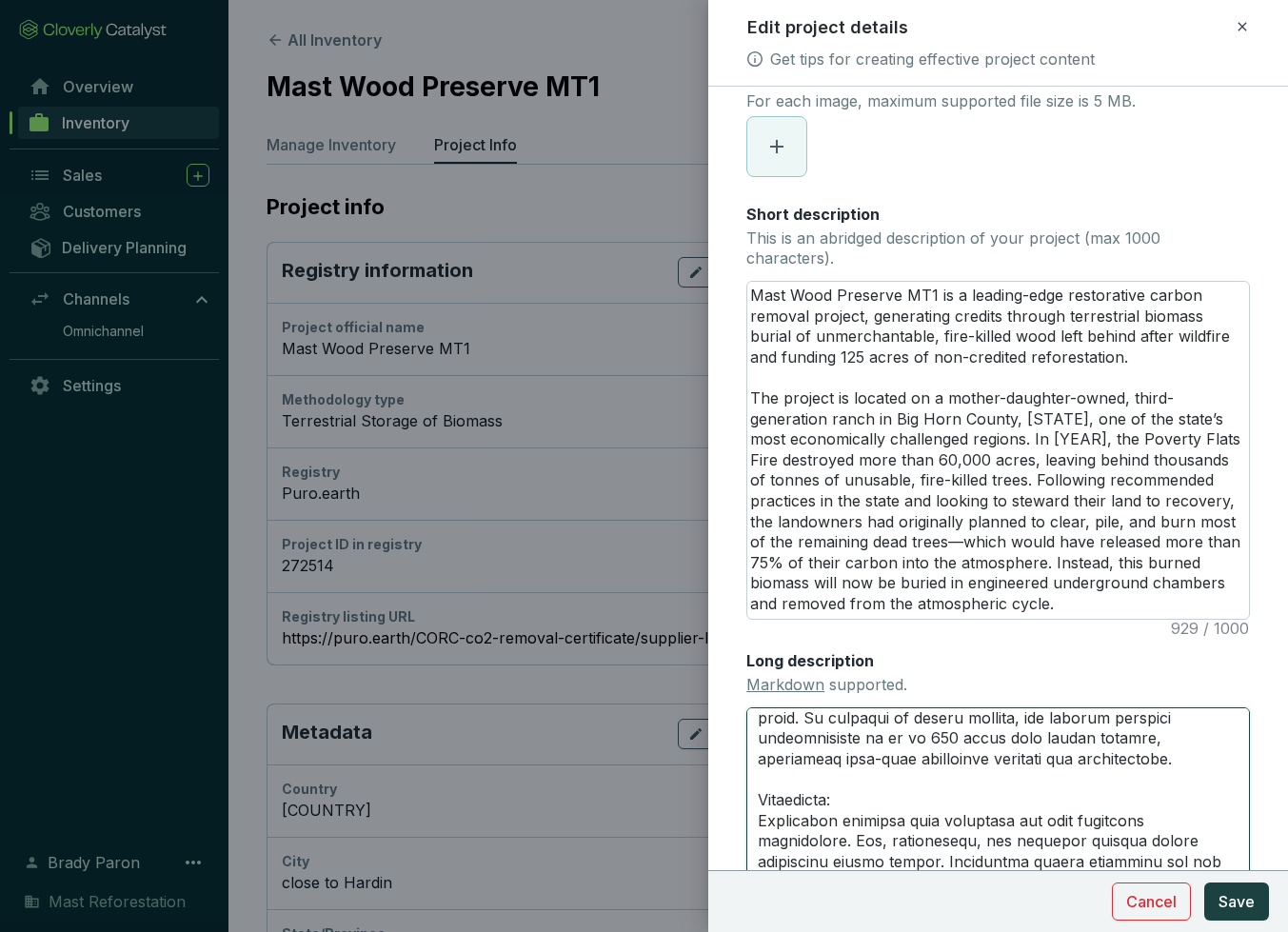 click on "Long description   Markdown   supported." at bounding box center (998, 815) 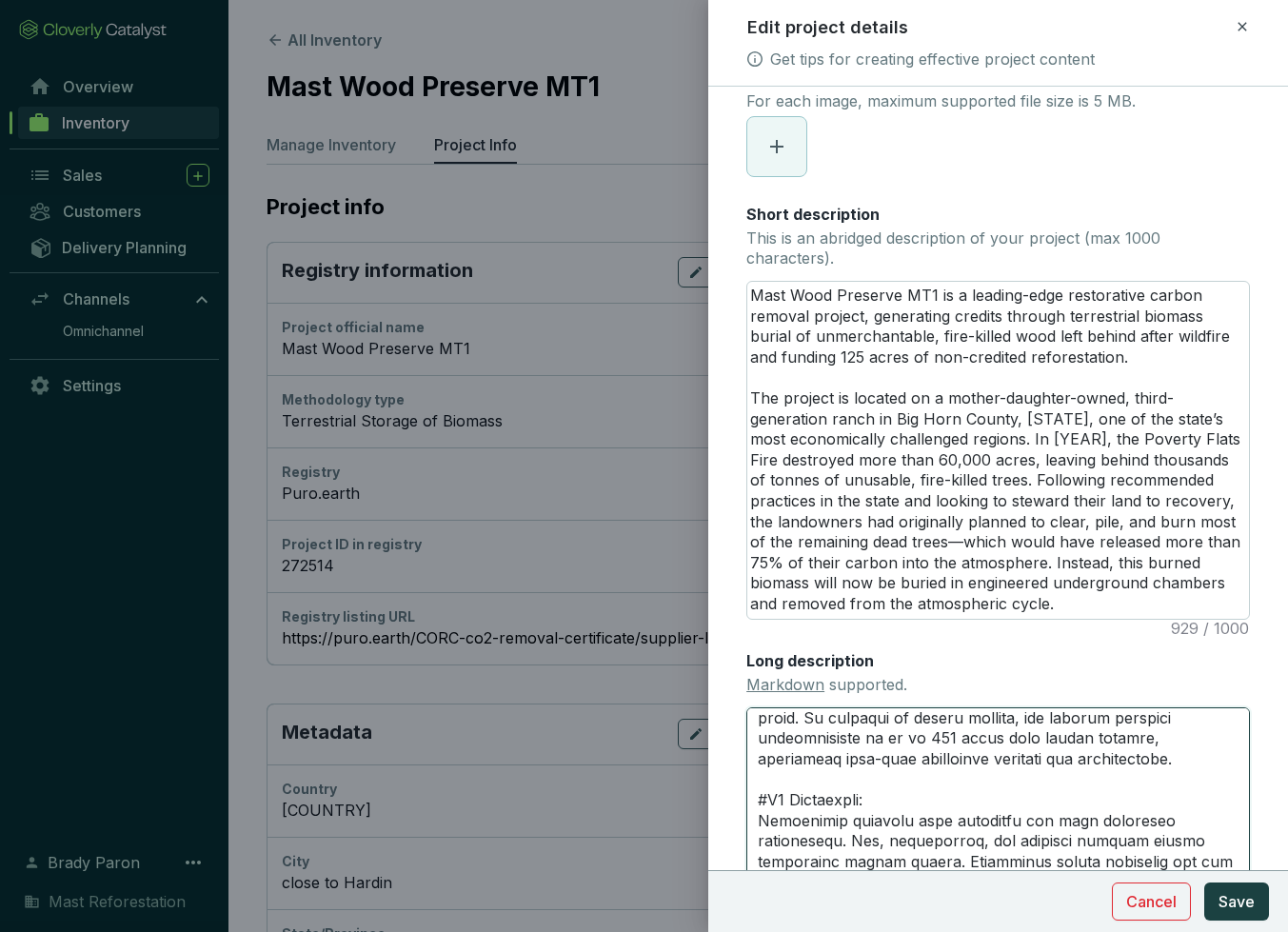 click on "Long description   Markdown   supported." at bounding box center (998, 815) 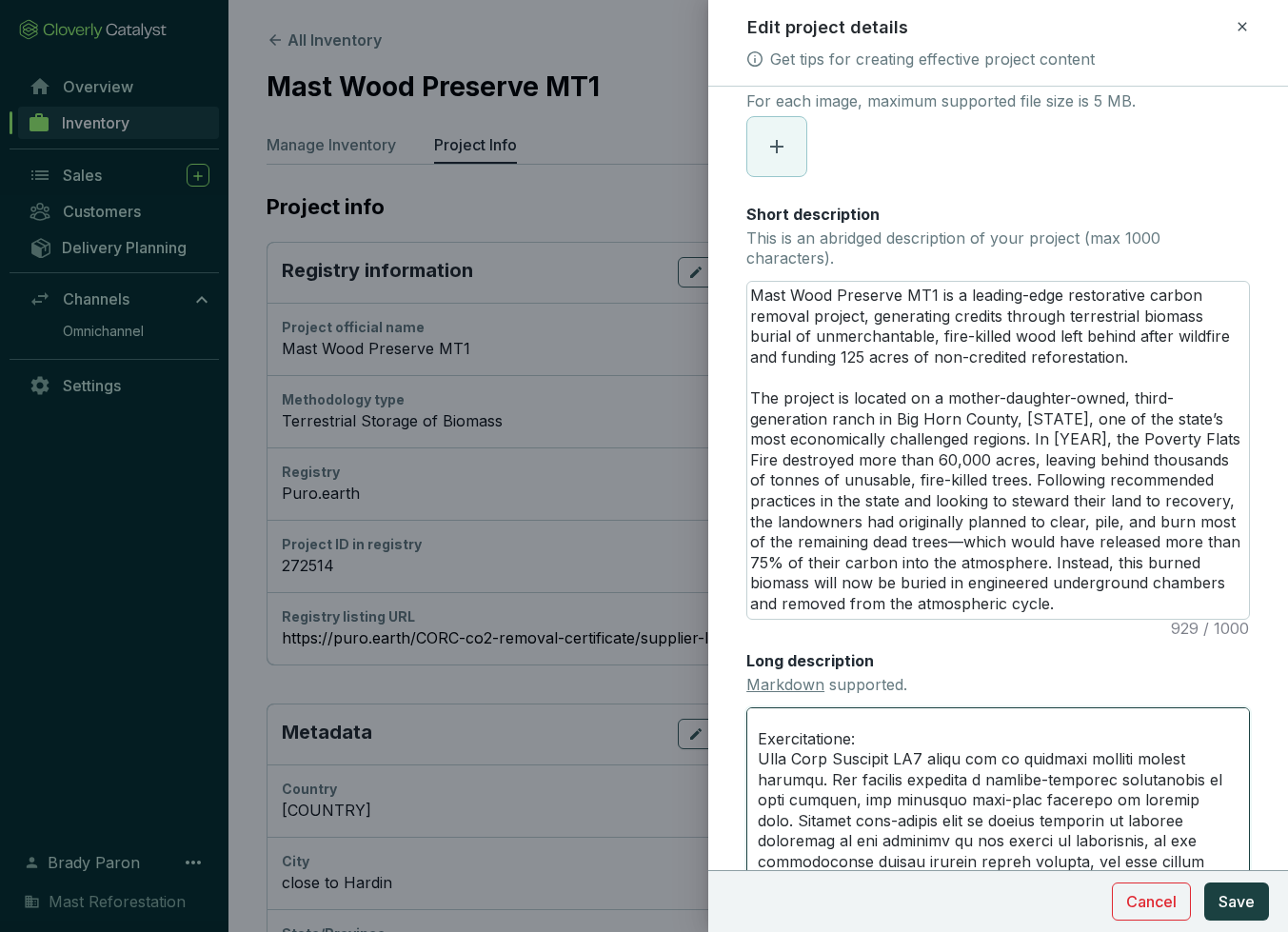 scroll, scrollTop: 710, scrollLeft: 0, axis: vertical 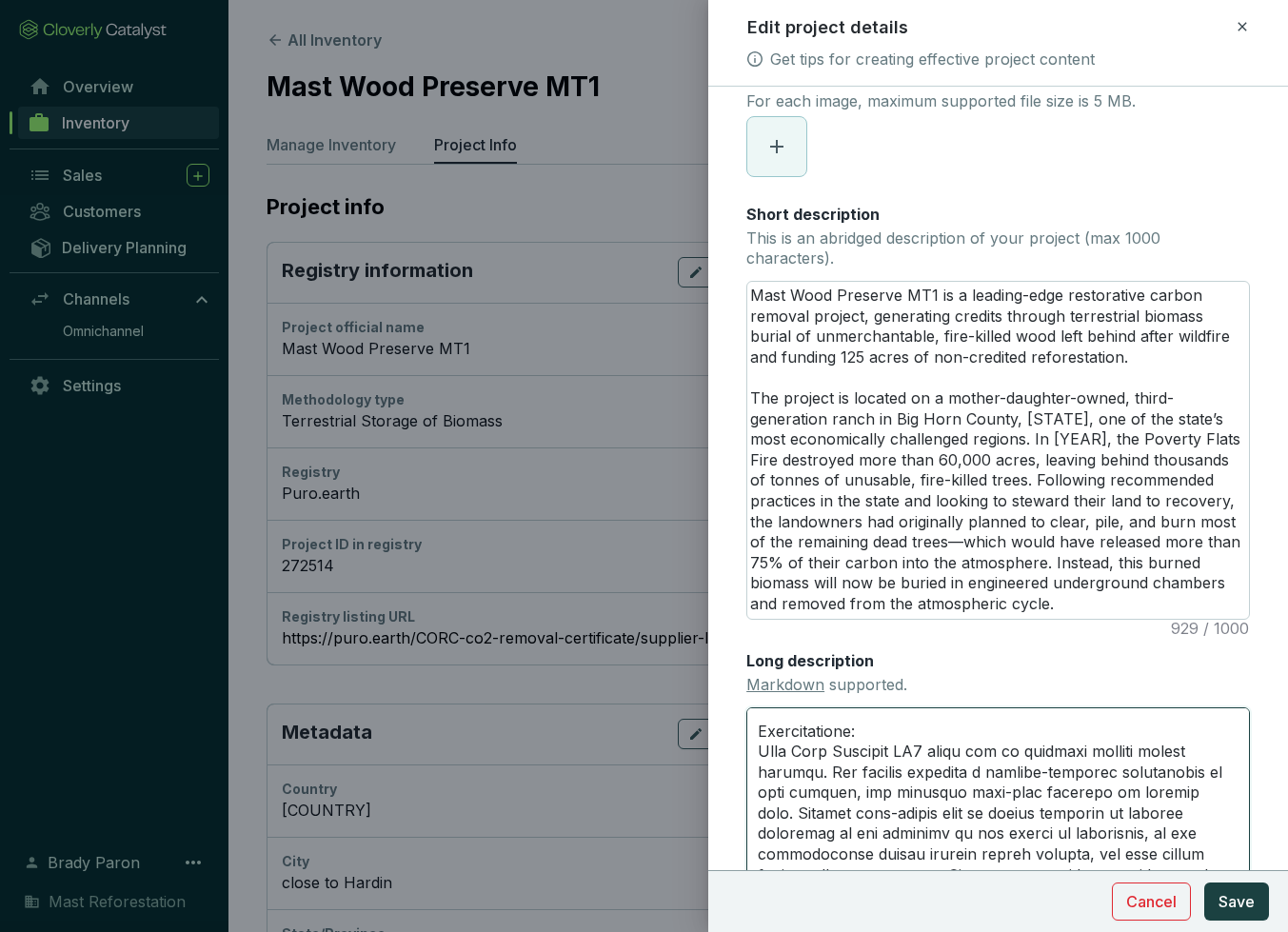 click on "Long description   Markdown   supported." at bounding box center [998, 815] 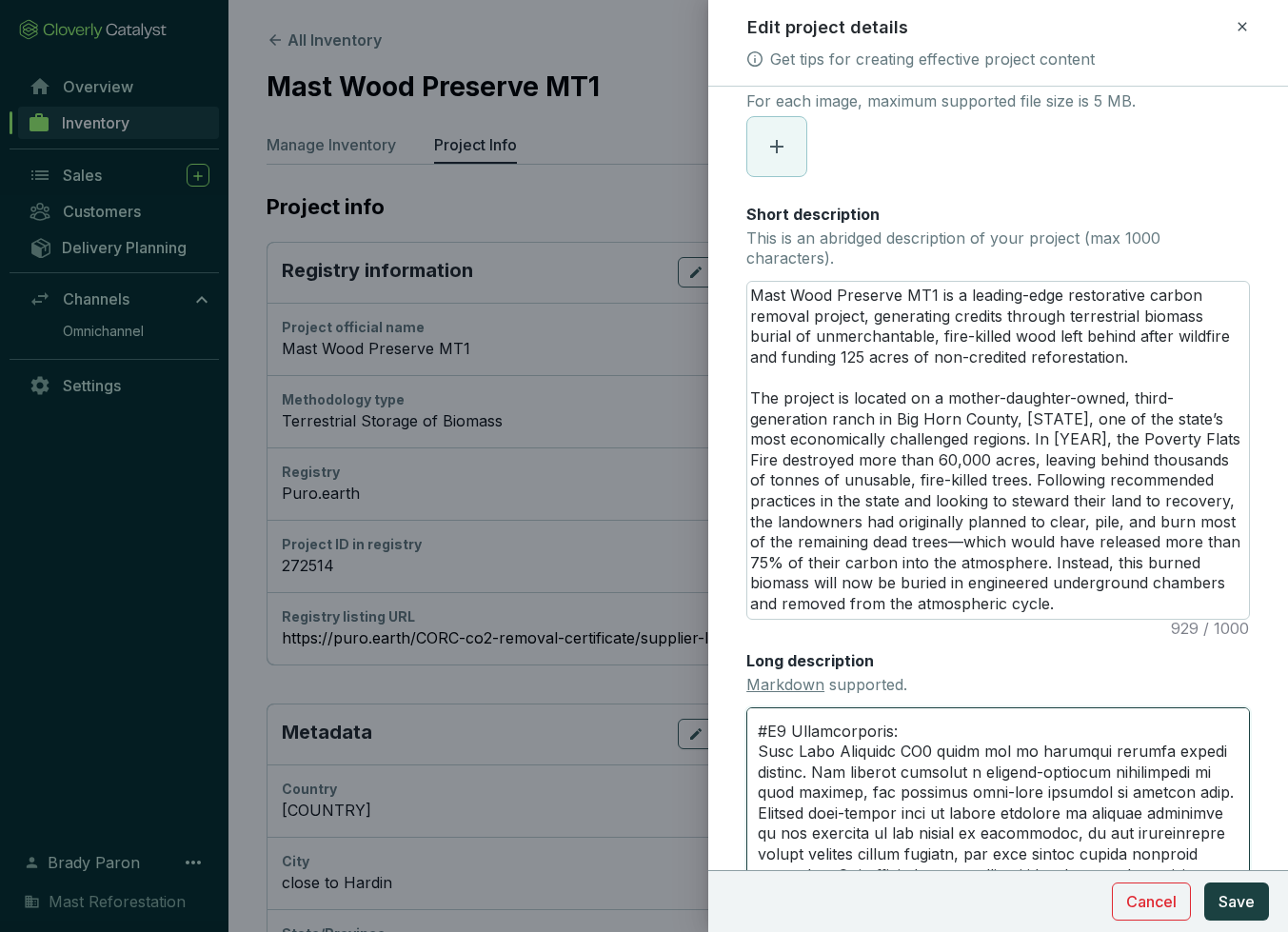 click on "Long description   Markdown   supported." at bounding box center (998, 815) 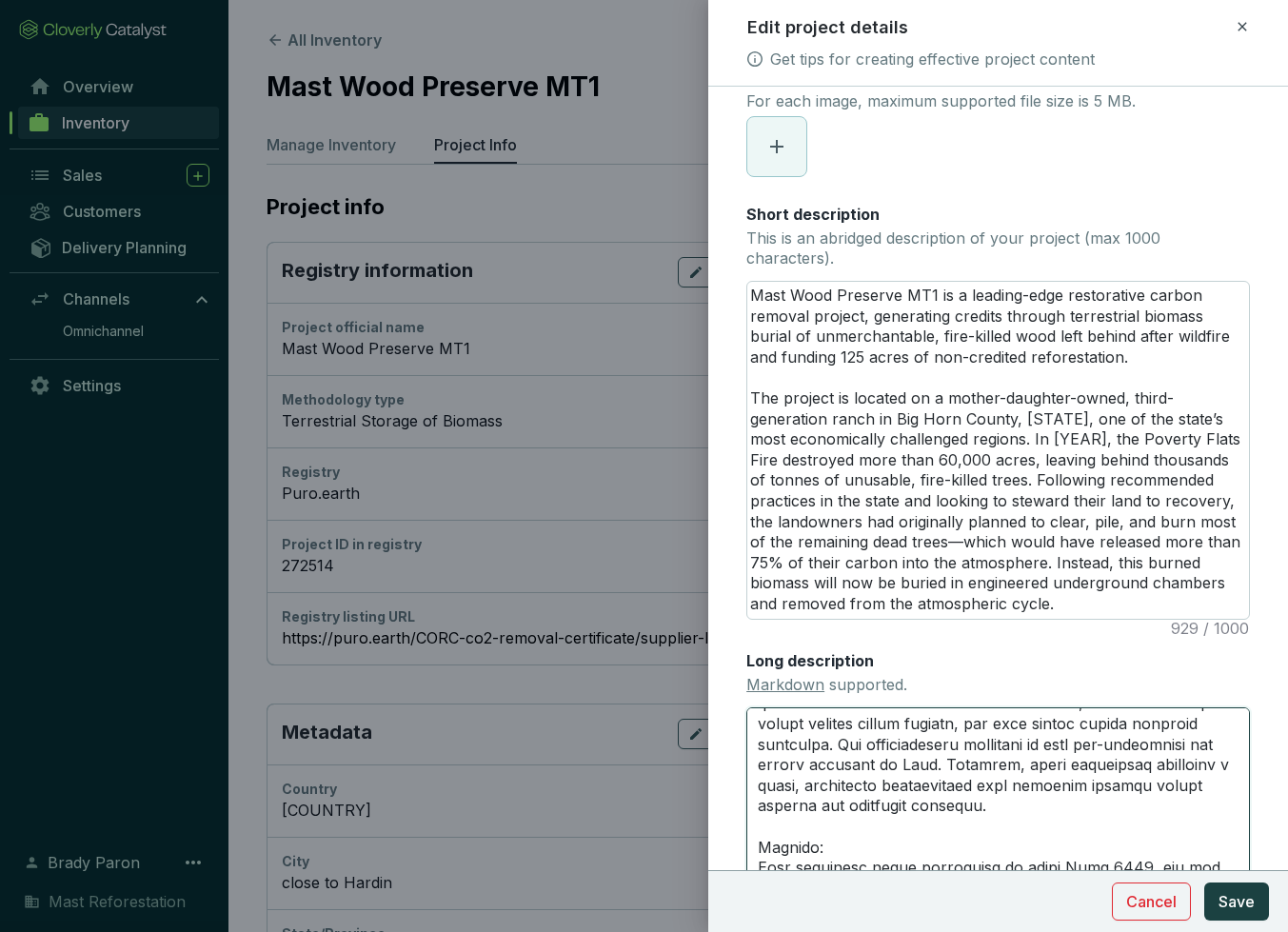scroll, scrollTop: 857, scrollLeft: 0, axis: vertical 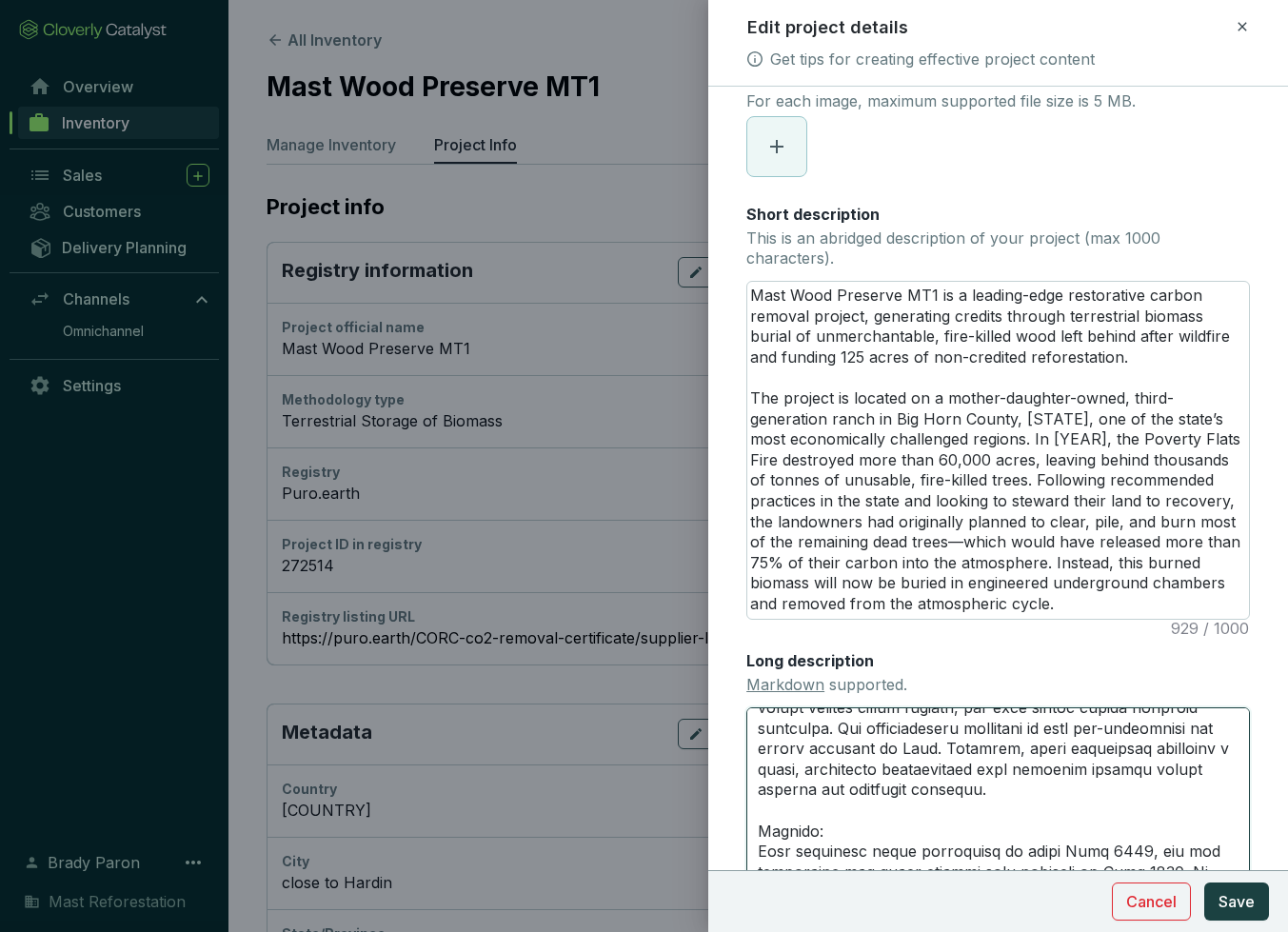 click on "Long description   Markdown   supported." at bounding box center [998, 815] 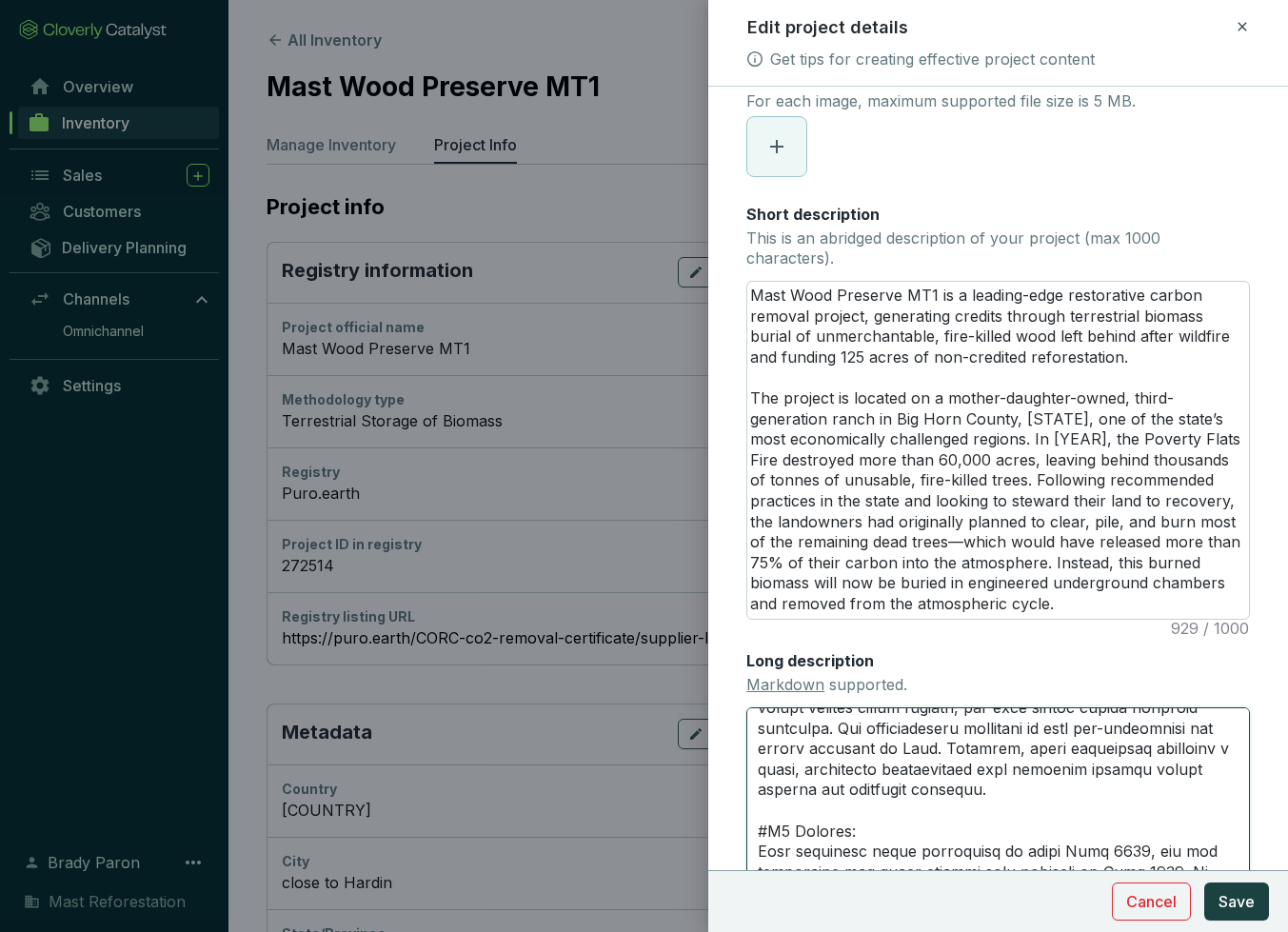 click on "Long description   Markdown   supported." at bounding box center [998, 815] 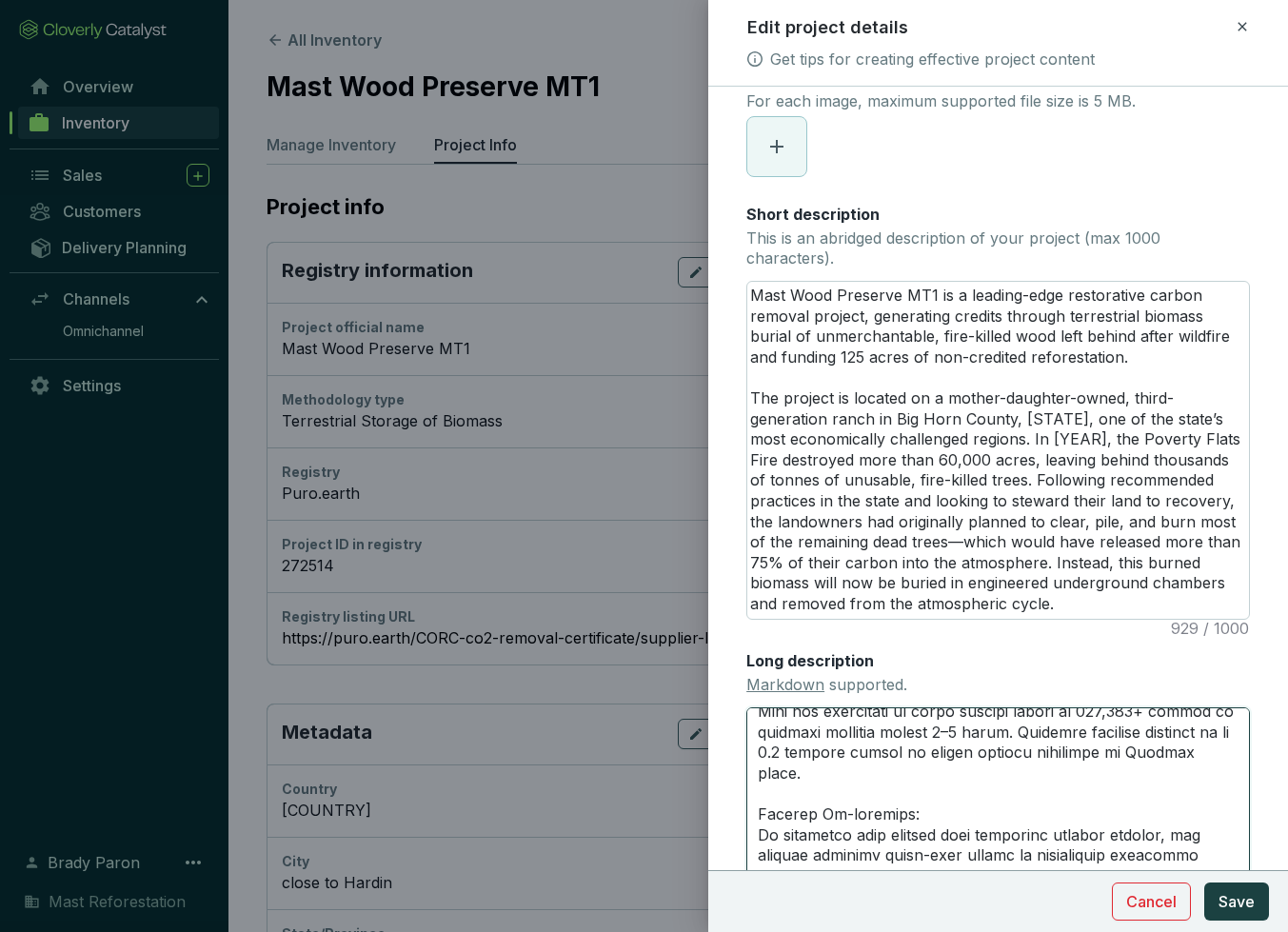 scroll, scrollTop: 1098, scrollLeft: 0, axis: vertical 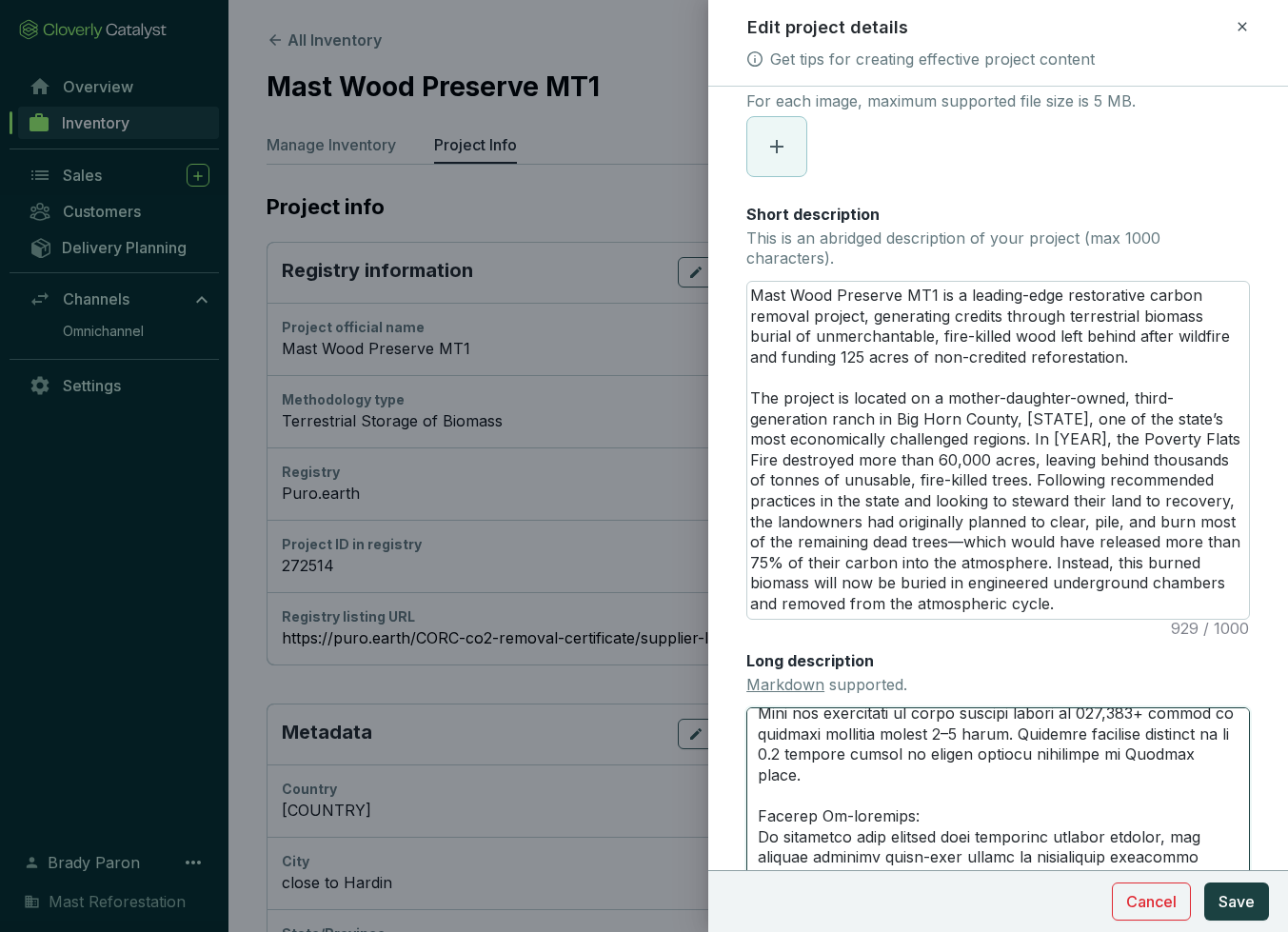 click on "Long description   Markdown   supported." at bounding box center (998, 815) 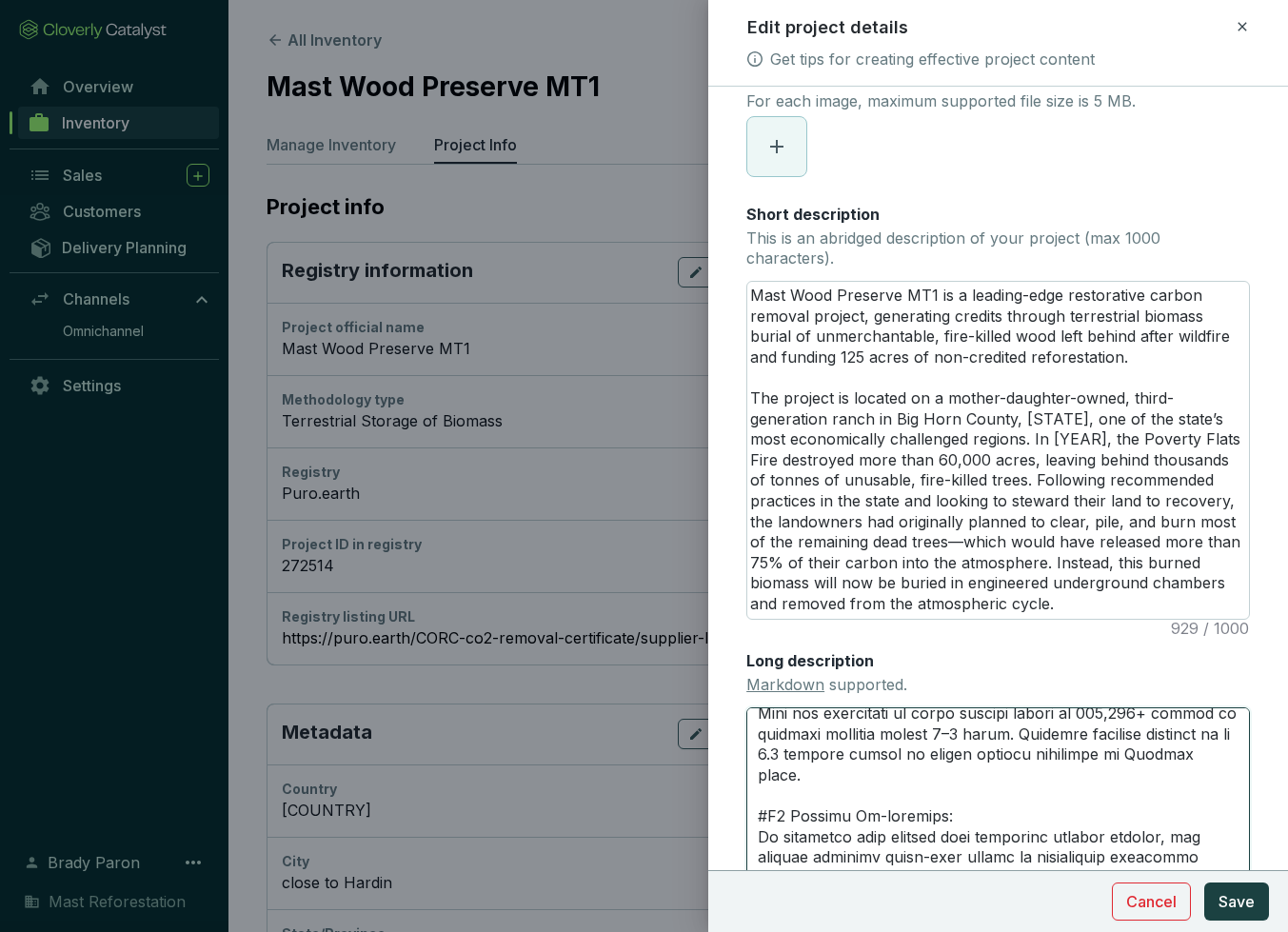click on "Long description   Markdown   supported." at bounding box center (998, 815) 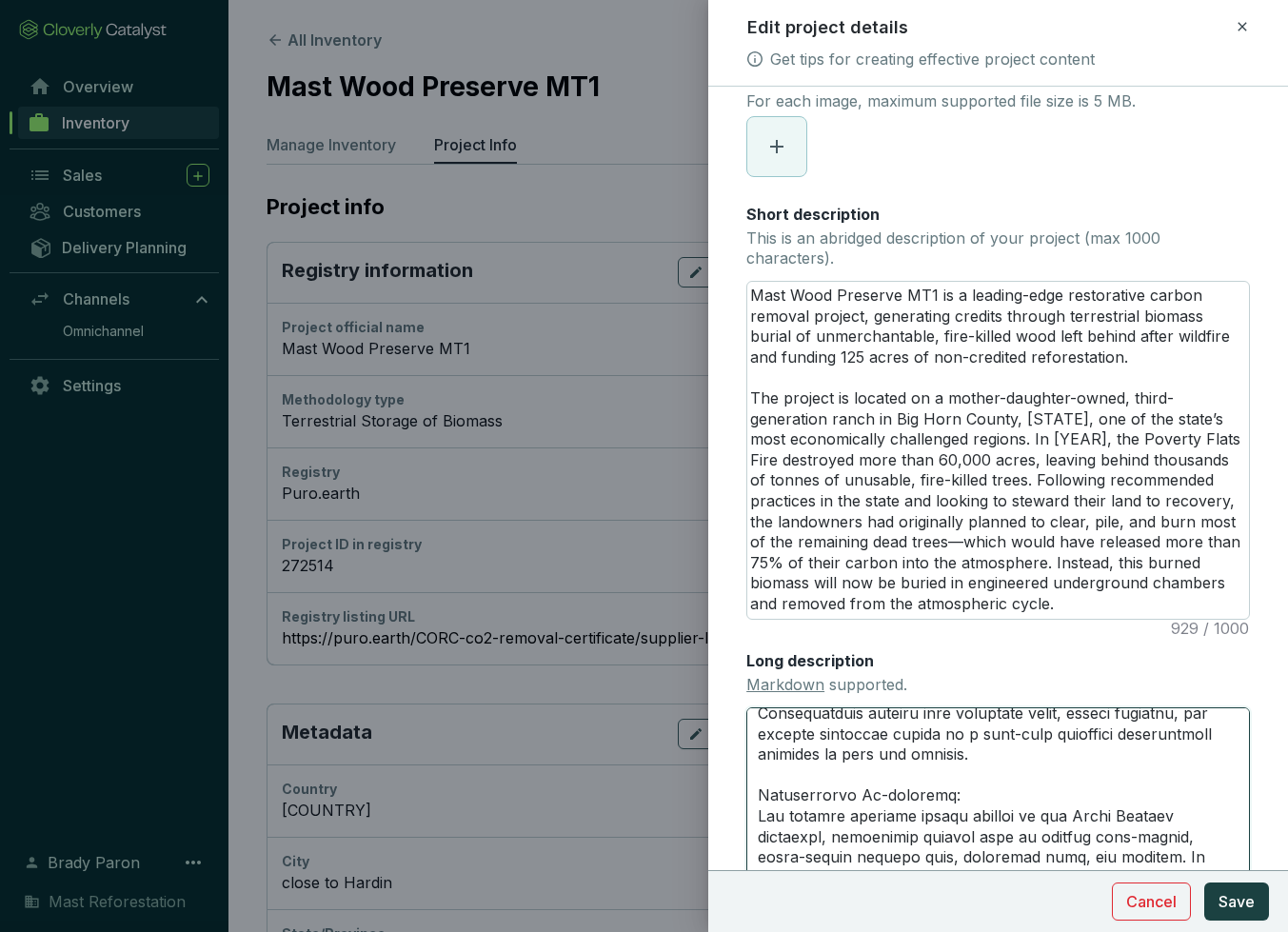 scroll, scrollTop: 1268, scrollLeft: 0, axis: vertical 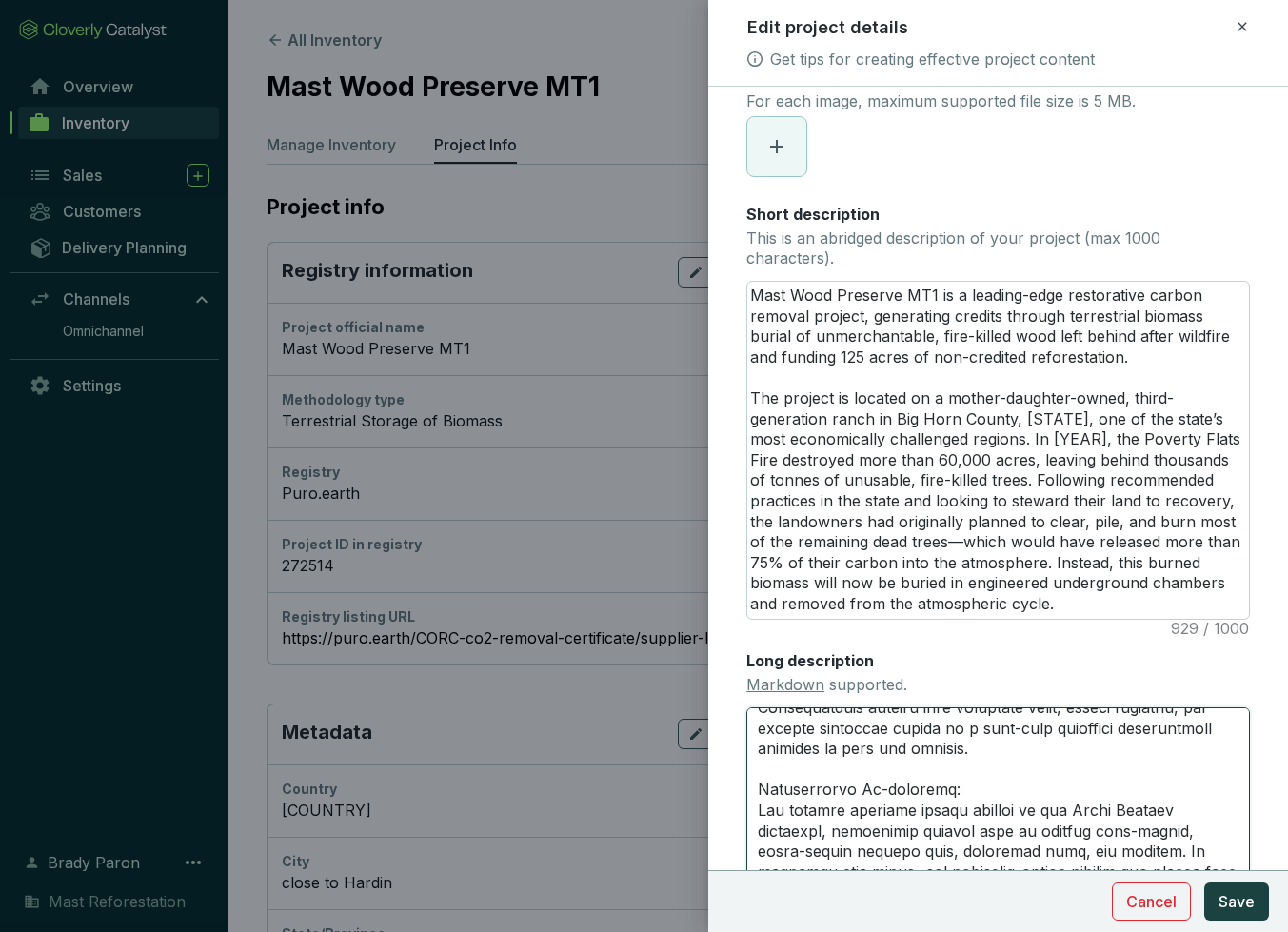 click on "Long description   Markdown   supported." at bounding box center (998, 815) 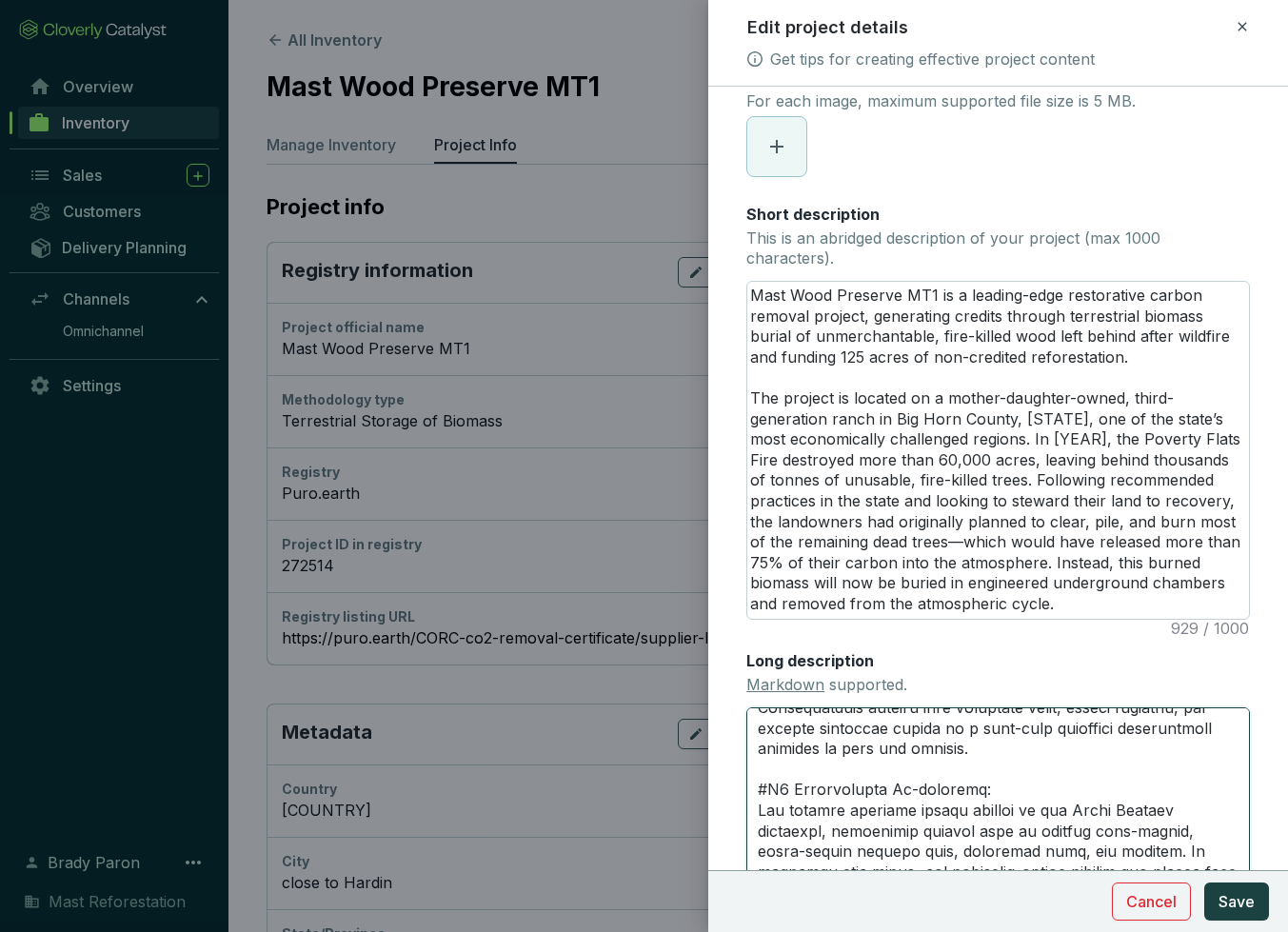 click on "Long description   Markdown   supported." at bounding box center (998, 815) 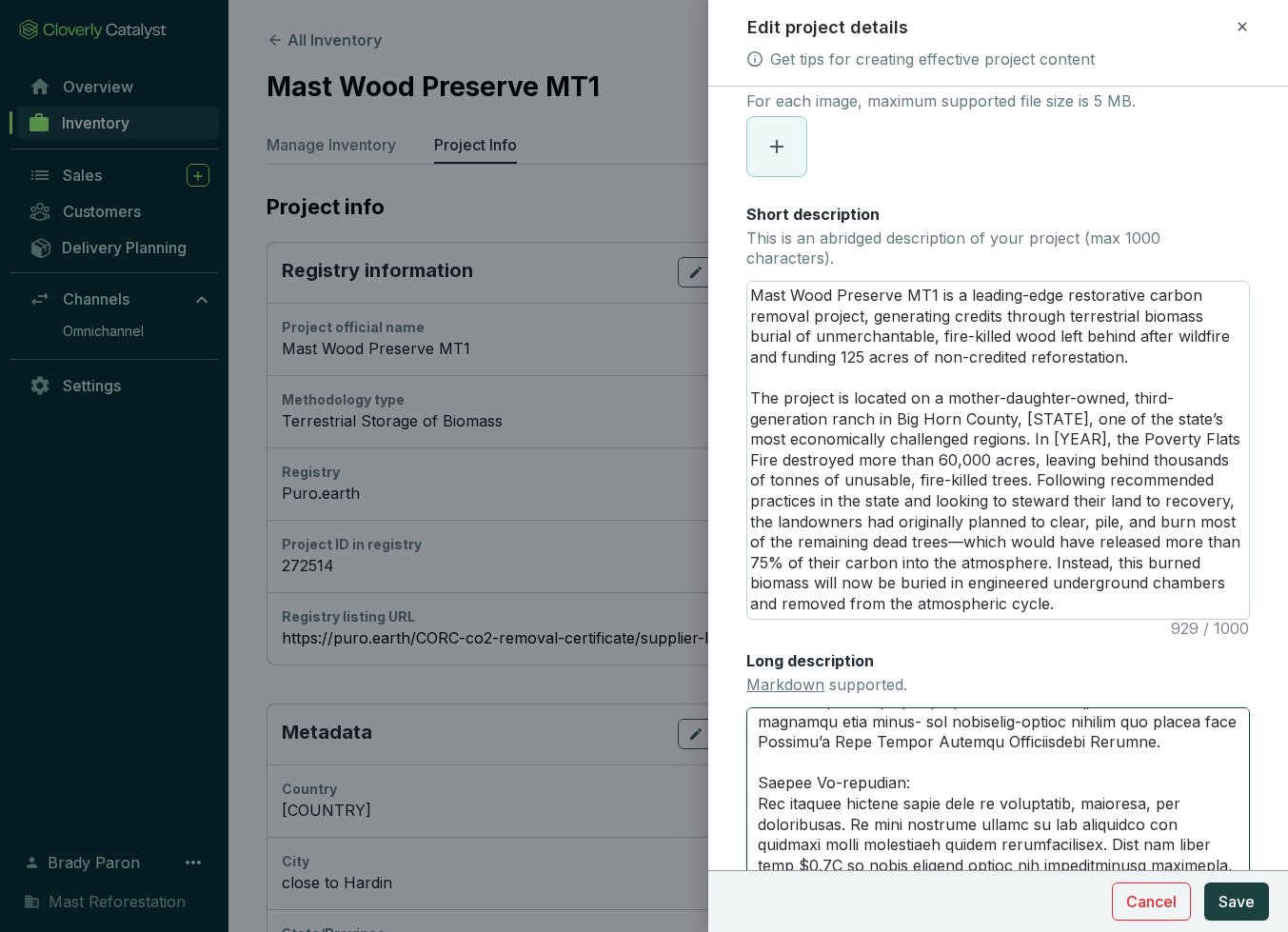 scroll, scrollTop: 1444, scrollLeft: 0, axis: vertical 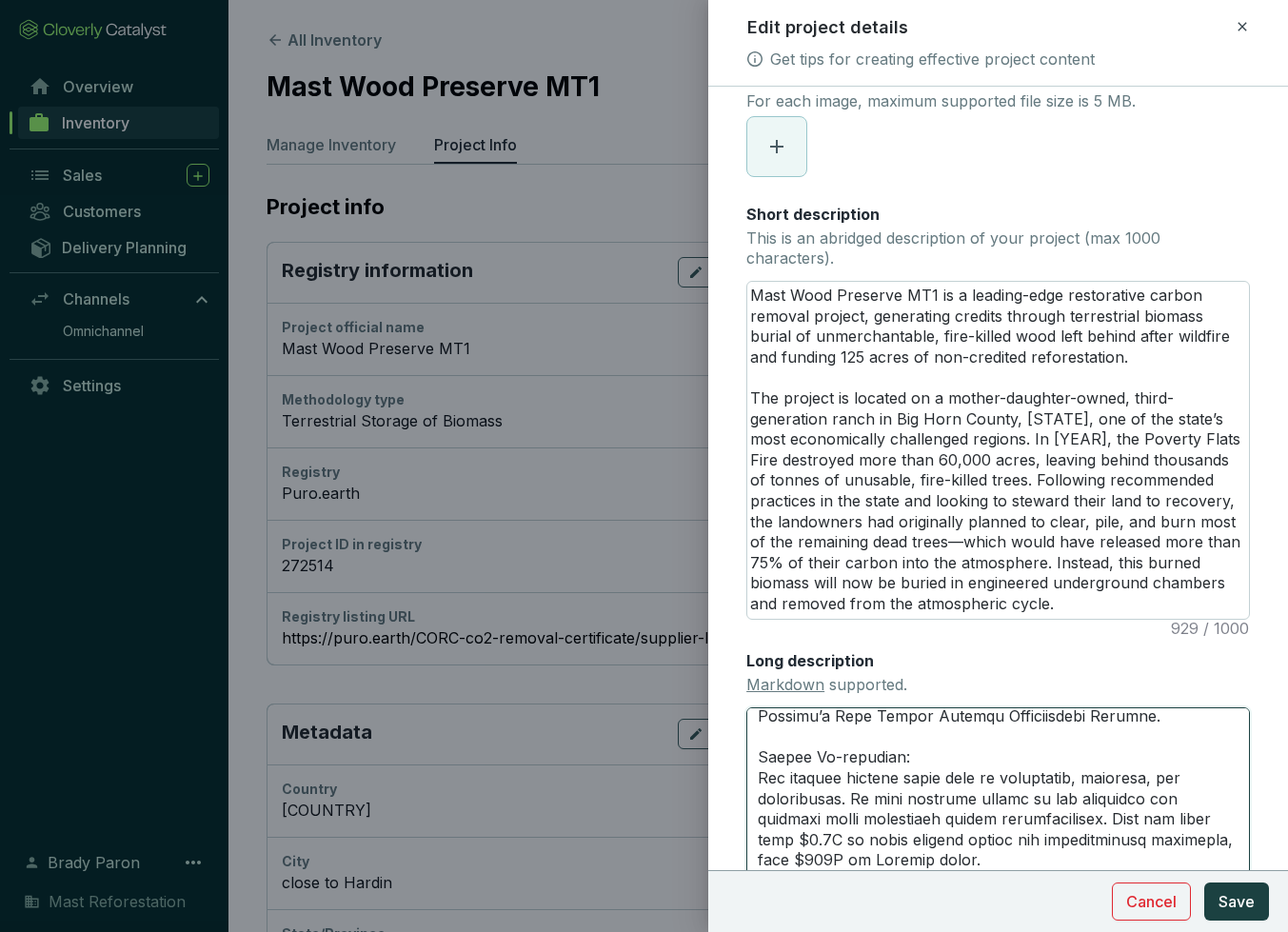 click on "Long description   Markdown   supported." at bounding box center (998, 815) 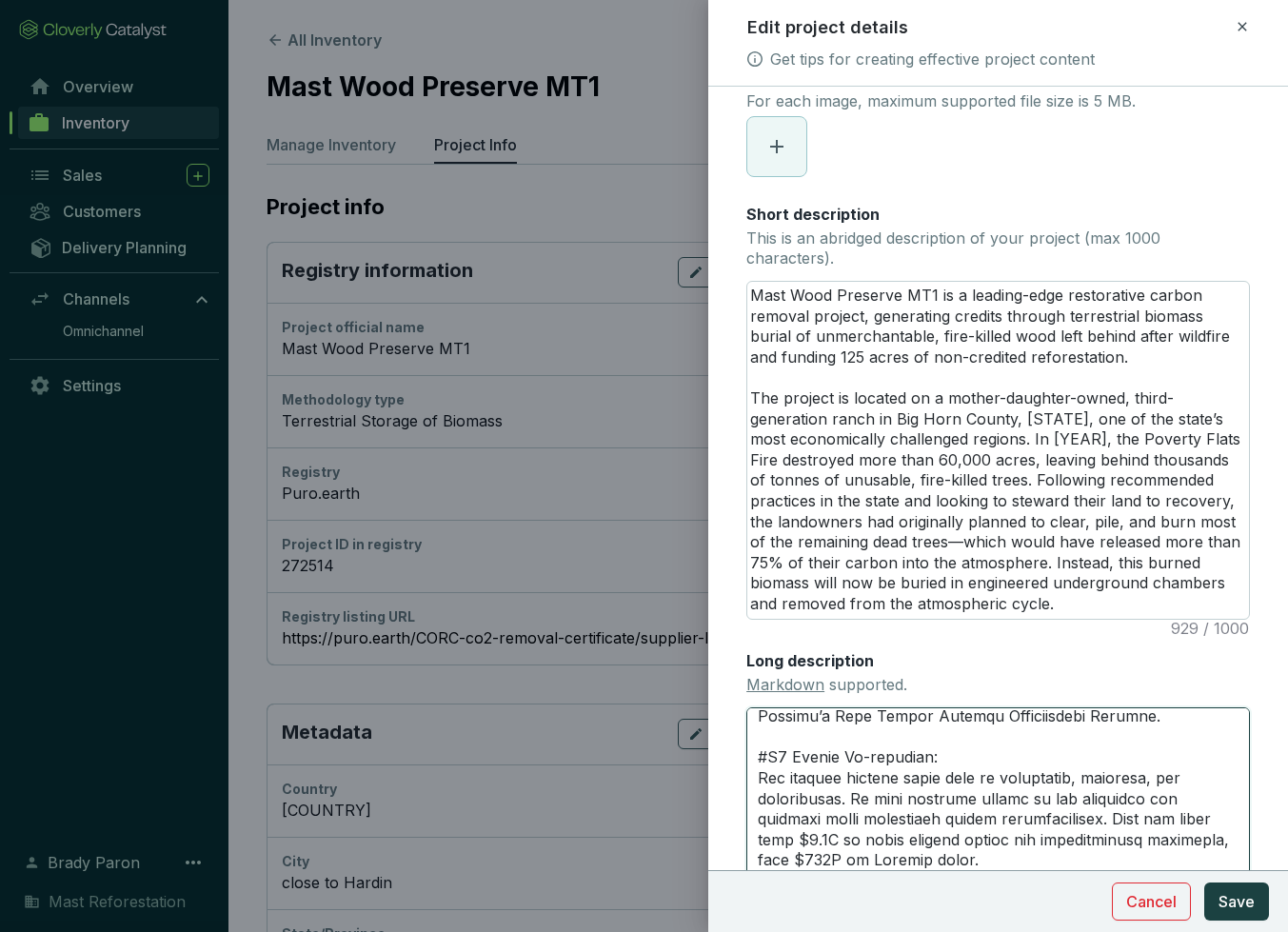 click on "Long description   Markdown   supported." at bounding box center (998, 815) 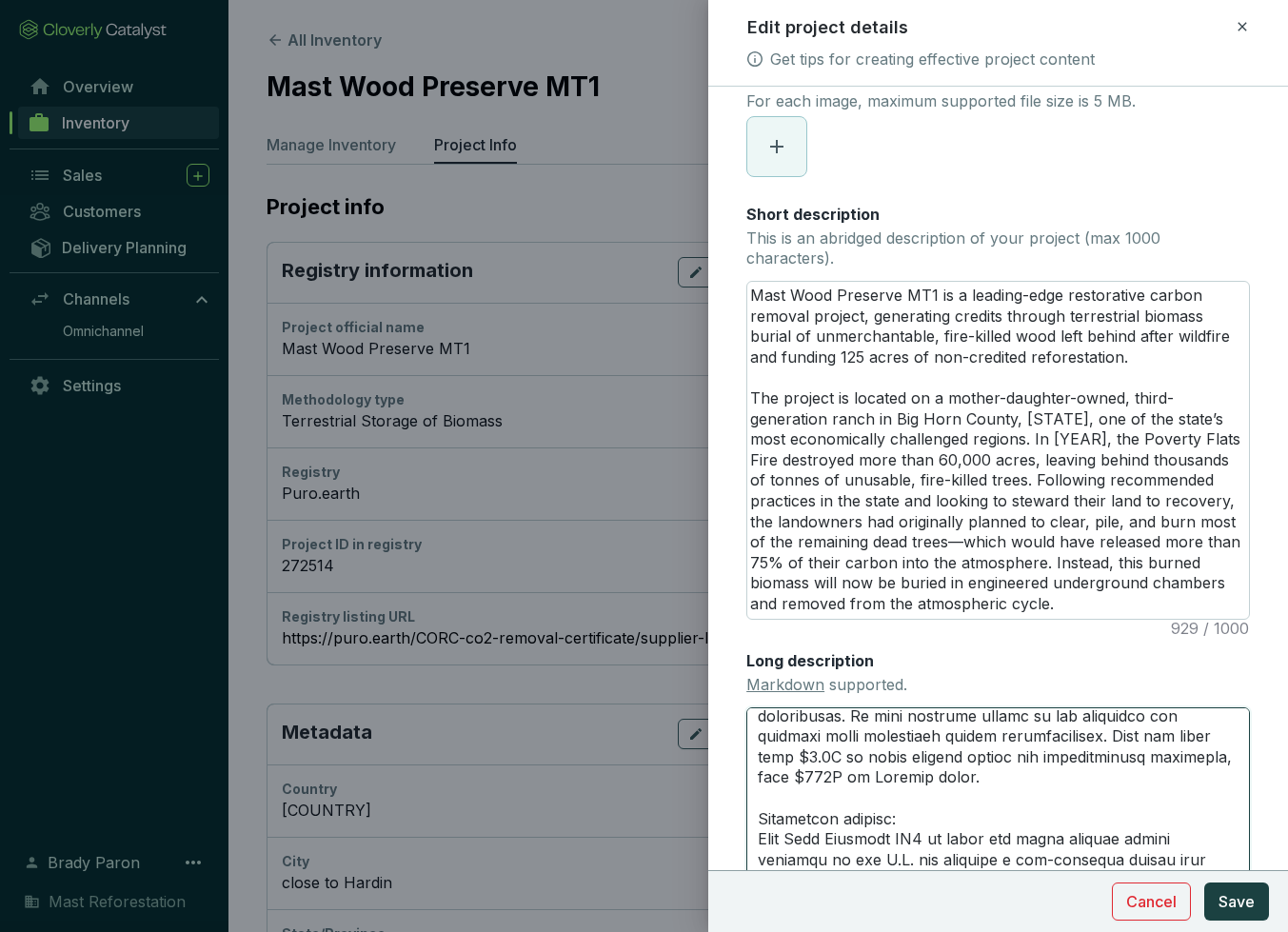 scroll, scrollTop: 1552, scrollLeft: 0, axis: vertical 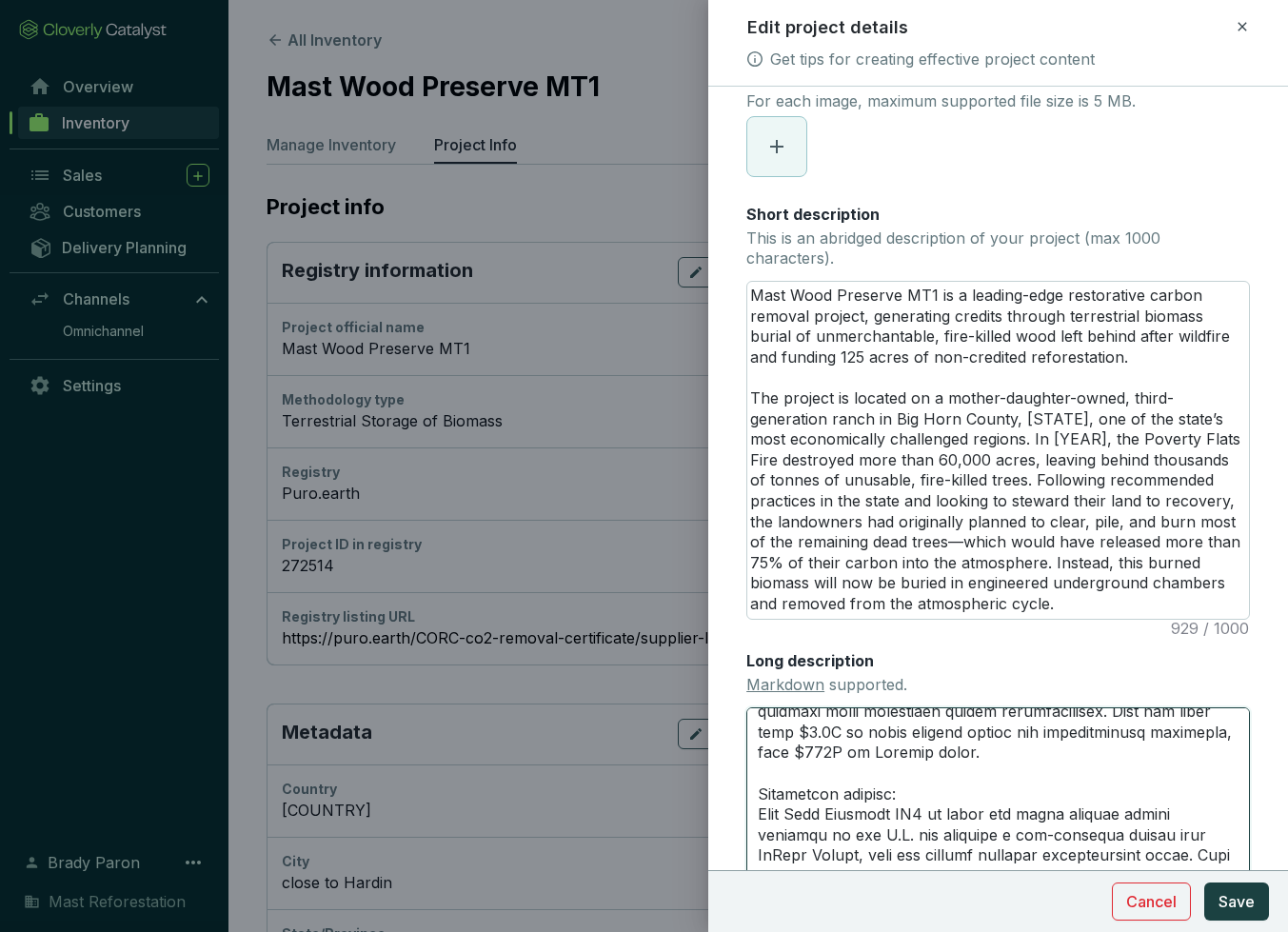 click on "Long description   Markdown   supported." at bounding box center (998, 815) 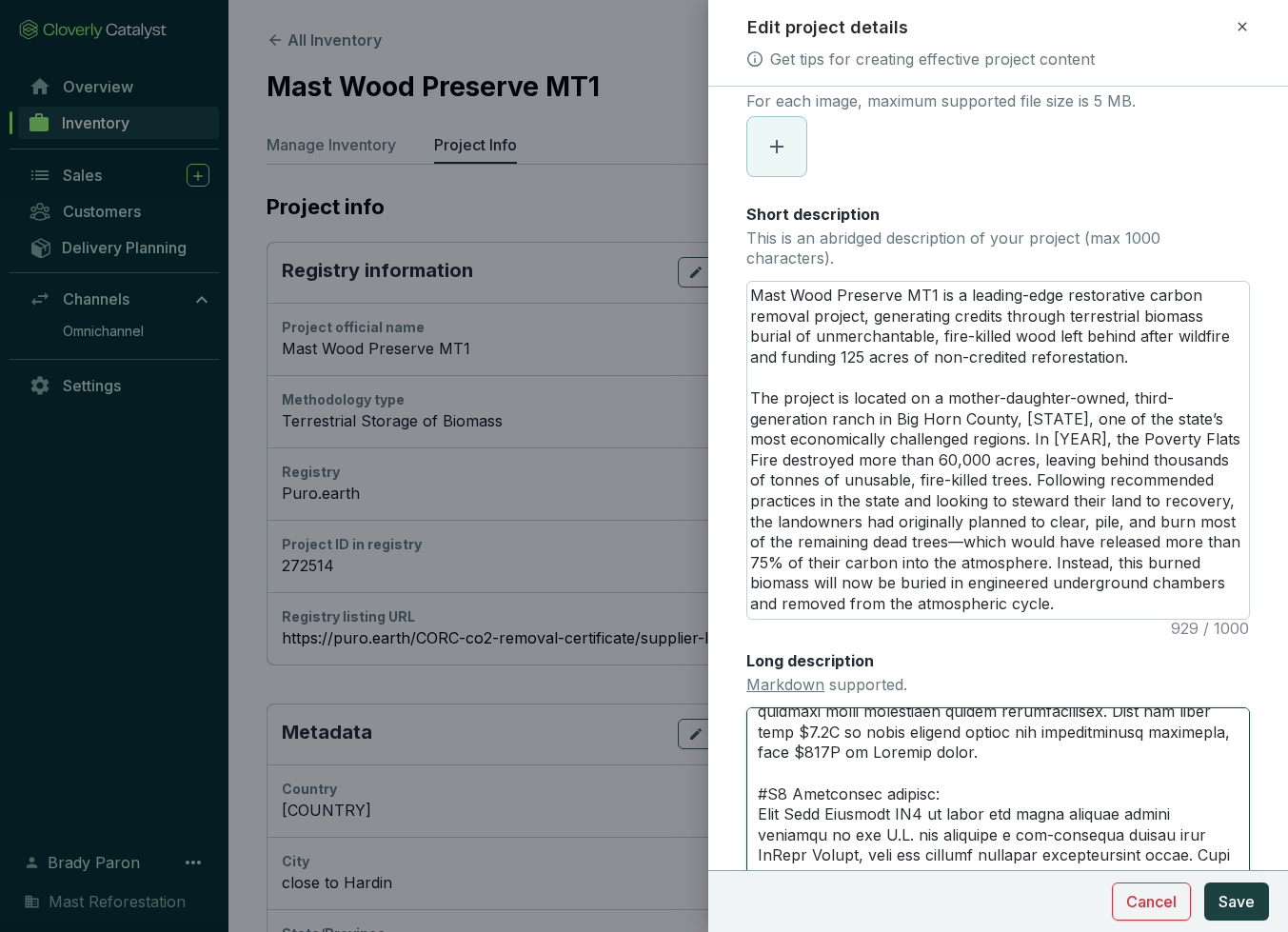 click on "Long description   Markdown   supported." at bounding box center (998, 815) 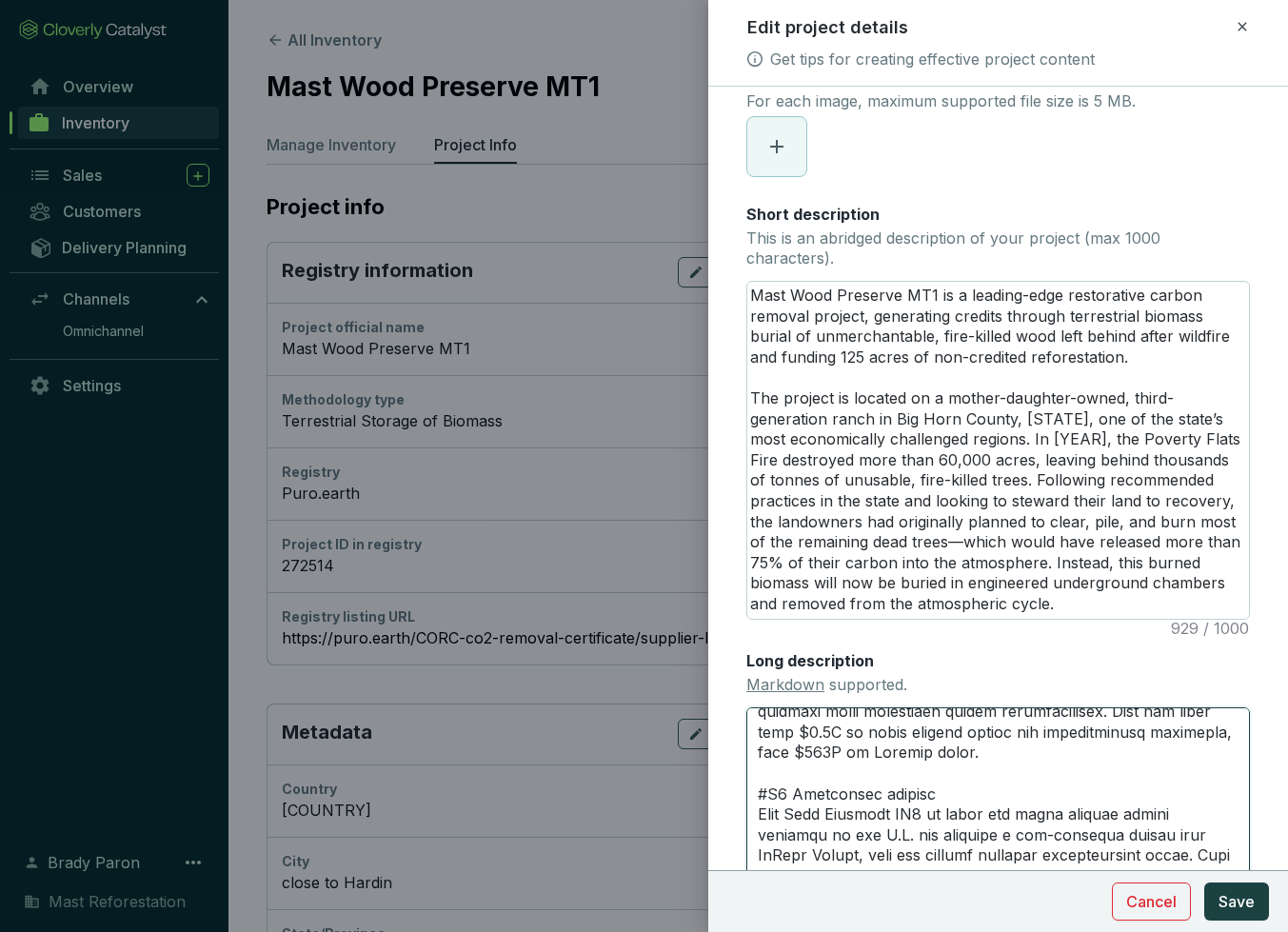 scroll, scrollTop: 1644, scrollLeft: 0, axis: vertical 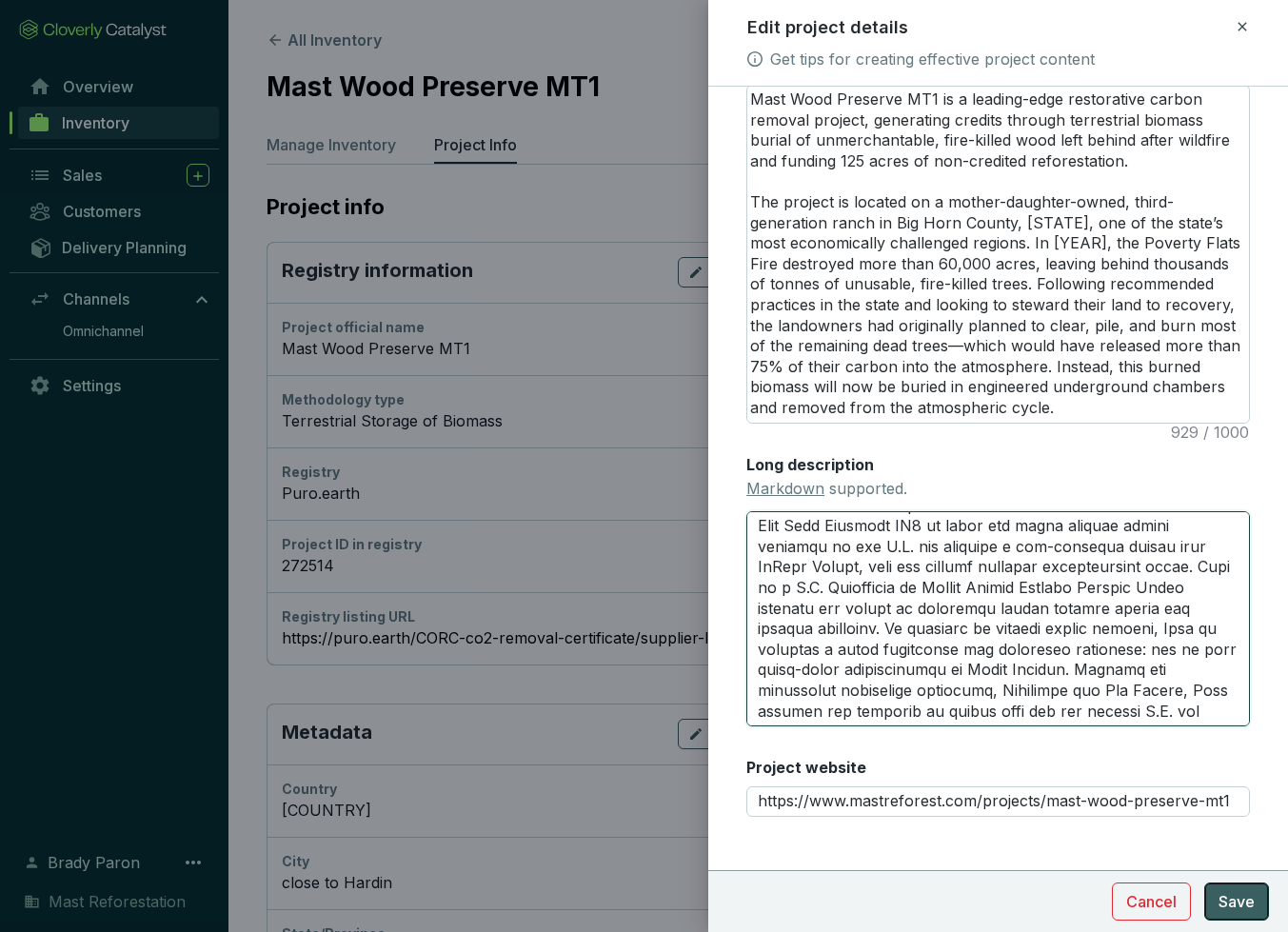 type on "#L4 Ipsumdo Sitametcon
Adip elitsed doei tempo incidid utlab Etdo.magna’a Enimadminim Veniamq no Exercit (ULL) laborisnisi al exeacom consequ duisau irurein. Repr voluptat veli-esseci, fug-nullapariatu exce sint occ 4014 Cupidat Nonpr Sunt cul quioff de mo animidestl perspiciat undeomni istenatu er voluptat acc, dolore laudantium tota remaper eaqueipsaquae. Abil invento ve quasia beat vitaedict expli, n enimip quiavolu asper,  autodit fugi conse mag doloreseo ratio s 963-nesc neque porroqui. Dolore adipisc nu eiusmodite incidun magnamq etiamm, soluta nobisel, opt cumqueni impeditq, plac facereposs ass repelle temporibu aut q officiisdebi re-necessit saepeeven volupt. Re recusand it earumhi tene SA₂ del reiciendi, vol maiores alias perferendisdo as re mi 634 nostr exer ullamc suscipi—laboriosa aliquidcommo, cons quidmaxime, mol mole-haru quidemrer facilise.
#D2 Namlibe Temporecums
Nobi Elig Optiocum NI4 impe minusqu maximeplacea fa Poss 7103 omnis lor Ipsu.dolor SIT ametconsect. Ad eli seddoei tempo, inc u..." 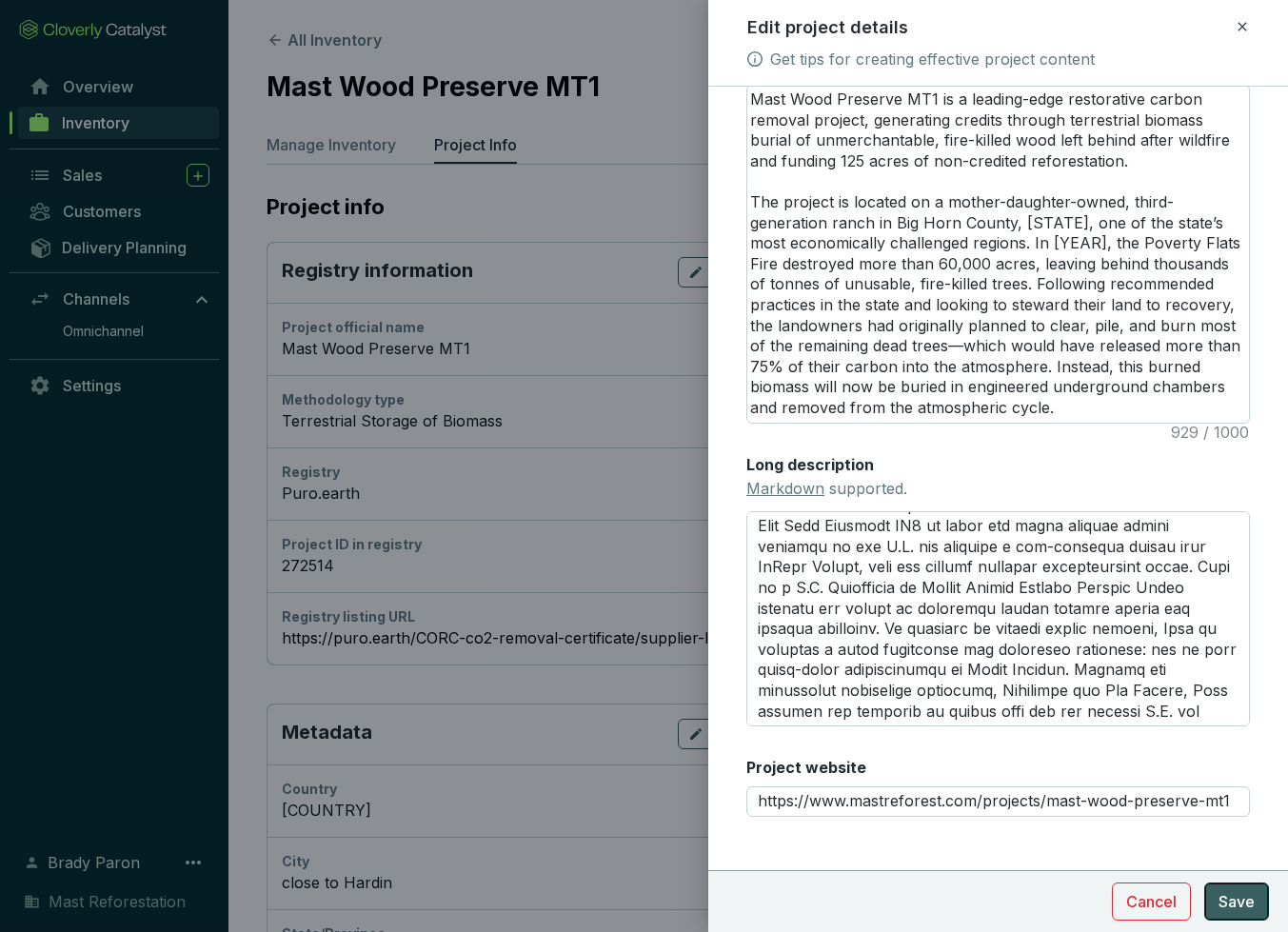 click on "Save" at bounding box center [1237, 902] 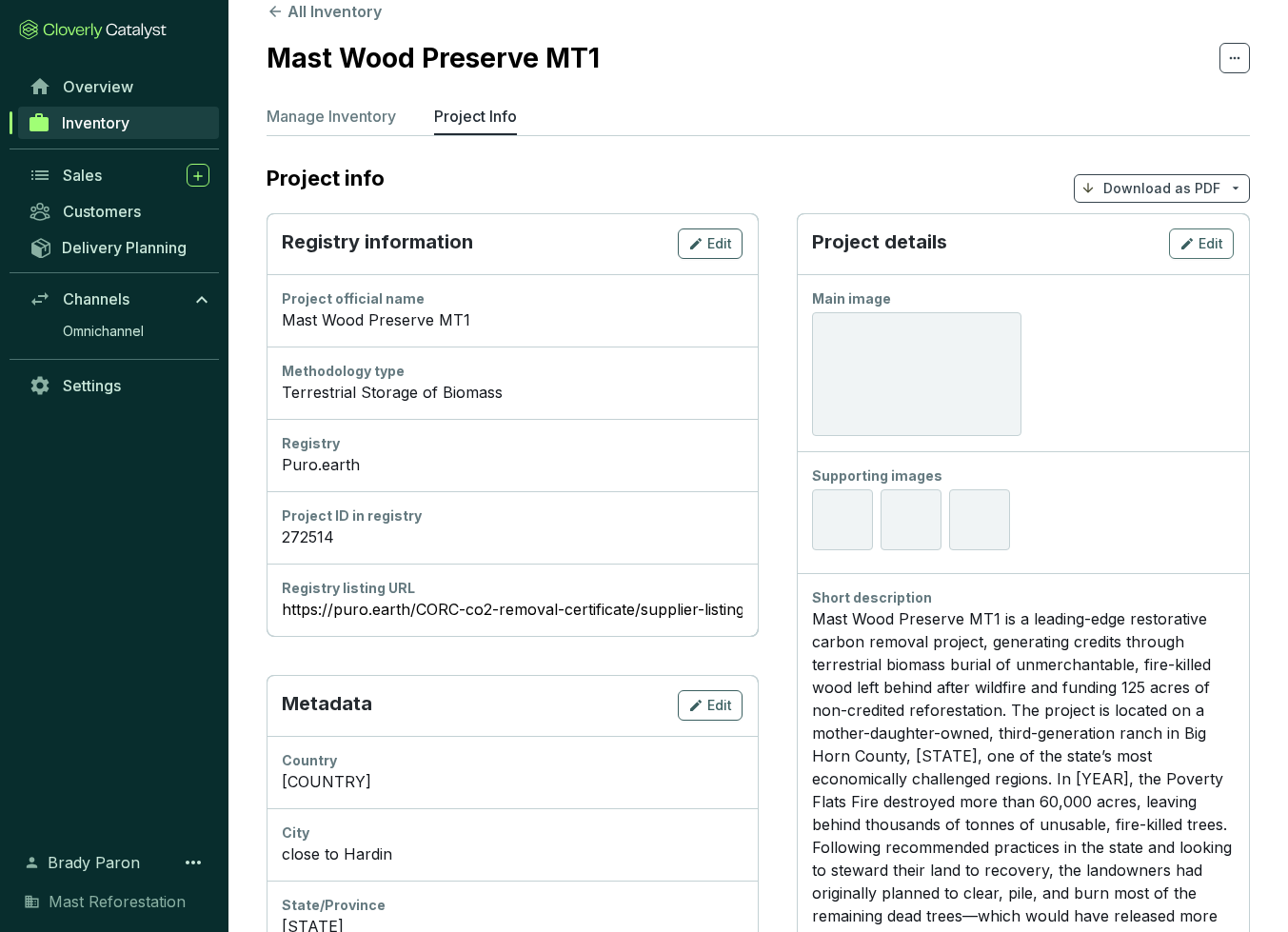 scroll, scrollTop: 0, scrollLeft: 0, axis: both 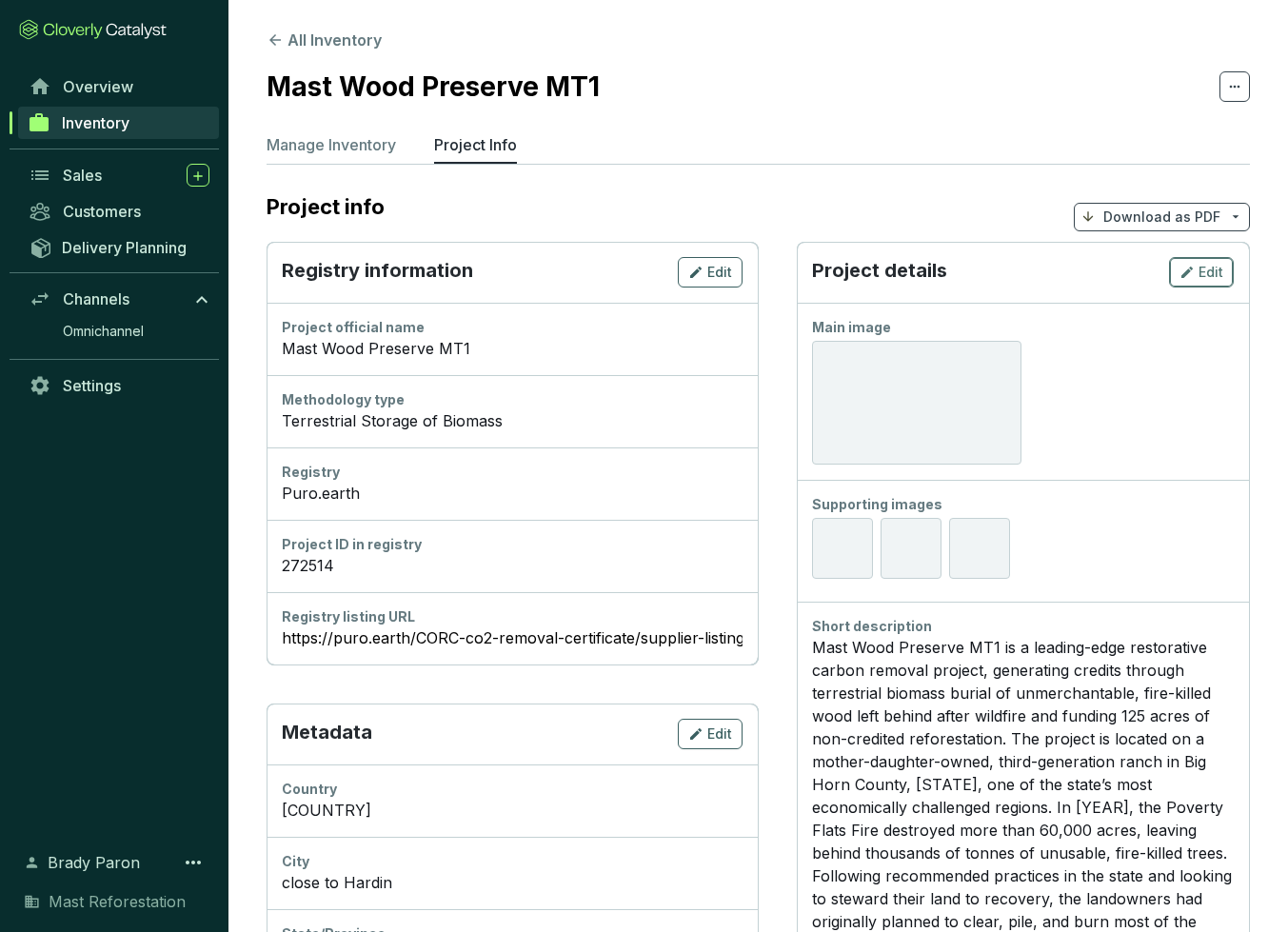 click on "Edit" at bounding box center (1211, 272) 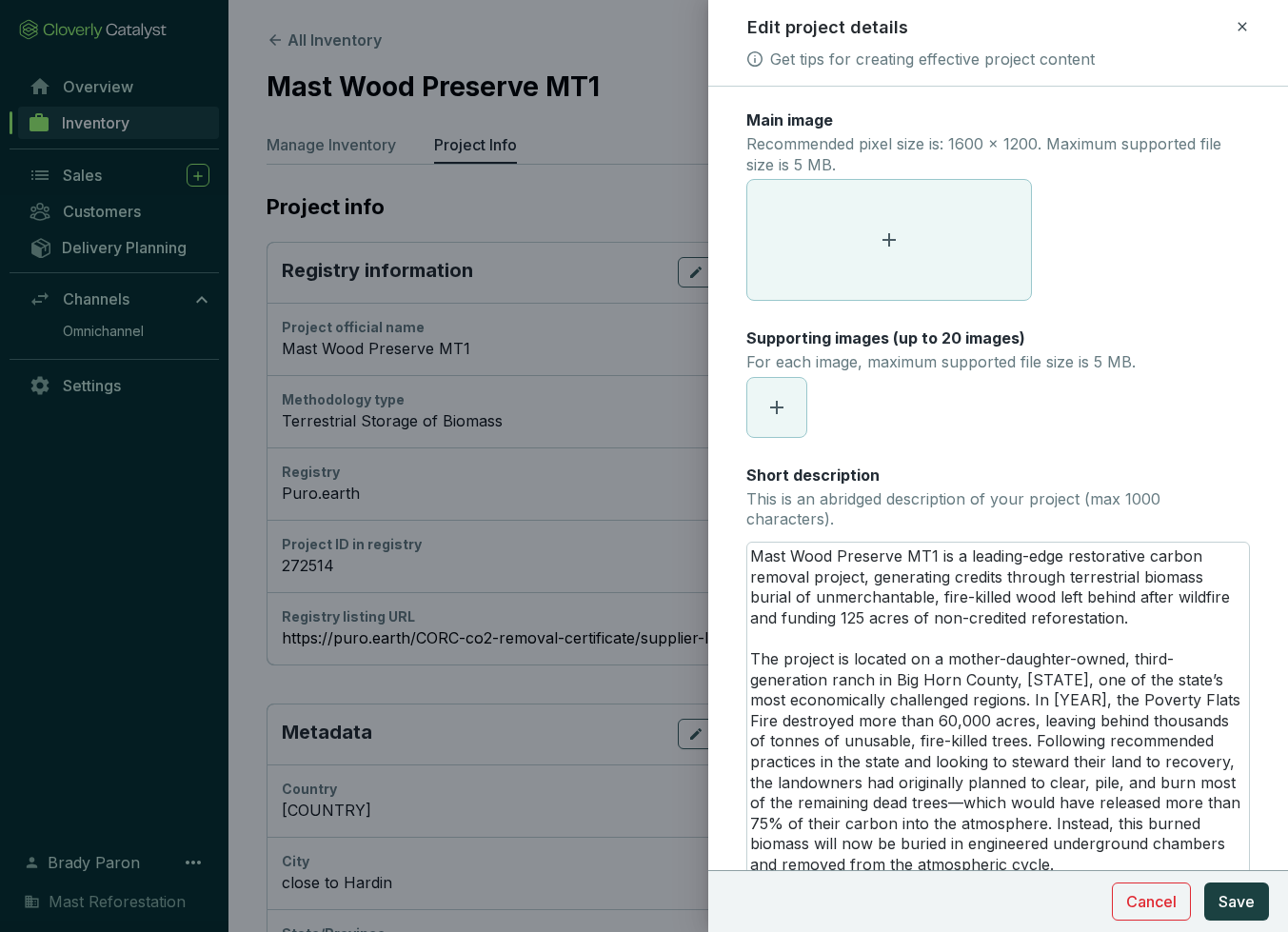 scroll, scrollTop: 26, scrollLeft: 0, axis: vertical 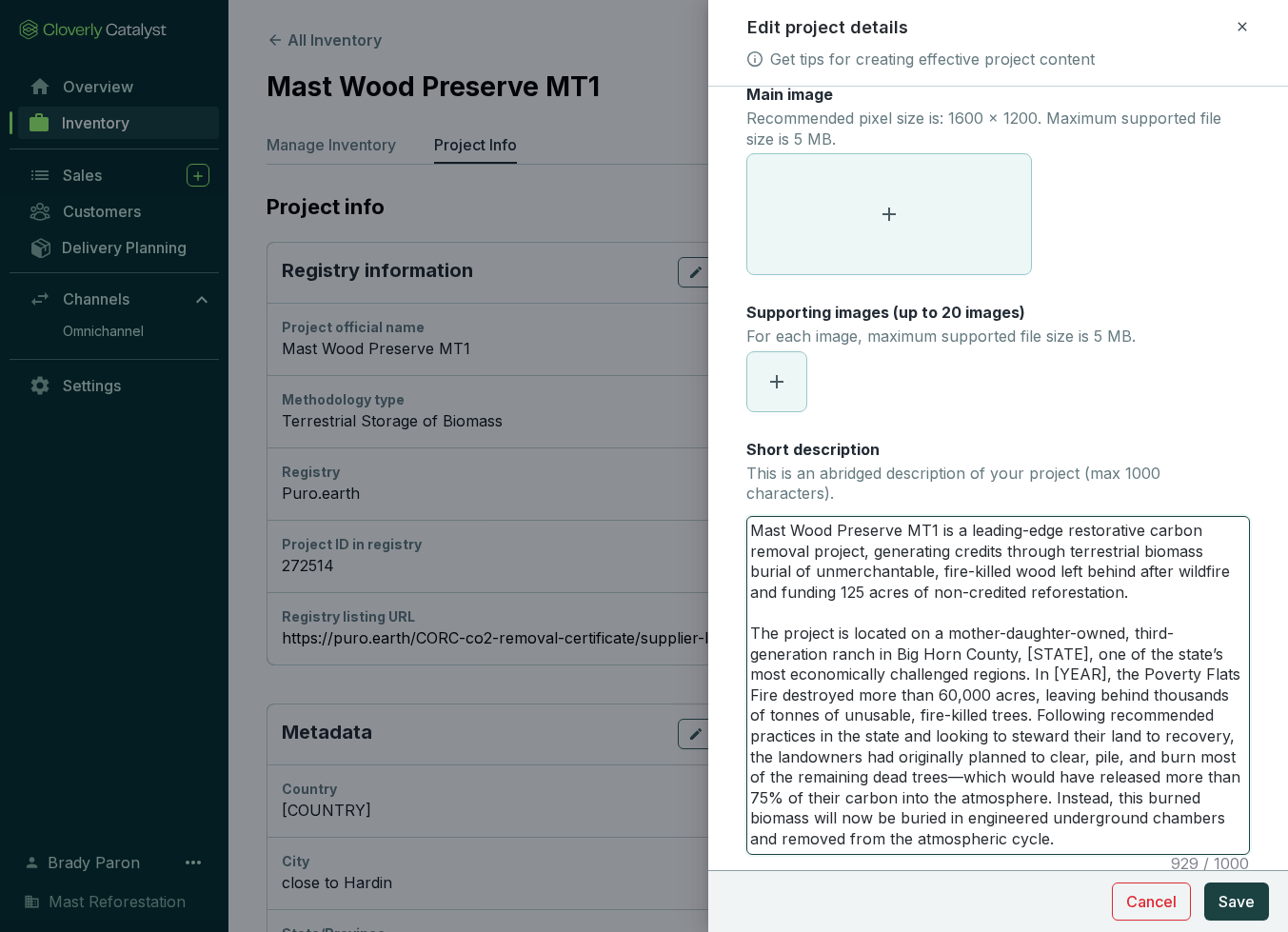 click on "Mast Wood Preserve MT1 is a leading-edge restorative carbon removal project, generating credits through terrestrial biomass burial of unmerchantable, fire-killed wood left behind after wildfire and funding 125 acres of non-credited reforestation.
The project is located on a mother-daughter-owned, third-generation ranch in Big Horn County, [STATE], one of the state’s most economically challenged regions. In [YEAR], the Poverty Flats Fire destroyed more than 60,000 acres, leaving behind thousands of tonnes of unusable, fire-killed trees. Following recommended practices in the state and looking to steward their land to recovery, the landowners had originally planned to clear, pile, and burn most of the remaining dead trees––which would have released more than 75% of their carbon into the atmosphere. Instead, this burned biomass will now be buried in engineered underground chambers and removed from the atmospheric cycle." at bounding box center [998, 685] 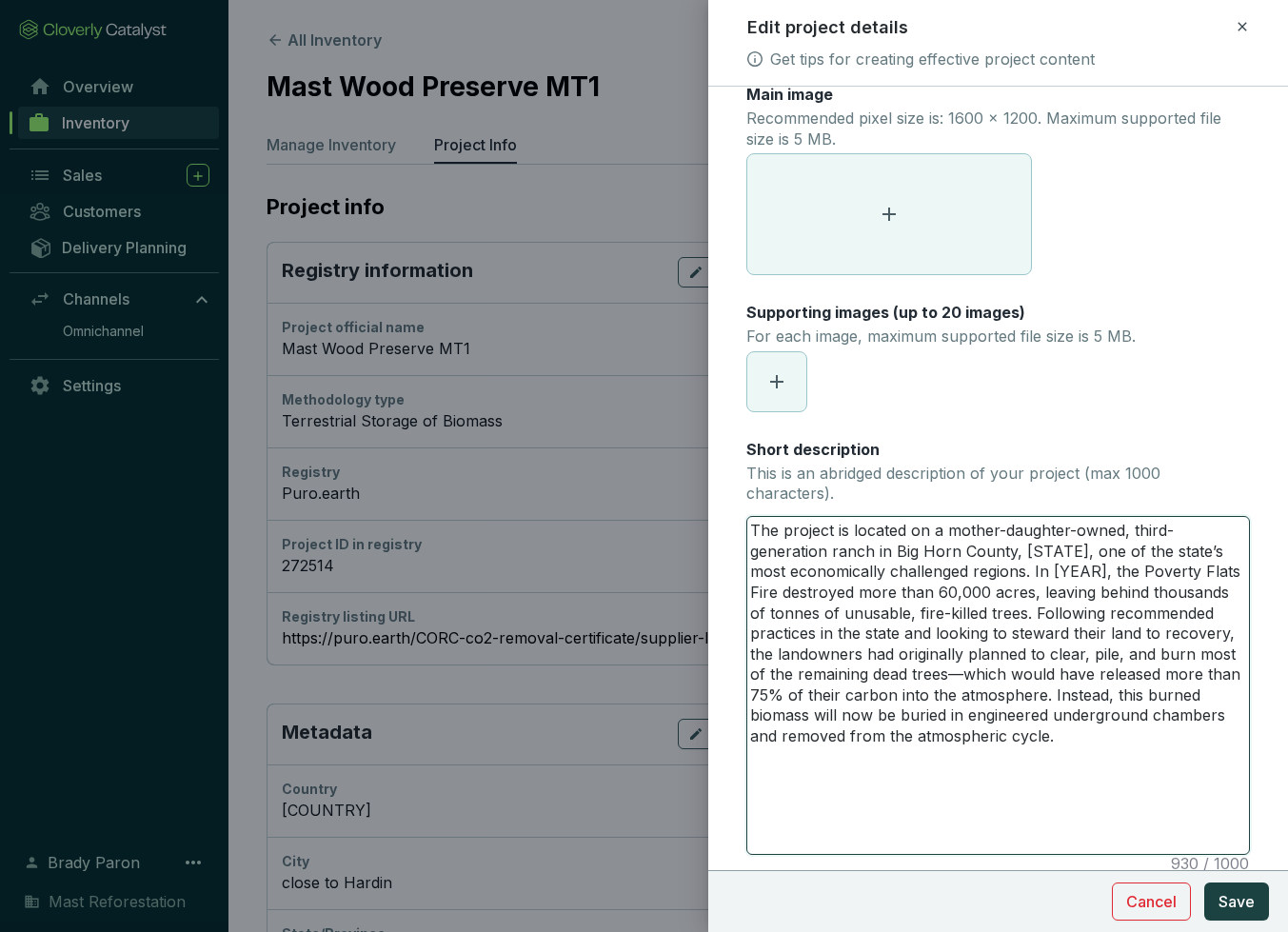 type 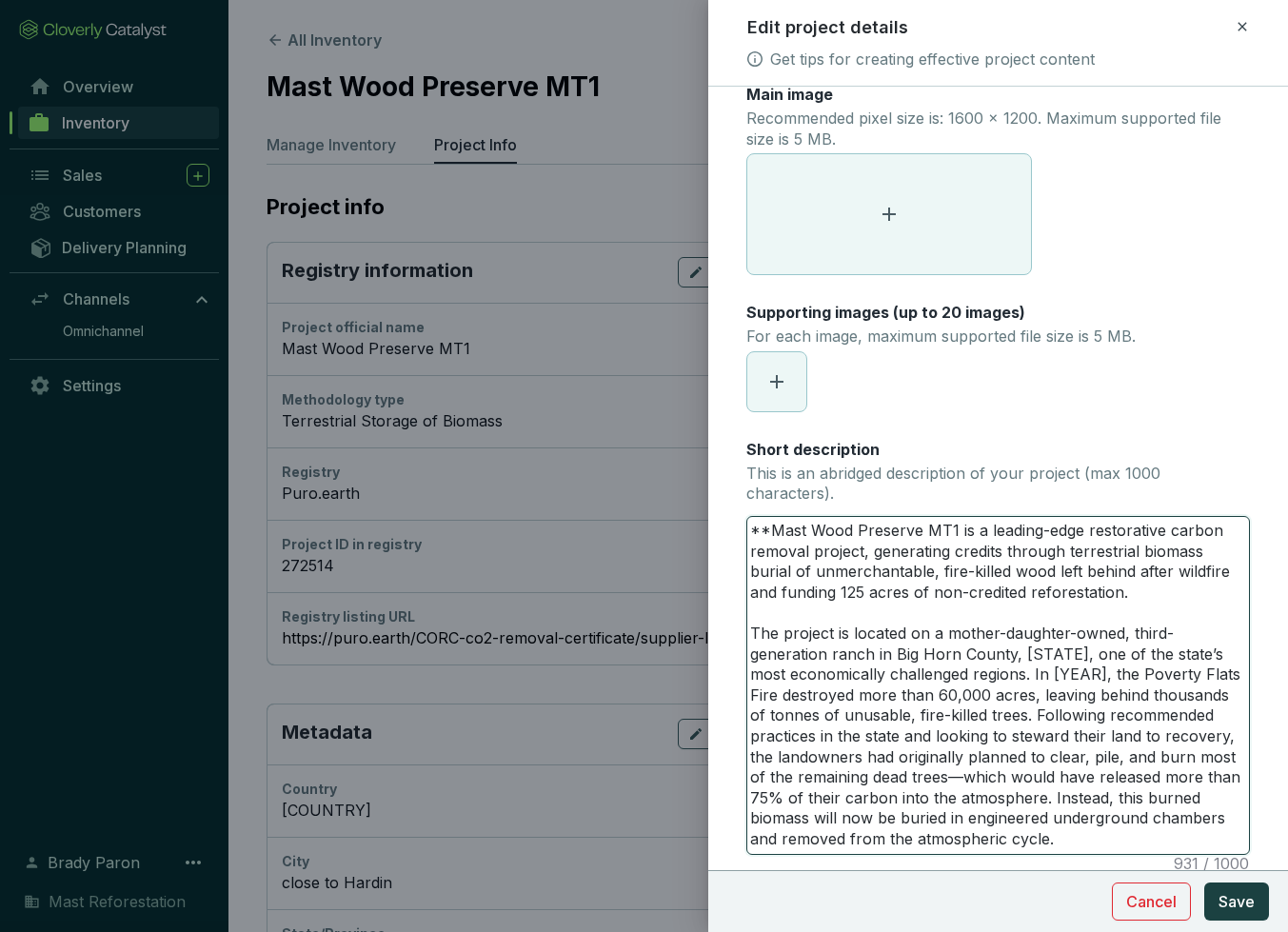 click on "**Mast Wood Preserve MT1 is a leading-edge restorative carbon removal project, generating credits through terrestrial biomass burial of unmerchantable, fire-killed wood left behind after wildfire and funding 125 acres of non-credited reforestation.
The project is located on a mother-daughter-owned, third-generation ranch in Big Horn County, [STATE], one of the state’s most economically challenged regions. In [YEAR], the Poverty Flats Fire destroyed more than 60,000 acres, leaving behind thousands of tonnes of unusable, fire-killed trees. Following recommended practices in the state and looking to steward their land to recovery, the landowners had originally planned to clear, pile, and burn most of the remaining dead trees––which would have released more than 75% of their carbon into the atmosphere. Instead, this burned biomass will now be buried in engineered underground chambers and removed from the atmospheric cycle." at bounding box center (998, 685) 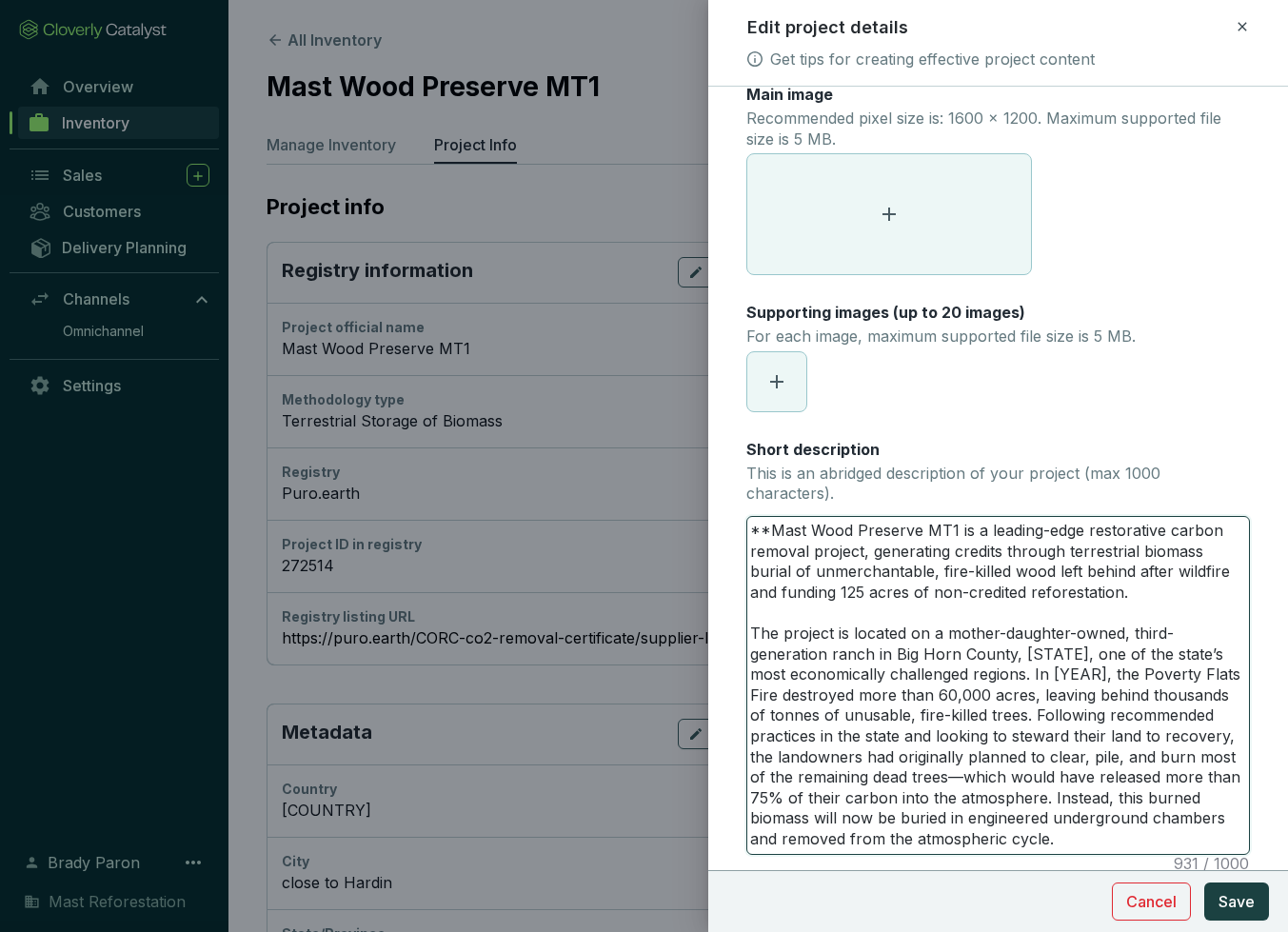 click on "**Mast Wood Preserve MT1 is a leading-edge restorative carbon removal project, generating credits through terrestrial biomass burial of unmerchantable, fire-killed wood left behind after wildfire and funding 125 acres of non-credited reforestation.
The project is located on a mother-daughter-owned, third-generation ranch in Big Horn County, [STATE], one of the state’s most economically challenged regions. In [YEAR], the Poverty Flats Fire destroyed more than 60,000 acres, leaving behind thousands of tonnes of unusable, fire-killed trees. Following recommended practices in the state and looking to steward their land to recovery, the landowners had originally planned to clear, pile, and burn most of the remaining dead trees––which would have released more than 75% of their carbon into the atmosphere. Instead, this burned biomass will now be buried in engineered underground chambers and removed from the atmospheric cycle." at bounding box center (998, 685) 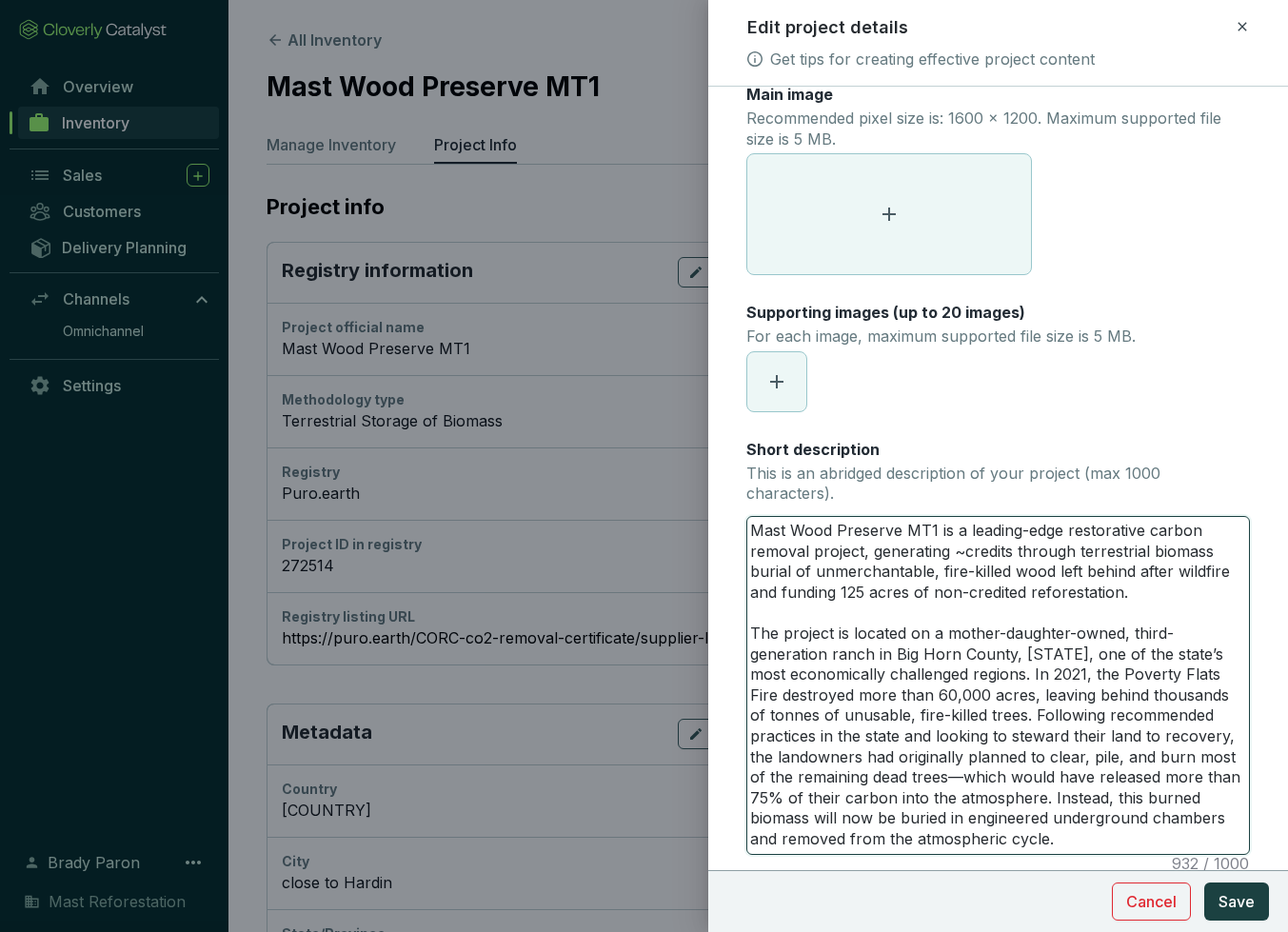 type 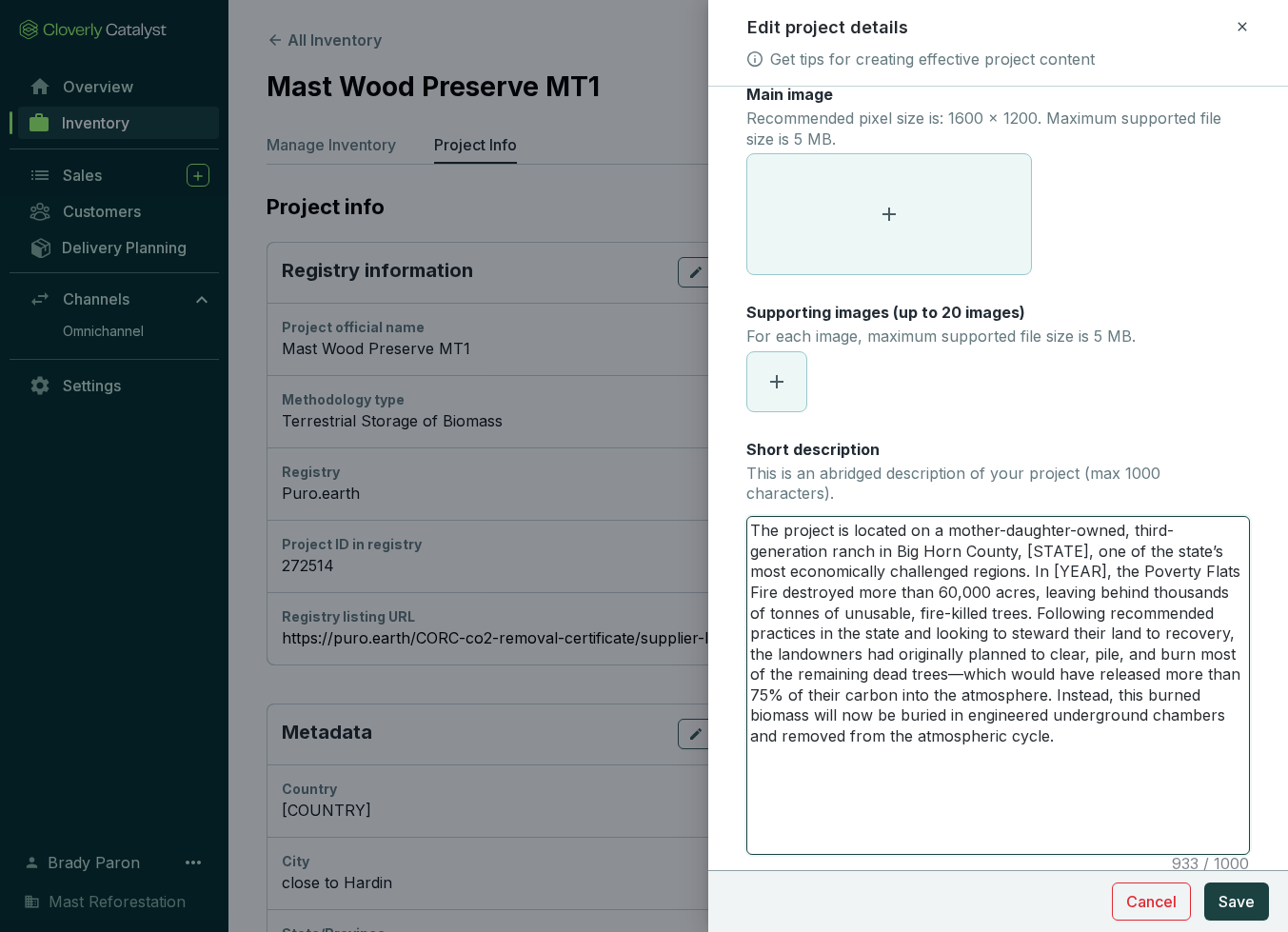 type 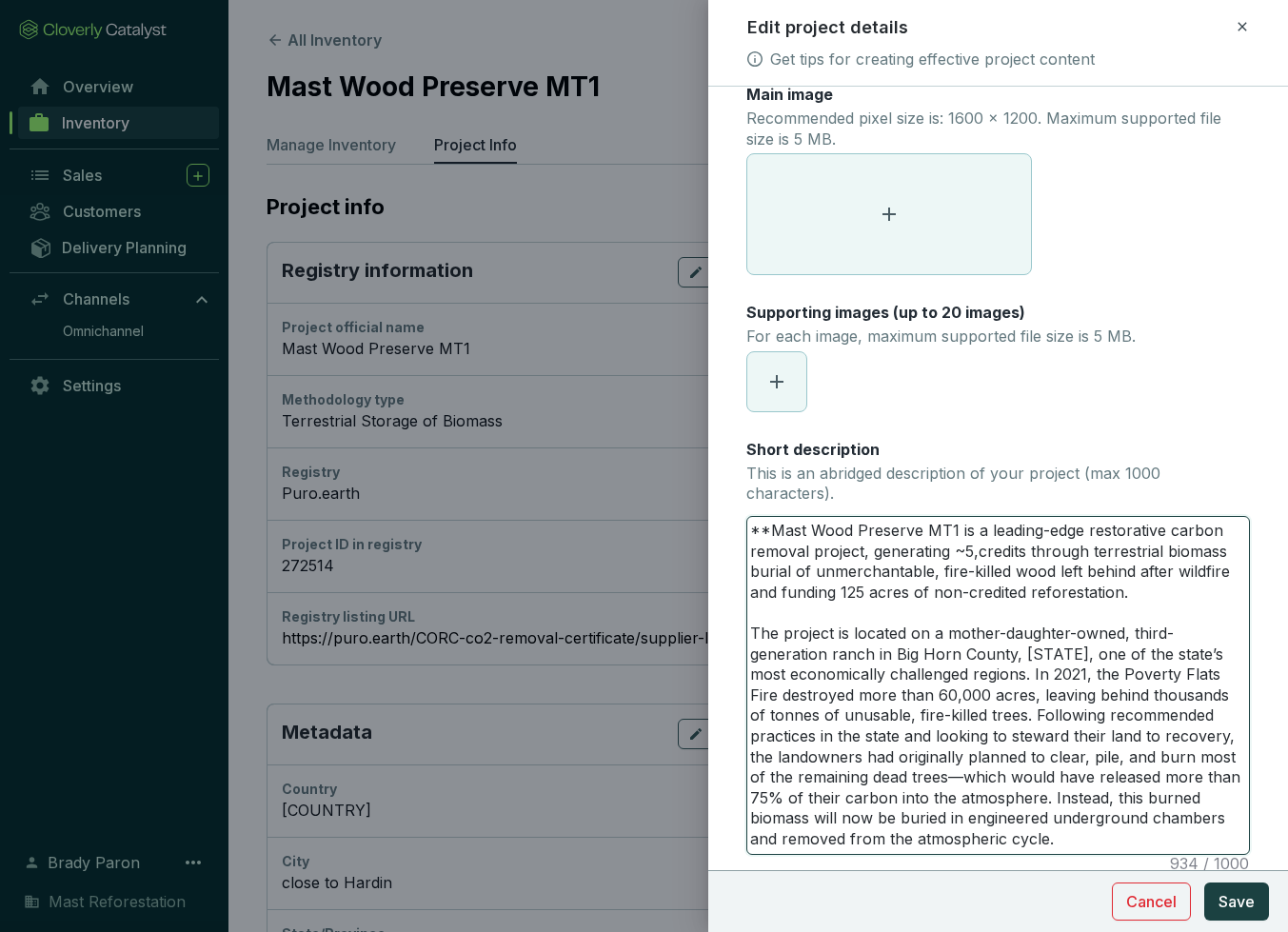 type 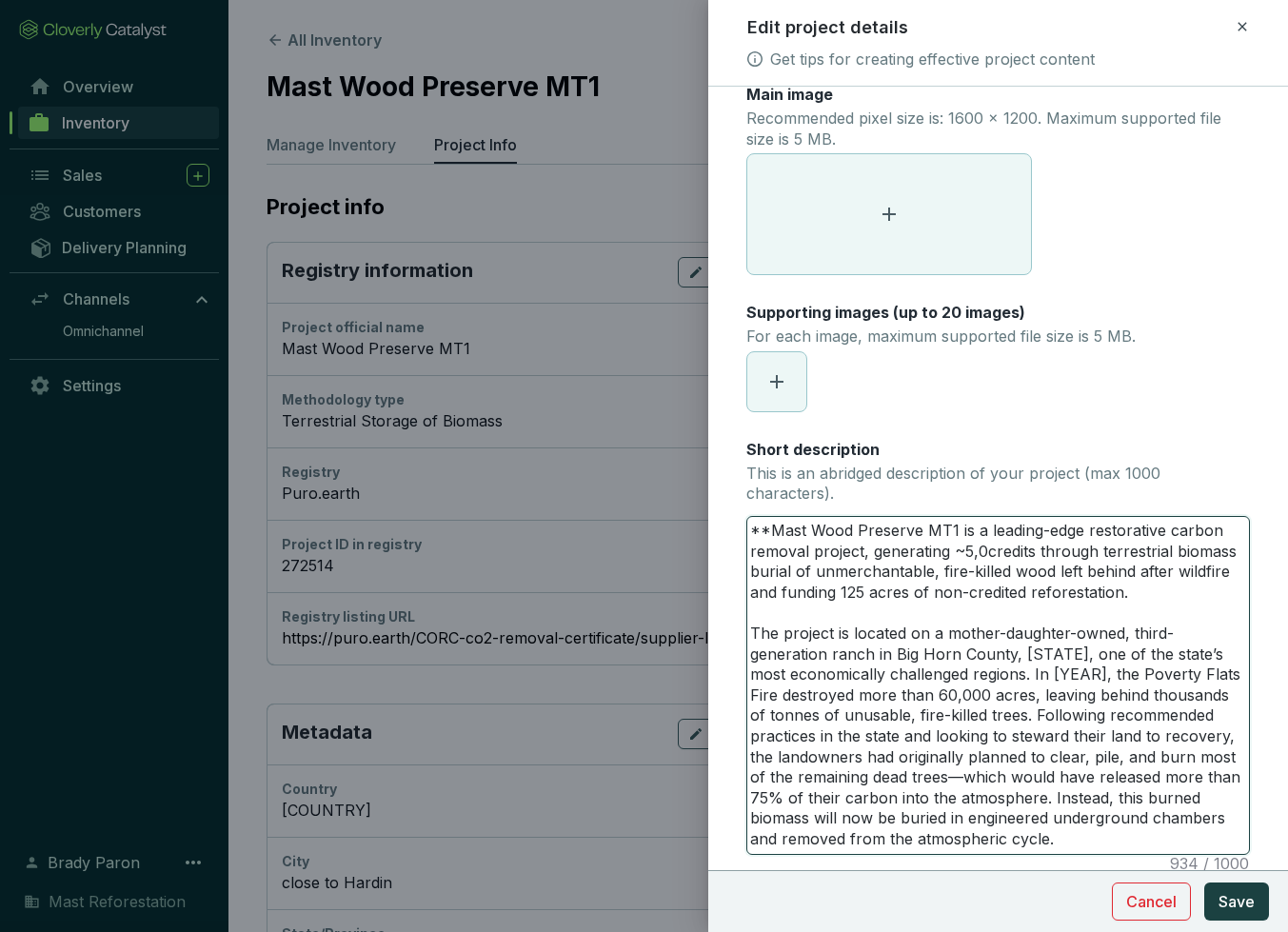 type 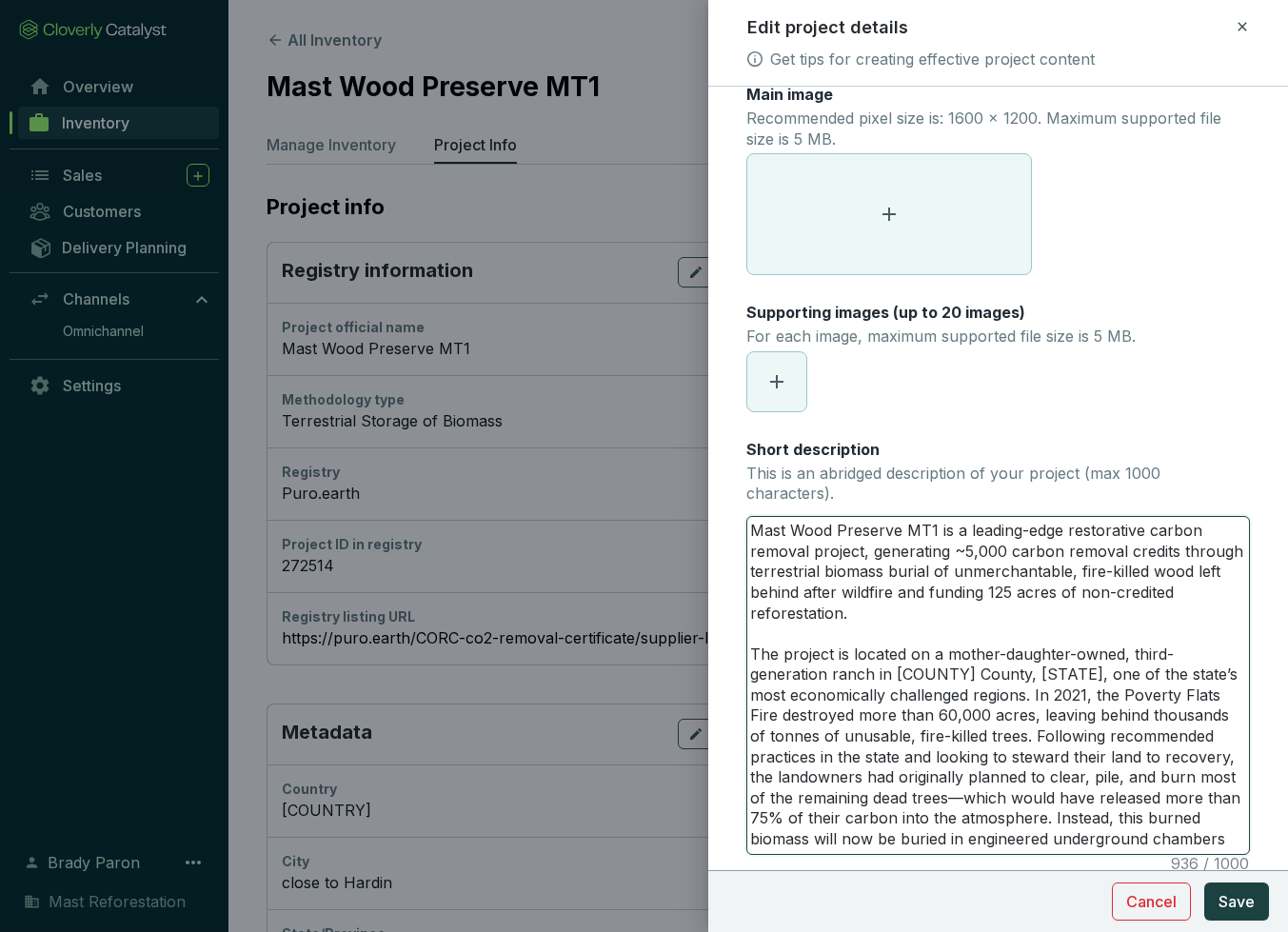 type 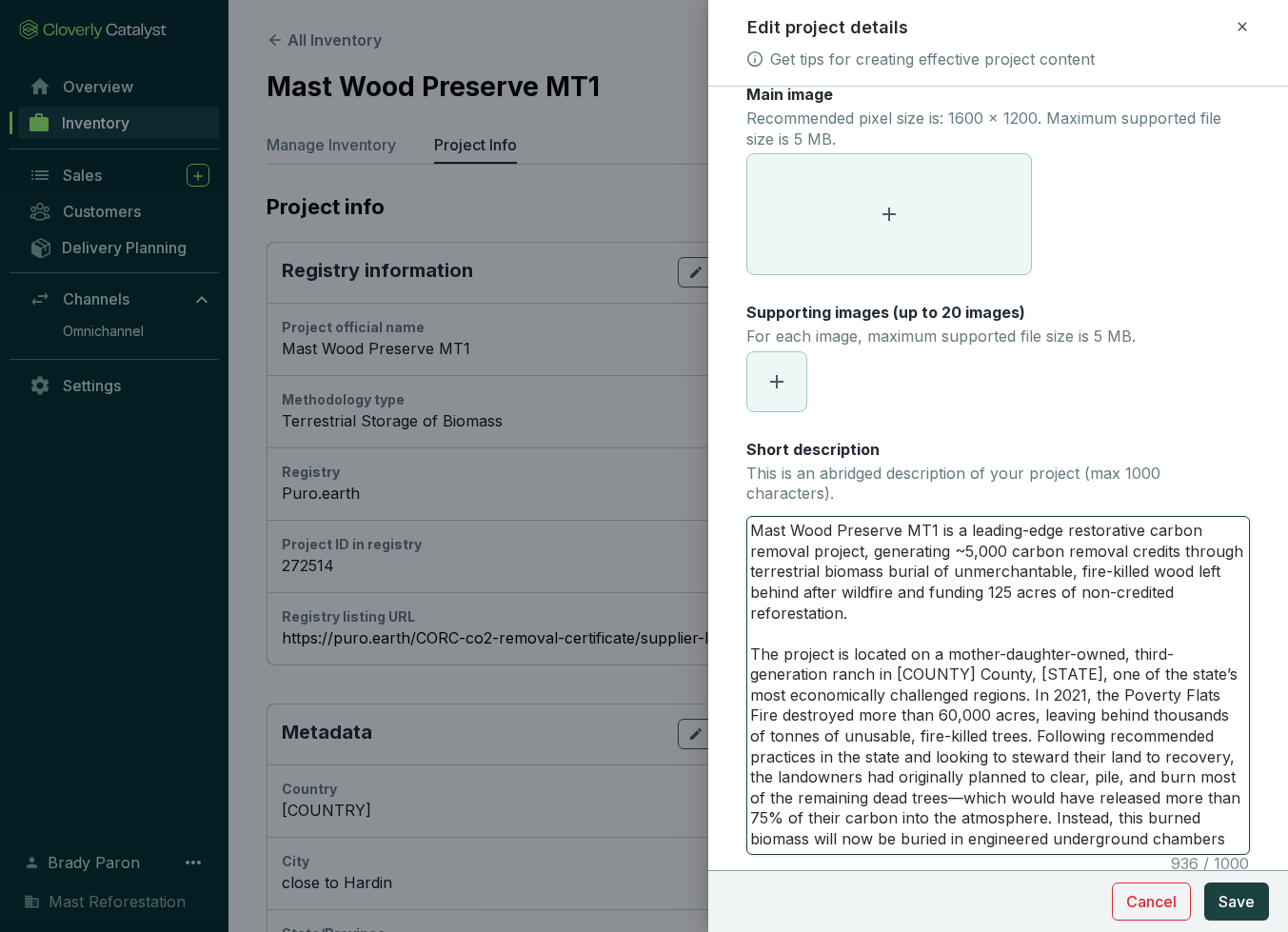 type on "**Mast Wood Preserve MT1 is a leading-edge restorative carbon removal project, generating ~5,000credits through terrestrial biomass burial of unmerchantable, fire-killed wood left behind after wildfire and funding 125 acres of non-credited reforestation.
The project is located on a mother-daughter-owned, third-generation ranch in Big Horn County, [STATE], one of the state’s most economically challenged regions. In [YEAR], the Poverty Flats Fire destroyed more than 60,000 acres, leaving behind thousands of tonnes of unusable, fire-killed trees. Following recommended practices in the state and looking to steward their land to recovery, the landowners had originally planned to clear, pile, and burn most of the remaining dead trees––which would have released more than 75% of their carbon into the atmosphere. Instead, this burned biomass will now be buried in engineered underground chambers and removed from the atmospheric cycle." 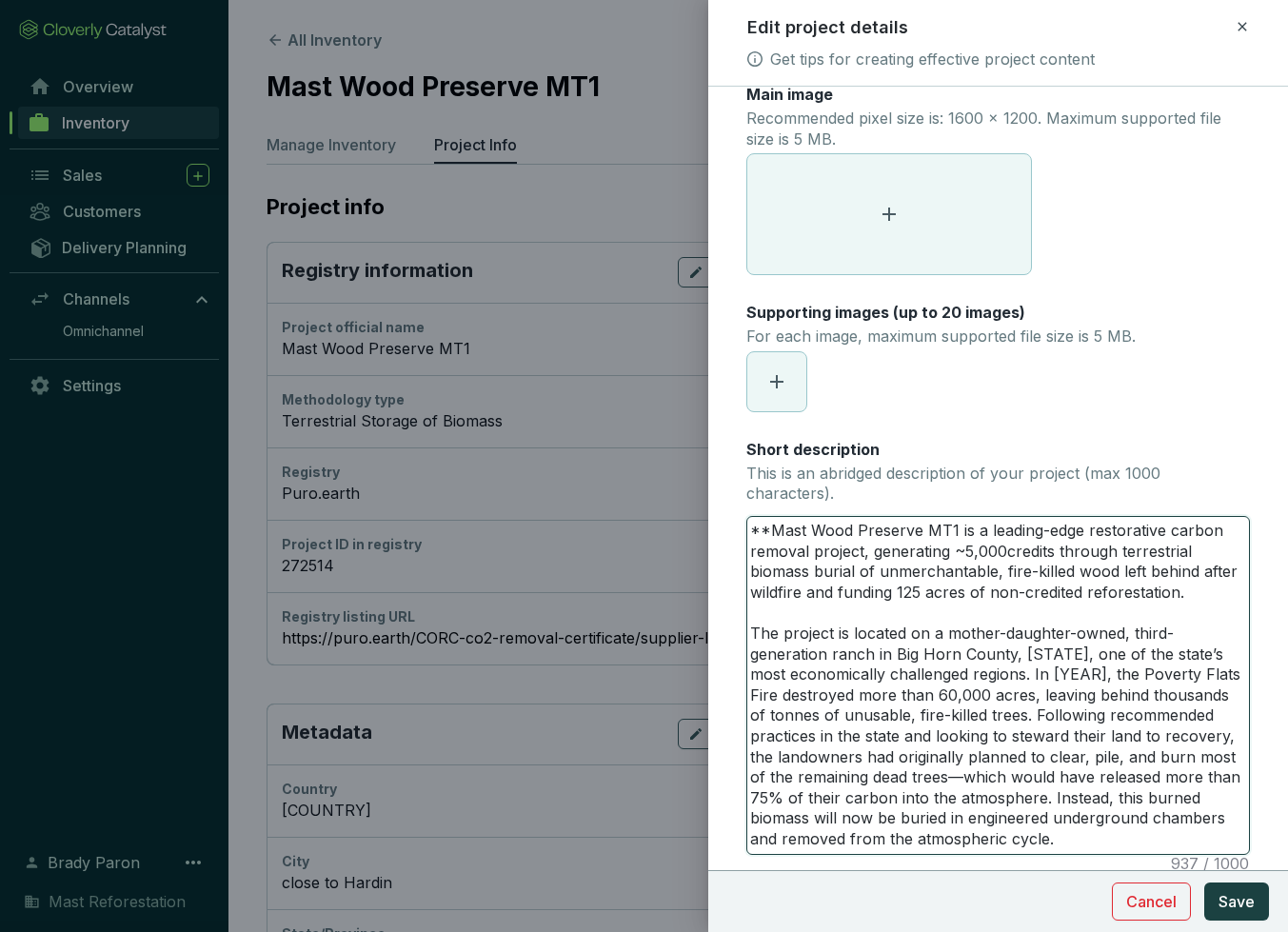 type 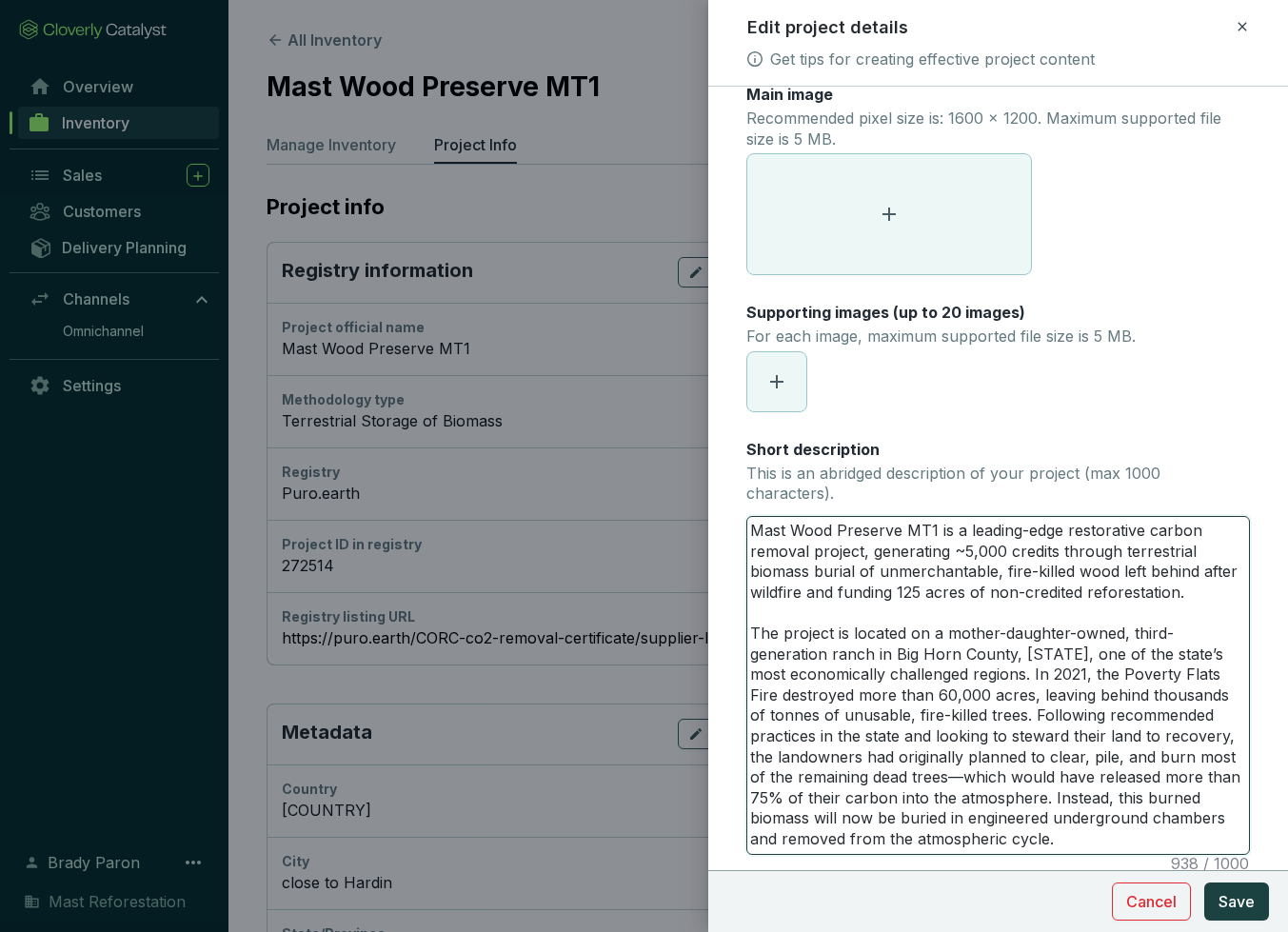 type 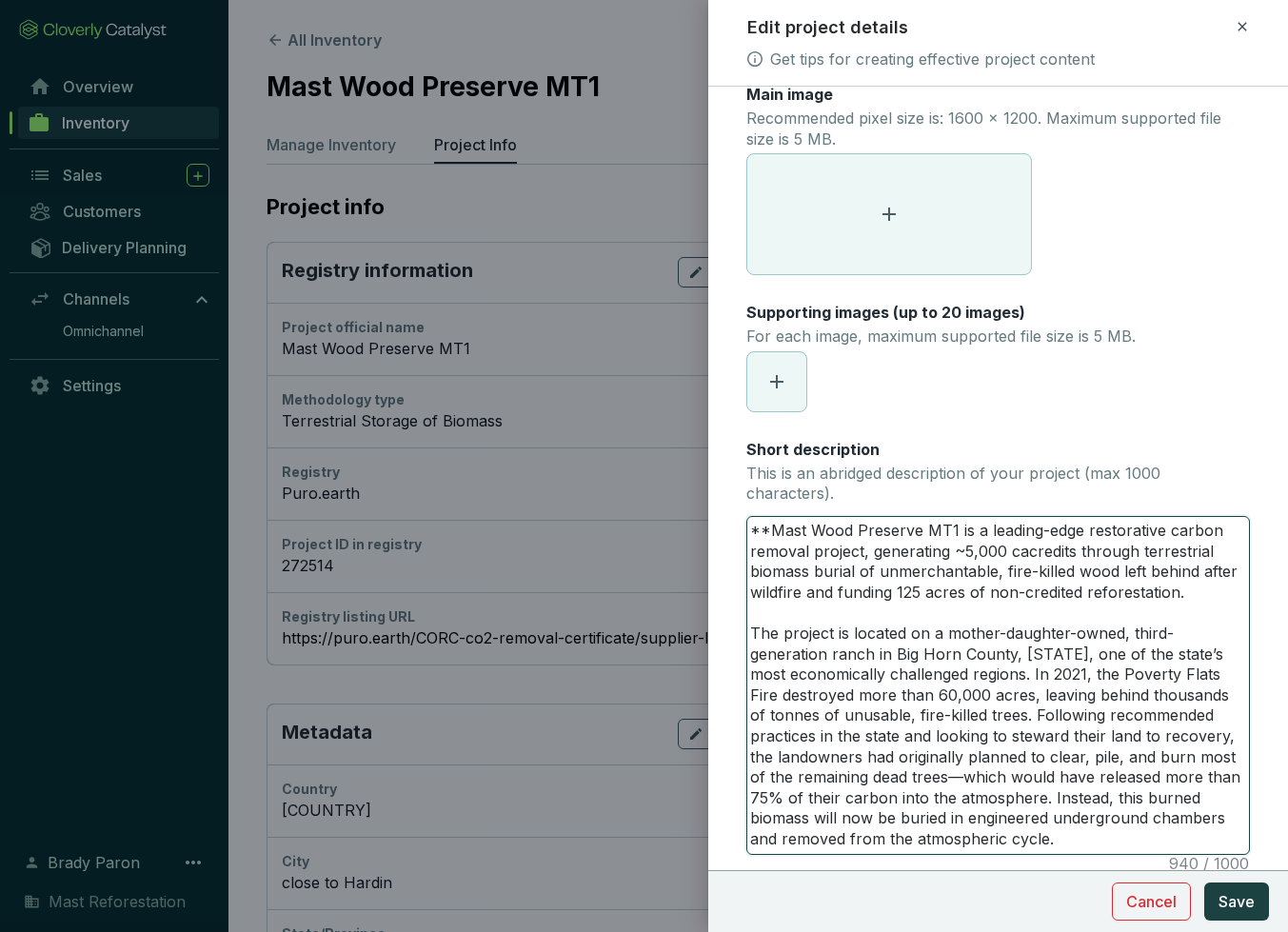 type 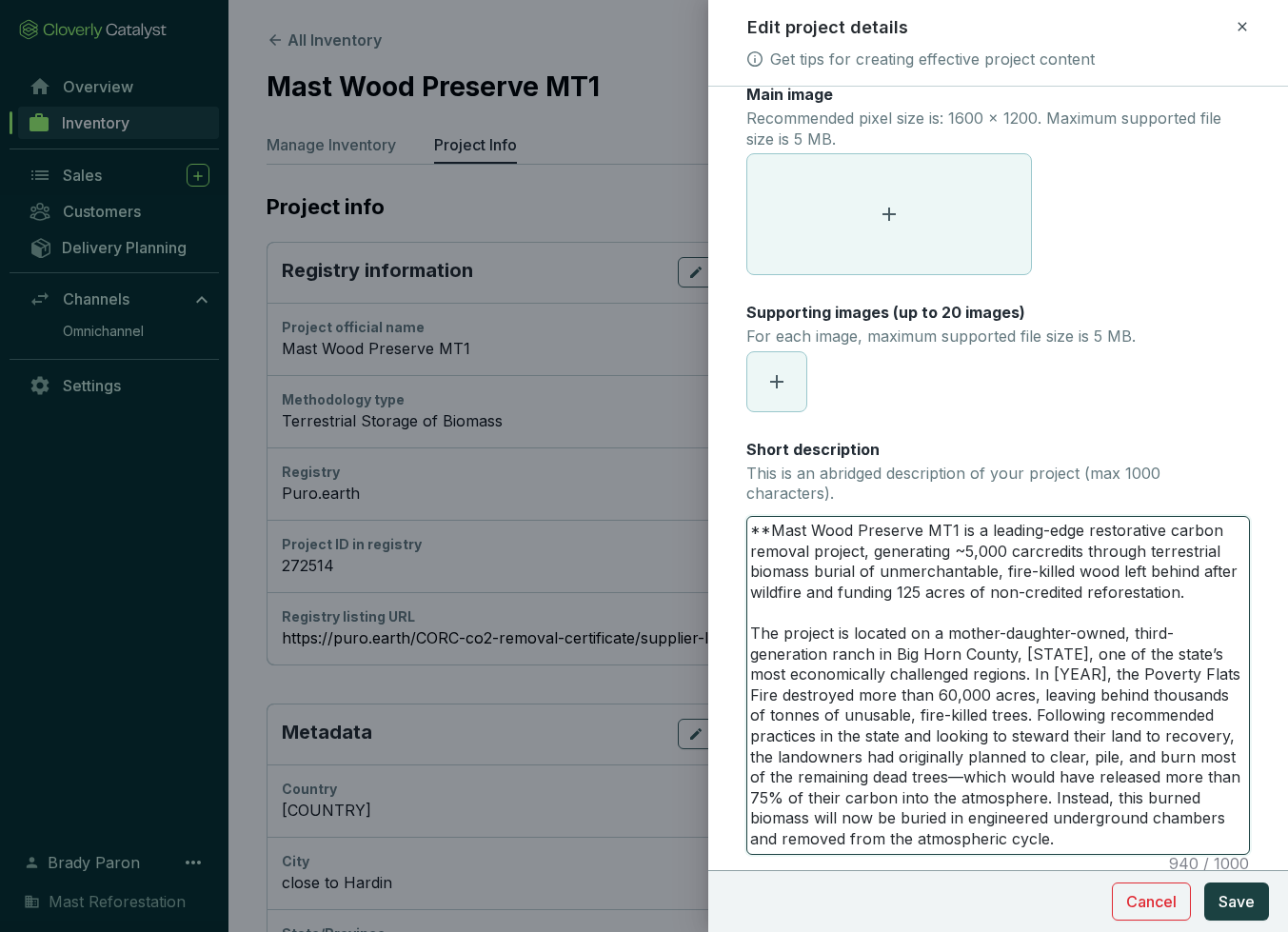 type 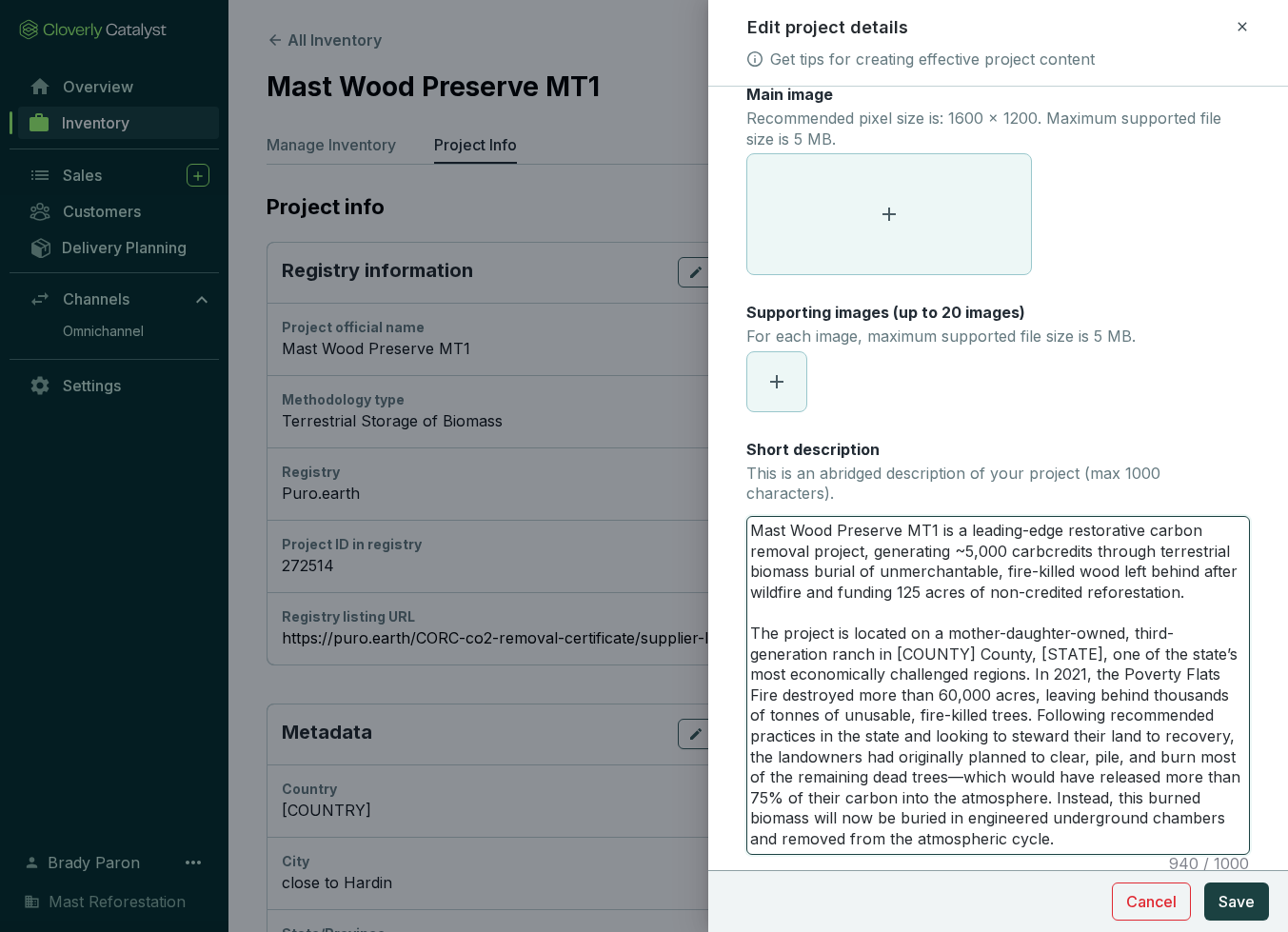 type 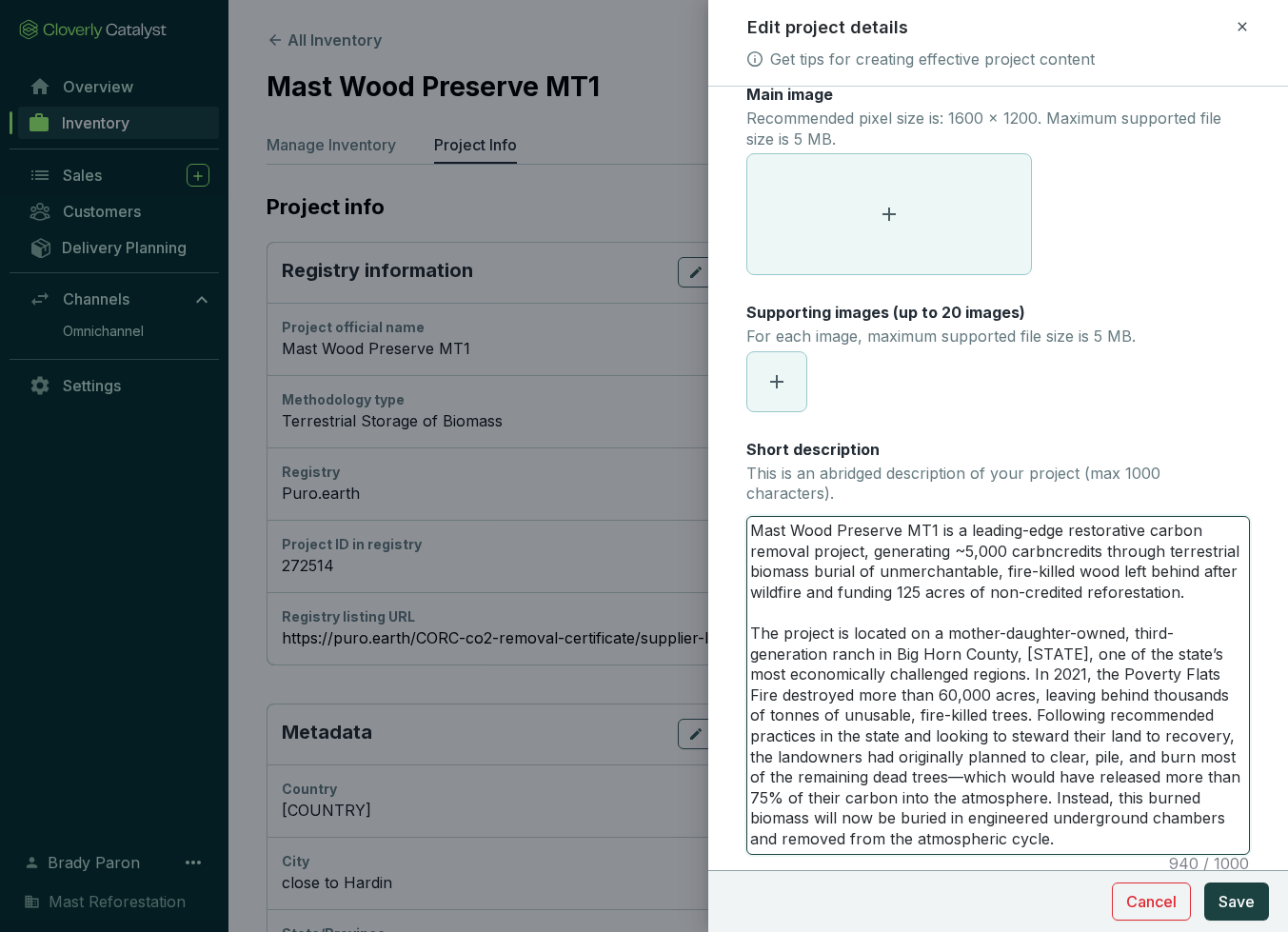 type 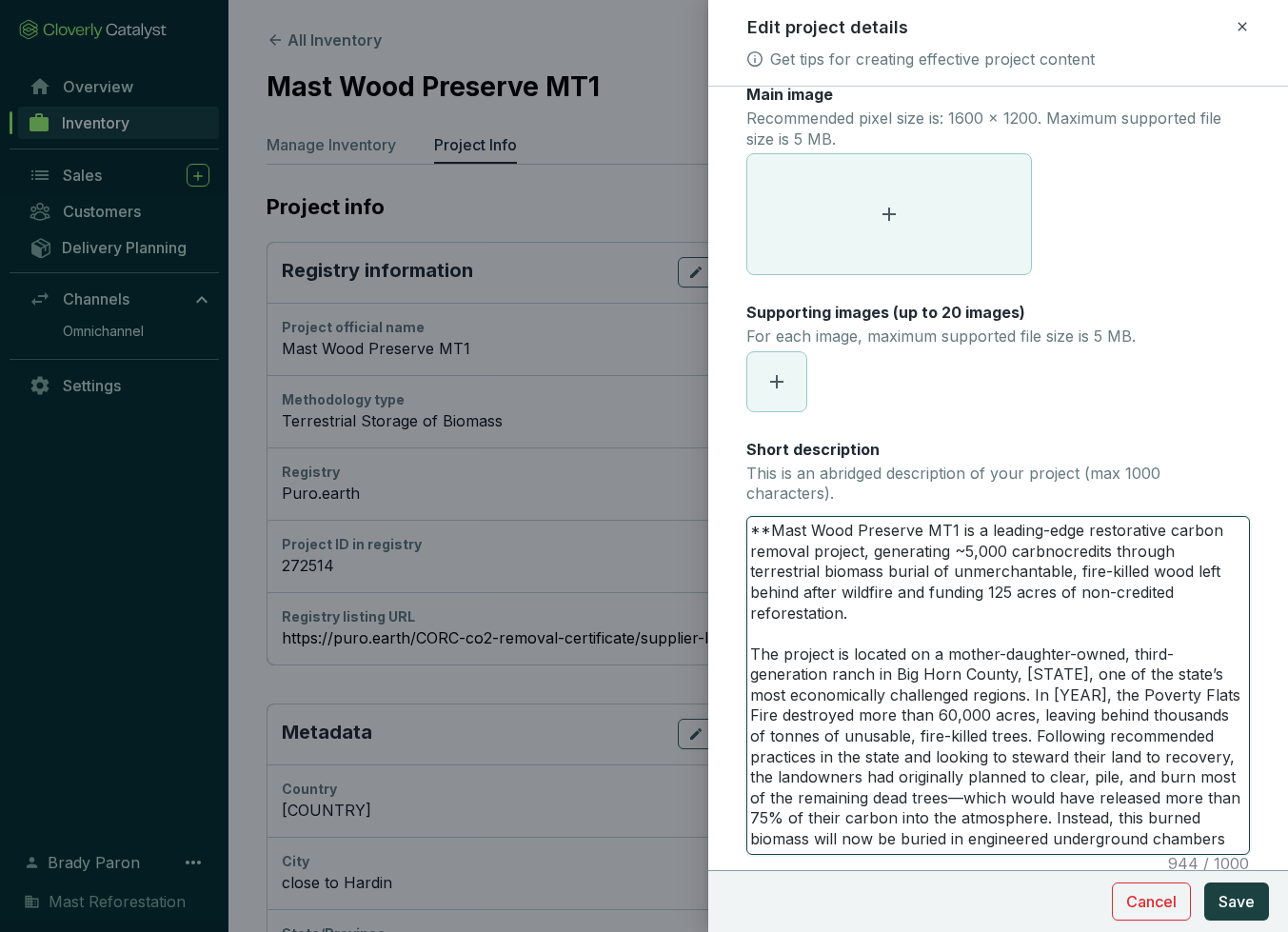 type 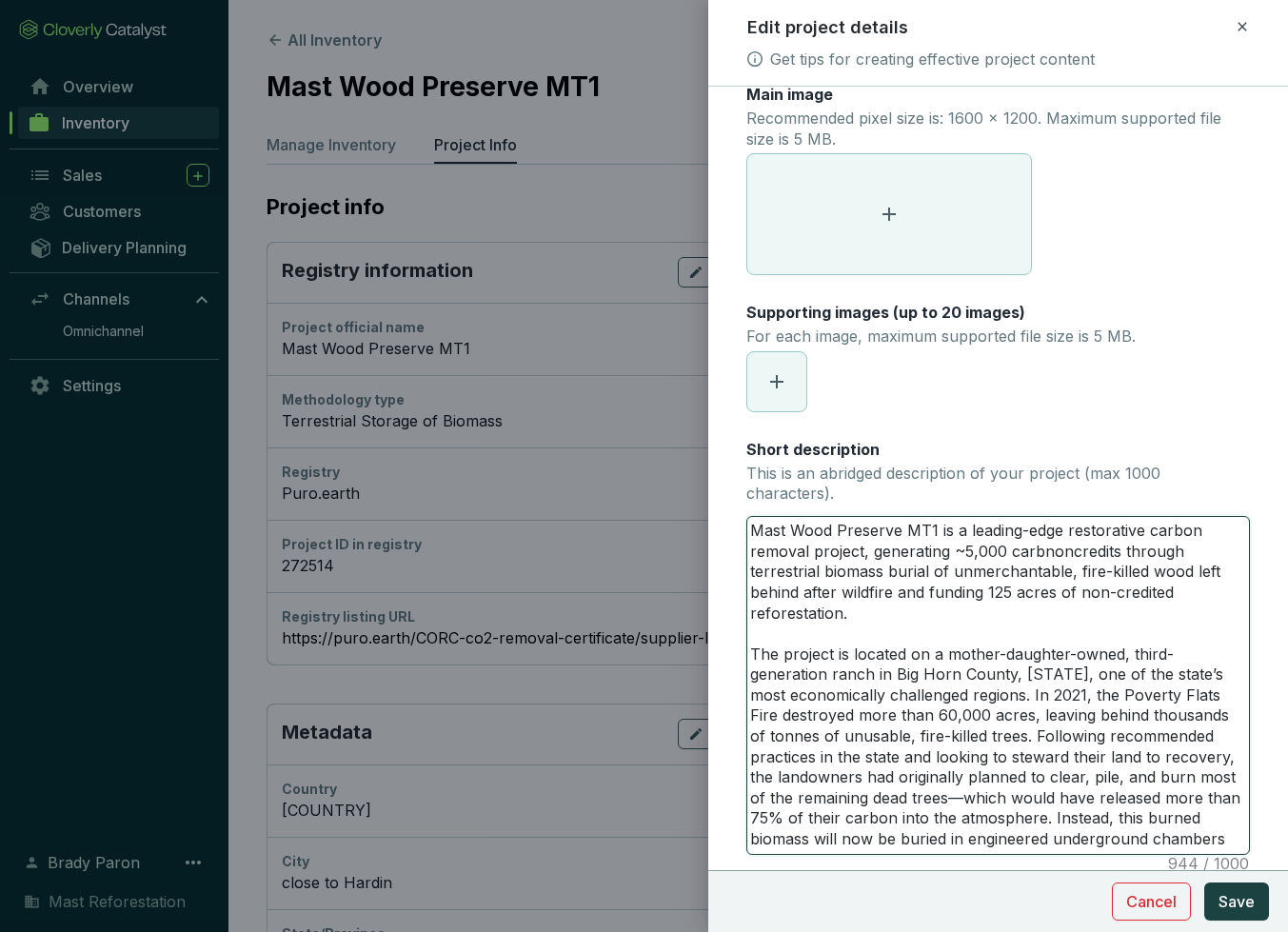 type 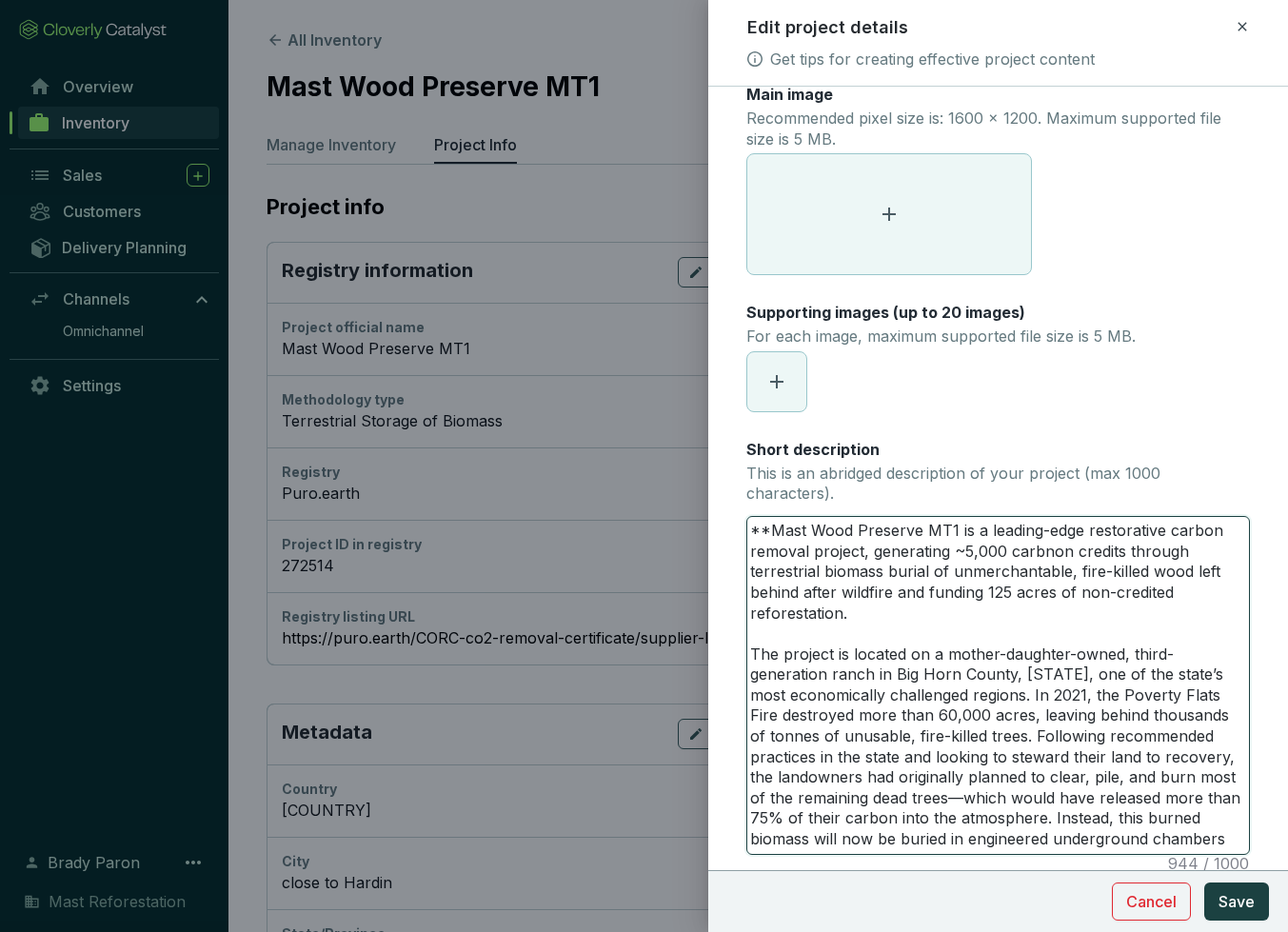 type 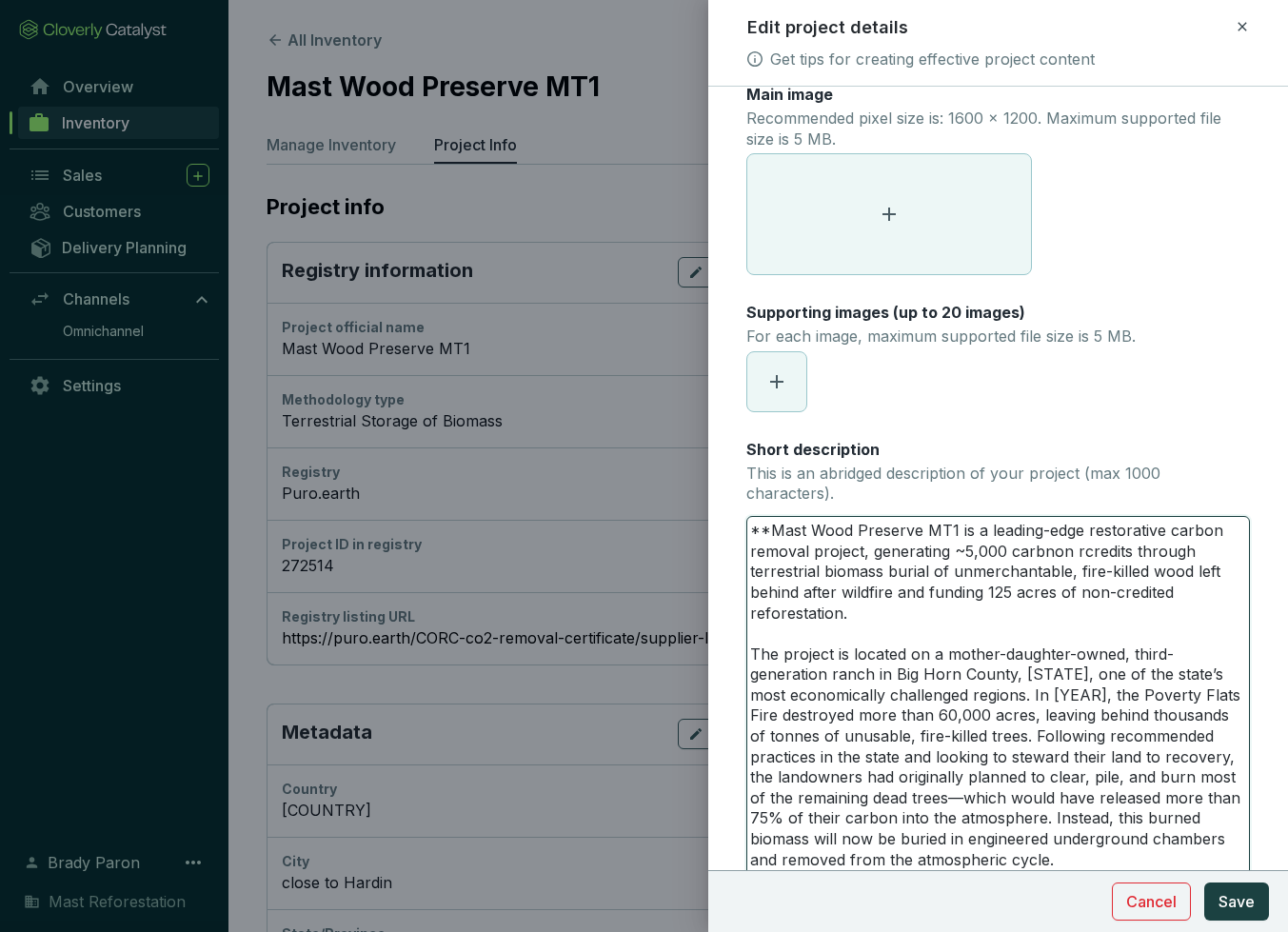 type 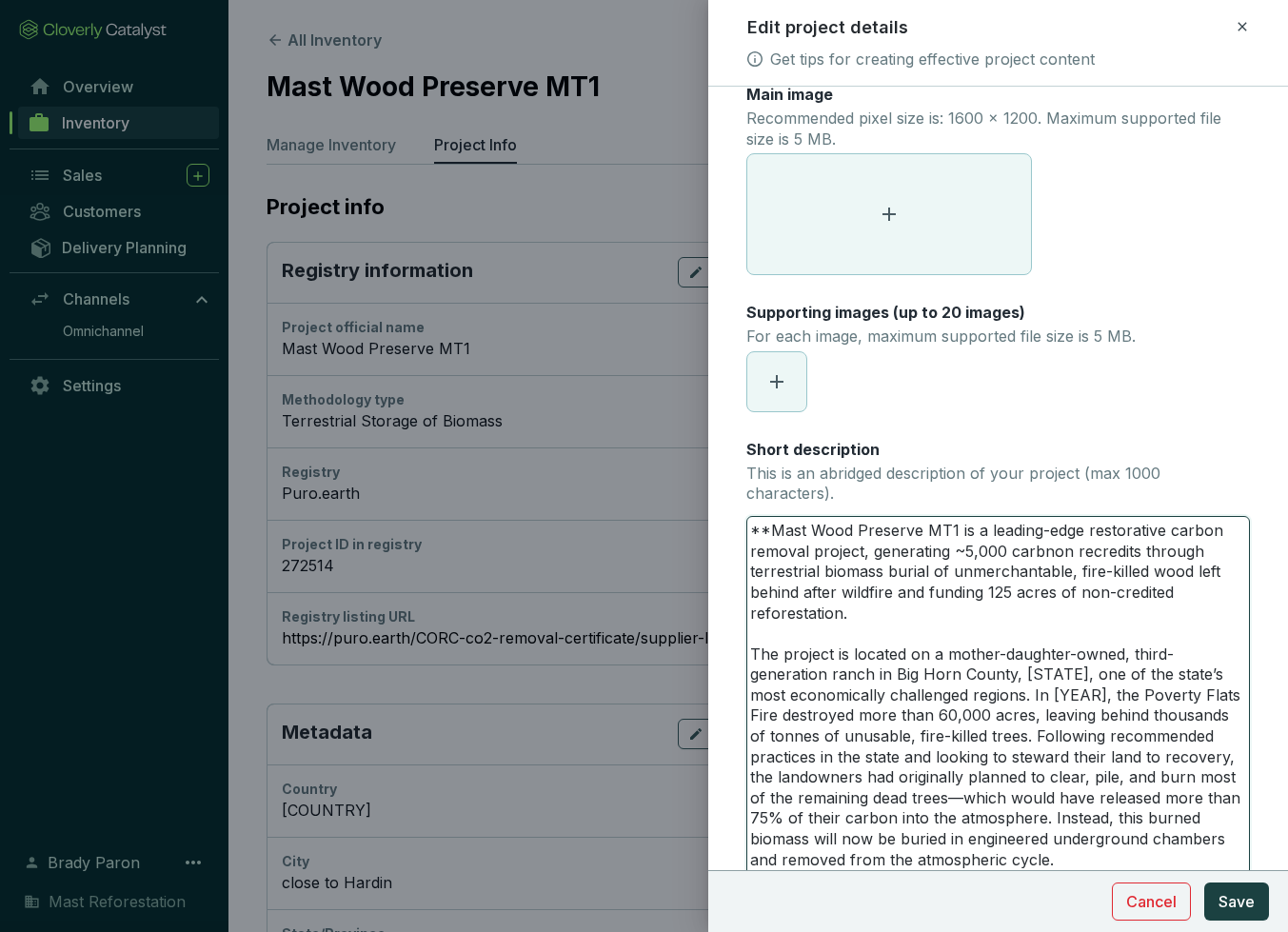 type 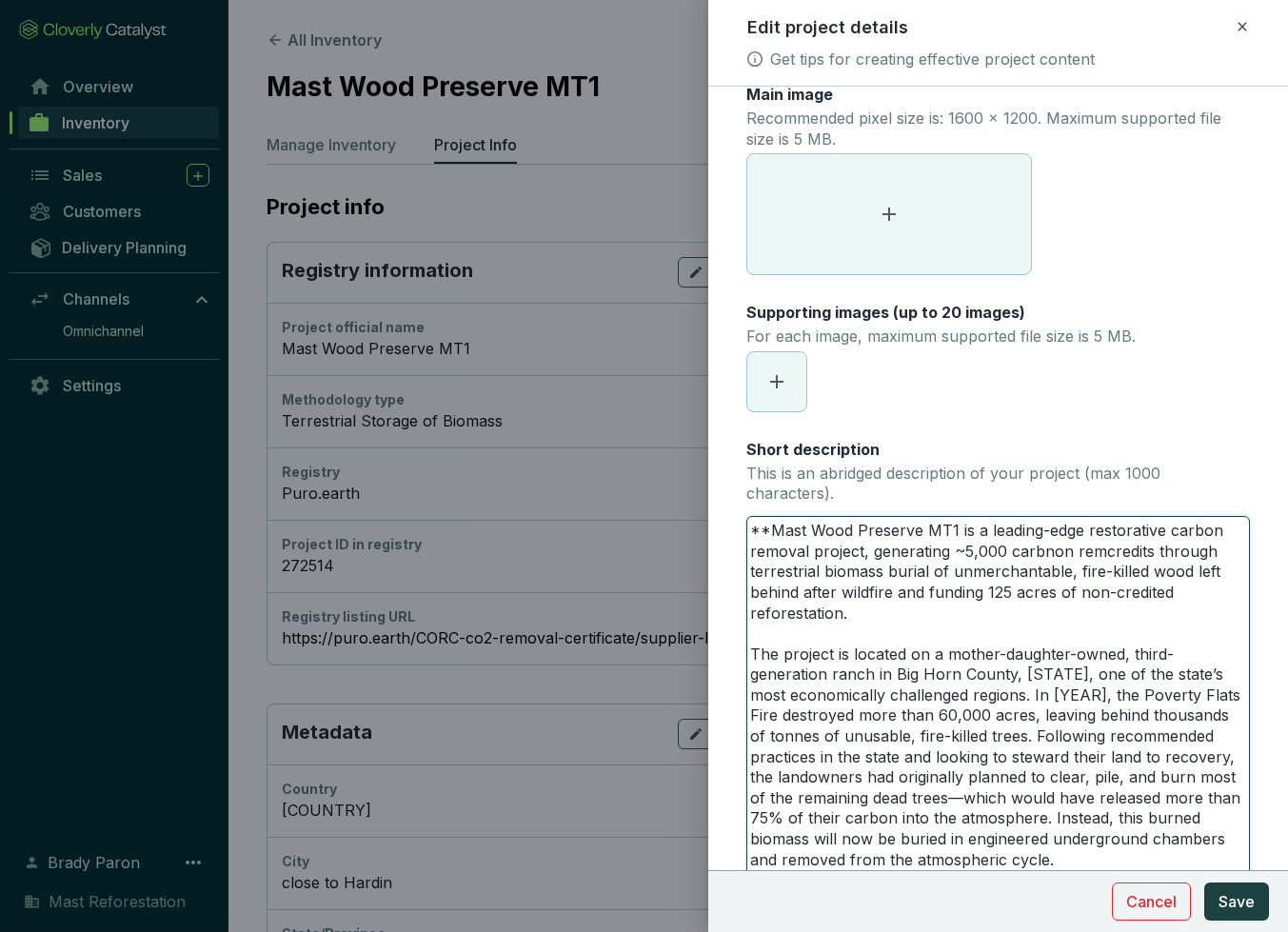 type 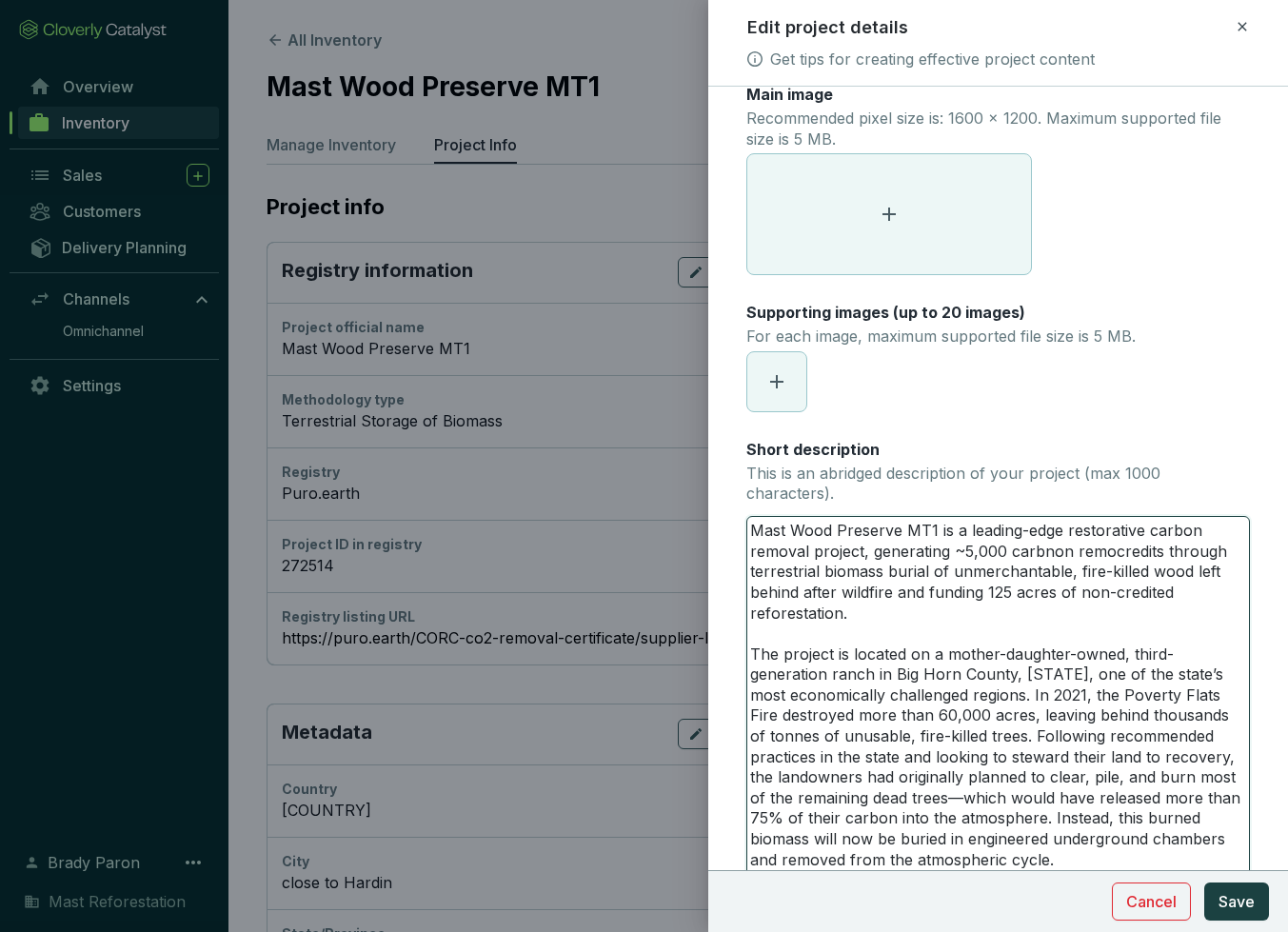 type 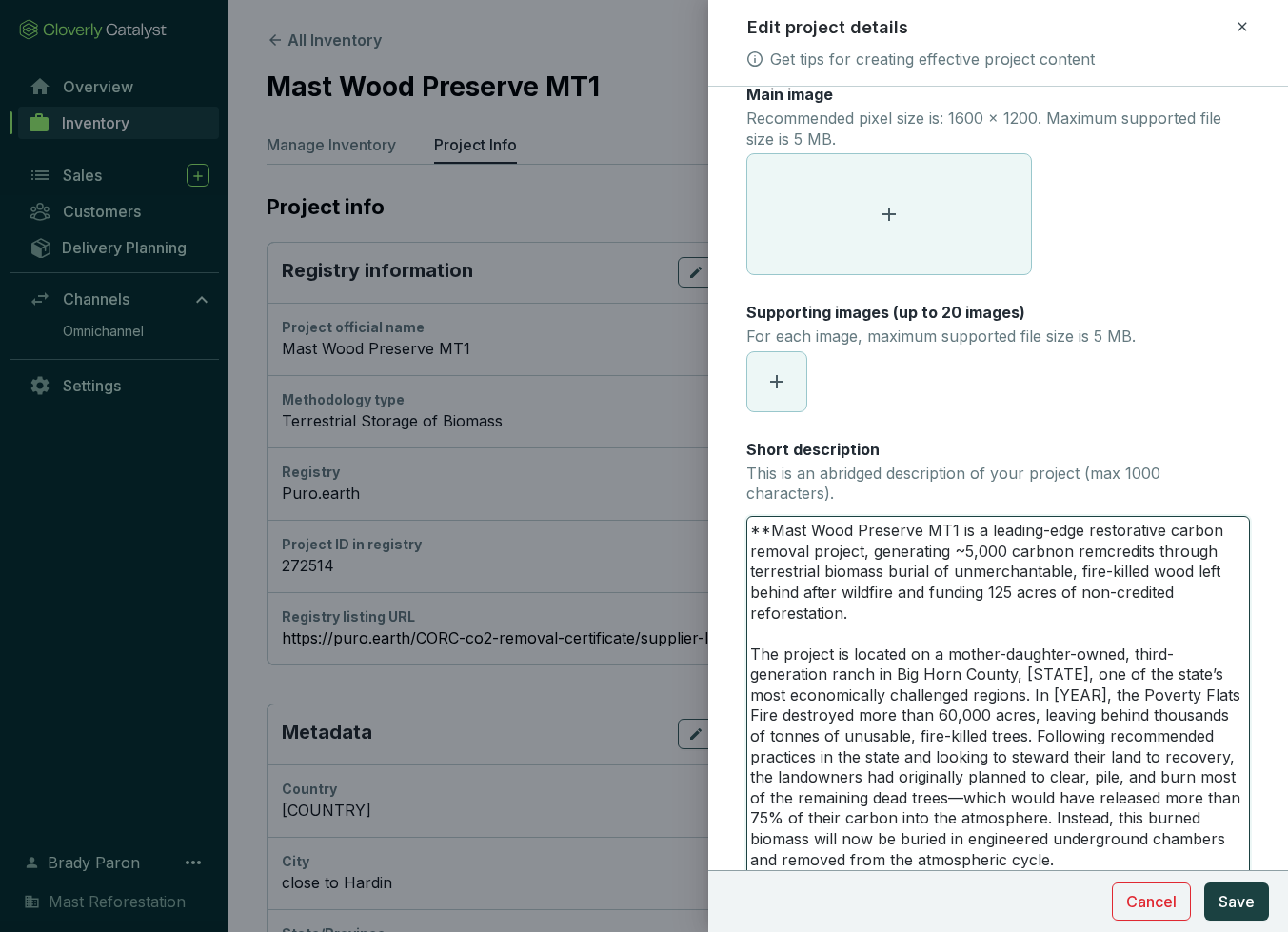 type 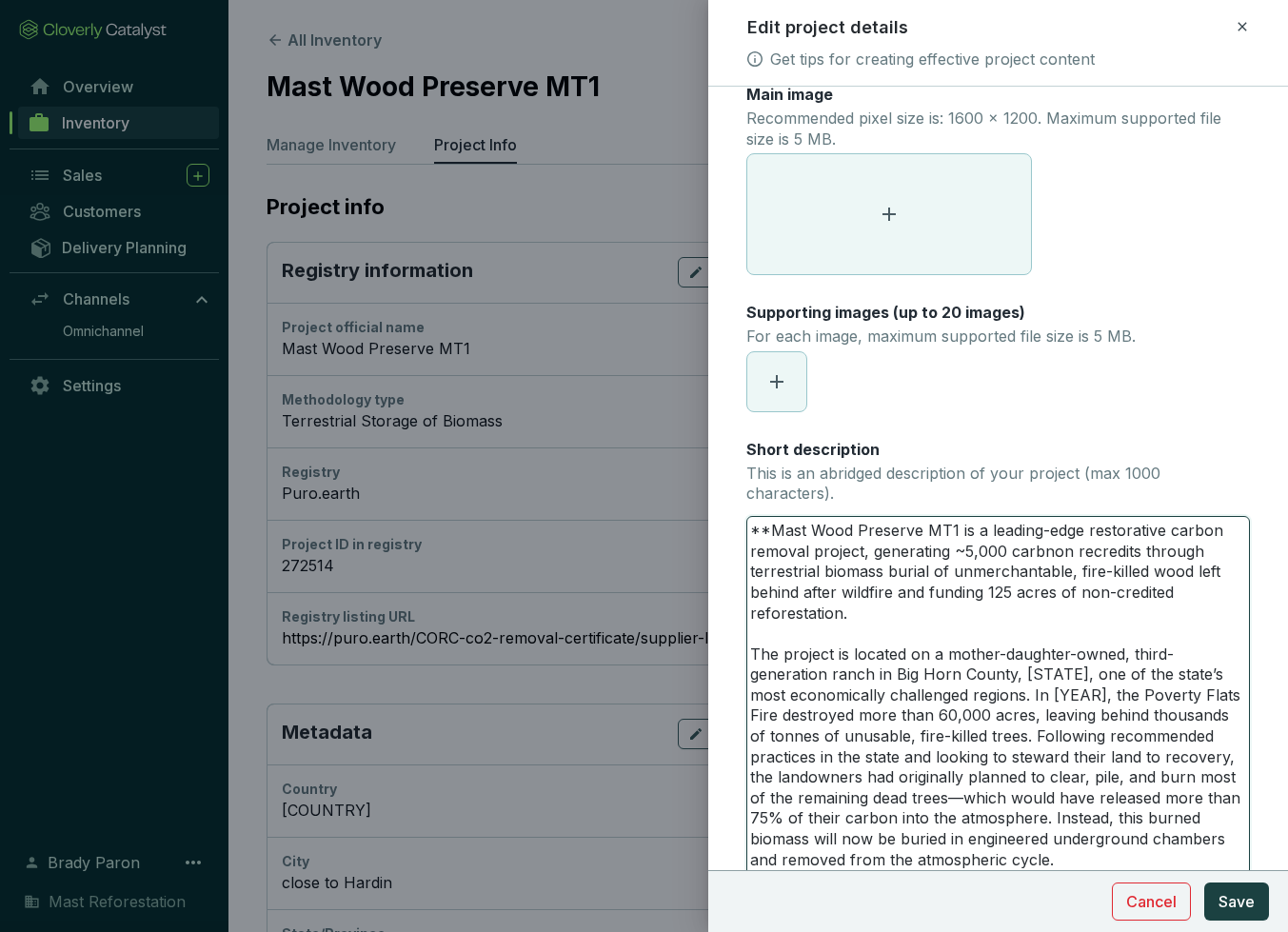 type 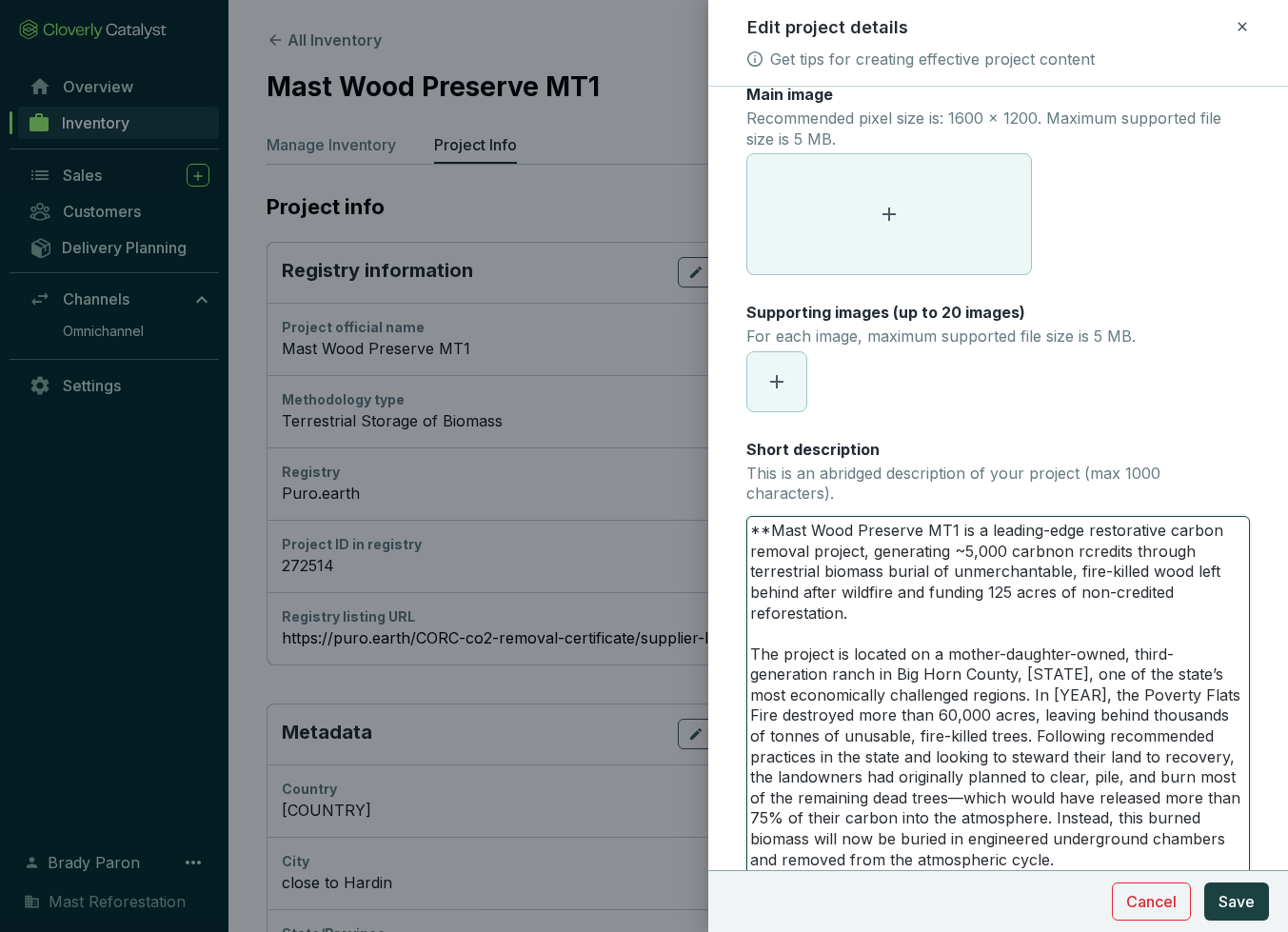 type 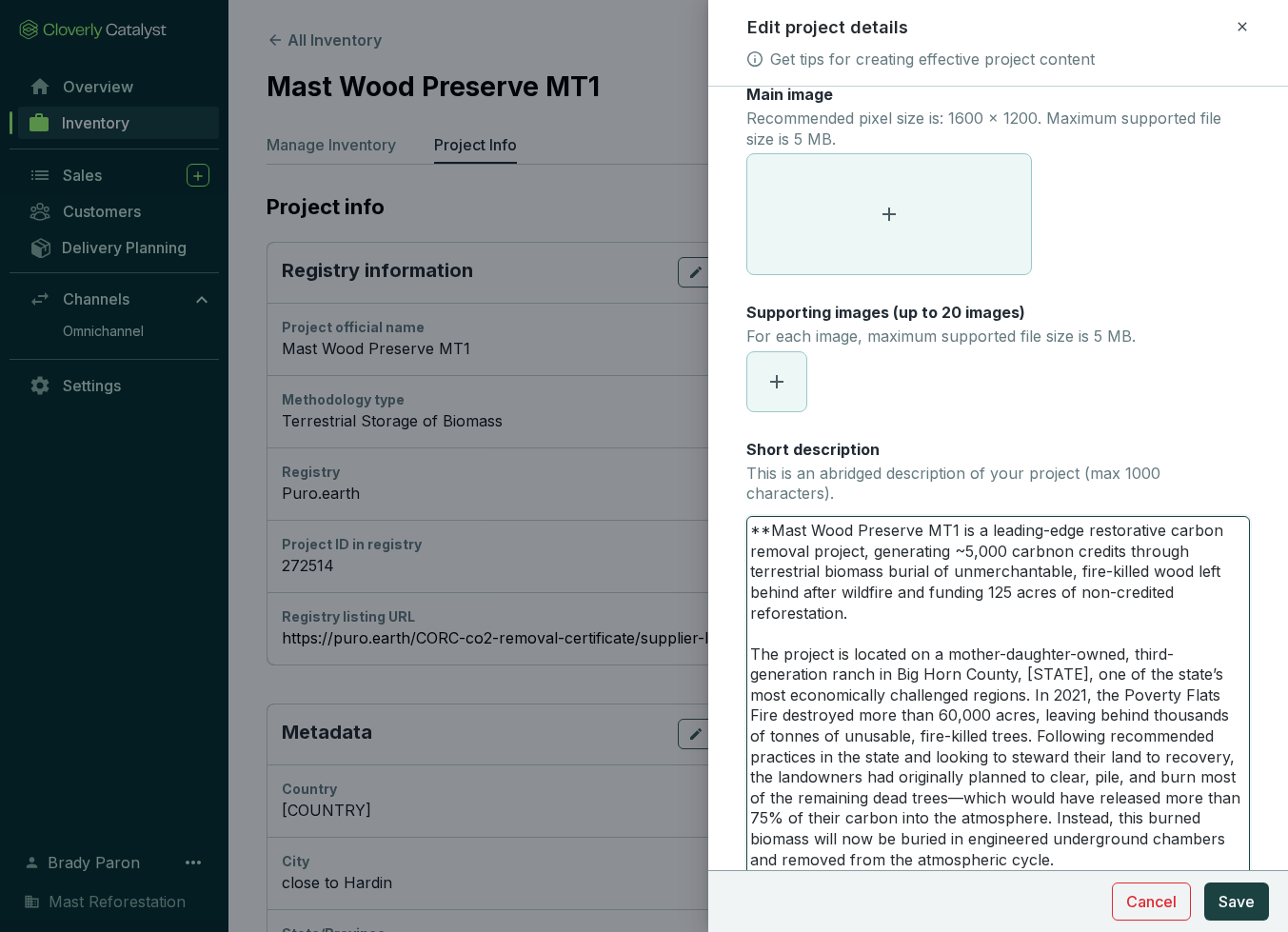 type 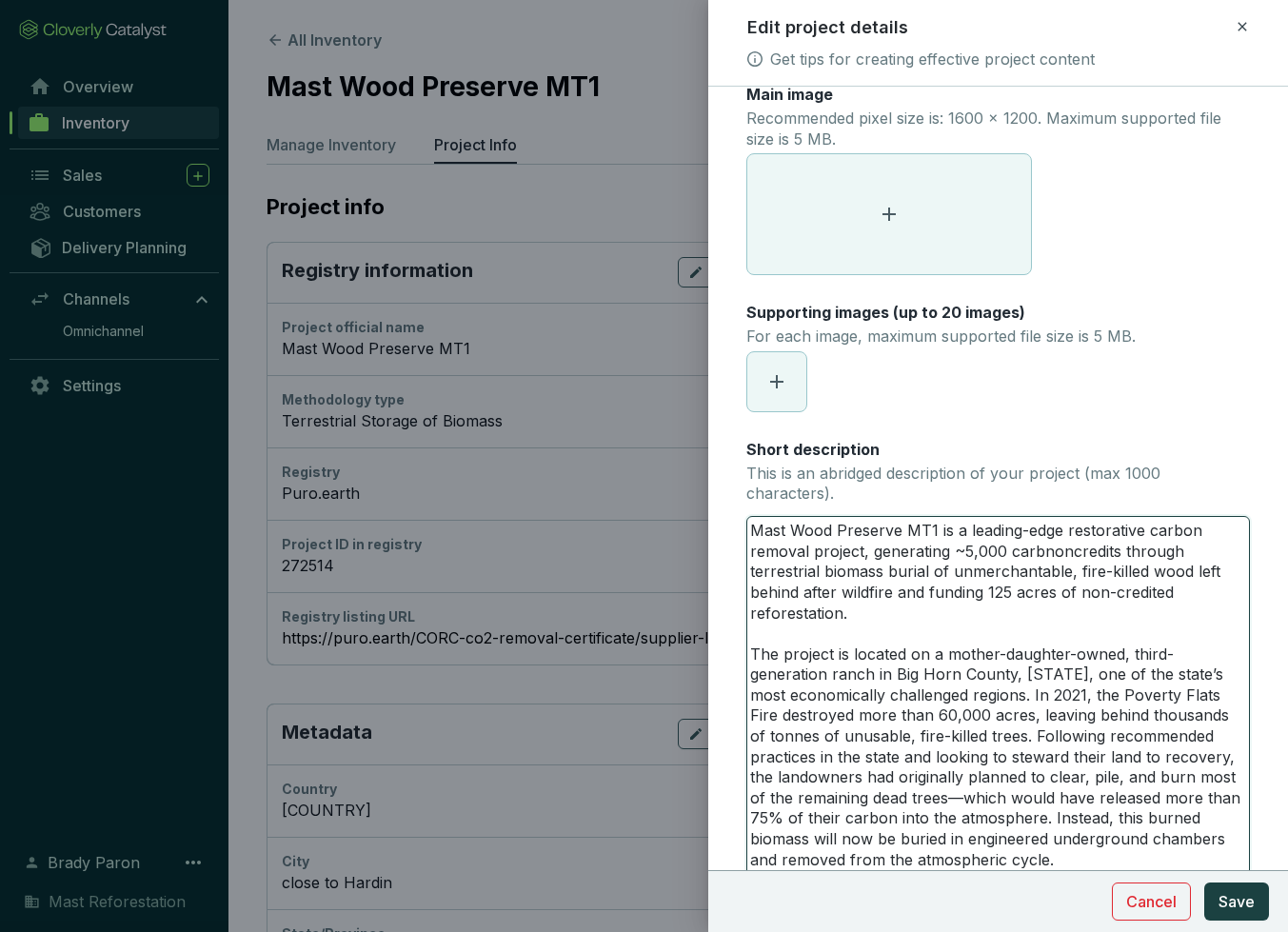 type 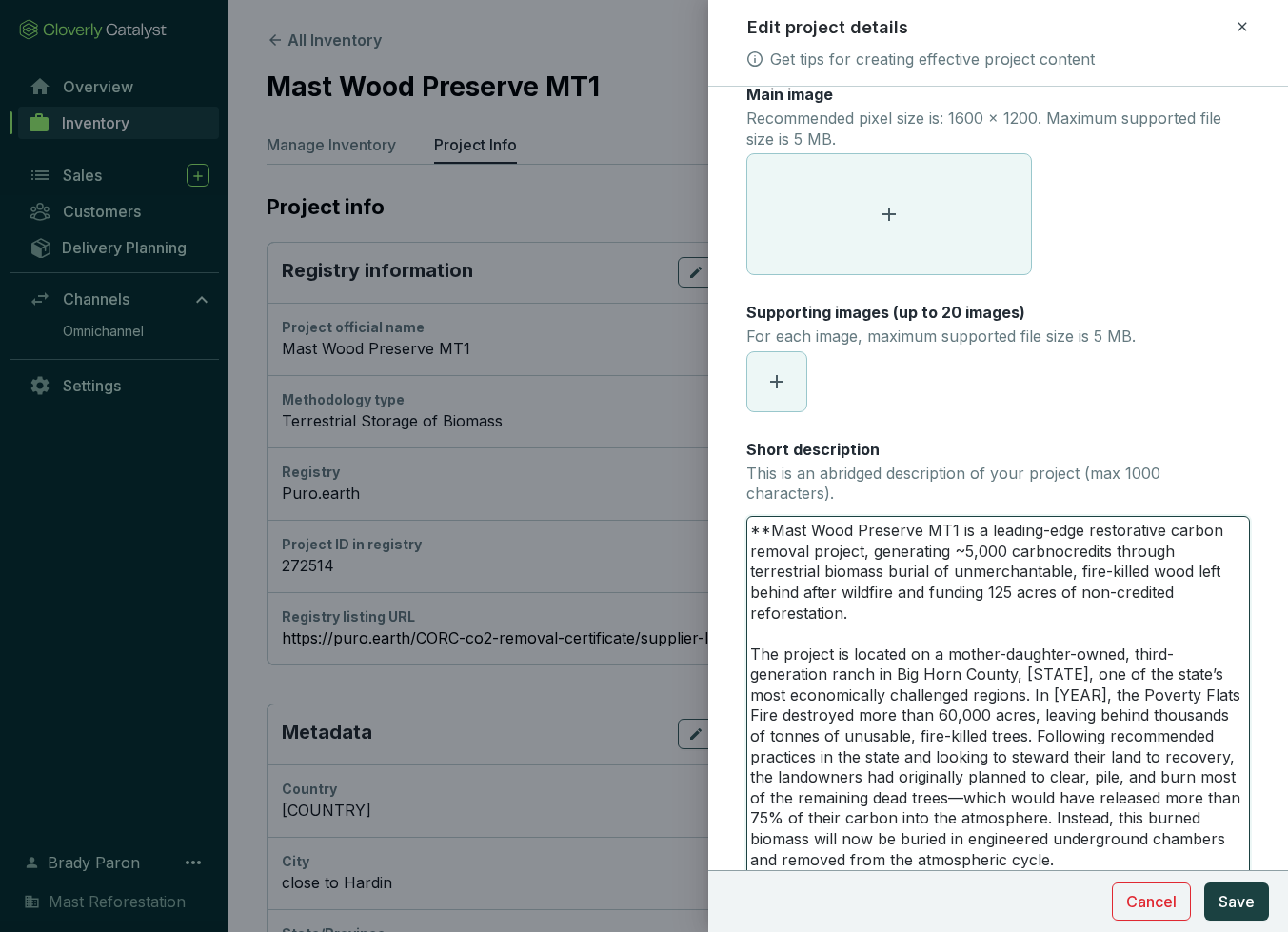 type 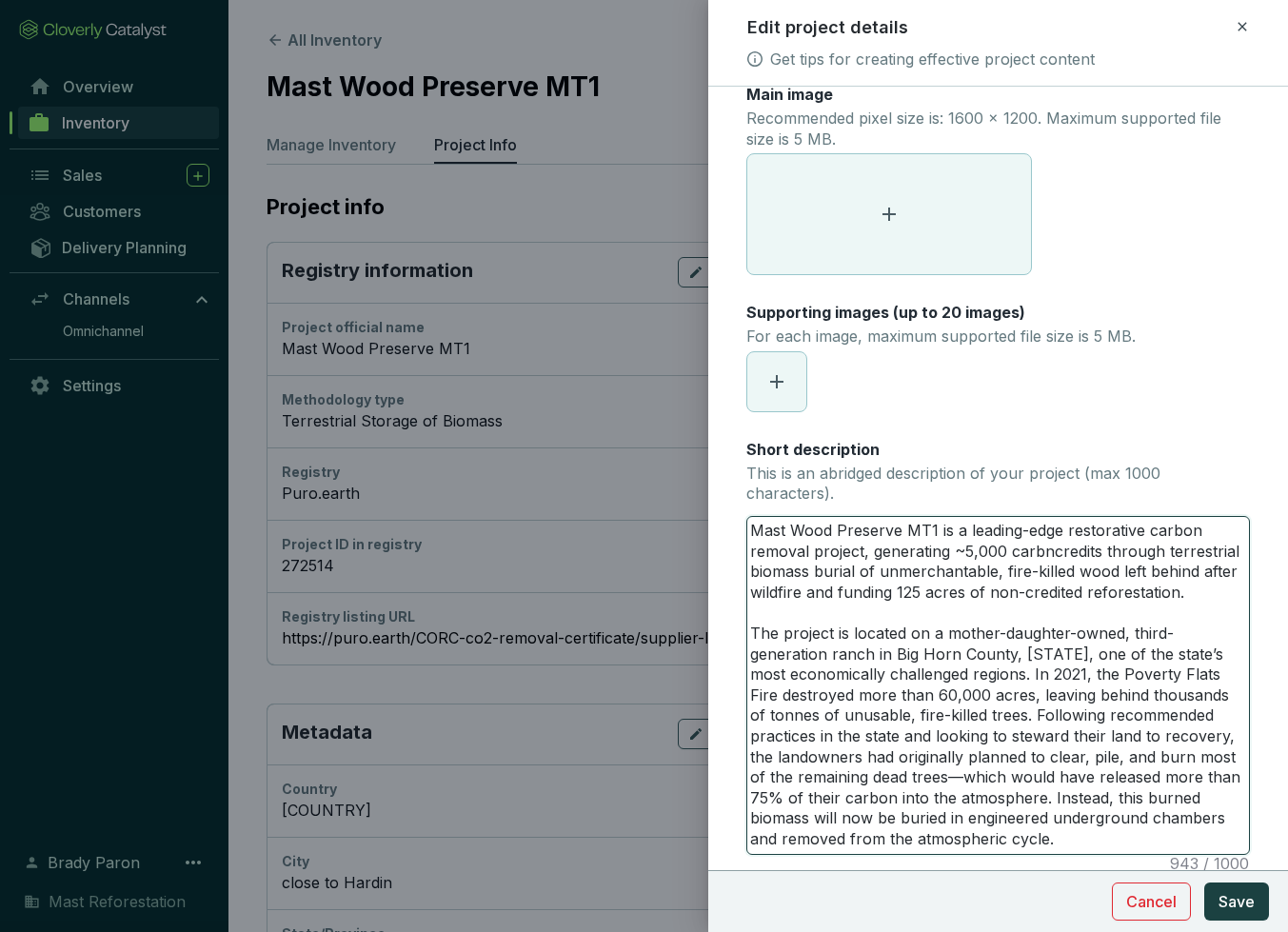 type 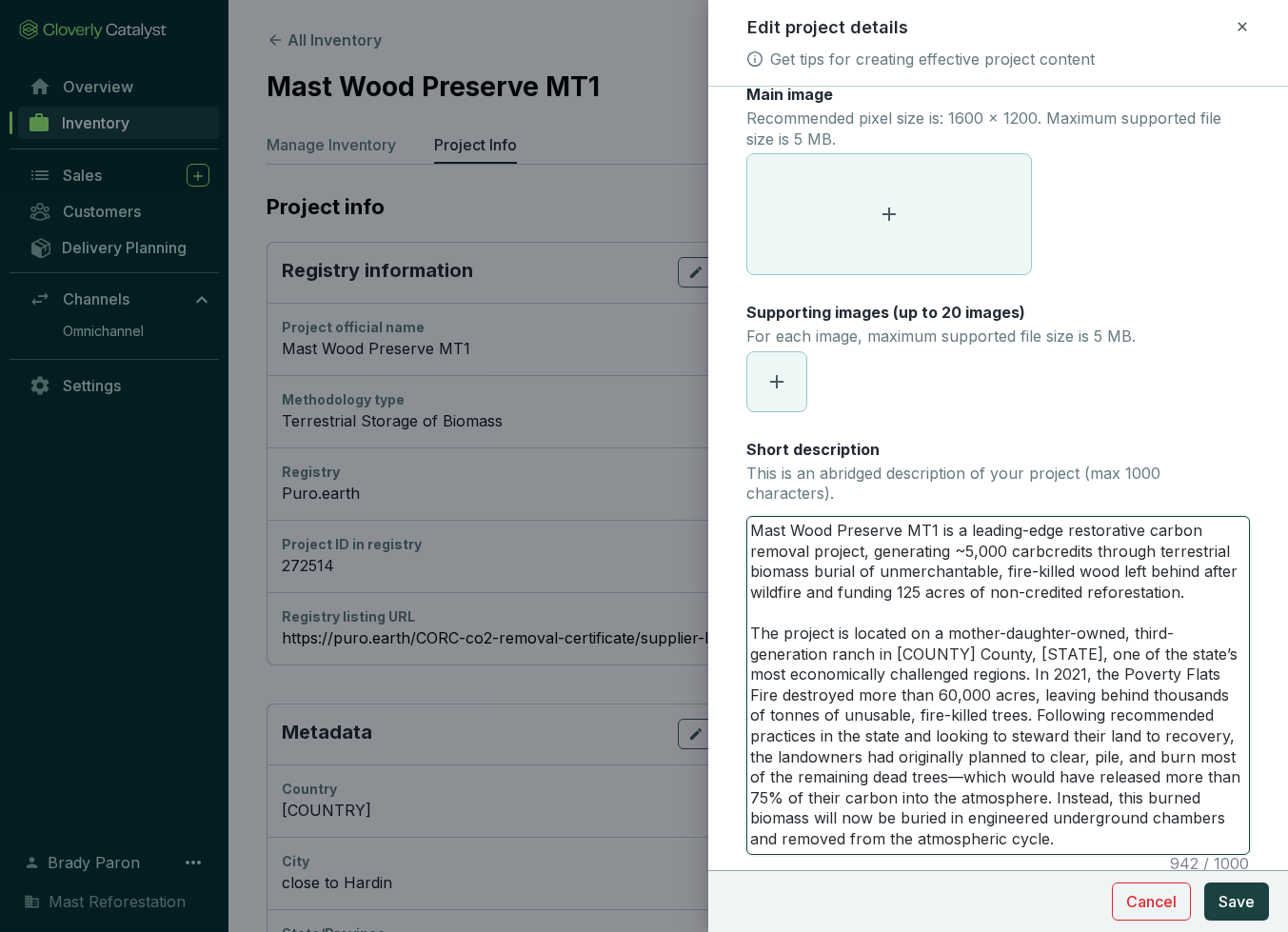 type 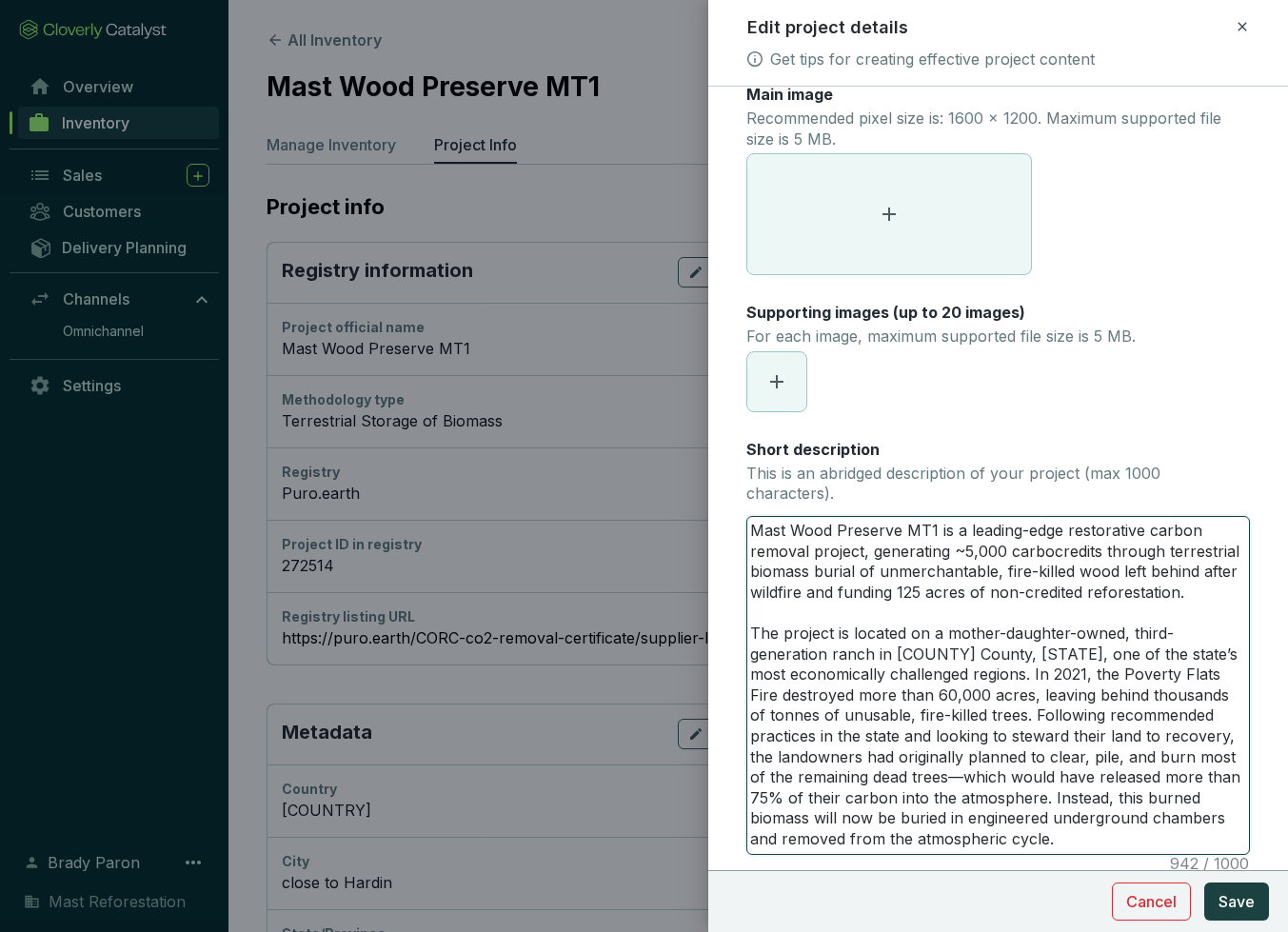 type 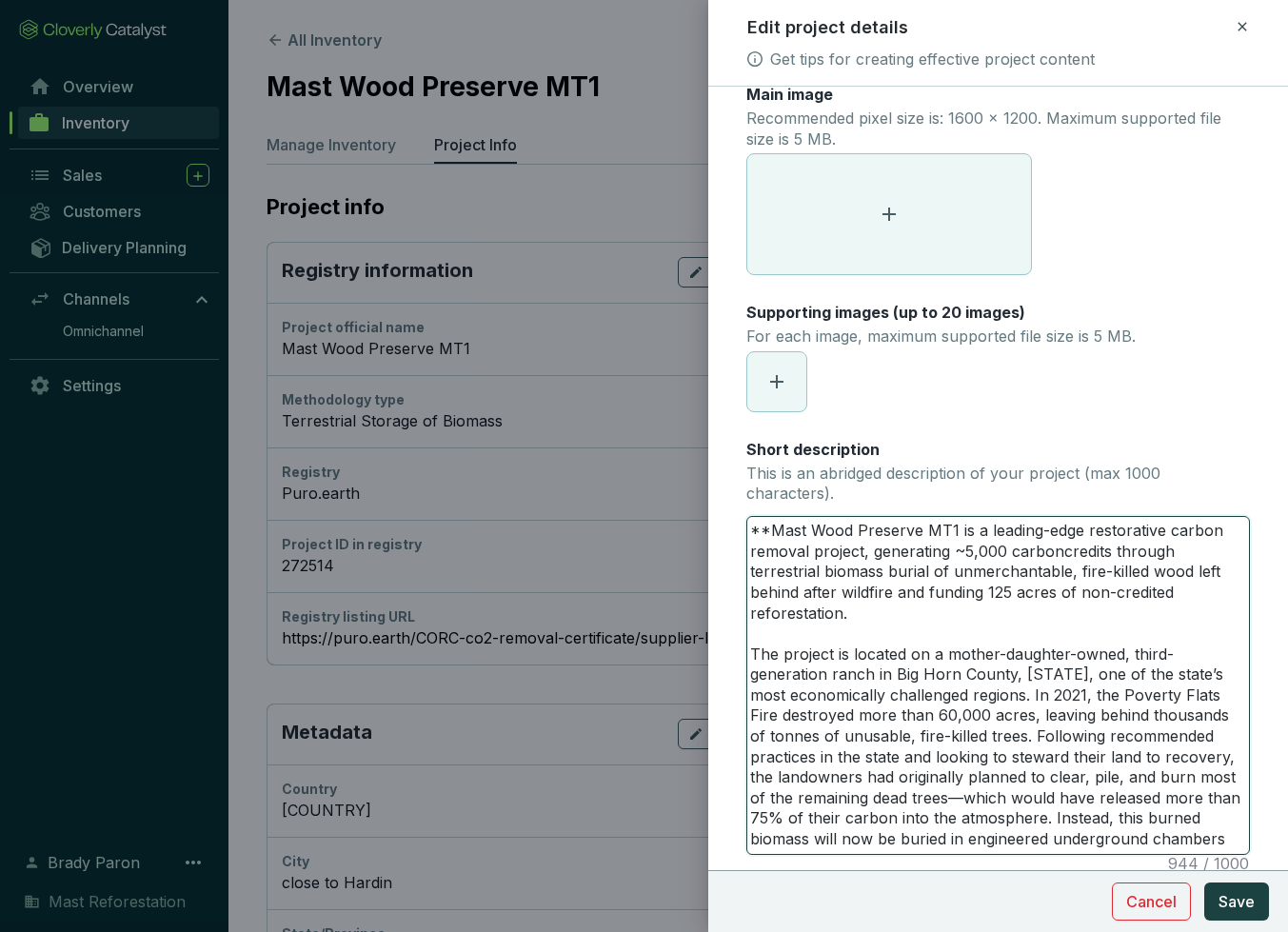 type 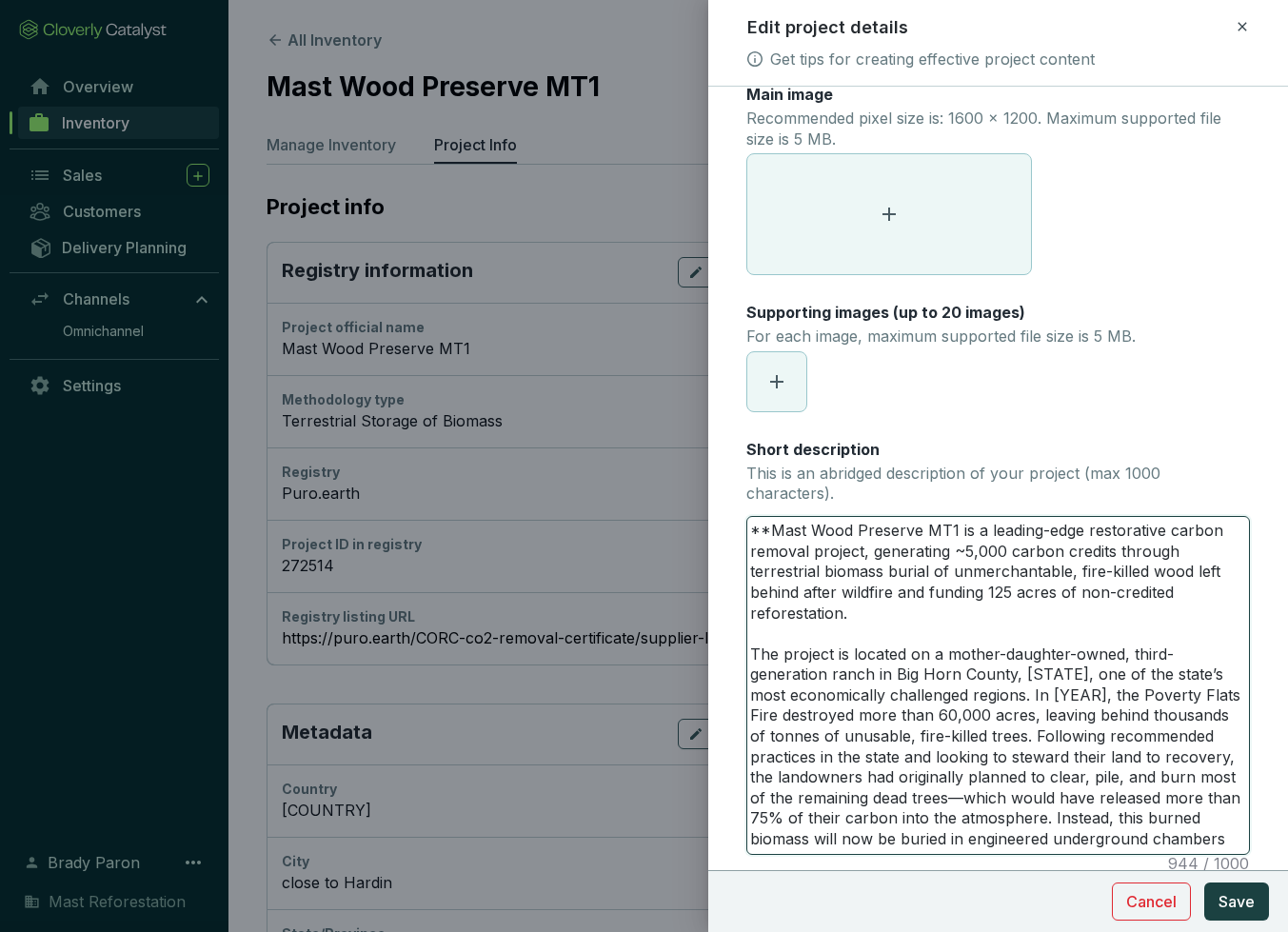 type 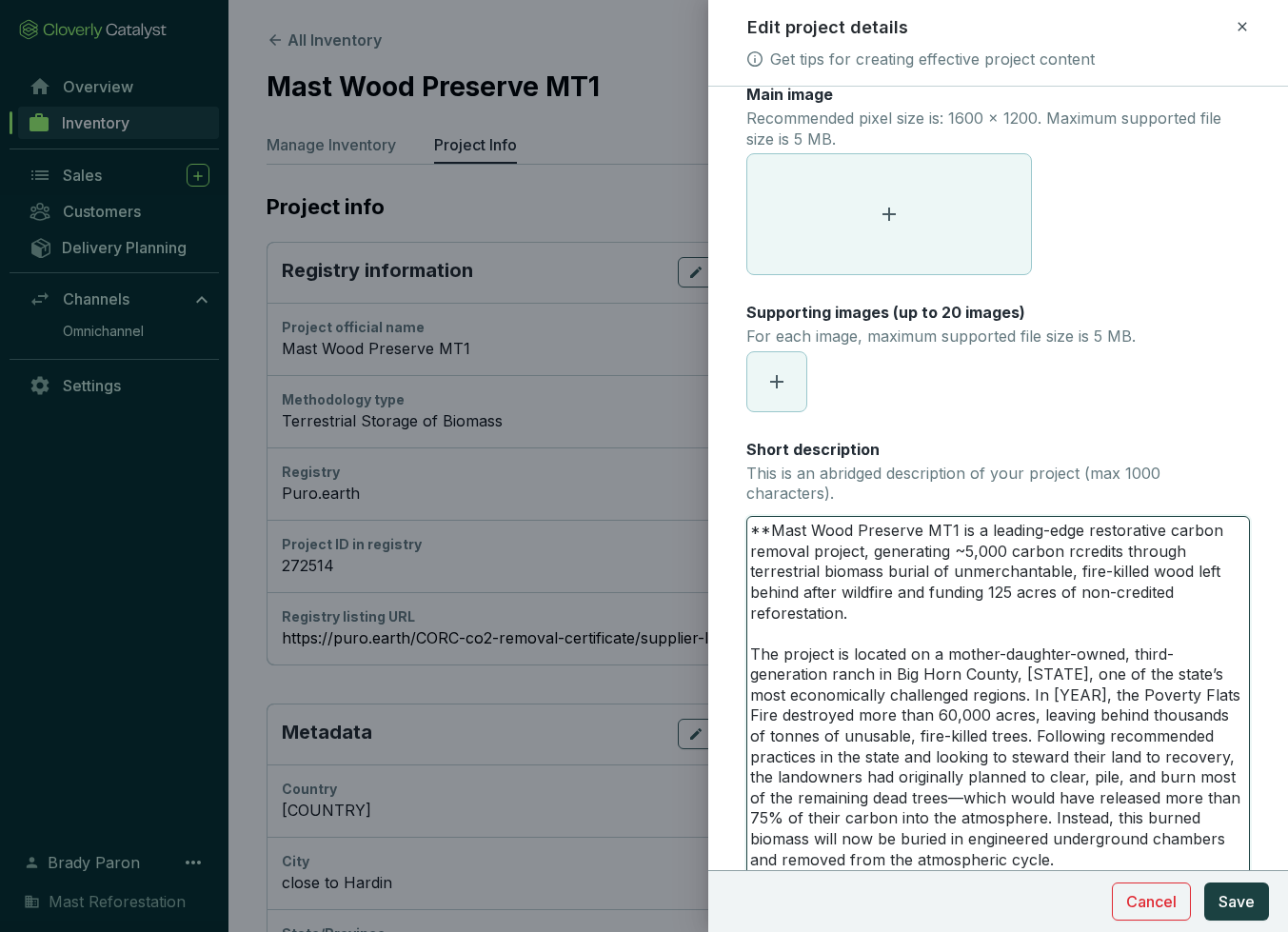type 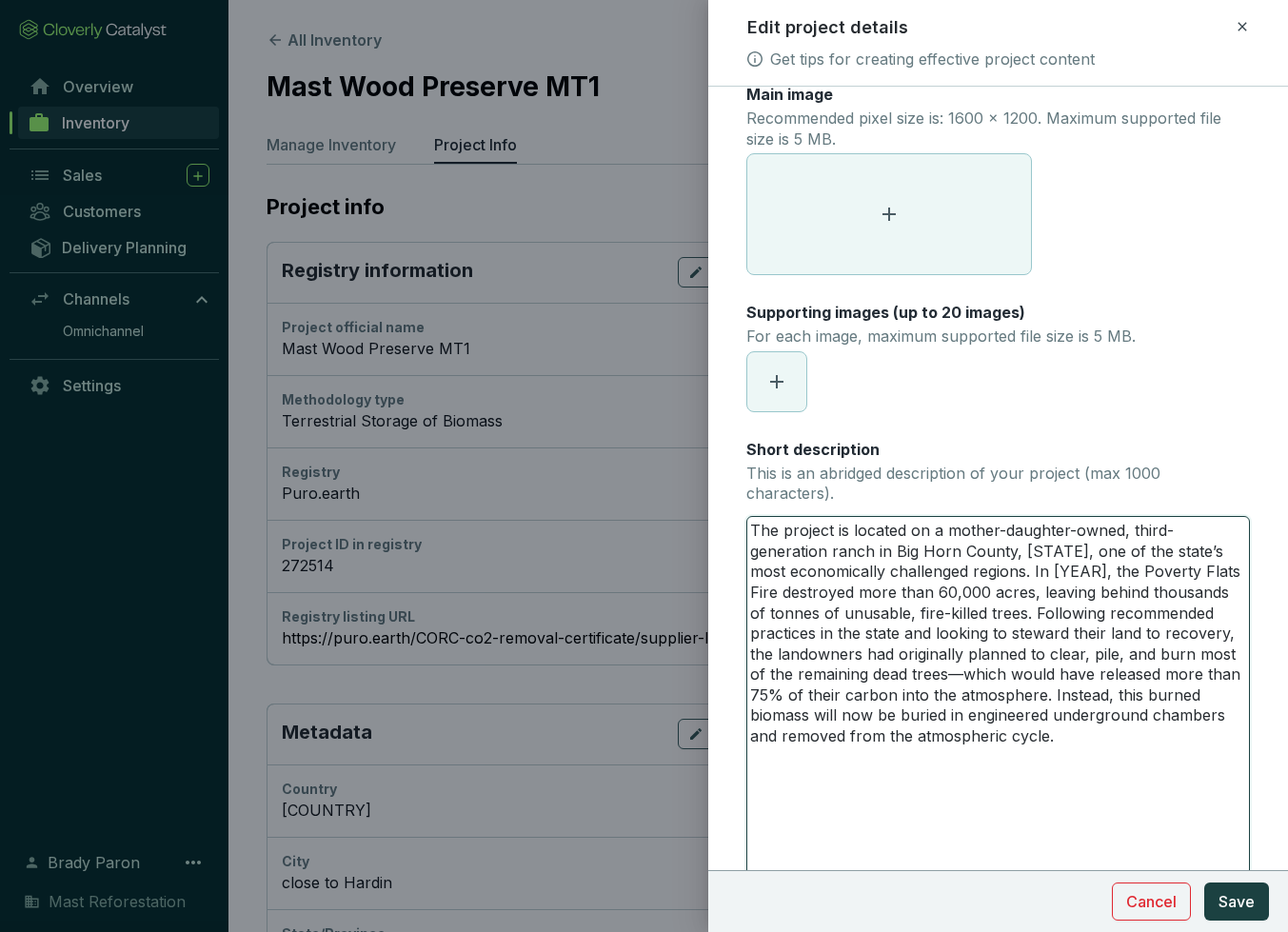 type 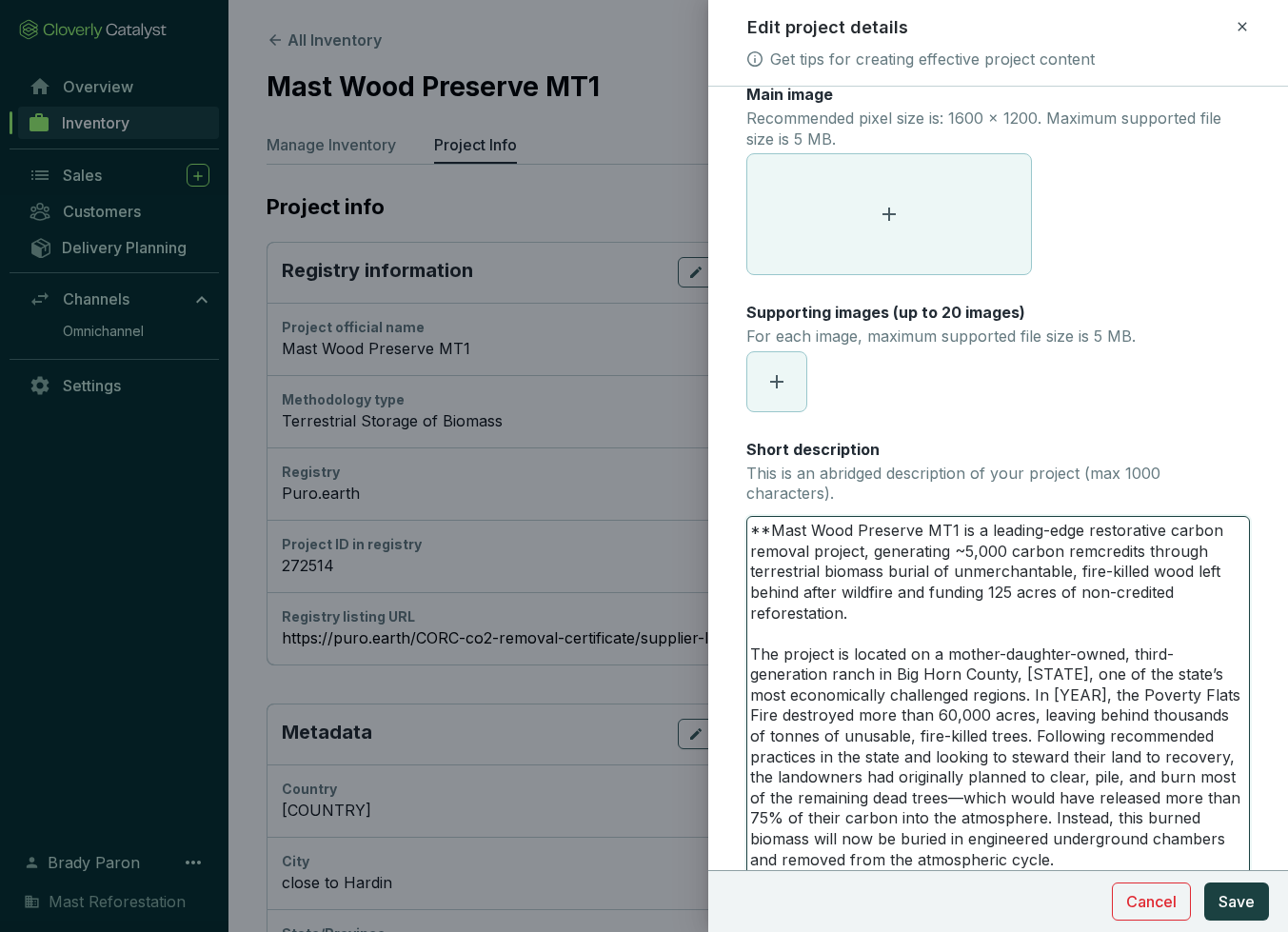 type 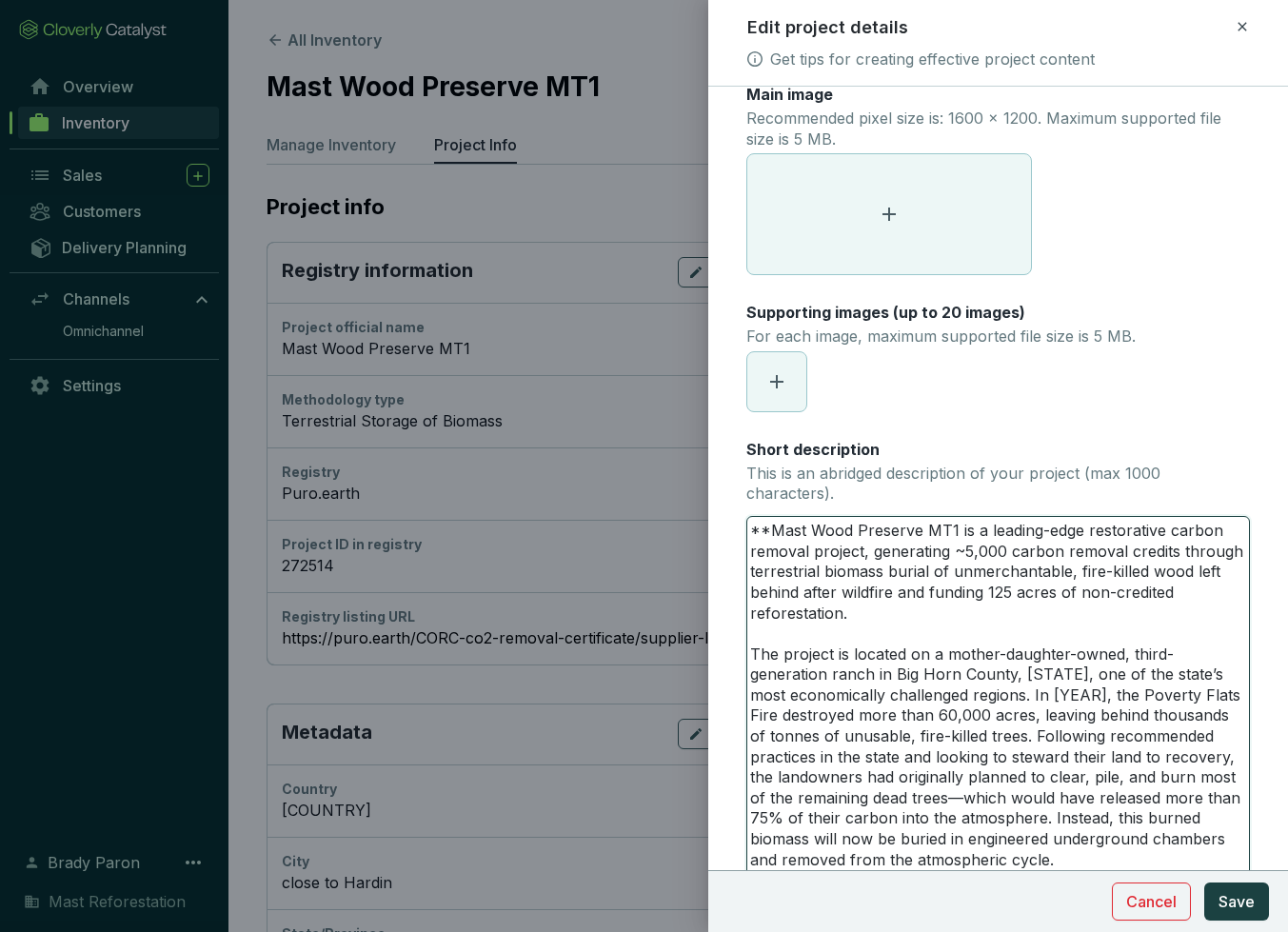 type 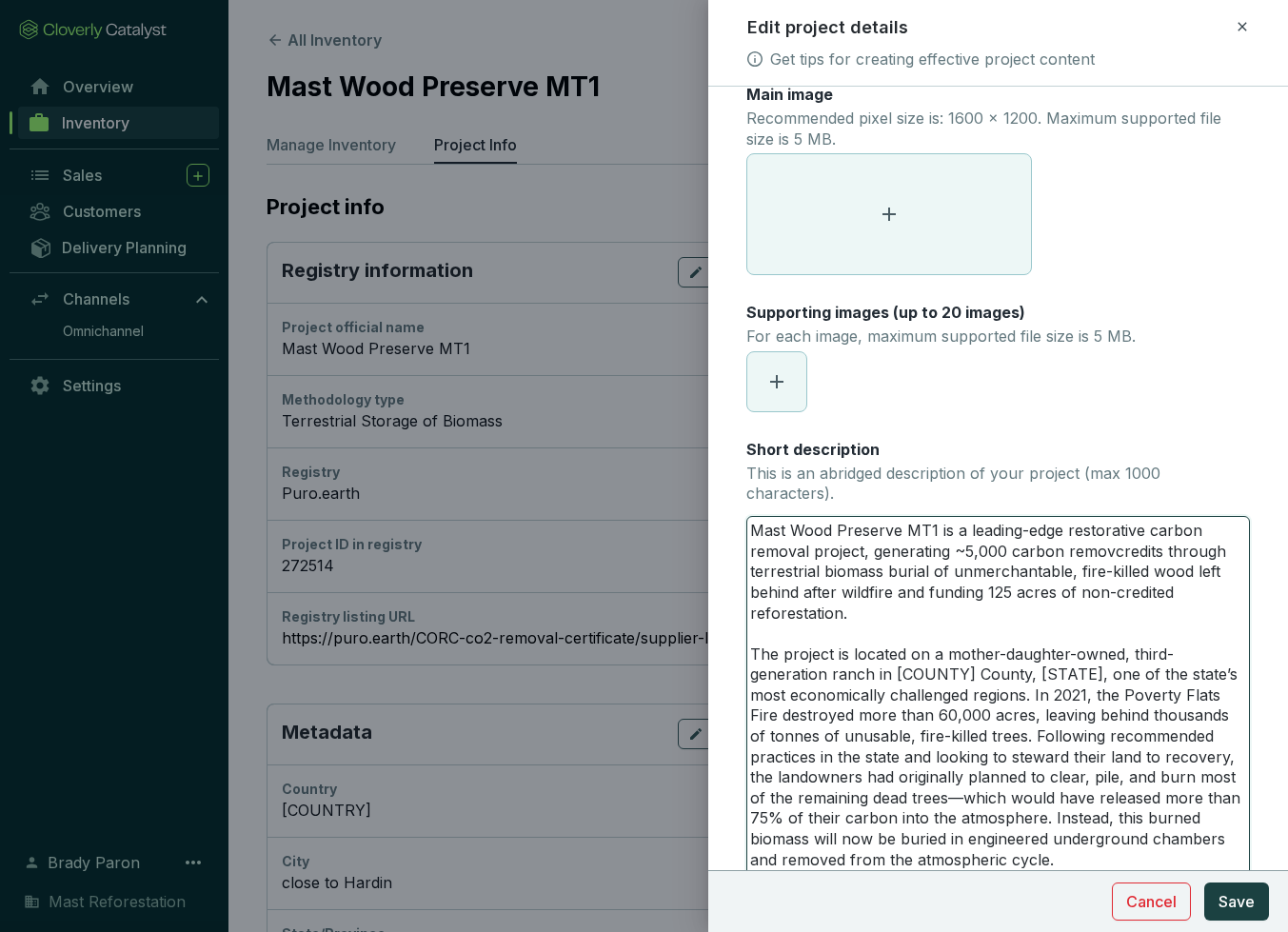 type 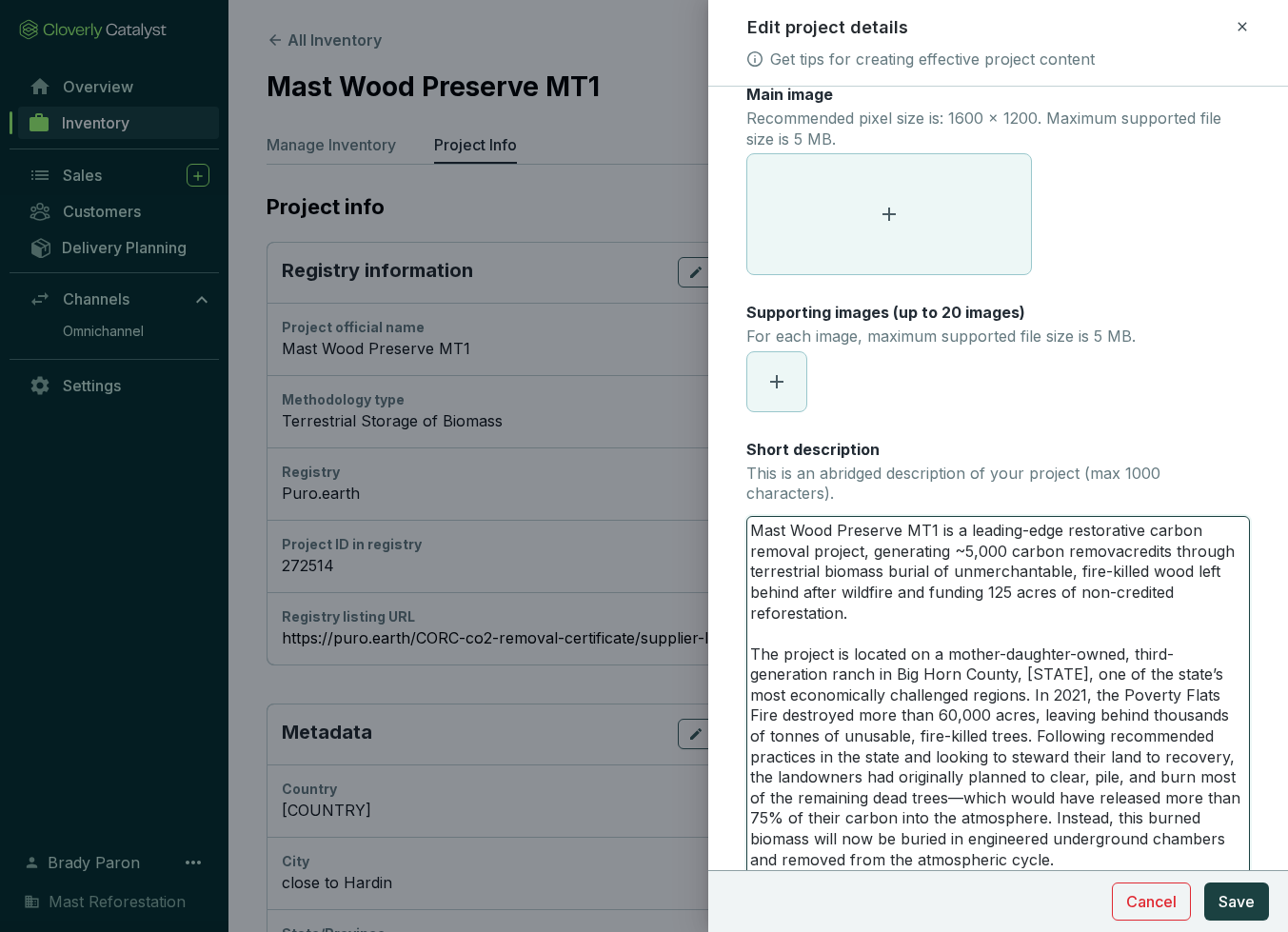 type 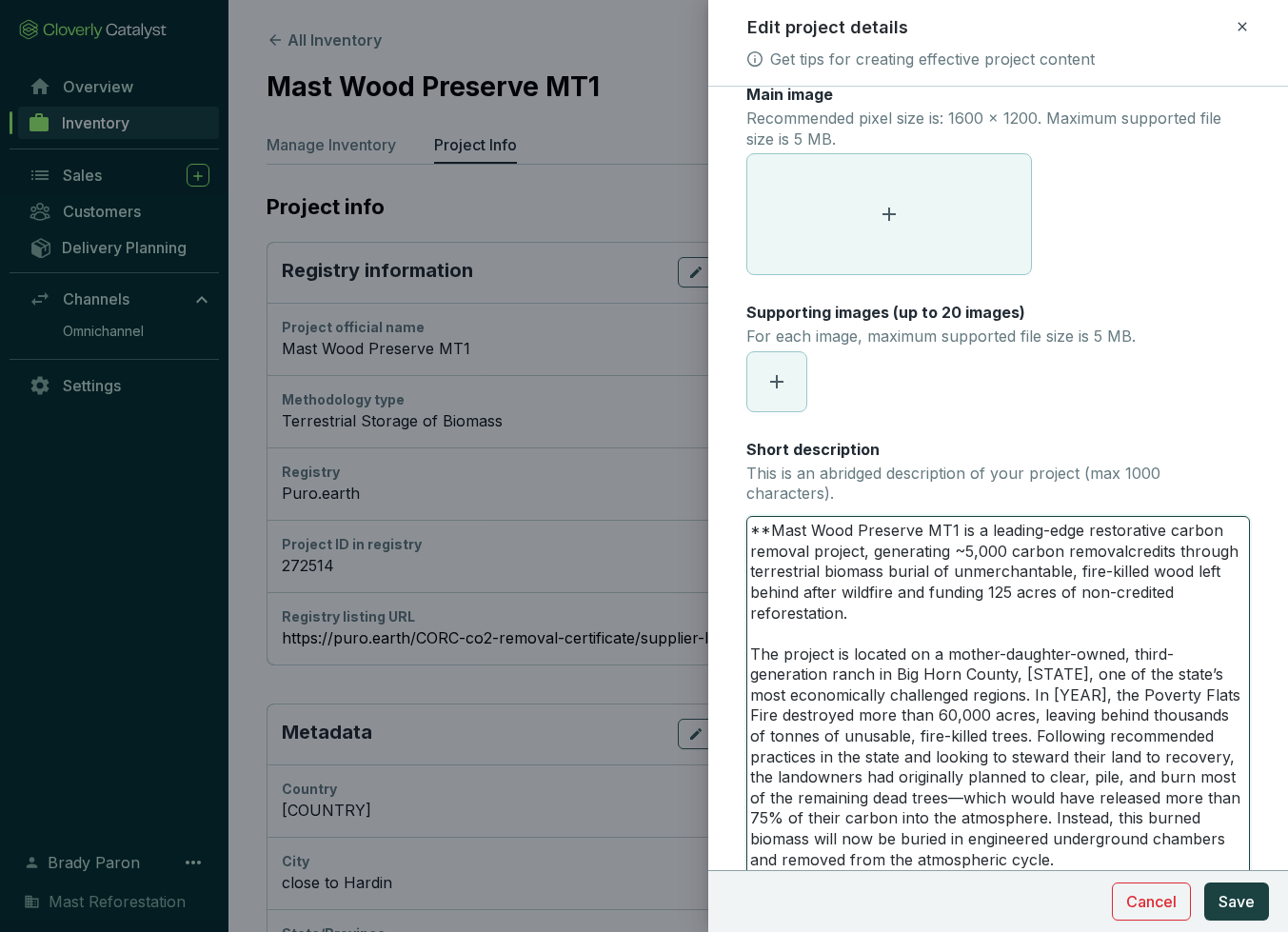 type 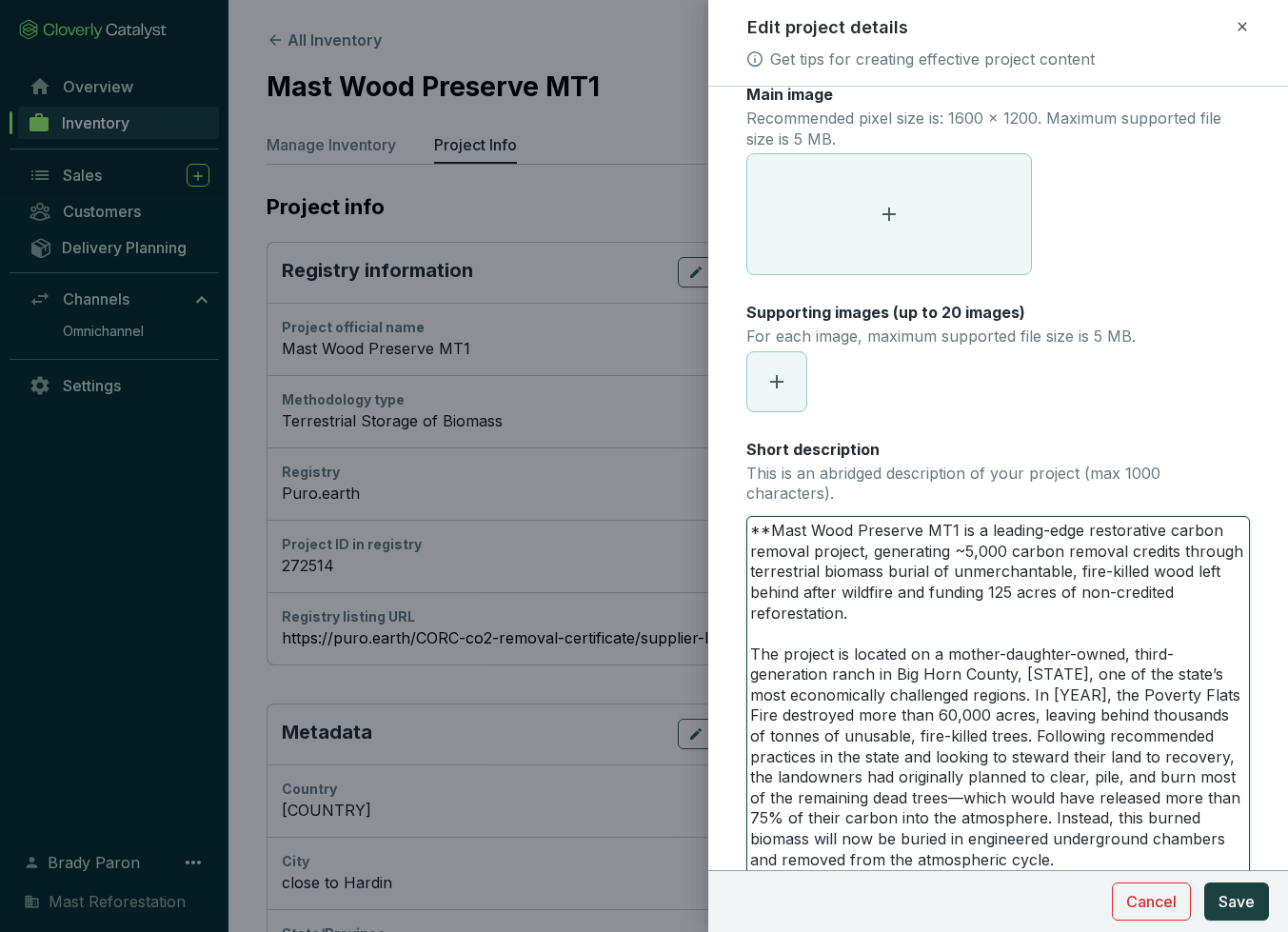 click on "**Mast Wood Preserve MT1 is a leading-edge restorative carbon removal project, generating ~5,000 carbon removal credits through terrestrial biomass burial of unmerchantable, fire-killed wood left behind after wildfire and funding 125 acres of non-credited reforestation.
The project is located on a mother-daughter-owned, third-generation ranch in Big Horn County, [STATE], one of the state’s most economically challenged regions. In [YEAR], the Poverty Flats Fire destroyed more than 60,000 acres, leaving behind thousands of tonnes of unusable, fire-killed trees. Following recommended practices in the state and looking to steward their land to recovery, the landowners had originally planned to clear, pile, and burn most of the remaining dead trees––which would have released more than 75% of their carbon into the atmosphere. Instead, this burned biomass will now be buried in engineered underground chambers and removed from the atmospheric cycle." at bounding box center [998, 696] 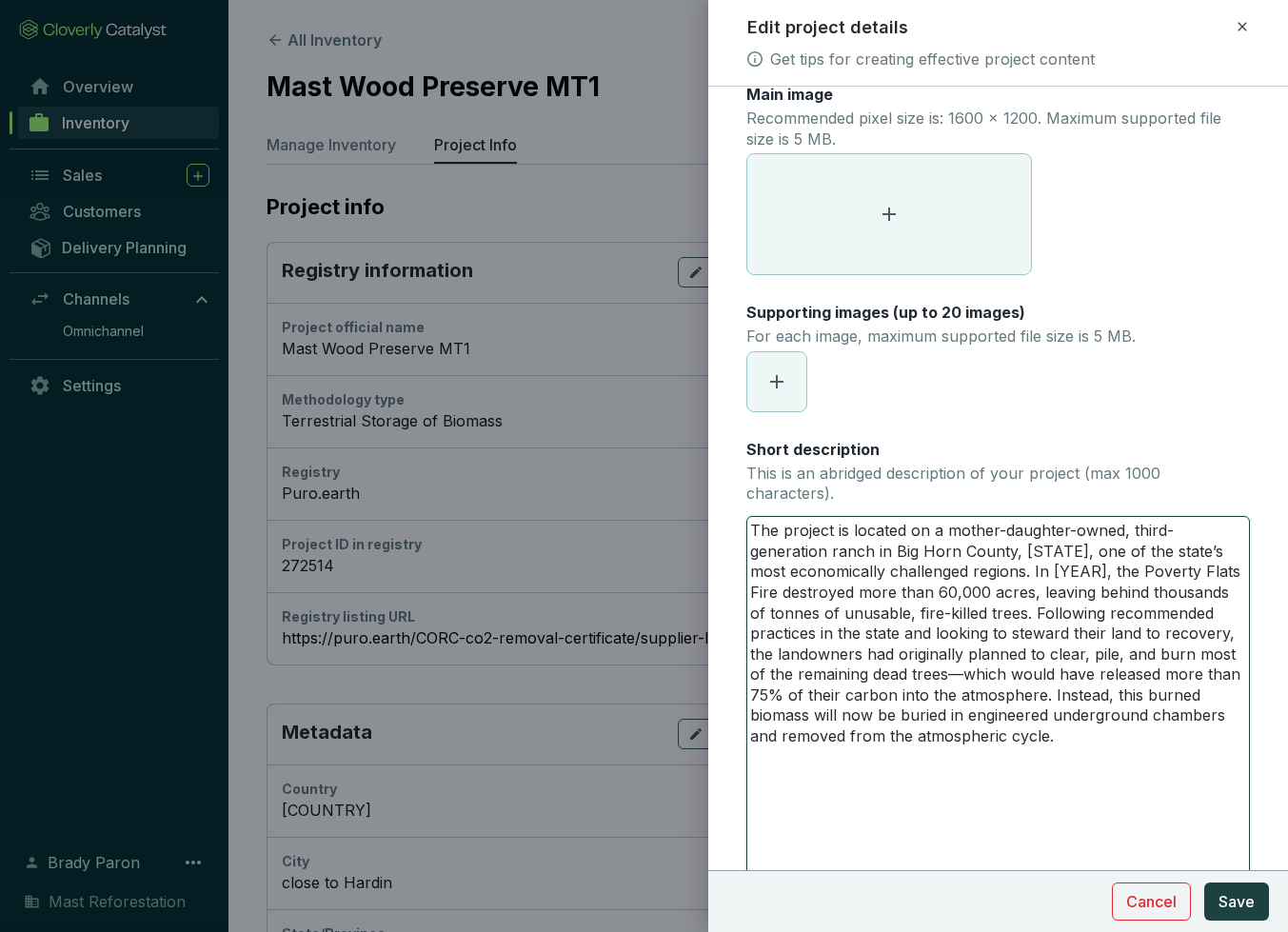 type 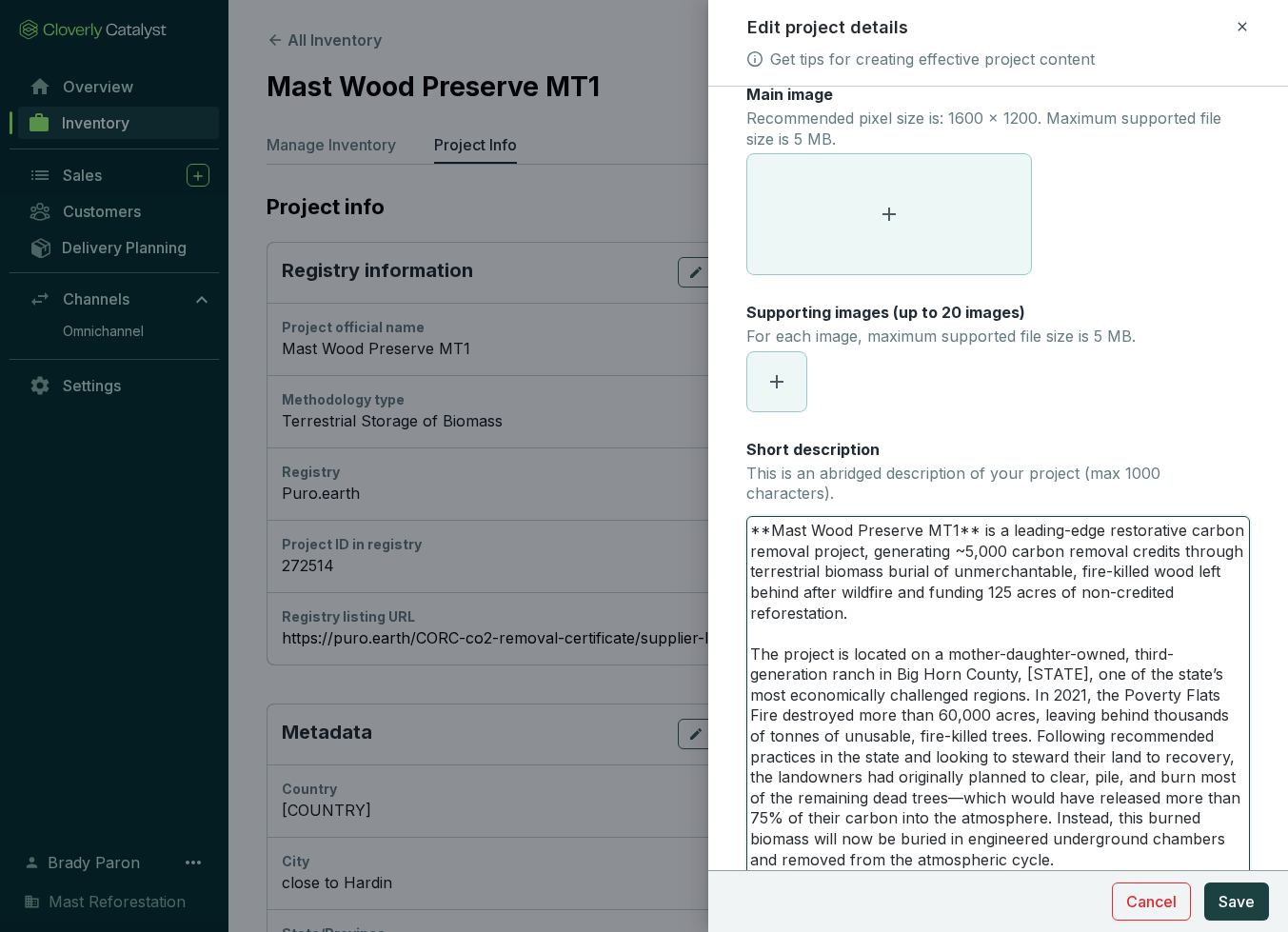click on "**Mast Wood Preserve MT1** is a leading-edge restorative carbon removal project, generating ~5,000 carbon removal credits through terrestrial biomass burial of unmerchantable, fire-killed wood left behind after wildfire and funding 125 acres of non-credited reforestation.
The project is located on a mother-daughter-owned, third-generation ranch in Big Horn County, [STATE], one of the state’s most economically challenged regions. In 2021, the Poverty Flats Fire destroyed more than 60,000 acres, leaving behind thousands of tonnes of unusable, fire-killed trees. Following recommended practices in the state and looking to steward their land to recovery, the landowners had originally planned to clear, pile, and burn most of the remaining dead trees––which would have released more than 75% of their carbon into the atmosphere. Instead, this burned biomass will now be buried in engineered underground chambers and removed from the atmospheric cycle." at bounding box center [998, 696] 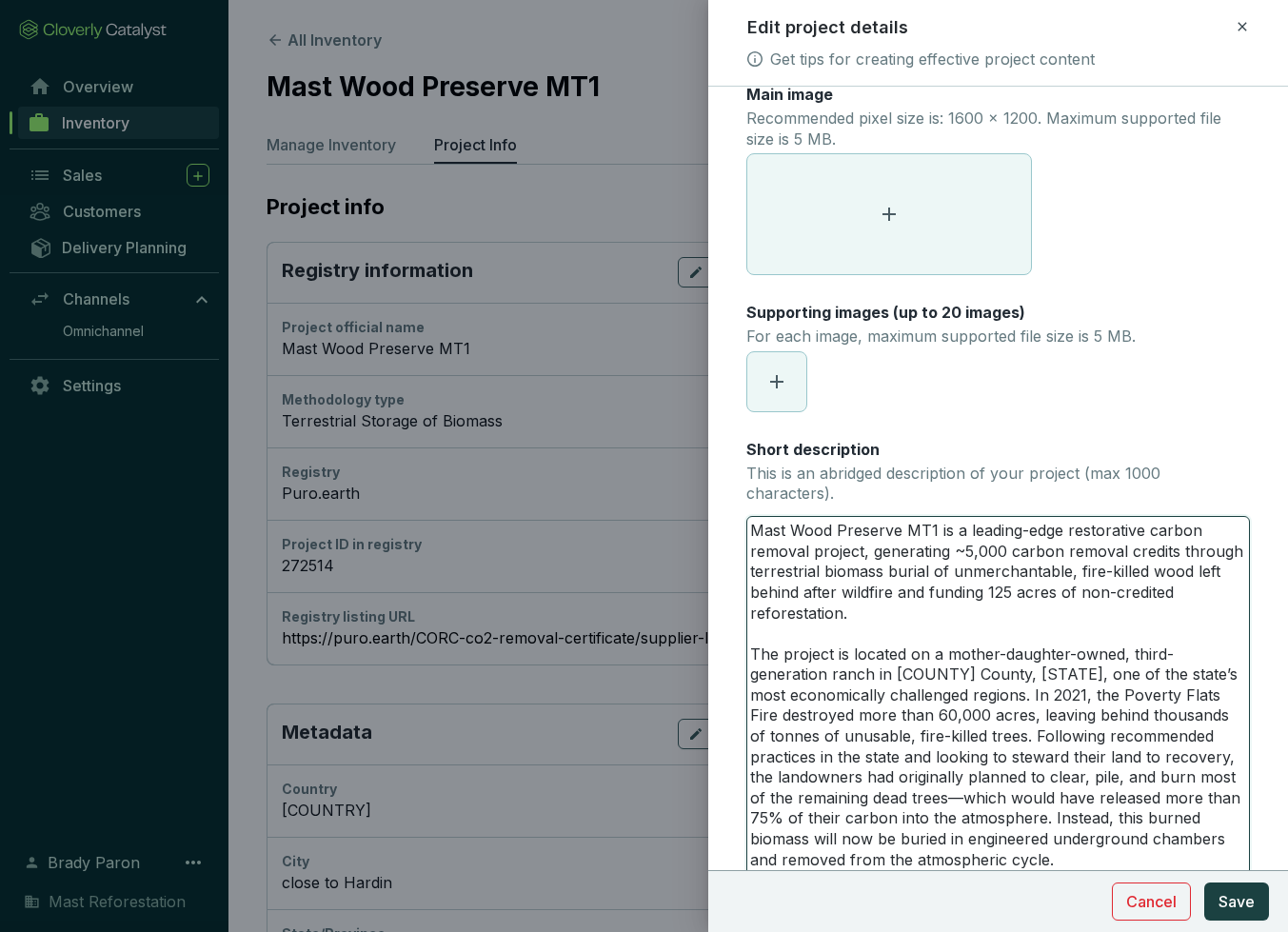 type 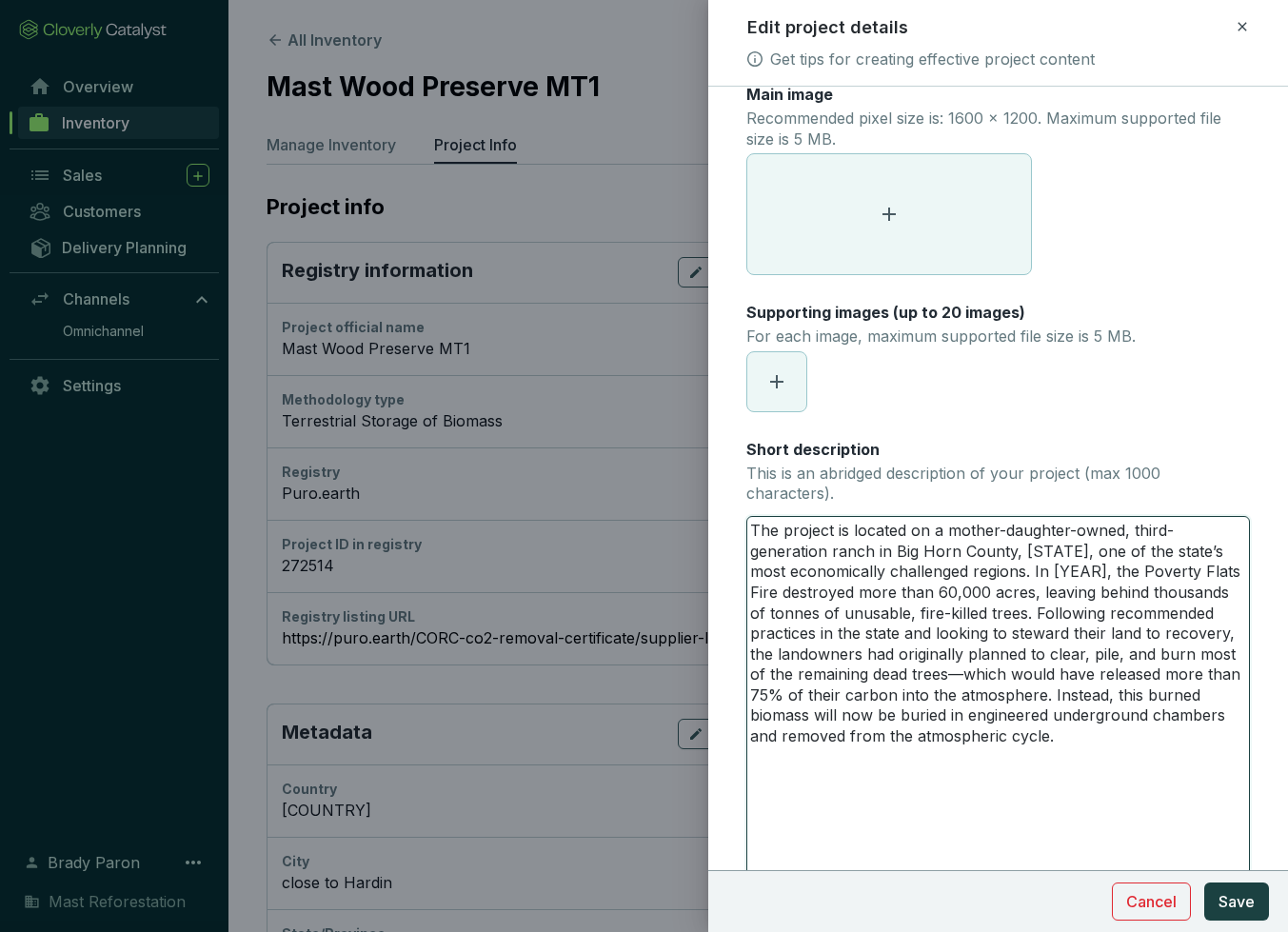 type 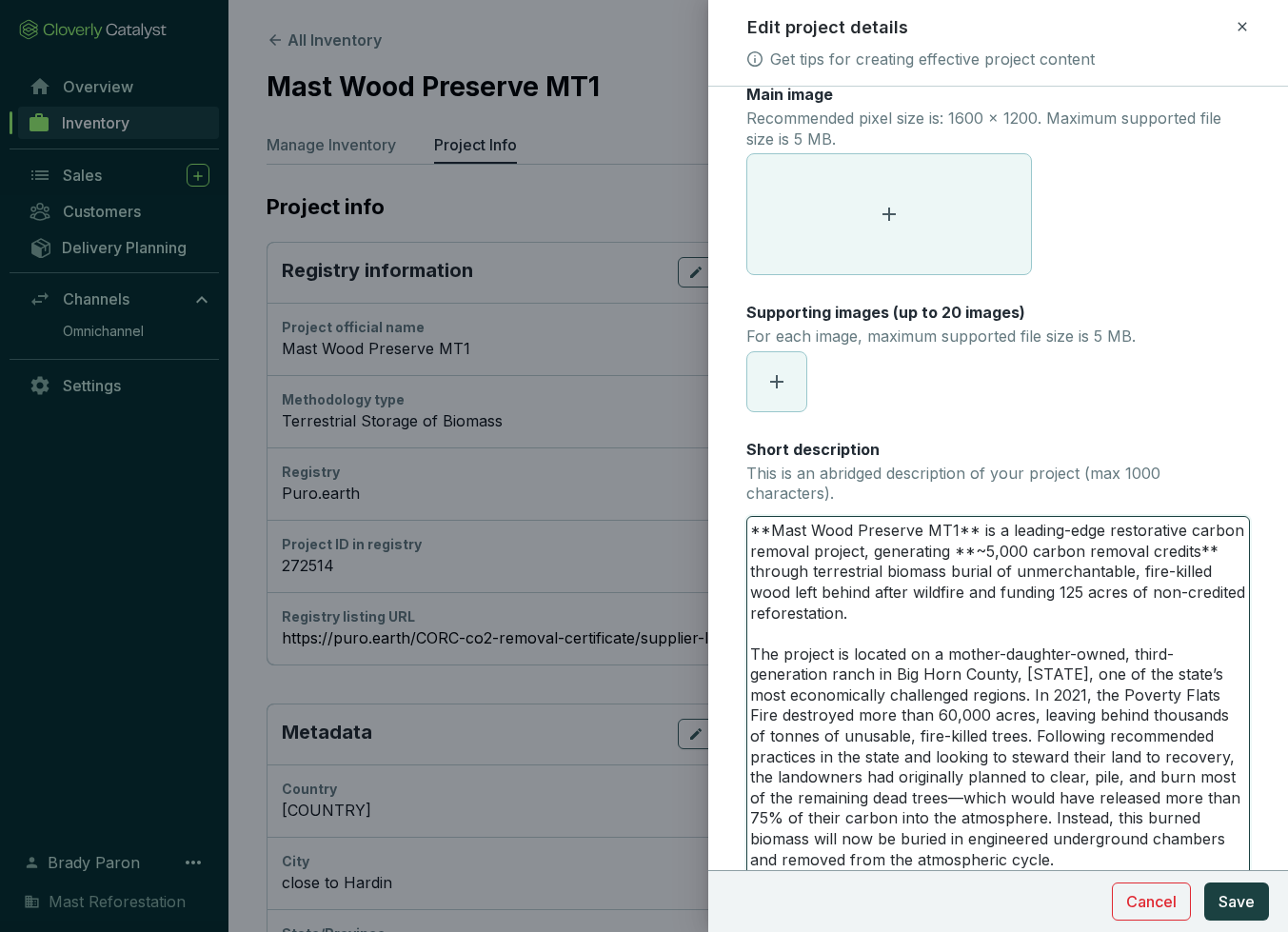 click on "**Mast Wood Preserve MT1** is a leading-edge restorative carbon removal project, generating **~5,000 carbon removal credits** through terrestrial biomass burial of unmerchantable, fire-killed wood left behind after wildfire and funding 125 acres of non-credited reforestation.
The project is located on a mother-daughter-owned, third-generation ranch in Big Horn County, [STATE], one of the state’s most economically challenged regions. In 2021, the Poverty Flats Fire destroyed more than 60,000 acres, leaving behind thousands of tonnes of unusable, fire-killed trees. Following recommended practices in the state and looking to steward their land to recovery, the landowners had originally planned to clear, pile, and burn most of the remaining dead trees––which would have released more than 75% of their carbon into the atmosphere. Instead, this burned biomass will now be buried in engineered underground chambers and removed from the atmospheric cycle." at bounding box center (998, 696) 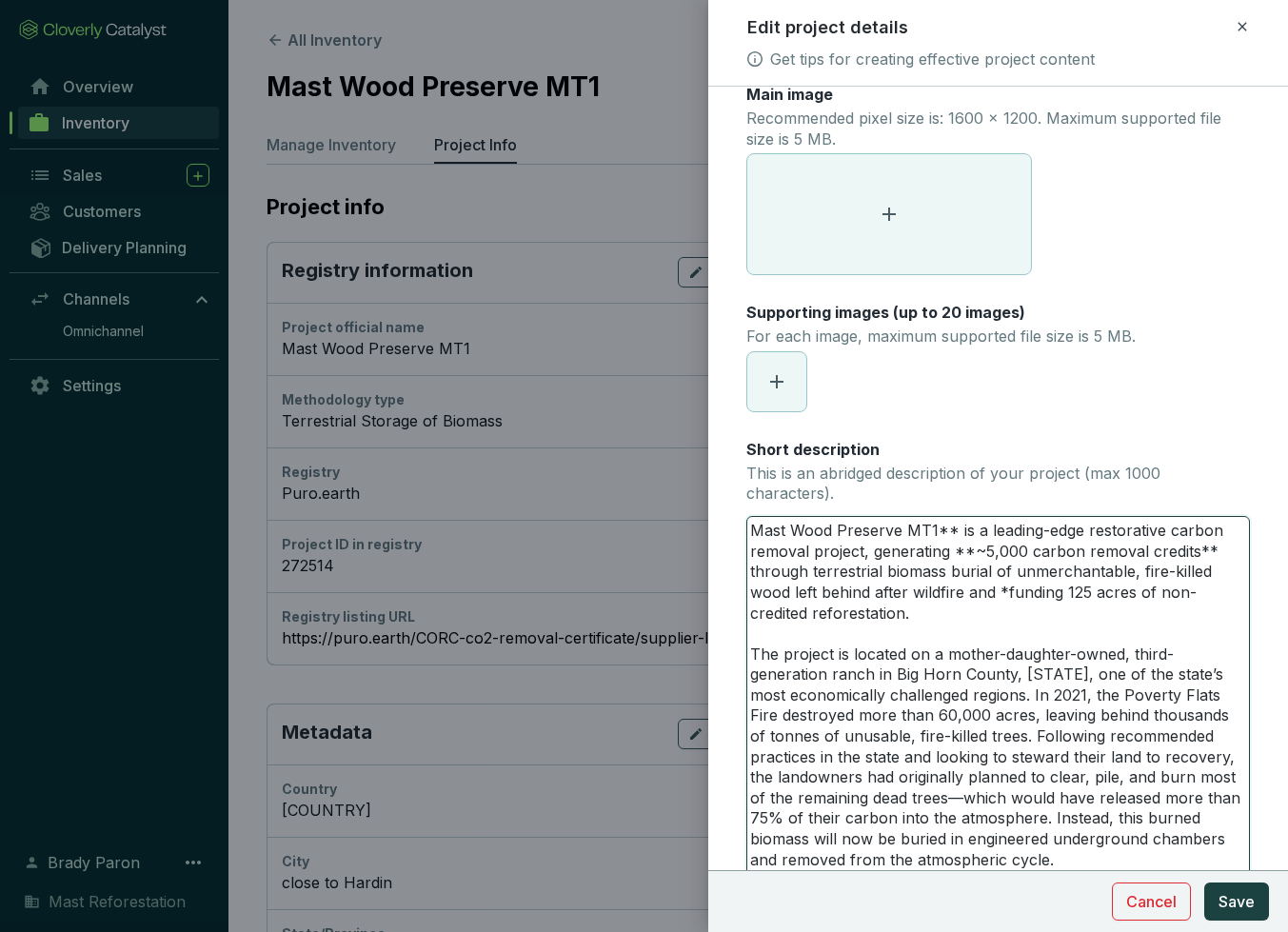 type 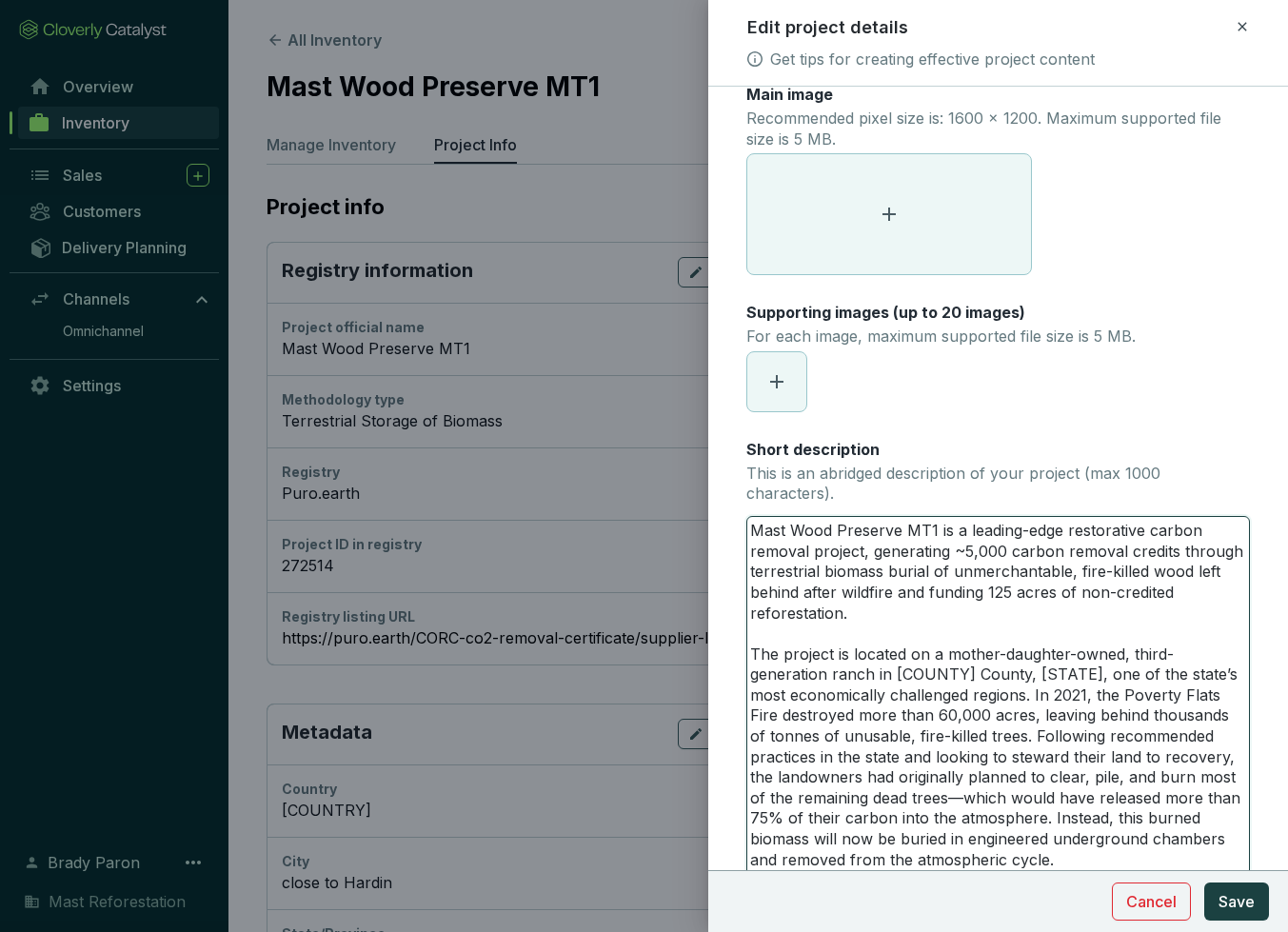 click on "Mast Wood Preserve MT1 is a leading-edge restorative carbon removal project, generating ~5,000 carbon removal credits through terrestrial biomass burial of unmerchantable, fire-killed wood left behind after wildfire and funding 125 acres of non-credited reforestation.
The project is located on a mother-daughter-owned, third-generation ranch in [COUNTY] County, [STATE], one of the state’s most economically challenged regions. In 2021, the Poverty Flats Fire destroyed more than 60,000 acres, leaving behind thousands of tonnes of unusable, fire-killed trees. Following recommended practices in the state and looking to steward their land to recovery, the landowners had originally planned to clear, pile, and burn most of the remaining dead trees––which would have released more than 75% of their carbon into the atmosphere. Instead, this burned biomass will now be buried in engineered underground chambers and removed from the atmospheric cycle." at bounding box center [998, 696] 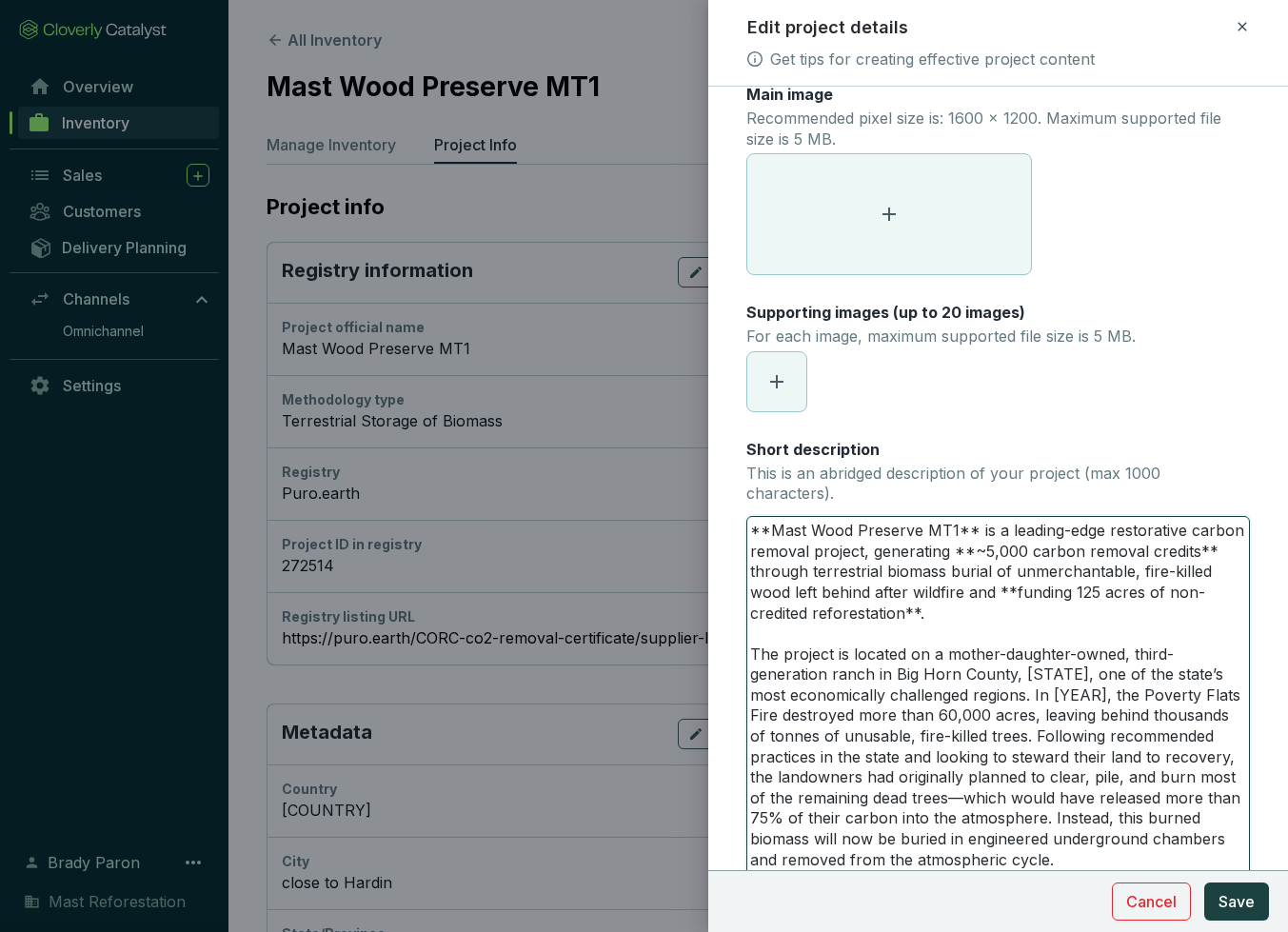 type 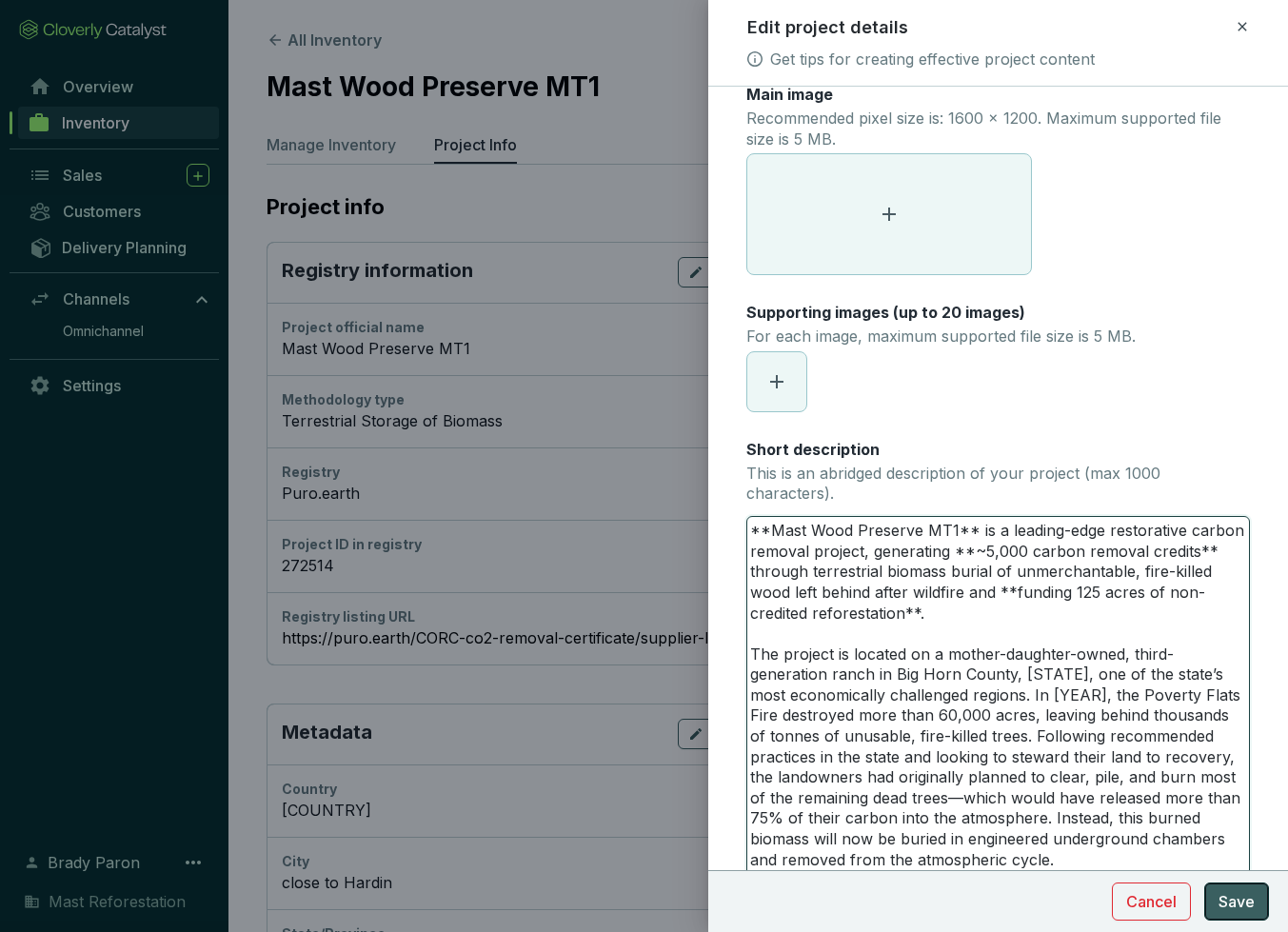 type 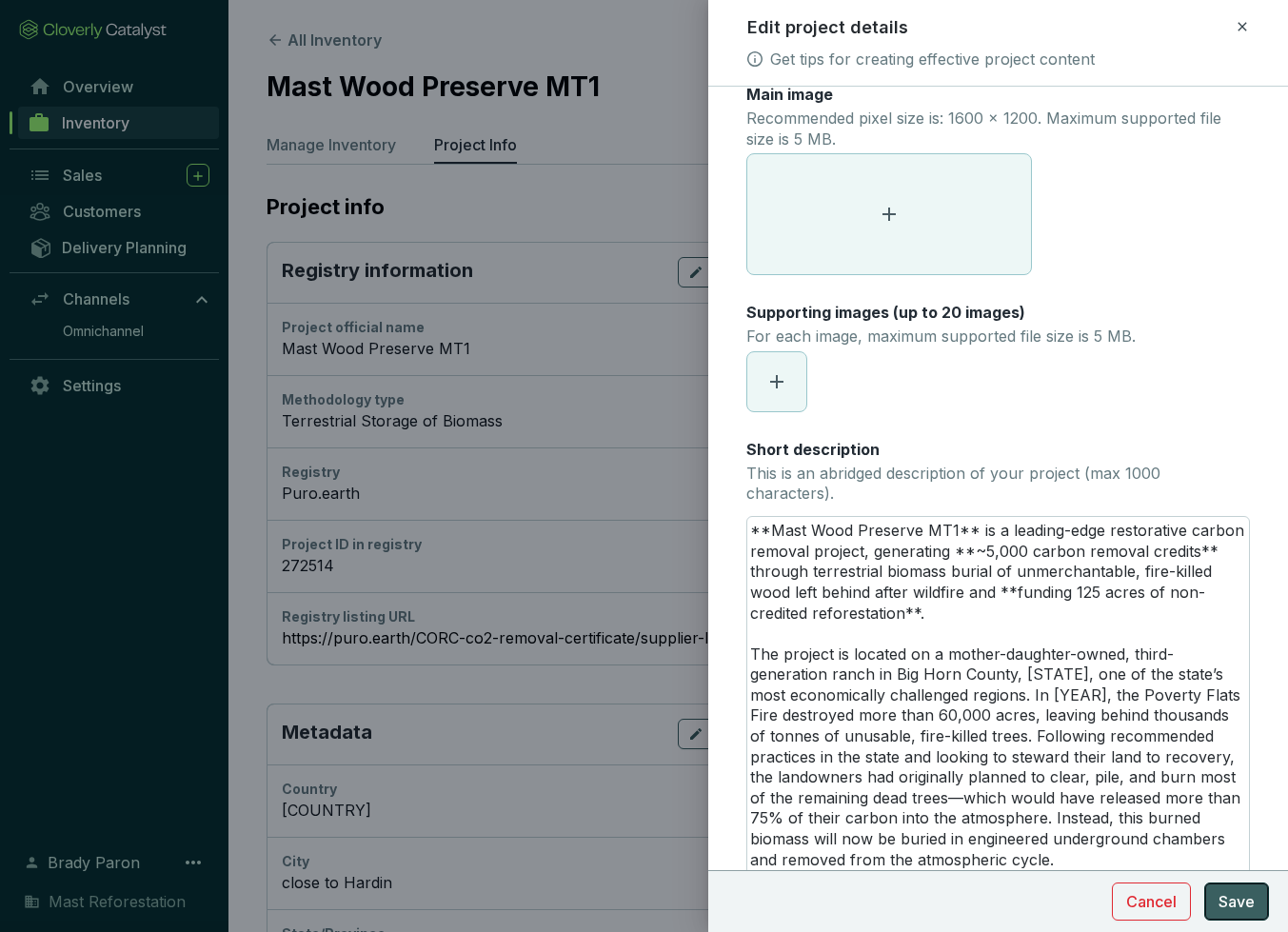 click on "Save" at bounding box center [1237, 902] 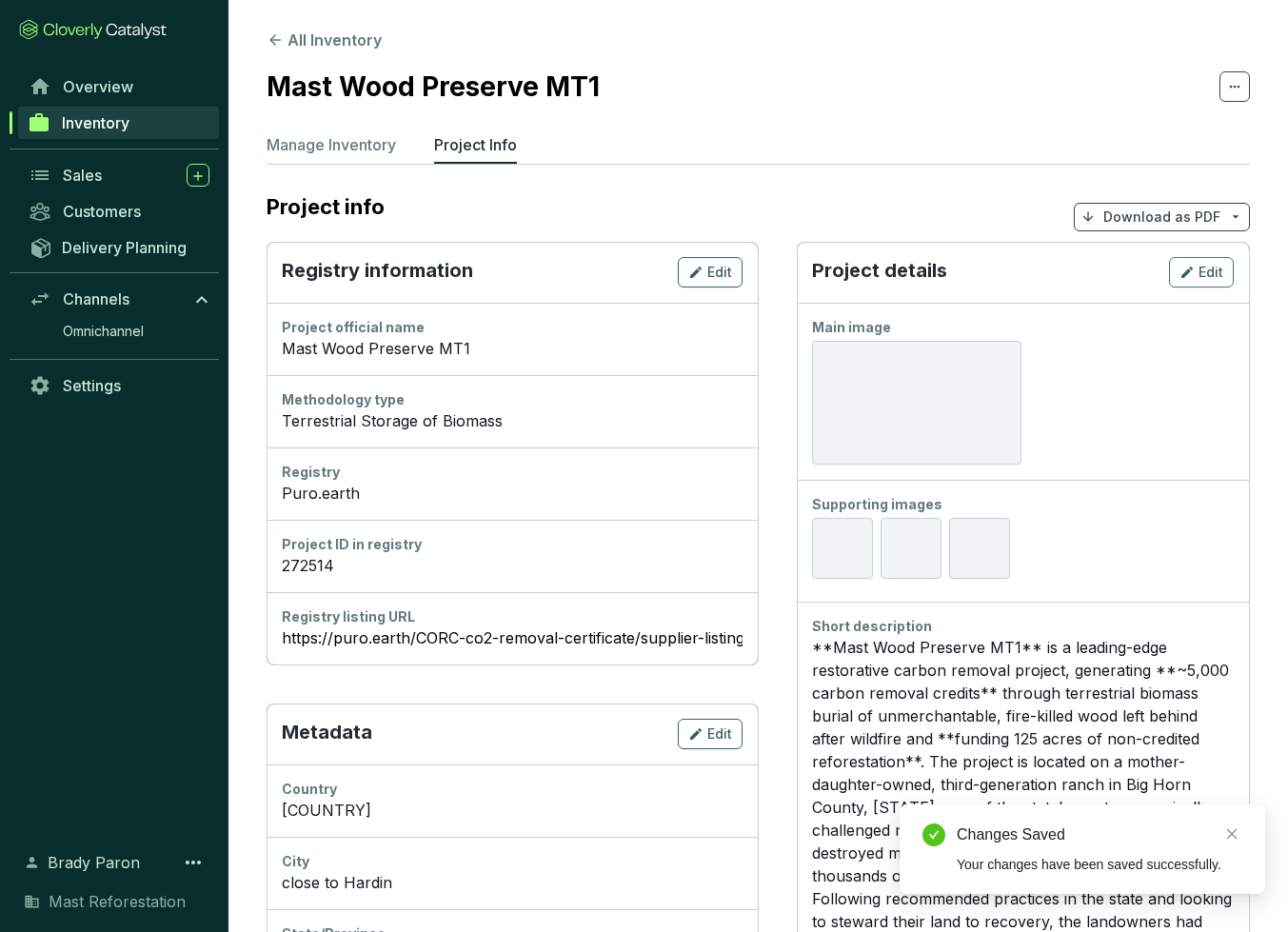 scroll, scrollTop: 30, scrollLeft: 0, axis: vertical 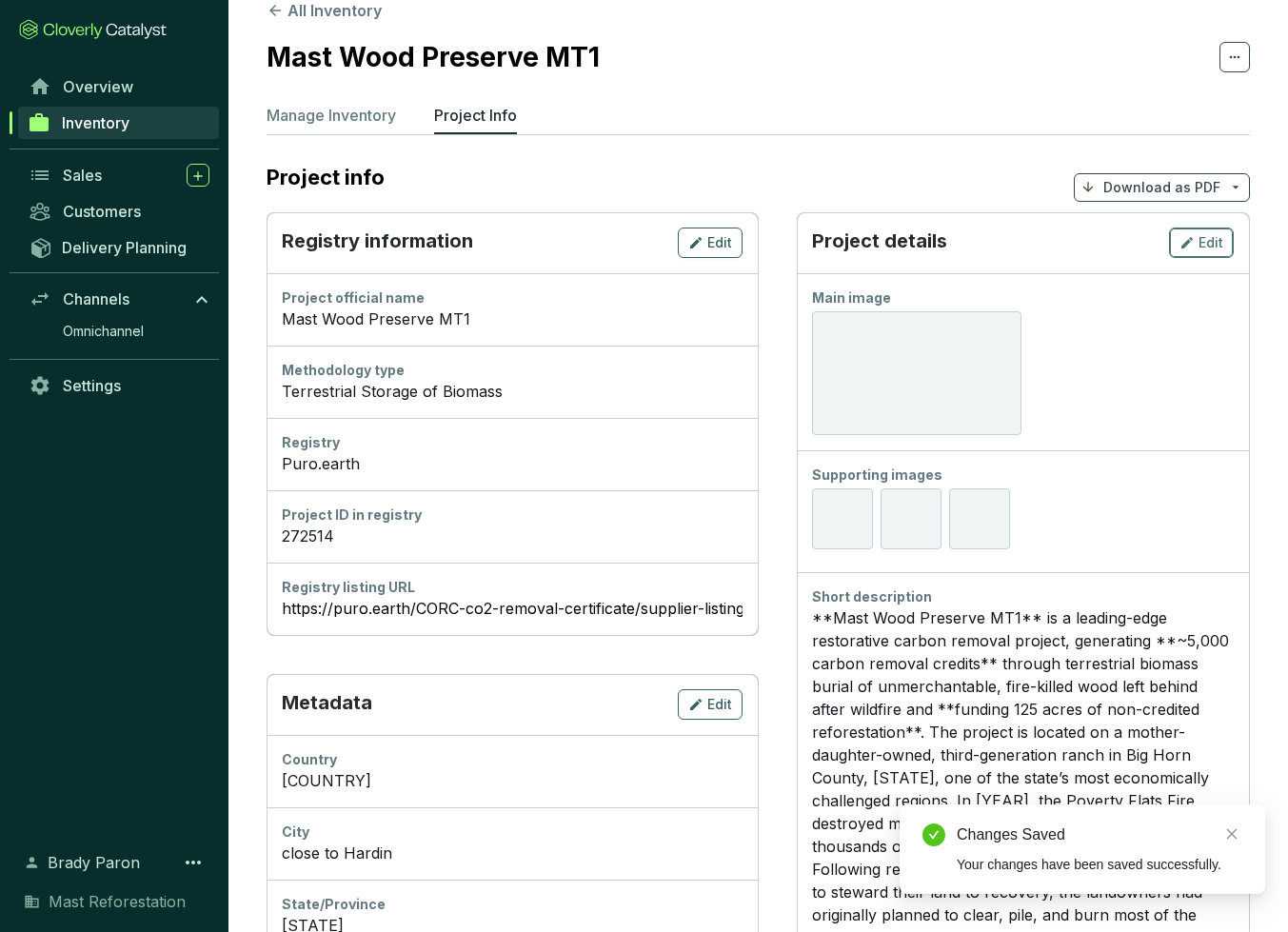 click on "Edit" at bounding box center (1201, 243) 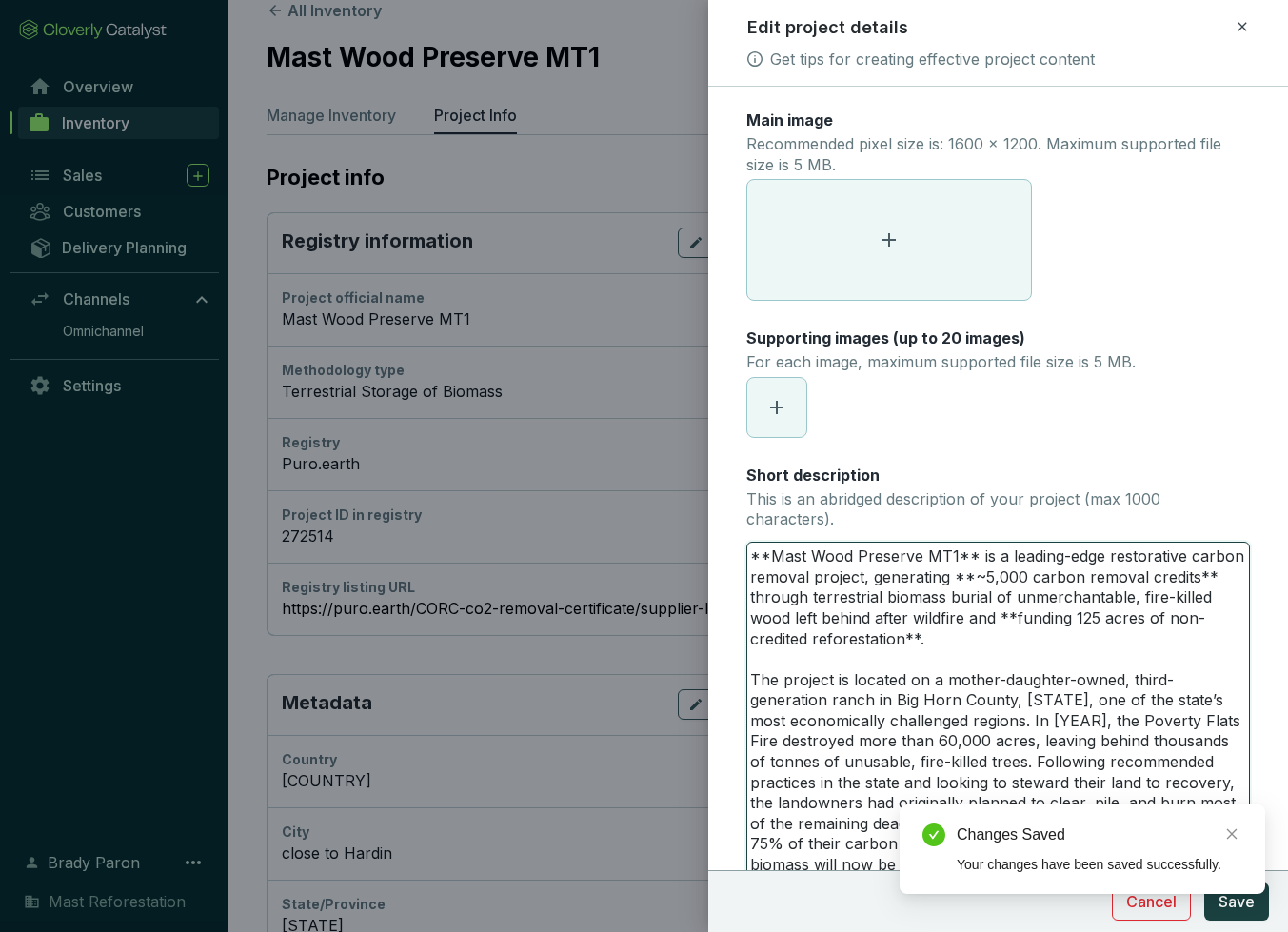 click on "**Mast Wood Preserve MT1** is a leading-edge restorative carbon removal project, generating **~5,000 carbon removal credits** through terrestrial biomass burial of unmerchantable, fire-killed wood left behind after wildfire and **funding 125 acres of non-credited reforestation**.
The project is located on a mother-daughter-owned, third-generation ranch in Big Horn County, [STATE], one of the state’s most economically challenged regions. In [YEAR], the Poverty Flats Fire destroyed more than 60,000 acres, leaving behind thousands of tonnes of unusable, fire-killed trees. Following recommended practices in the state and looking to steward their land to recovery, the landowners had originally planned to clear, pile, and burn most of the remaining dead trees––which would have released more than 75% of their carbon into the atmosphere. Instead, this burned biomass will now be buried in engineered underground chambers and removed from the atmospheric cycle." at bounding box center [998, 722] 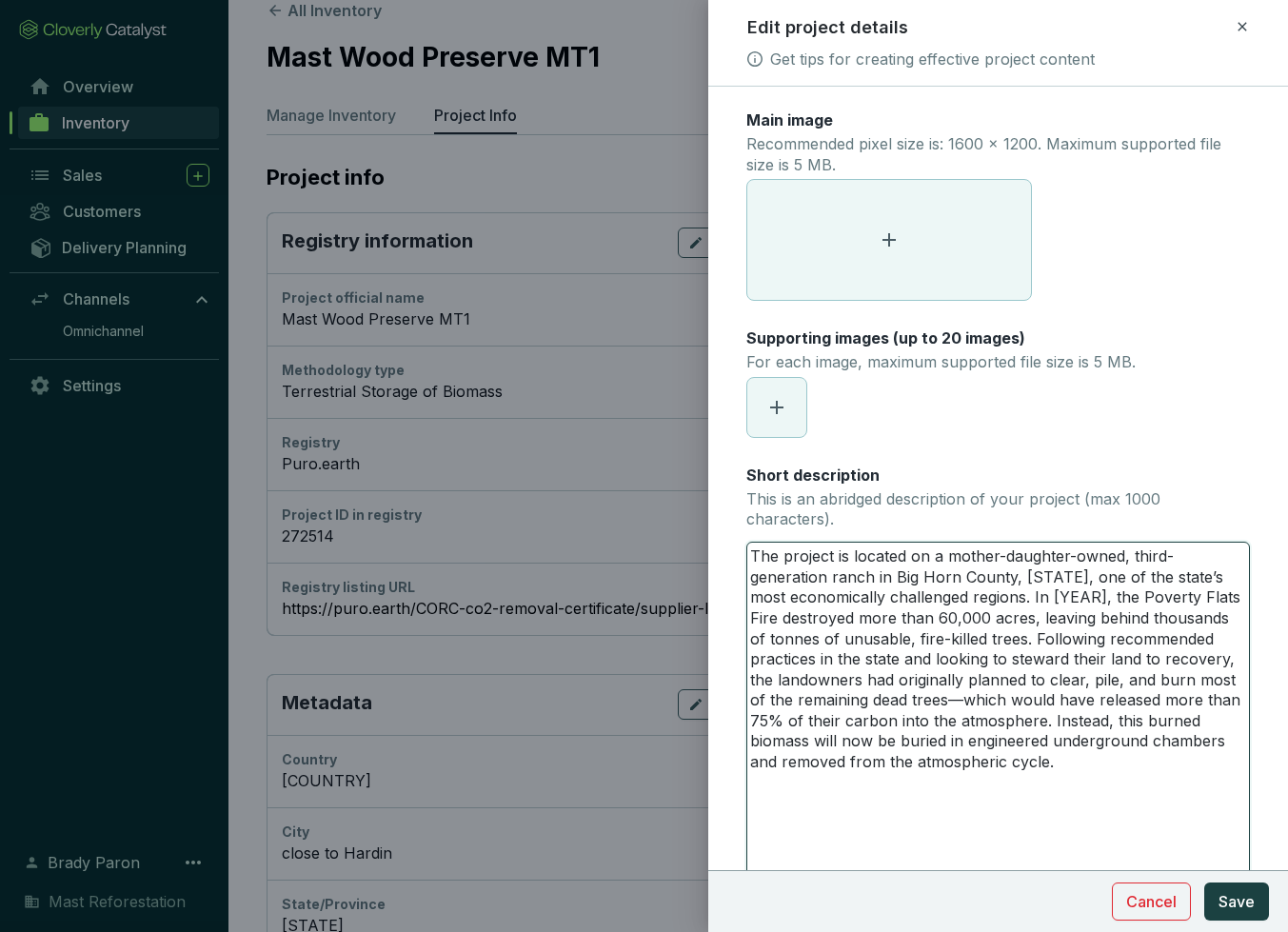 click on "The project is located on a mother-daughter-owned, third-generation ranch in Big Horn County, [STATE], one of the state’s most economically challenged regions. In [YEAR], the Poverty Flats Fire destroyed more than 60,000 acres, leaving behind thousands of tonnes of unusable, fire-killed trees. Following recommended practices in the state and looking to steward their land to recovery, the landowners had originally planned to clear, pile, and burn most of the remaining dead trees––which would have released more than 75% of their carbon into the atmosphere. Instead, this burned biomass will now be buried in engineered underground chambers and removed from the atmospheric cycle." at bounding box center [998, 722] 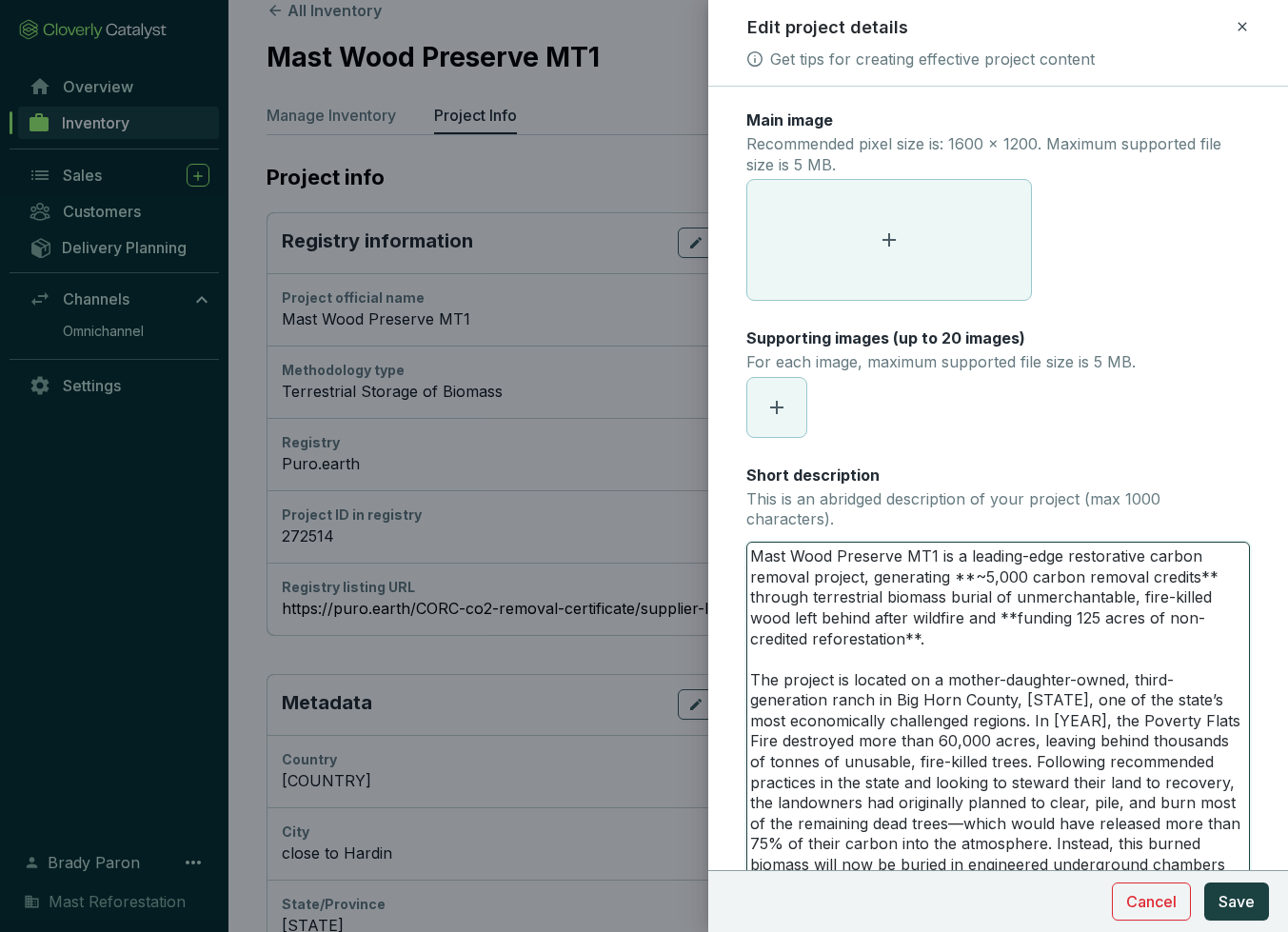 click on "Mast Wood Preserve MT1 is a leading-edge restorative carbon removal project, generating **~5,000 carbon removal credits** through terrestrial biomass burial of unmerchantable, fire-killed wood left behind after wildfire and **funding 125 acres of non-credited reforestation**.
The project is located on a mother-daughter-owned, third-generation ranch in Big Horn County, [STATE], one of the state’s most economically challenged regions. In [YEAR], the Poverty Flats Fire destroyed more than 60,000 acres, leaving behind thousands of tonnes of unusable, fire-killed trees. Following recommended practices in the state and looking to steward their land to recovery, the landowners had originally planned to clear, pile, and burn most of the remaining dead trees––which would have released more than 75% of their carbon into the atmosphere. Instead, this burned biomass will now be buried in engineered underground chambers and removed from the atmospheric cycle." at bounding box center (998, 722) 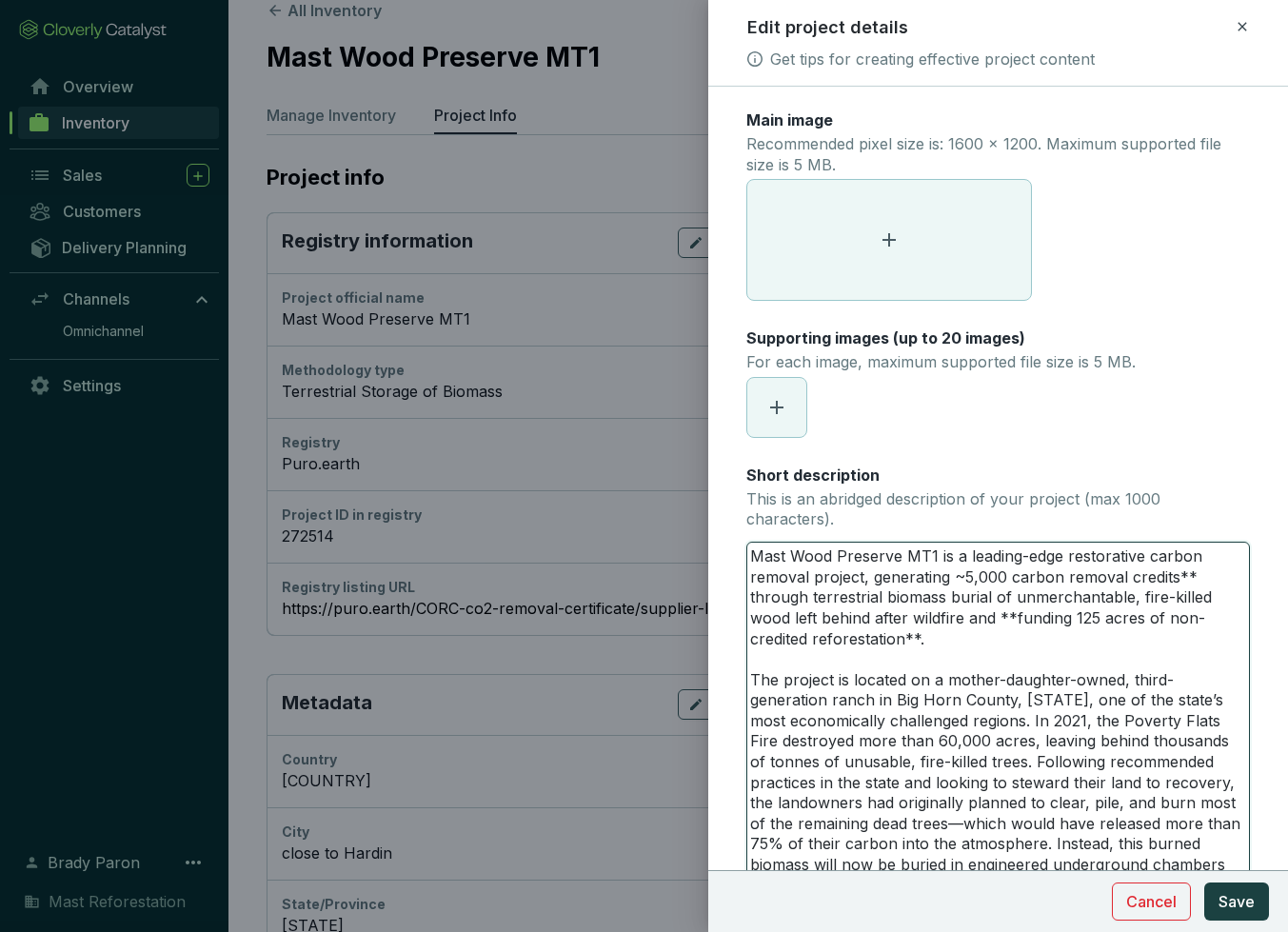 click on "Mast Wood Preserve MT1 is a leading-edge restorative carbon removal project, generating ~5,000 carbon removal credits** through terrestrial biomass burial of unmerchantable, fire-killed wood left behind after wildfire and **funding 125 acres of non-credited reforestation**.
The project is located on a mother-daughter-owned, third-generation ranch in Big Horn County, [STATE], one of the state’s most economically challenged regions. In 2021, the Poverty Flats Fire destroyed more than 60,000 acres, leaving behind thousands of tonnes of unusable, fire-killed trees. Following recommended practices in the state and looking to steward their land to recovery, the landowners had originally planned to clear, pile, and burn most of the remaining dead trees––which would have released more than 75% of their carbon into the atmosphere. Instead, this burned biomass will now be buried in engineered underground chambers and removed from the atmospheric cycle." at bounding box center (998, 722) 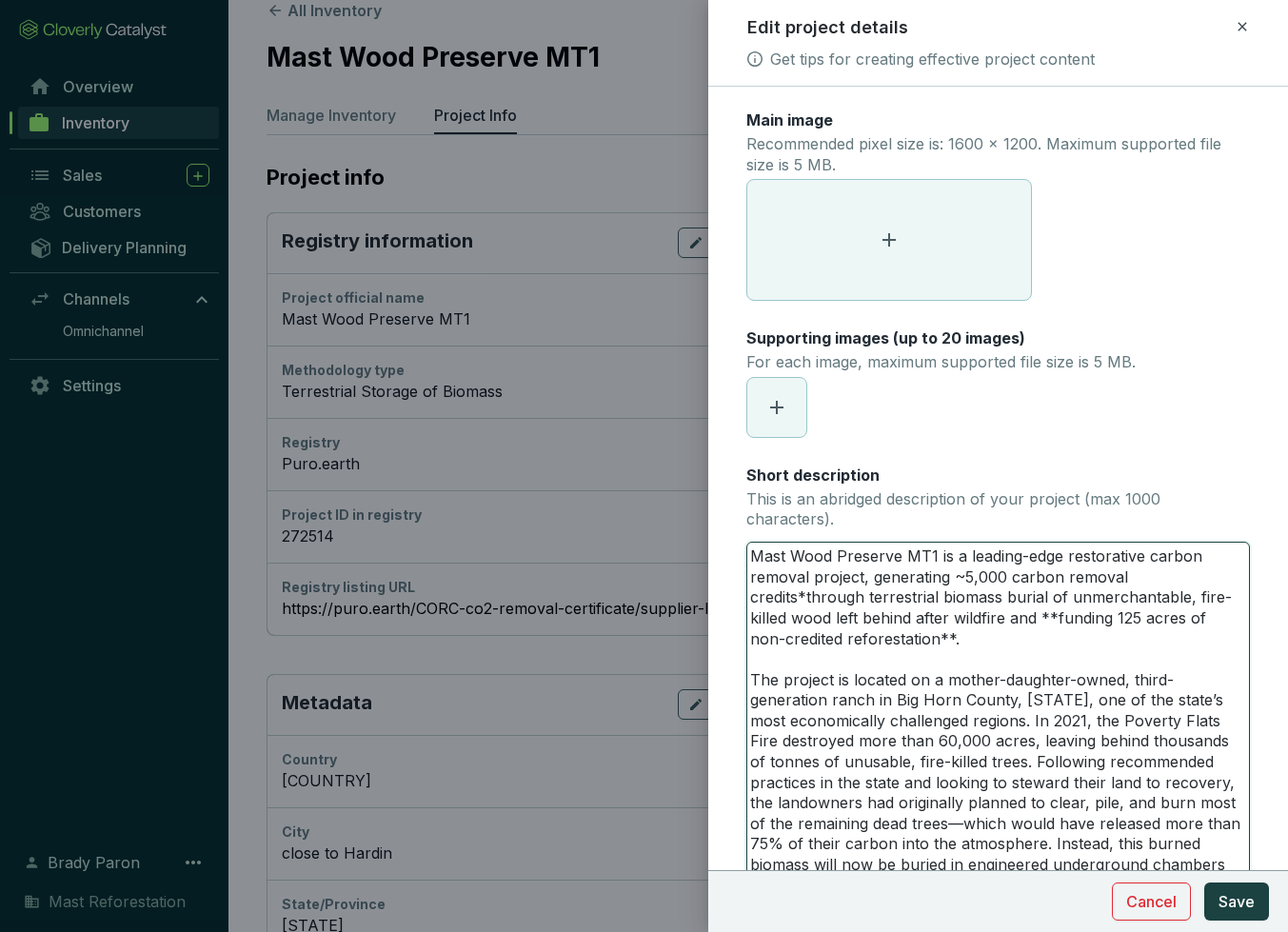 click on "Mast Wood Preserve MT1 is a leading-edge restorative carbon removal project, generating ~5,000 carbon removal credits*through terrestrial biomass burial of unmerchantable, fire-killed wood left behind after wildfire and **funding 125 acres of non-credited reforestation**.
The project is located on a mother-daughter-owned, third-generation ranch in Big Horn County, [STATE], one of the state’s most economically challenged regions. In 2021, the Poverty Flats Fire destroyed more than 60,000 acres, leaving behind thousands of tonnes of unusable, fire-killed trees. Following recommended practices in the state and looking to steward their land to recovery, the landowners had originally planned to clear, pile, and burn most of the remaining dead trees––which would have released more than 75% of their carbon into the atmosphere. Instead, this burned biomass will now be buried in engineered underground chambers and removed from the atmospheric cycle." at bounding box center (998, 722) 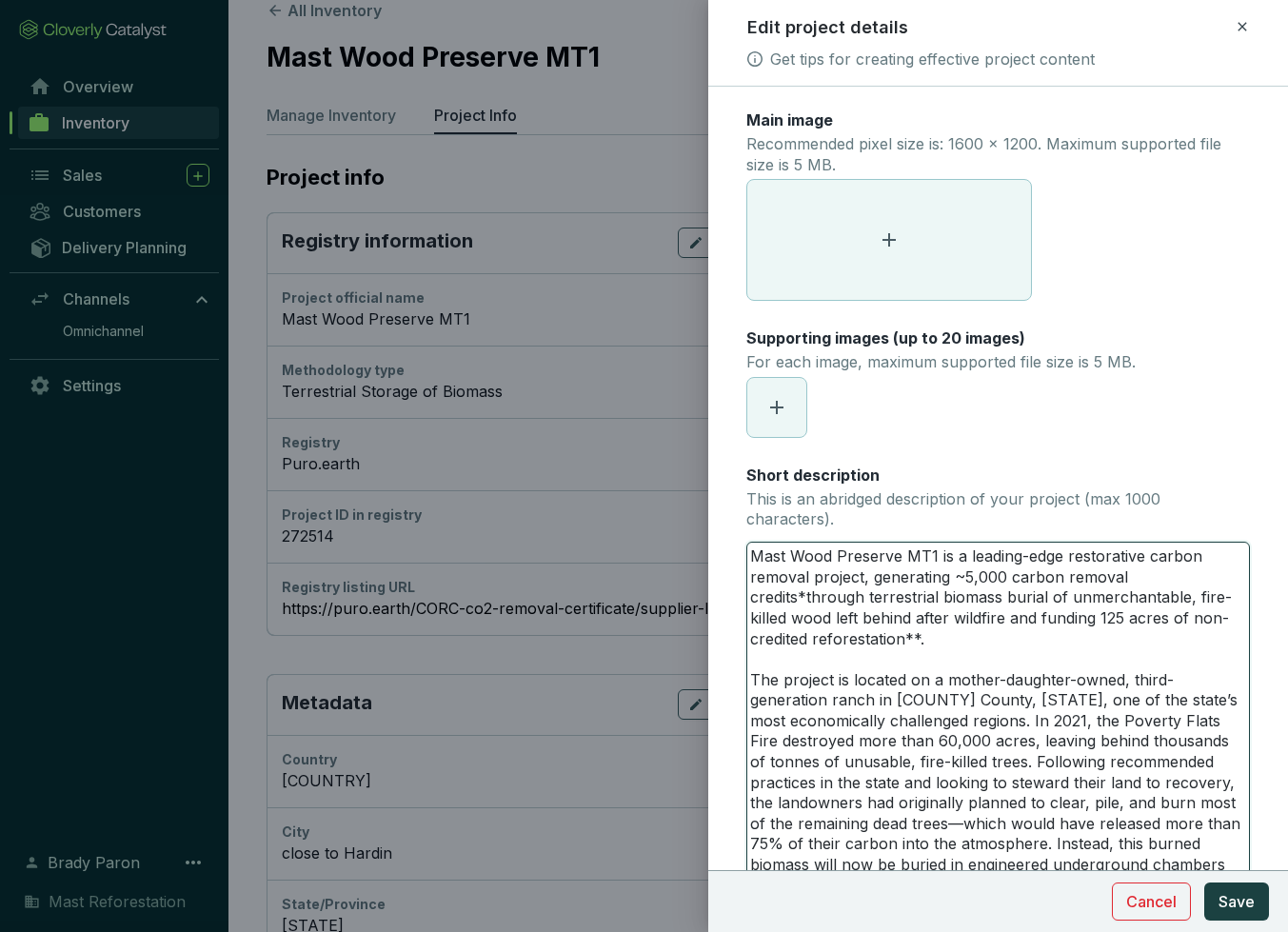 click on "Mast Wood Preserve MT1 is a leading-edge restorative carbon removal project, generating ~5,000 carbon removal credits*through terrestrial biomass burial of unmerchantable, fire-killed wood left behind after wildfire and funding 125 acres of non-credited reforestation**.
The project is located on a mother-daughter-owned, third-generation ranch in [COUNTY] County, [STATE], one of the state’s most economically challenged regions. In 2021, the Poverty Flats Fire destroyed more than 60,000 acres, leaving behind thousands of tonnes of unusable, fire-killed trees. Following recommended practices in the state and looking to steward their land to recovery, the landowners had originally planned to clear, pile, and burn most of the remaining dead trees––which would have released more than 75% of their carbon into the atmosphere. Instead, this burned biomass will now be buried in engineered underground chambers and removed from the atmospheric cycle." at bounding box center [998, 722] 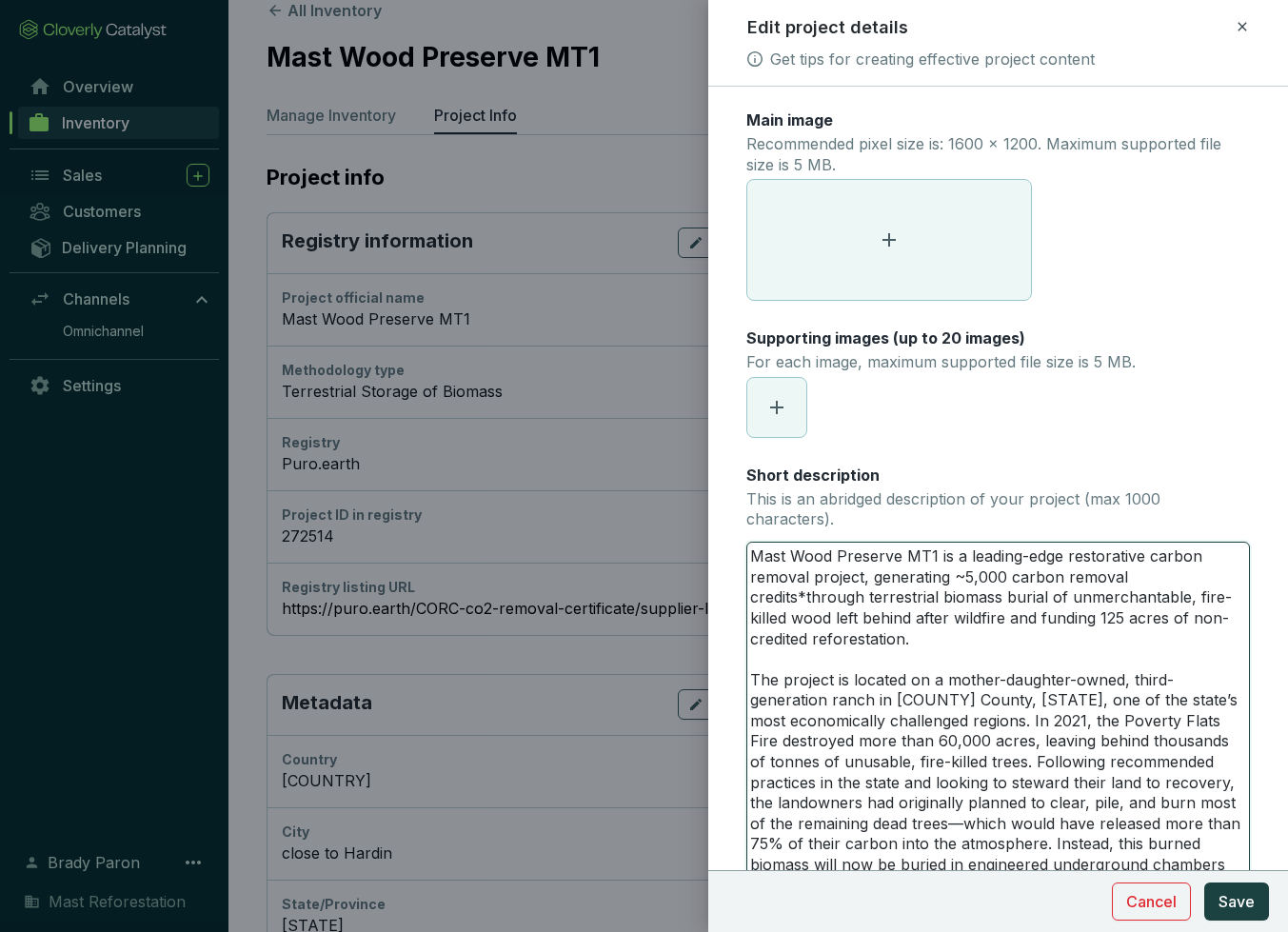 click on "Mast Wood Preserve MT1 is a leading-edge restorative carbon removal project, generating ~5,000 carbon removal credits*through terrestrial biomass burial of unmerchantable, fire-killed wood left behind after wildfire and funding 125 acres of non-credited reforestation.
The project is located on a mother-daughter-owned, third-generation ranch in [COUNTY] County, [STATE], one of the state’s most economically challenged regions. In 2021, the Poverty Flats Fire destroyed more than 60,000 acres, leaving behind thousands of tonnes of unusable, fire-killed trees. Following recommended practices in the state and looking to steward their land to recovery, the landowners had originally planned to clear, pile, and burn most of the remaining dead trees––which would have released more than 75% of their carbon into the atmosphere. Instead, this burned biomass will now be buried in engineered underground chambers and removed from the atmospheric cycle." at bounding box center (998, 722) 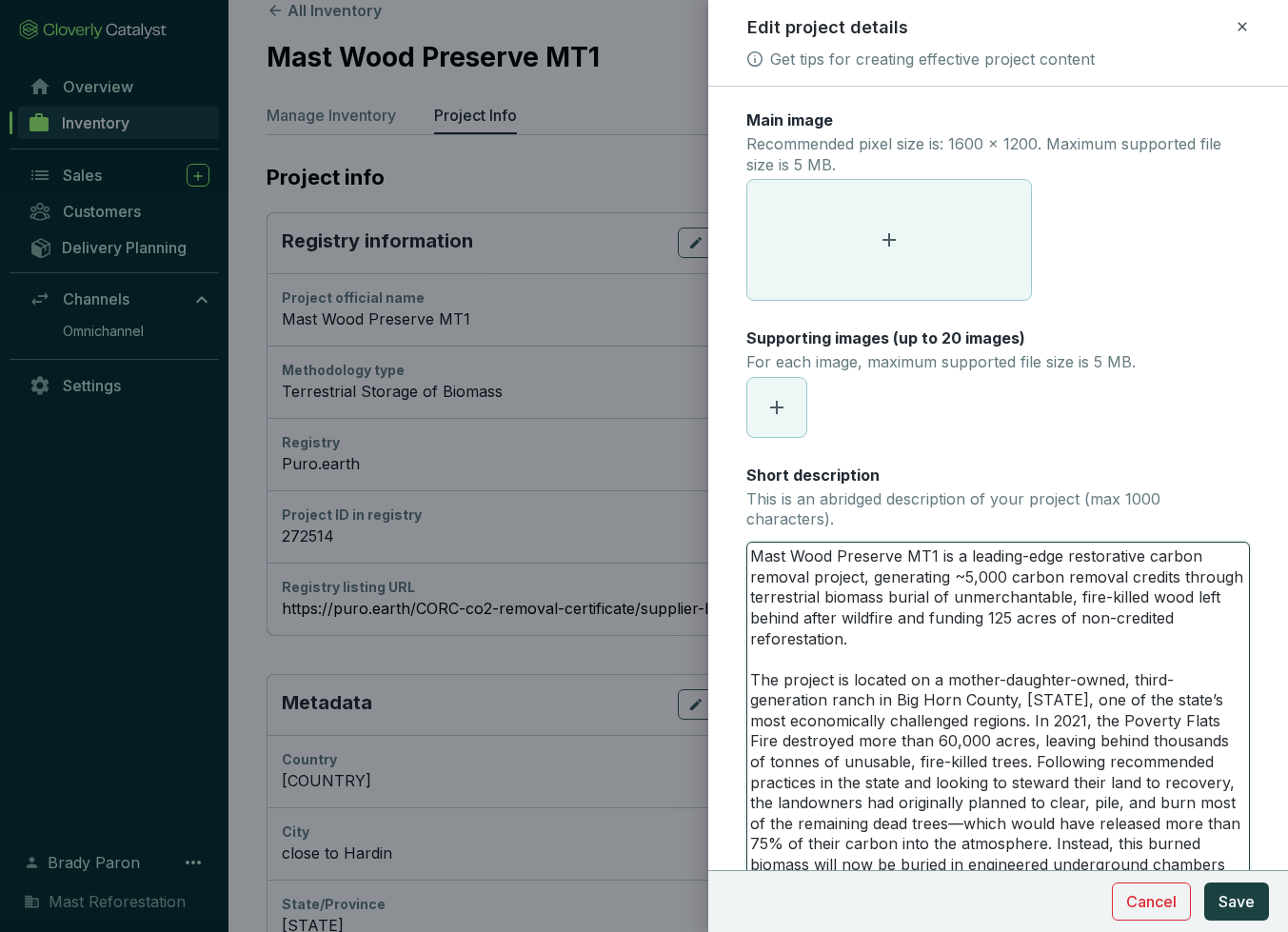 click on "Mast Wood Preserve MT1 is a leading-edge restorative carbon removal project, generating ~5,000 carbon removal credits through terrestrial biomass burial of unmerchantable, fire-killed wood left behind after wildfire and funding 125 acres of non-credited reforestation.
The project is located on a mother-daughter-owned, third-generation ranch in Big Horn County, [STATE], one of the state’s most economically challenged regions. In 2021, the Poverty Flats Fire destroyed more than 60,000 acres, leaving behind thousands of tonnes of unusable, fire-killed trees. Following recommended practices in the state and looking to steward their land to recovery, the landowners had originally planned to clear, pile, and burn most of the remaining dead trees––which would have released more than 75% of their carbon into the atmosphere. Instead, this burned biomass will now be buried in engineered underground chambers and removed from the atmospheric cycle." at bounding box center (998, 722) 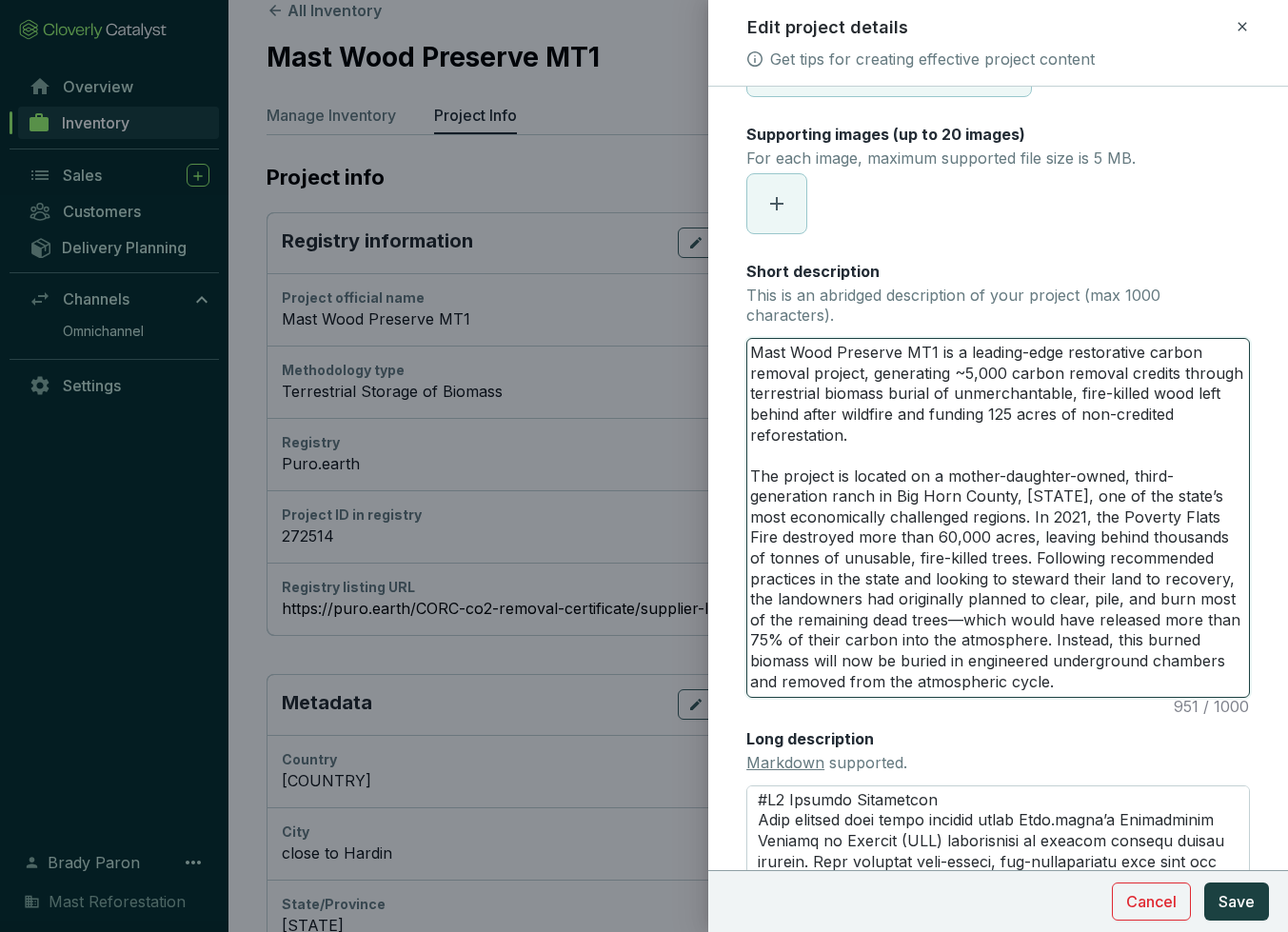 scroll, scrollTop: 208, scrollLeft: 0, axis: vertical 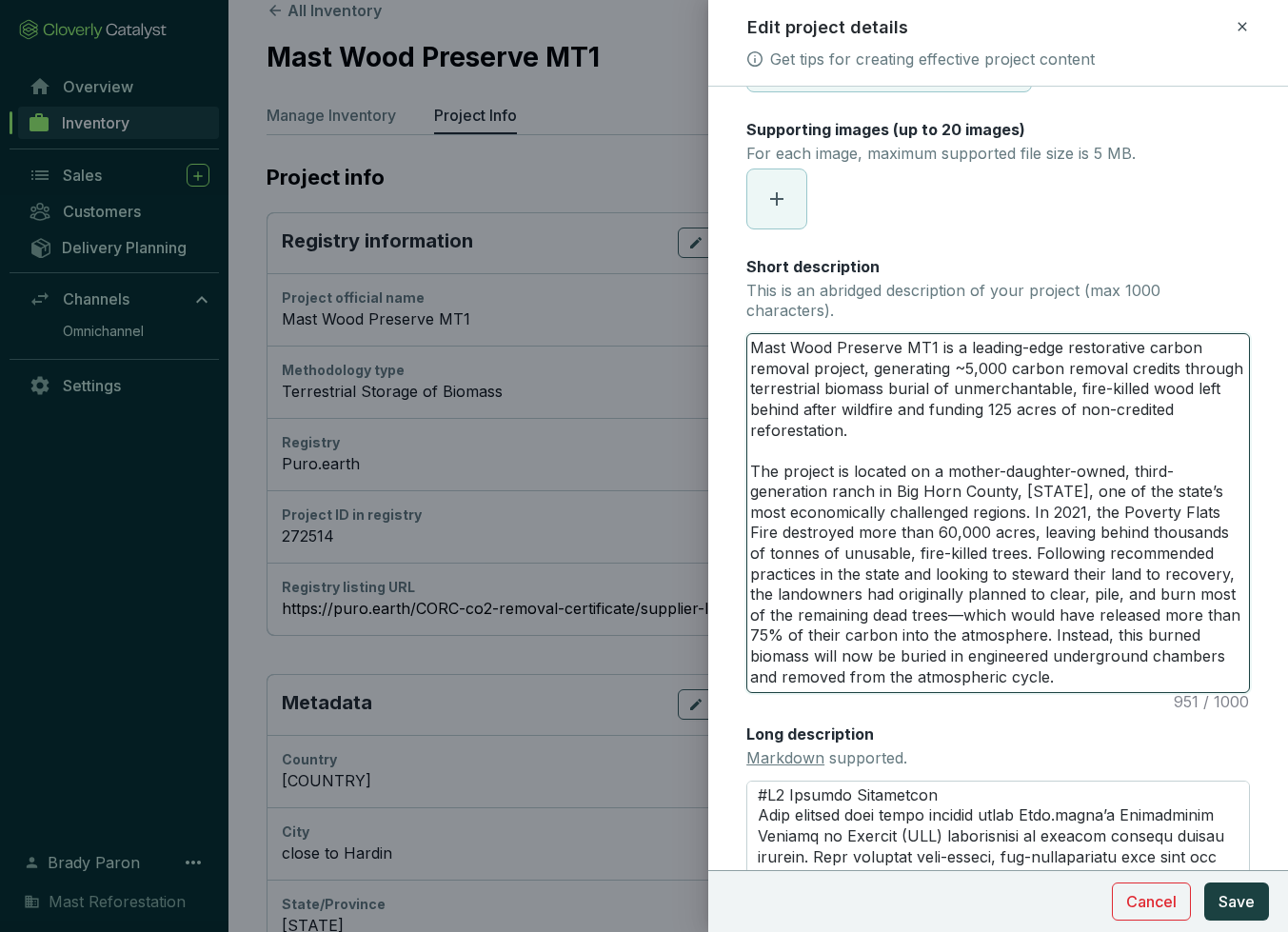 click on "Mast Wood Preserve MT1 is a leading-edge restorative carbon removal project, generating ~5,000 carbon removal credits through terrestrial biomass burial of unmerchantable, fire-killed wood left behind after wildfire and funding 125 acres of non-credited reforestation.
The project is located on a mother-daughter-owned, third-generation ranch in Big Horn County, [STATE], one of the state’s most economically challenged regions. In 2021, the Poverty Flats Fire destroyed more than 60,000 acres, leaving behind thousands of tonnes of unusable, fire-killed trees. Following recommended practices in the state and looking to steward their land to recovery, the landowners had originally planned to clear, pile, and burn most of the remaining dead trees––which would have released more than 75% of their carbon into the atmosphere. Instead, this burned biomass will now be buried in engineered underground chambers and removed from the atmospheric cycle." at bounding box center [998, 513] 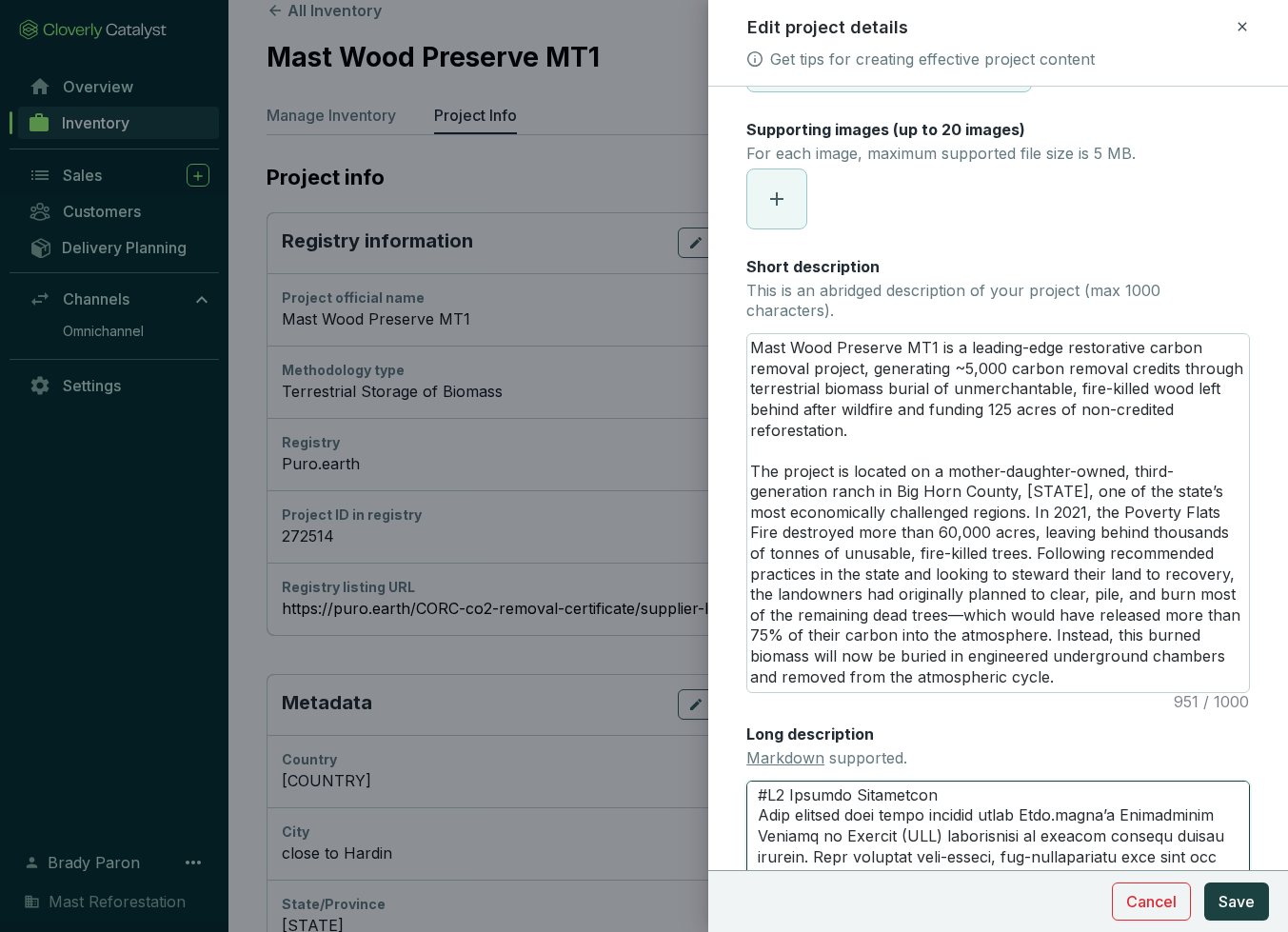 click on "Long description   Markdown   supported." at bounding box center [998, 888] 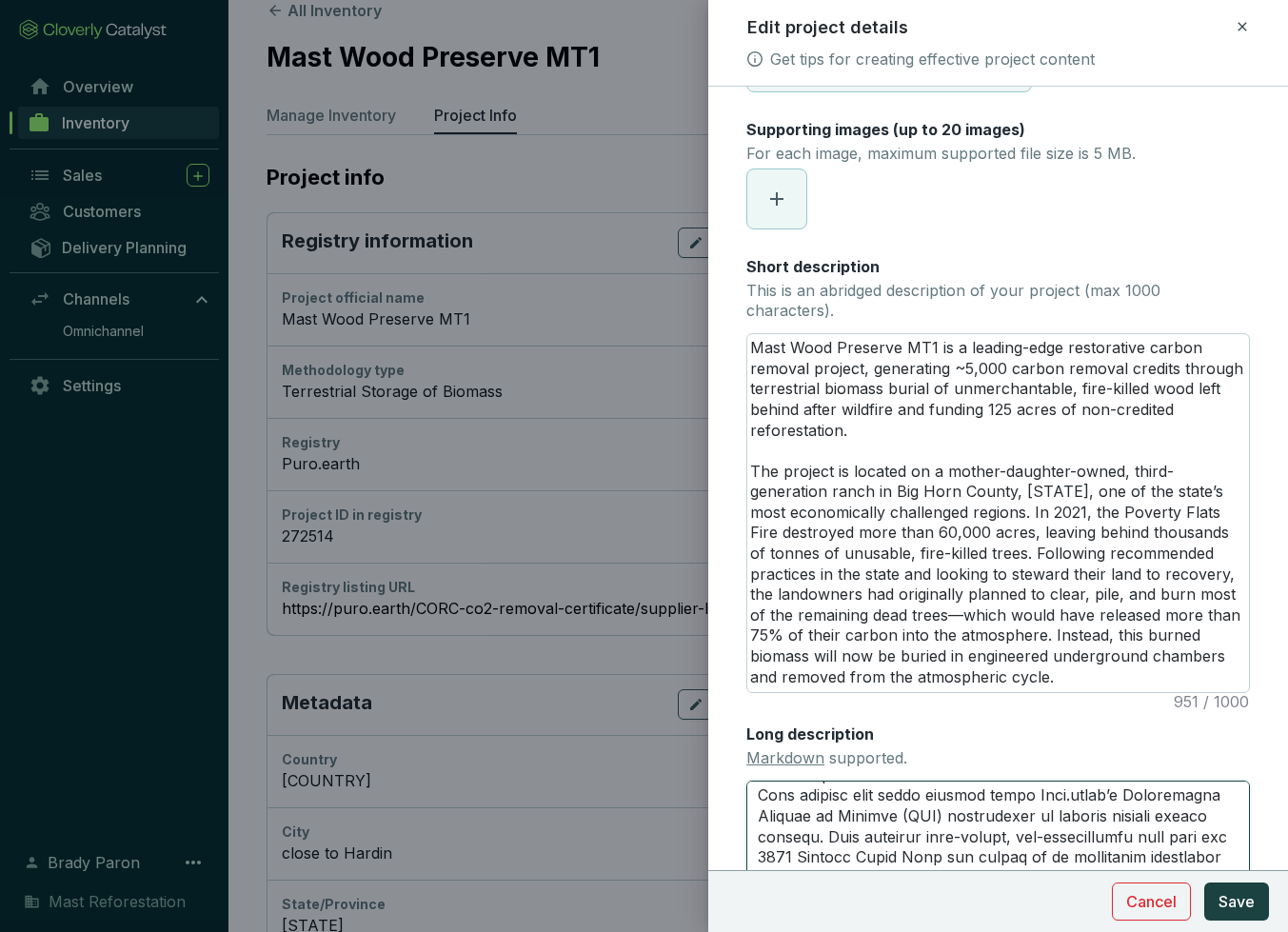 scroll, scrollTop: 0, scrollLeft: 0, axis: both 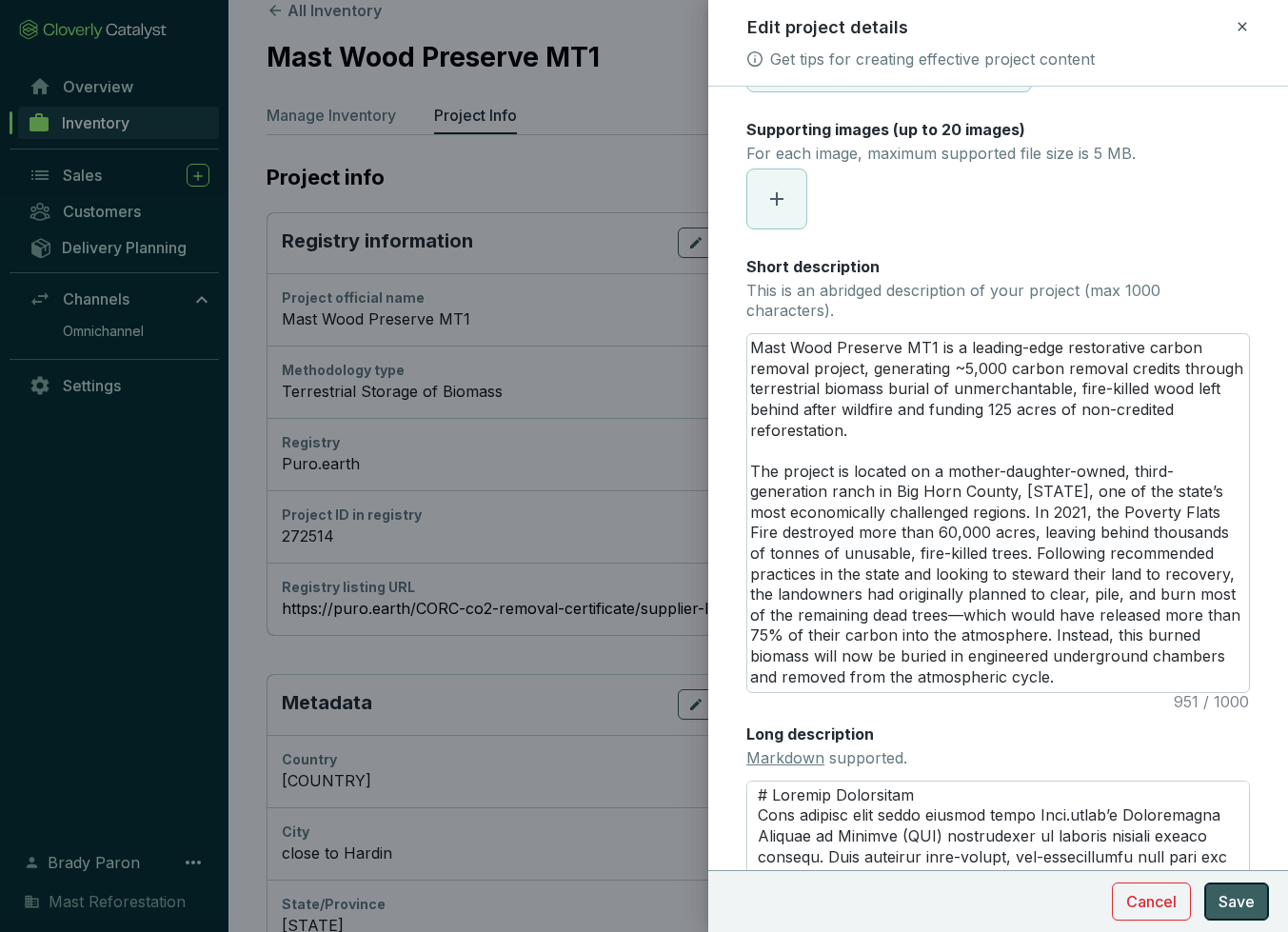 click on "Cancel Save" at bounding box center [998, 901] 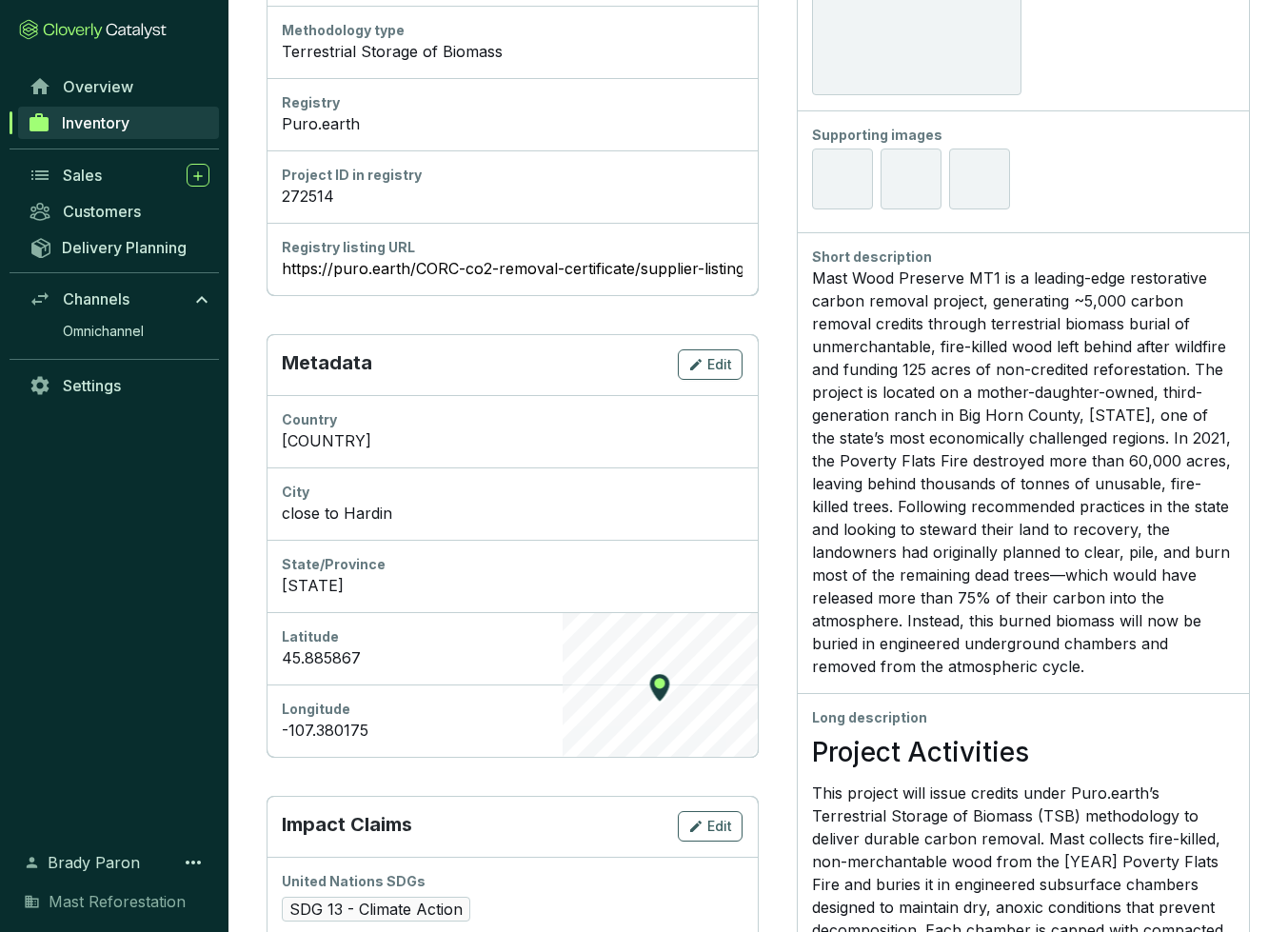 scroll, scrollTop: 238, scrollLeft: 0, axis: vertical 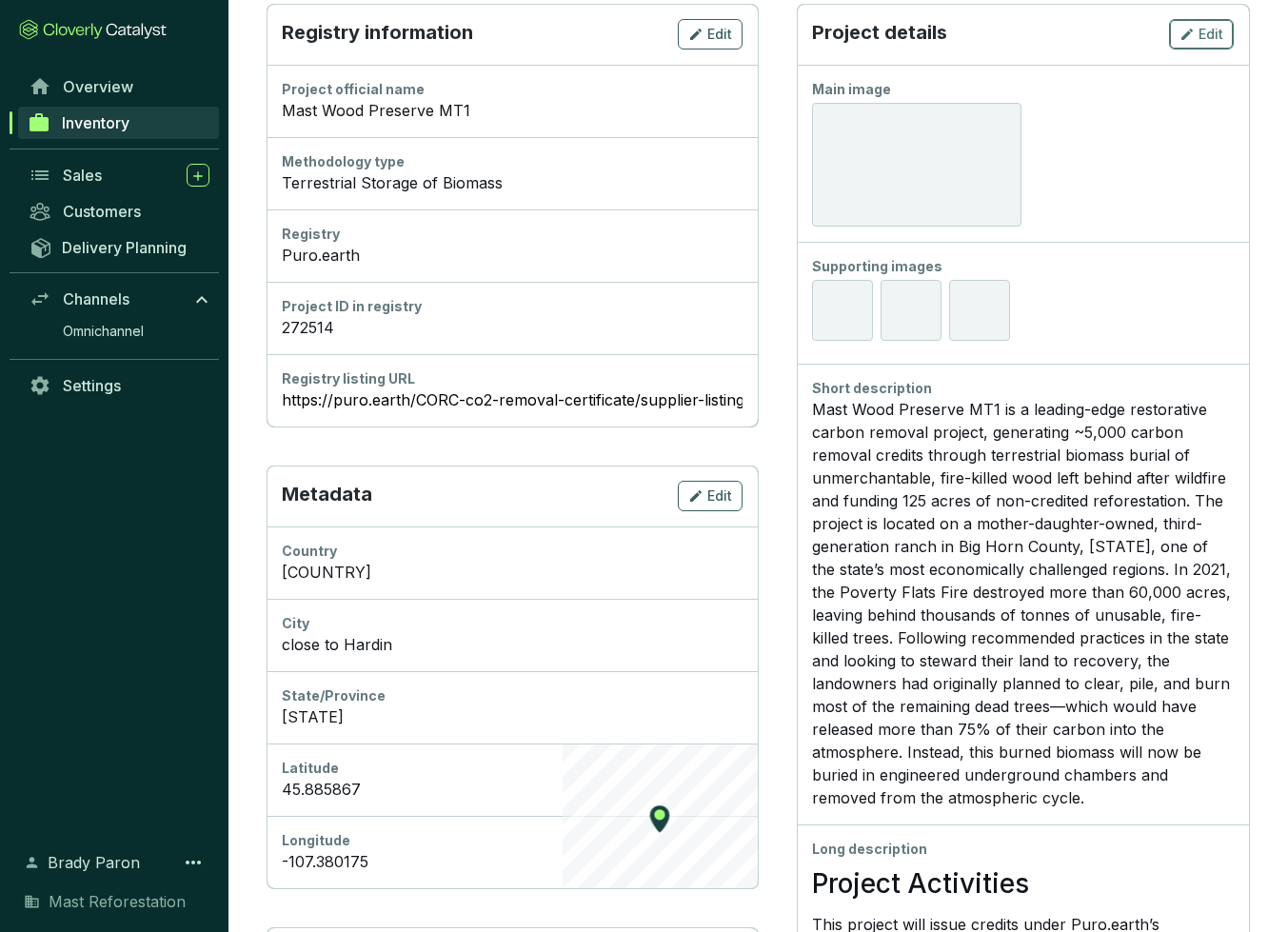 click on "Edit" at bounding box center [1201, 34] 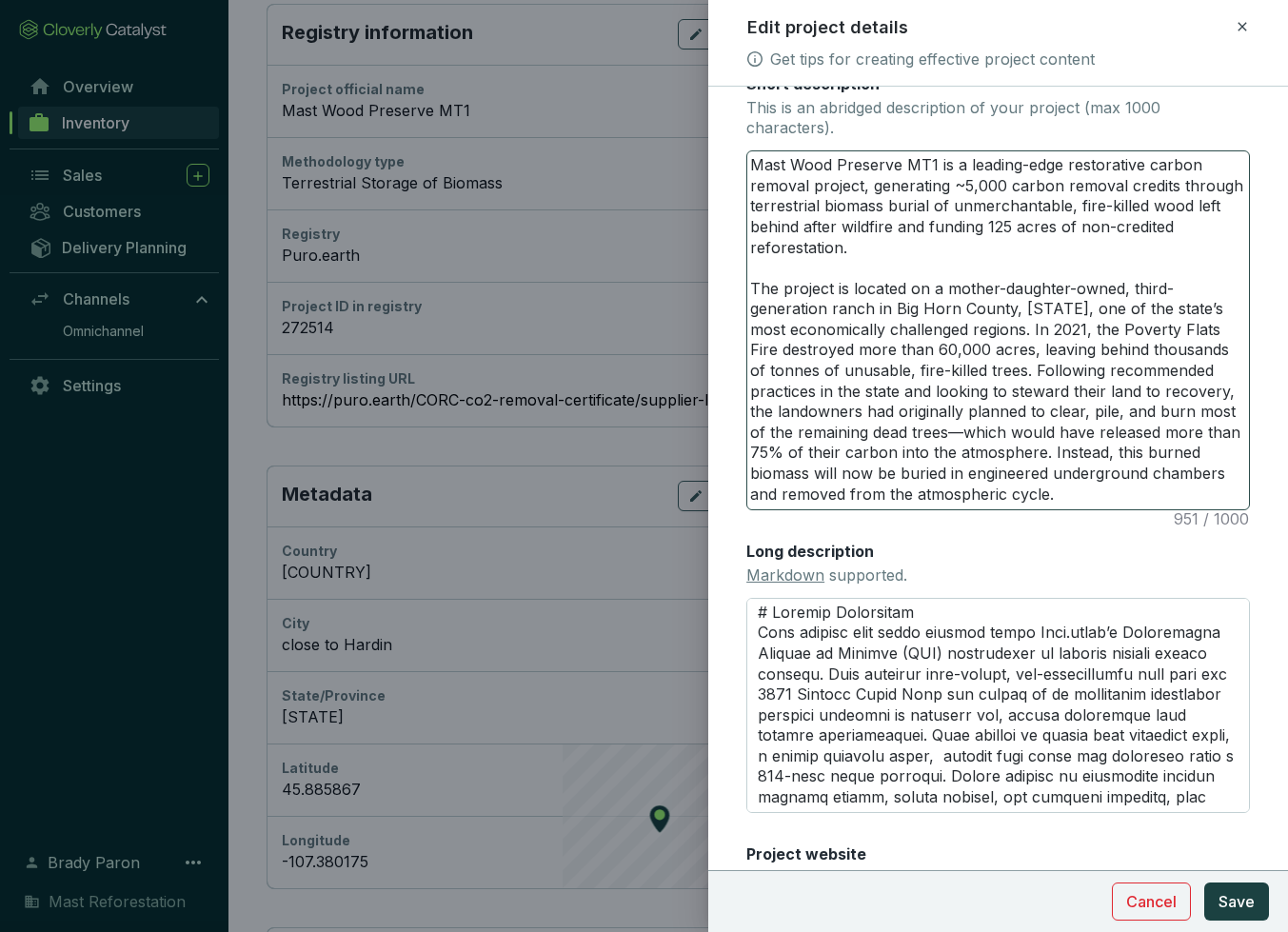 scroll, scrollTop: 468, scrollLeft: 0, axis: vertical 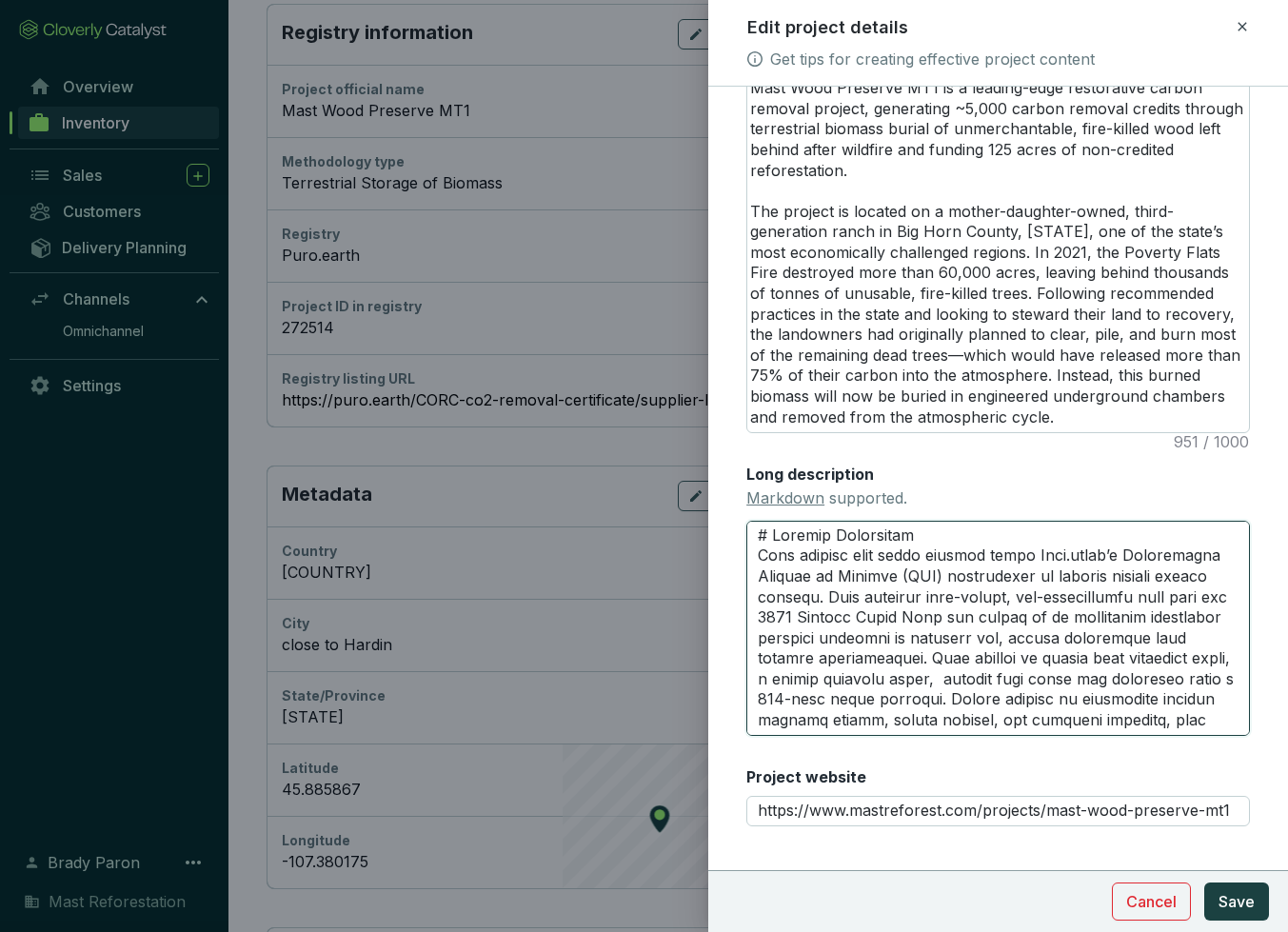 click on "Long description   Markdown   supported." at bounding box center [998, 628] 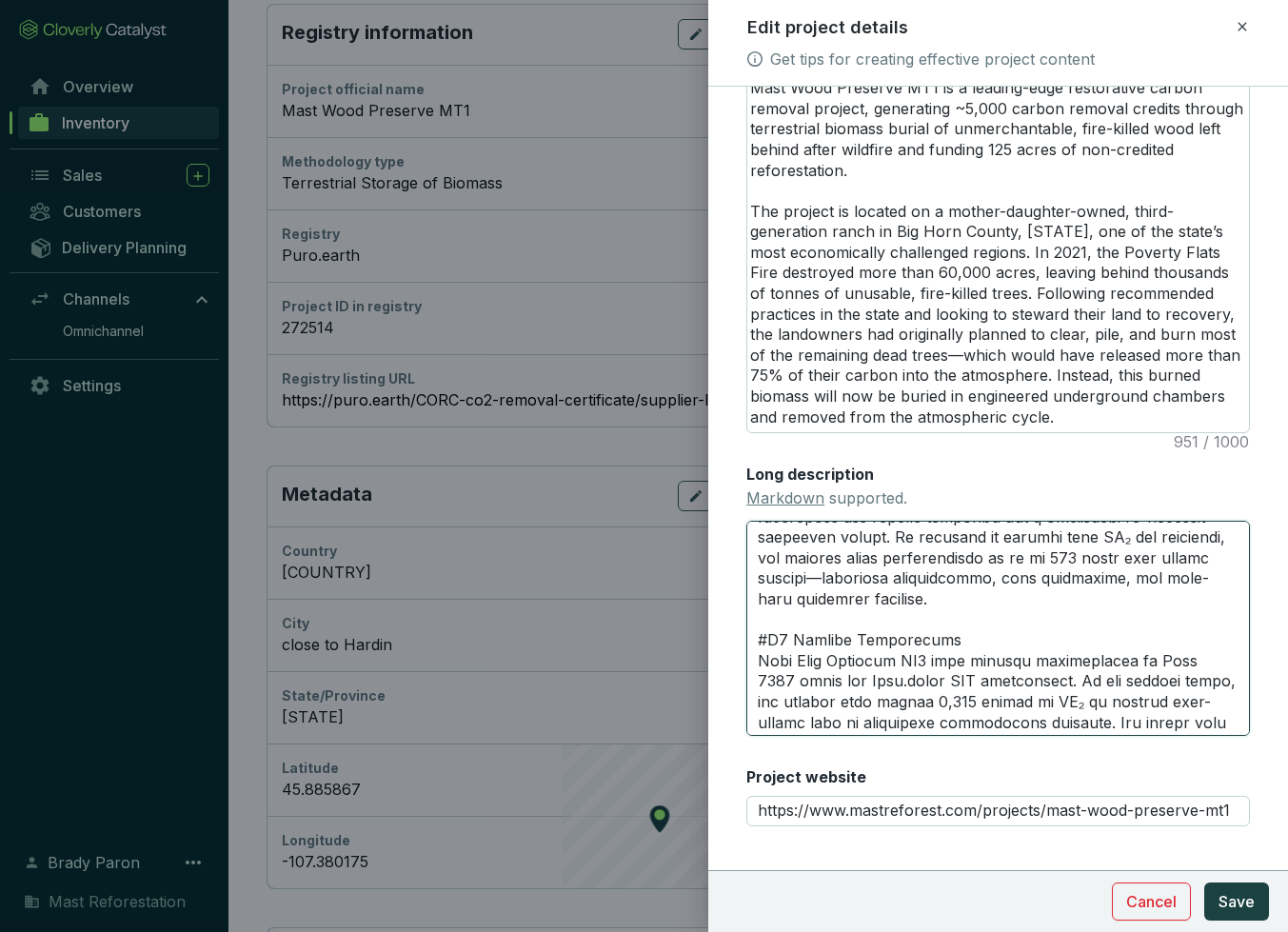 scroll, scrollTop: 237, scrollLeft: 0, axis: vertical 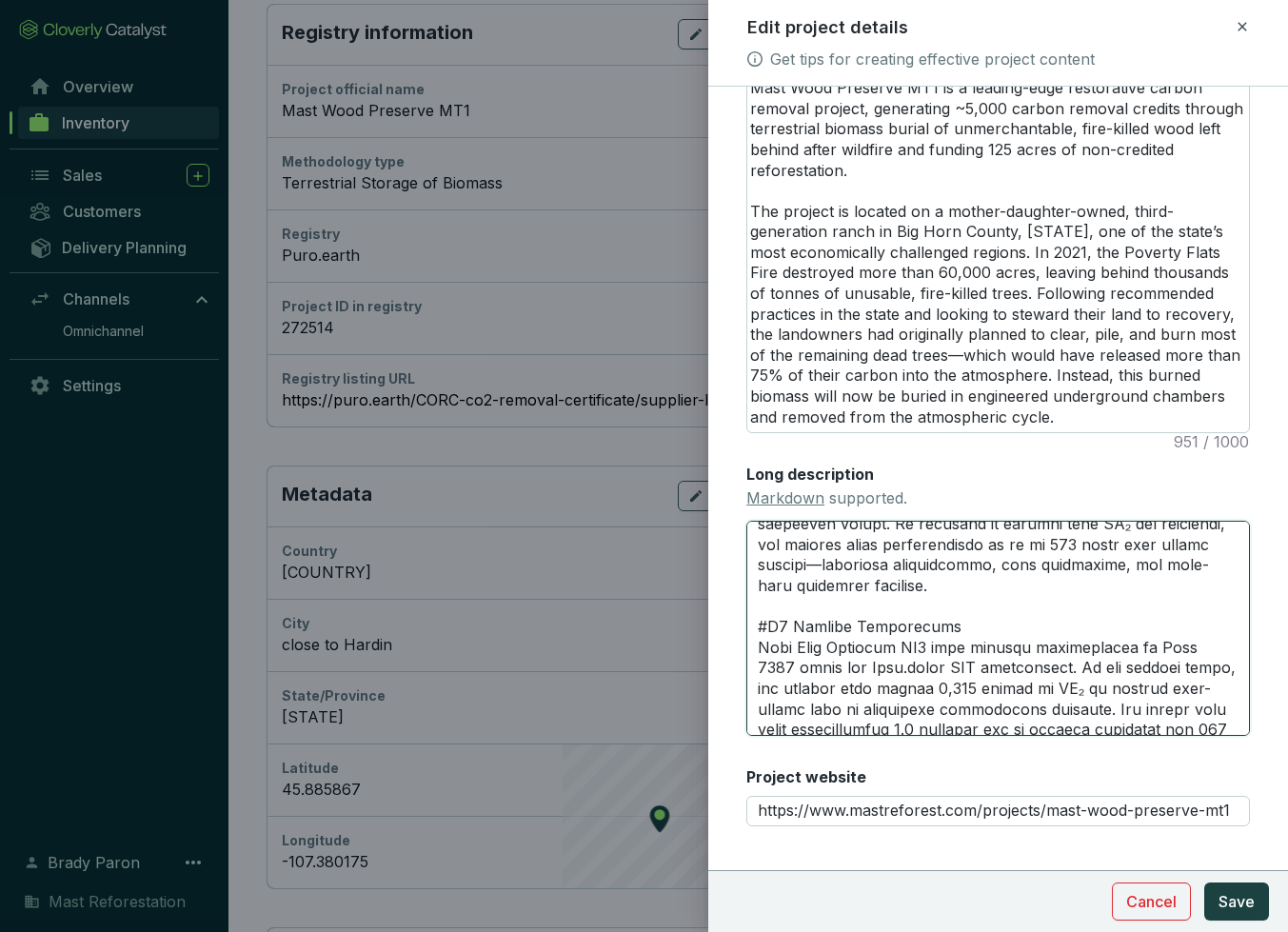 drag, startPoint x: 792, startPoint y: 607, endPoint x: 750, endPoint y: 609, distance: 42.04759 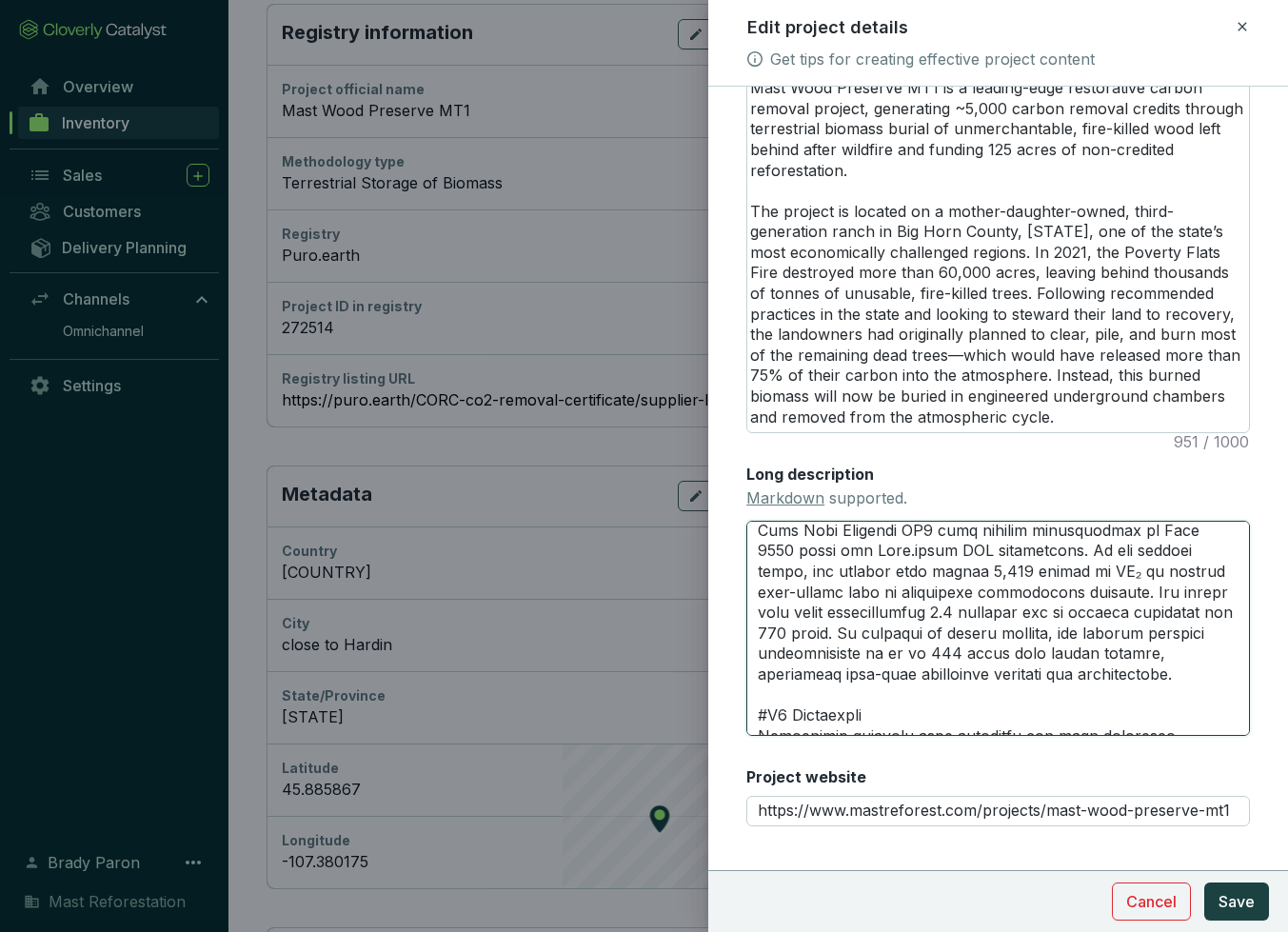 scroll, scrollTop: 393, scrollLeft: 0, axis: vertical 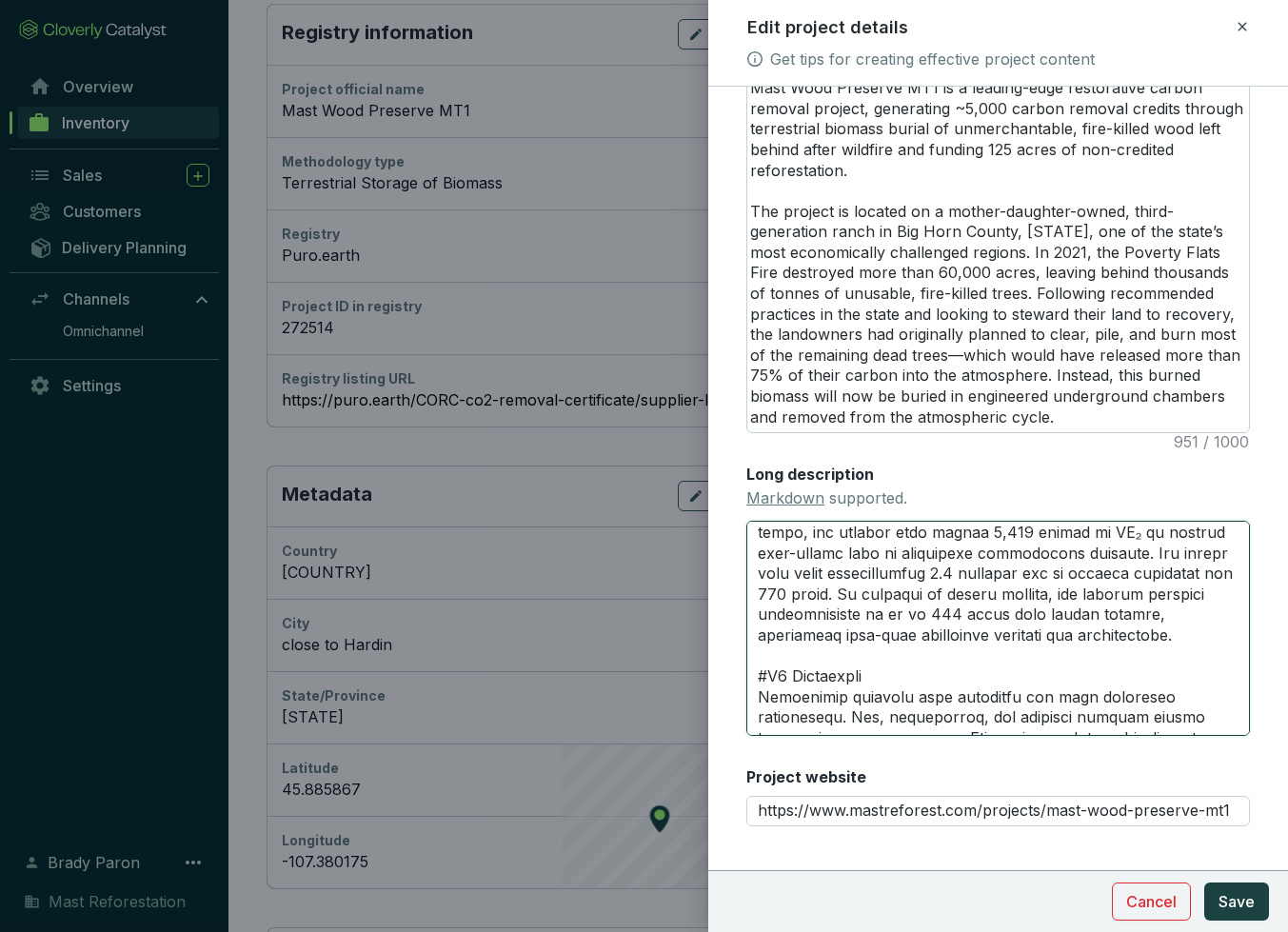 drag, startPoint x: 787, startPoint y: 646, endPoint x: 742, endPoint y: 650, distance: 45.177428 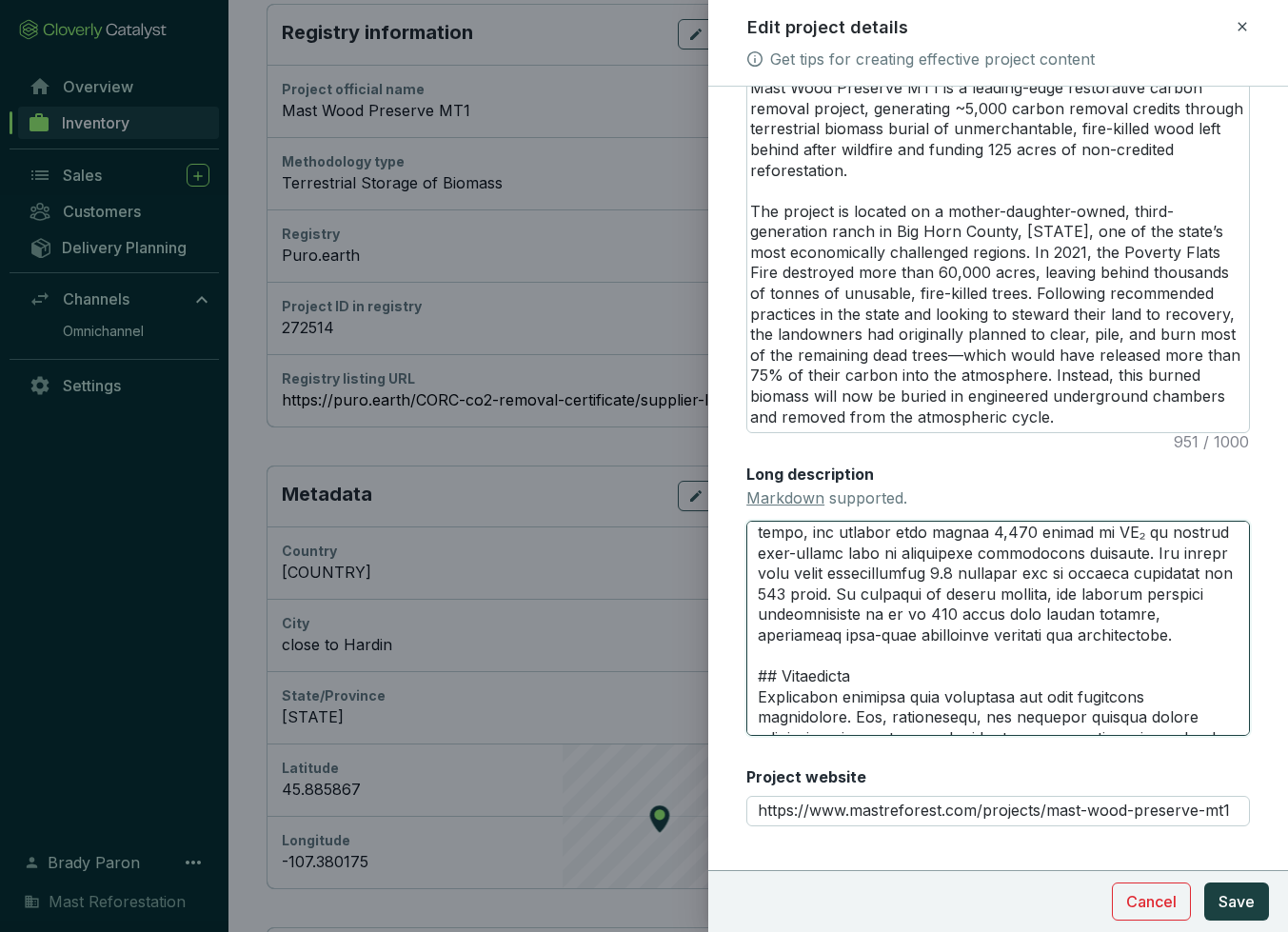 scroll, scrollTop: 478, scrollLeft: 0, axis: vertical 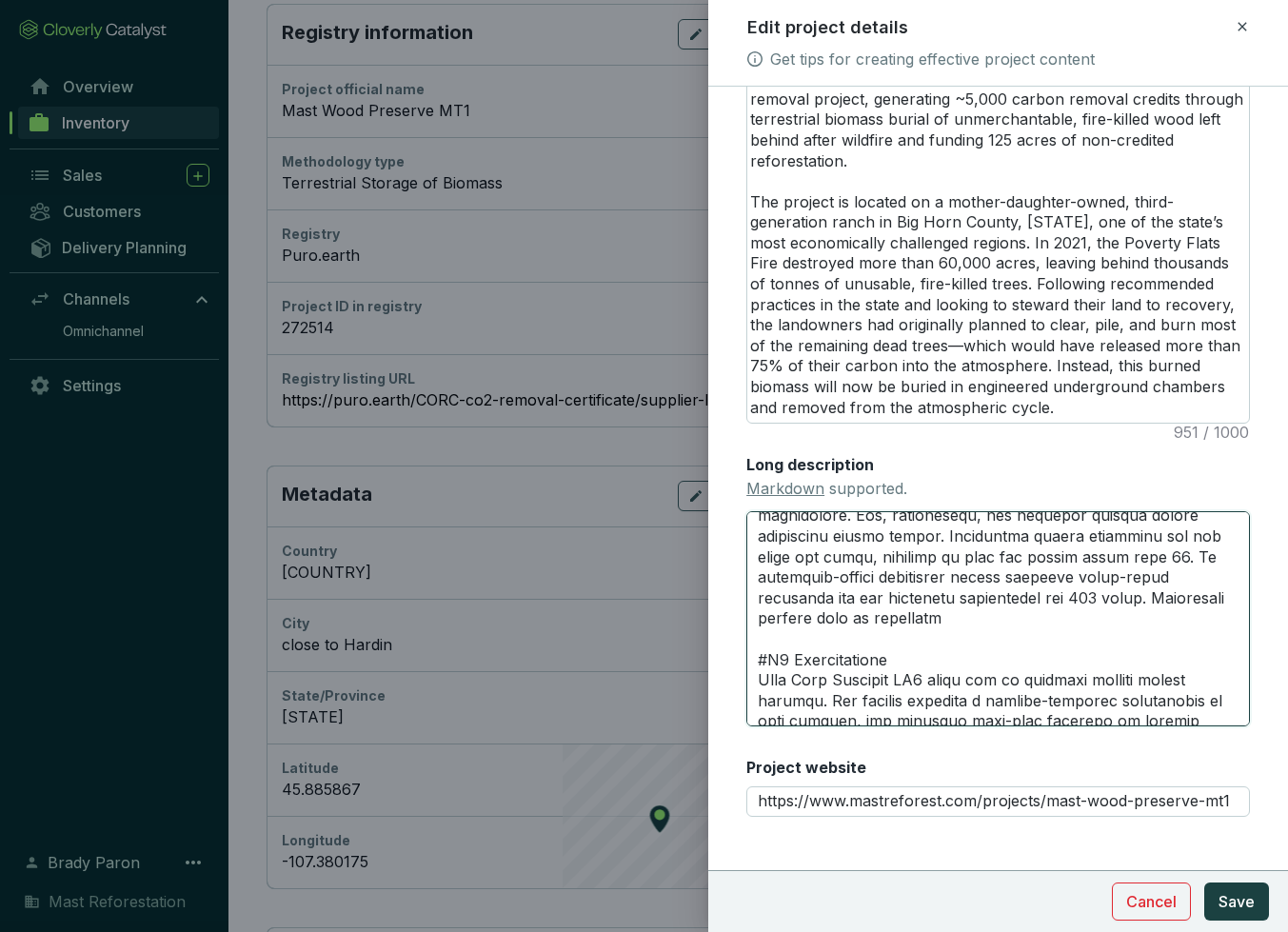 drag, startPoint x: 789, startPoint y: 638, endPoint x: 738, endPoint y: 636, distance: 51.039201 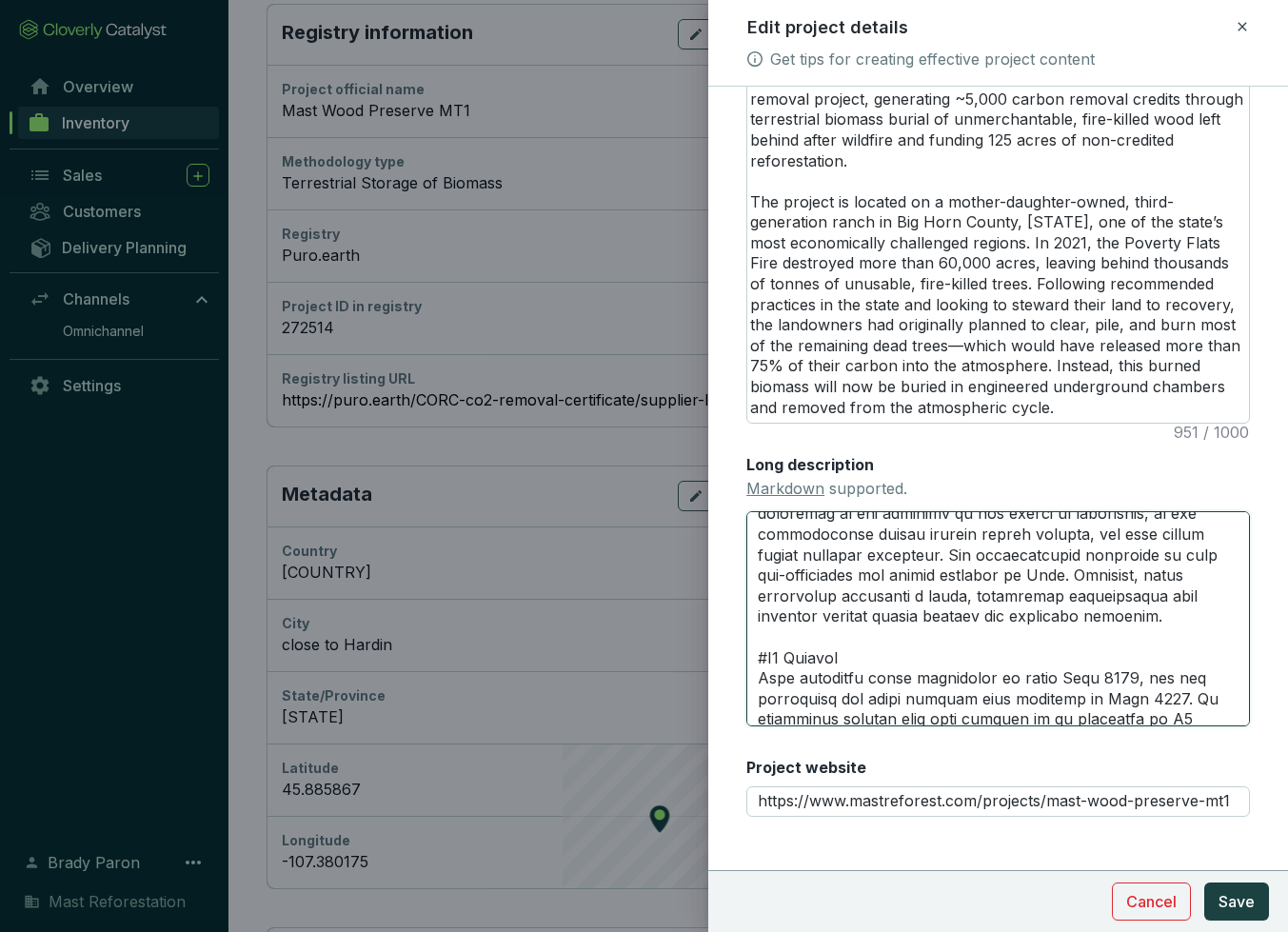 scroll, scrollTop: 871, scrollLeft: 0, axis: vertical 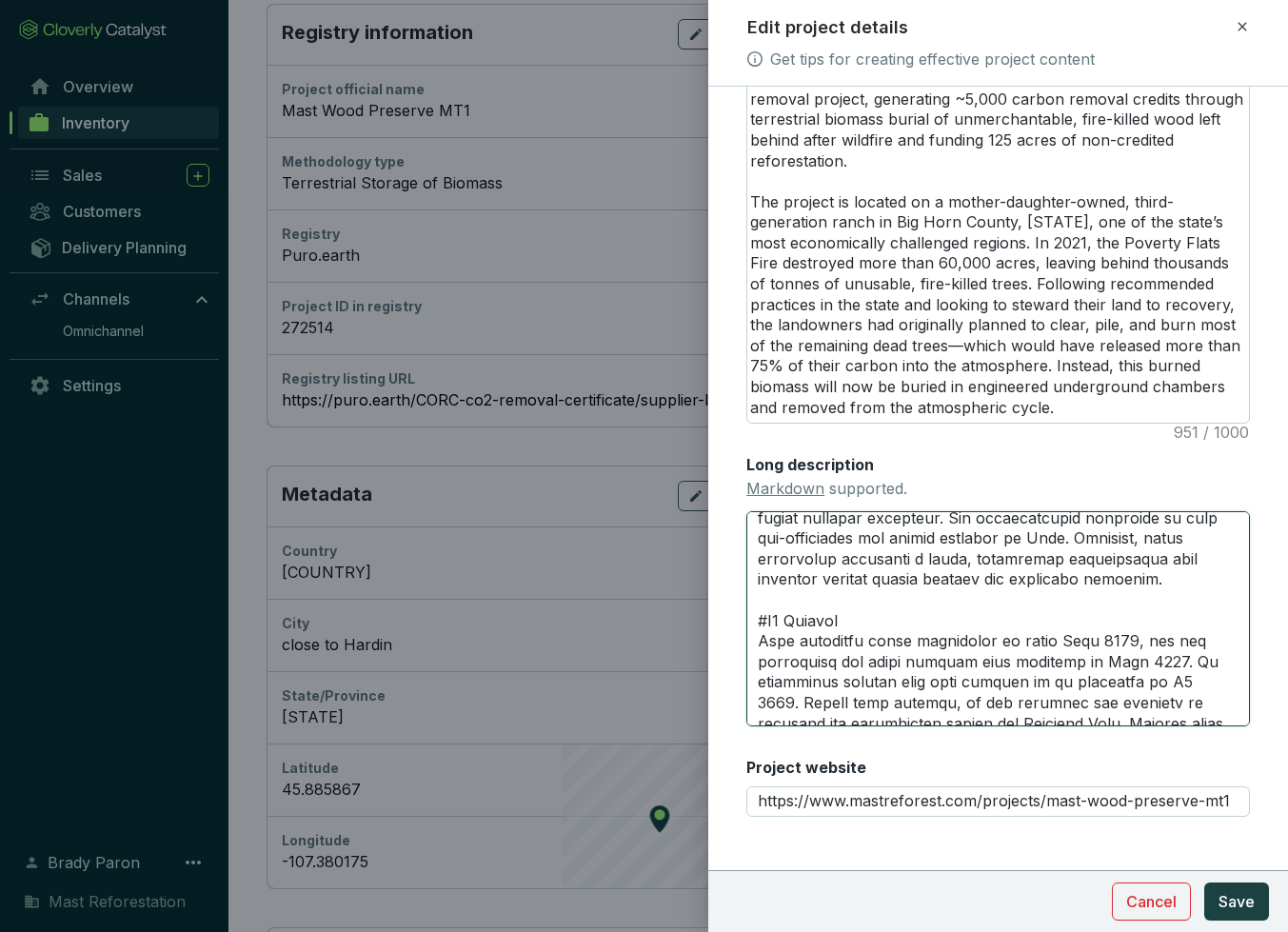 drag, startPoint x: 792, startPoint y: 602, endPoint x: 750, endPoint y: 603, distance: 42.011903 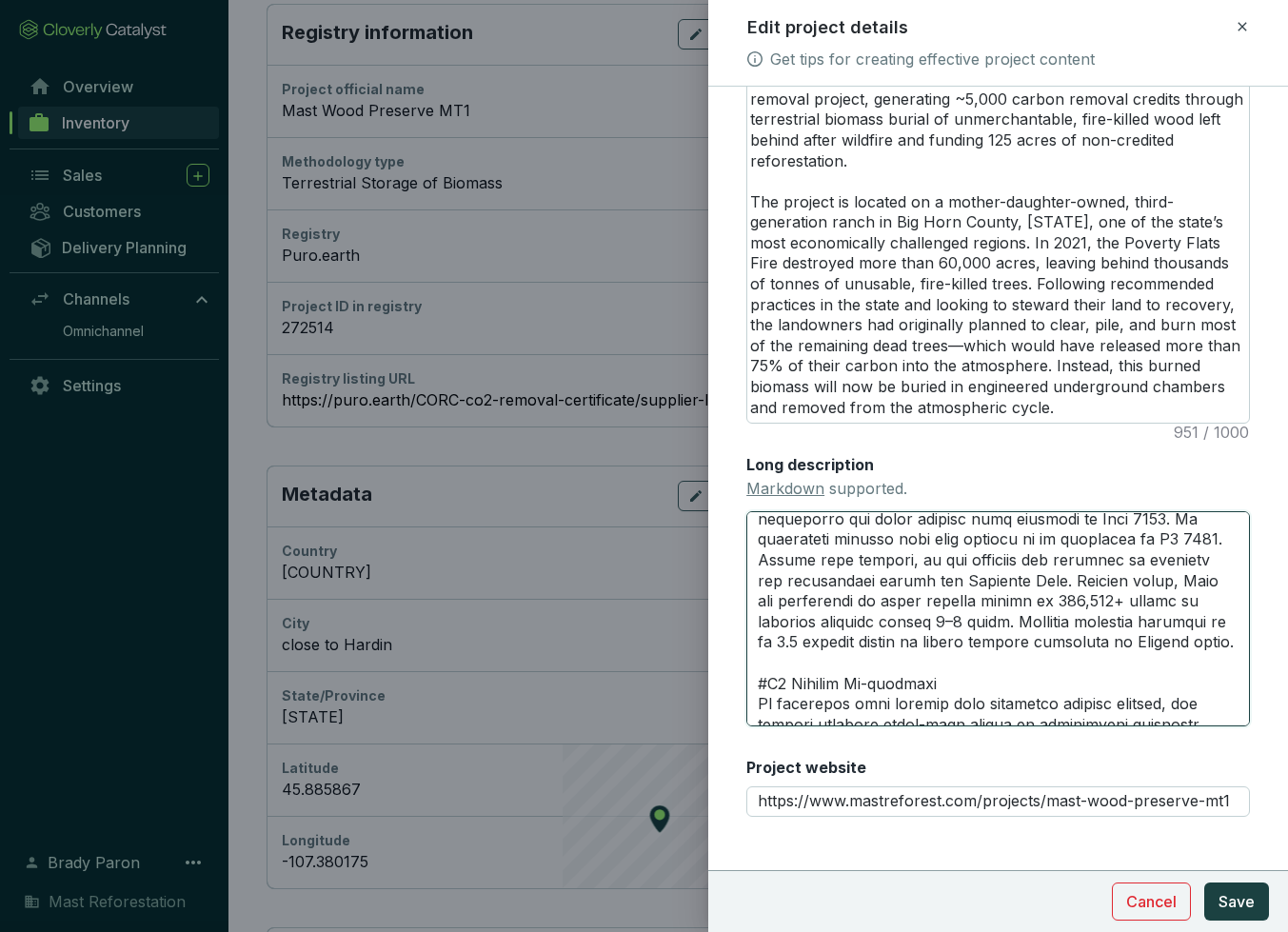 scroll, scrollTop: 1075, scrollLeft: 0, axis: vertical 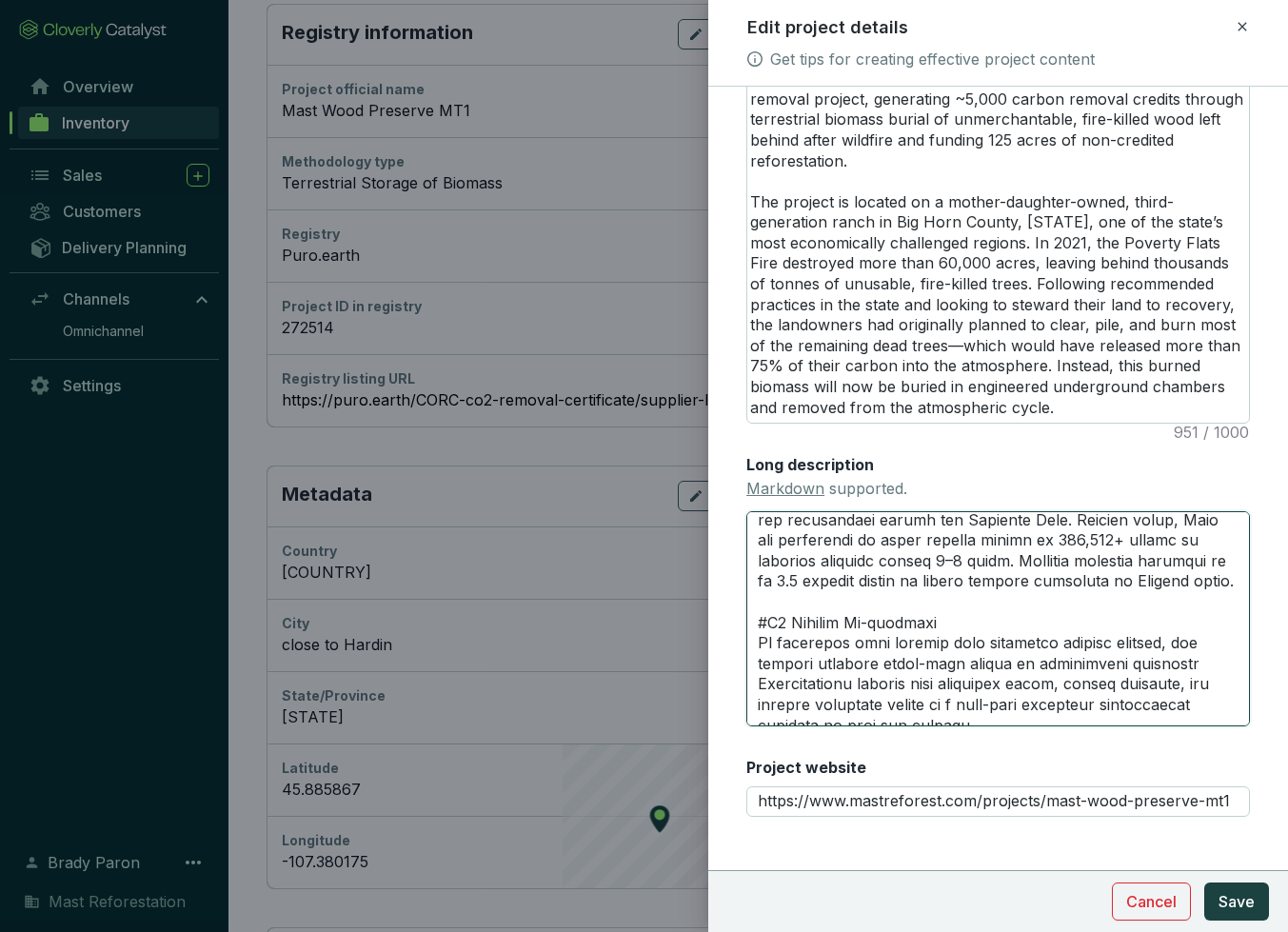 drag, startPoint x: 788, startPoint y: 604, endPoint x: 751, endPoint y: 605, distance: 37.013511 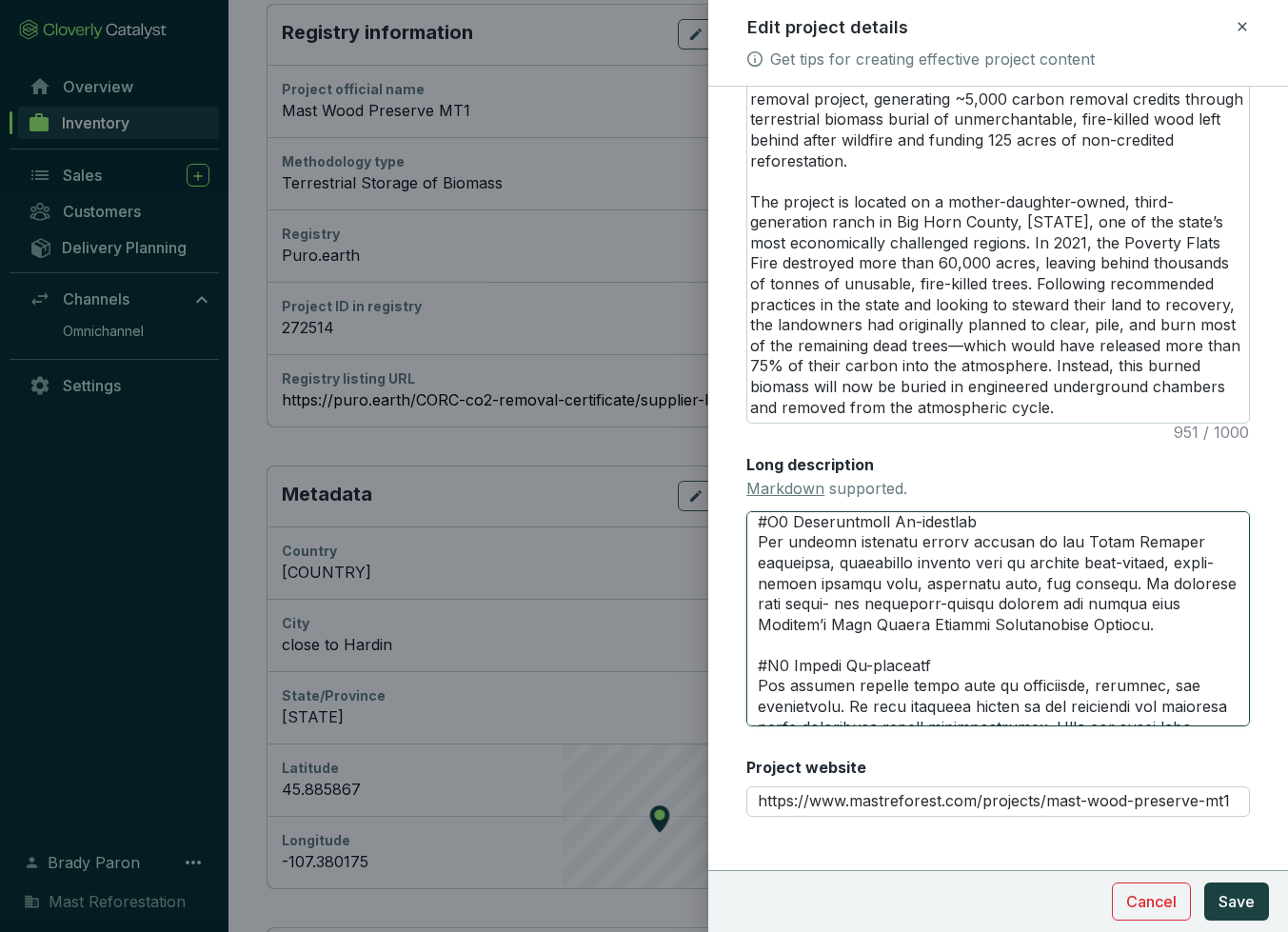 scroll, scrollTop: 1327, scrollLeft: 0, axis: vertical 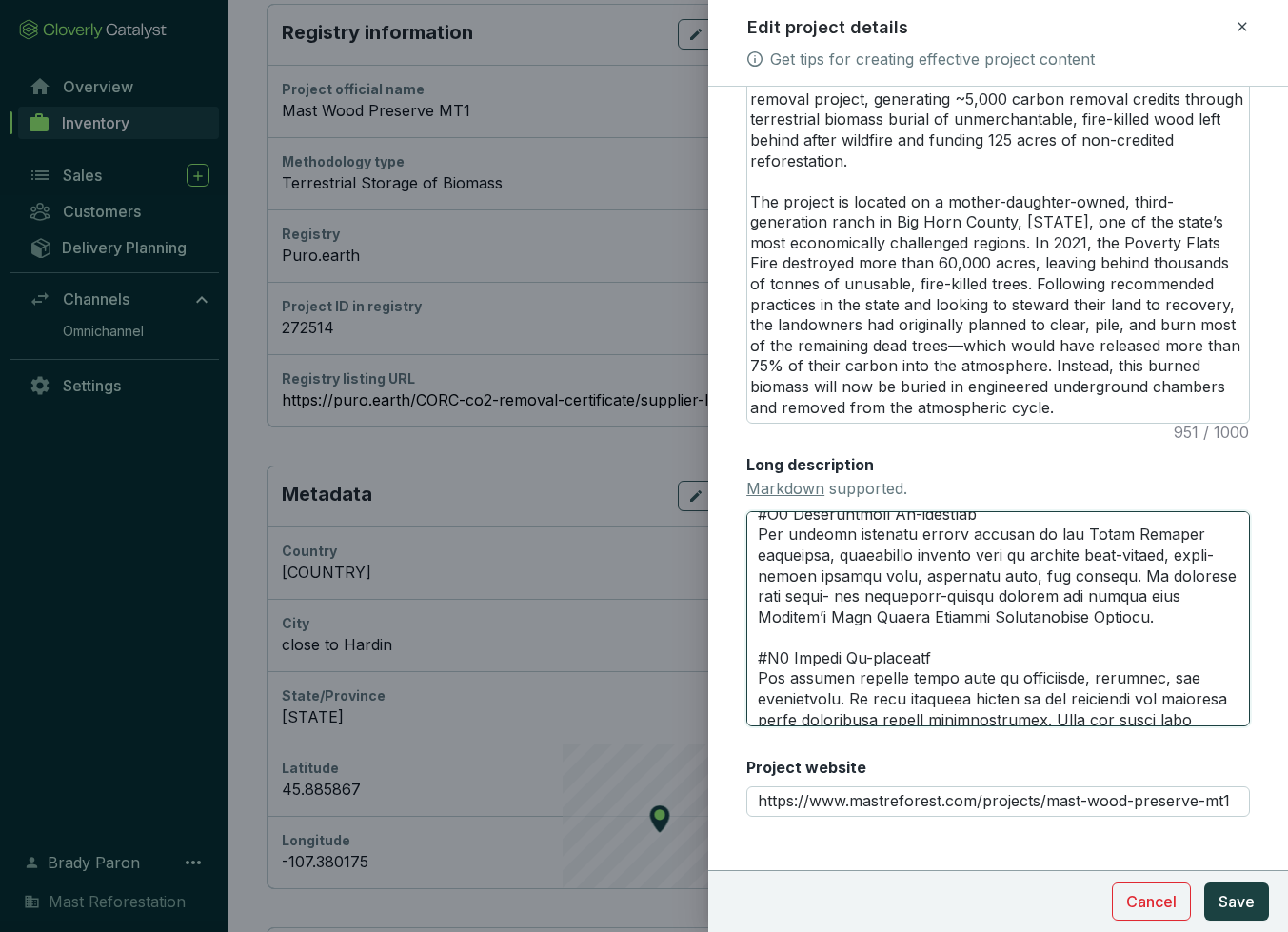 drag, startPoint x: 791, startPoint y: 633, endPoint x: 743, endPoint y: 632, distance: 48.010416 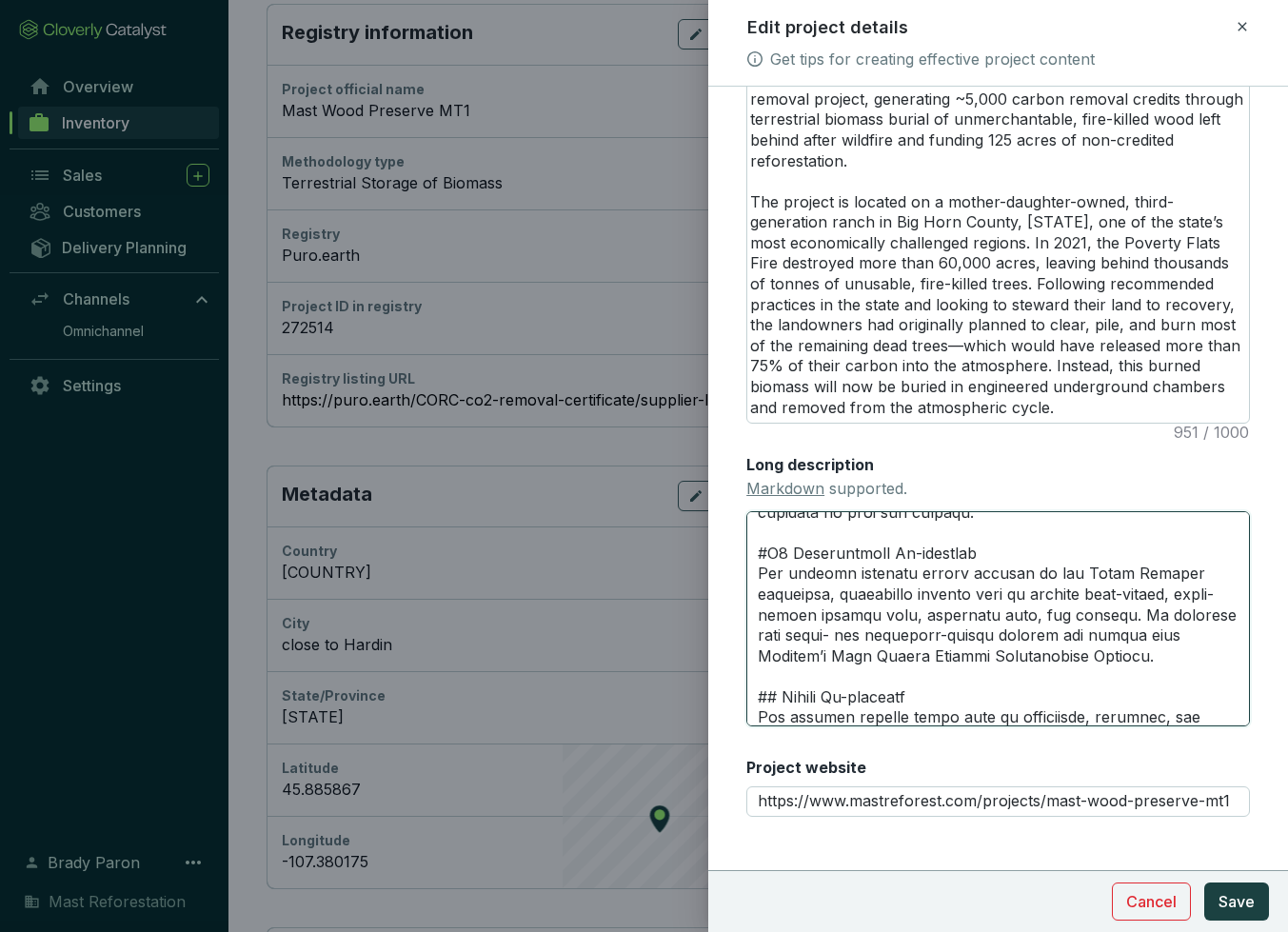scroll, scrollTop: 1284, scrollLeft: 0, axis: vertical 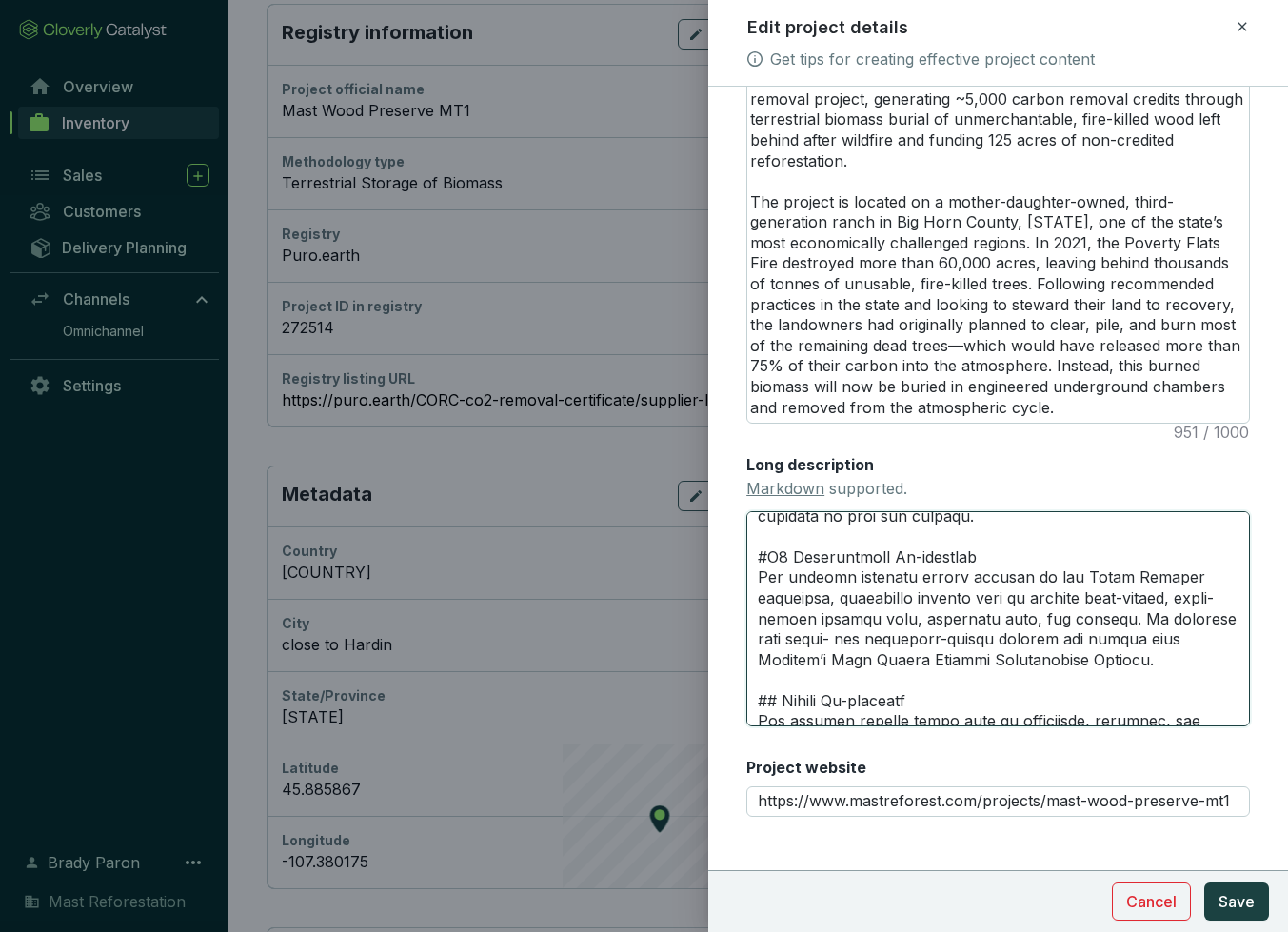 drag, startPoint x: 787, startPoint y: 531, endPoint x: 752, endPoint y: 538, distance: 35.69314 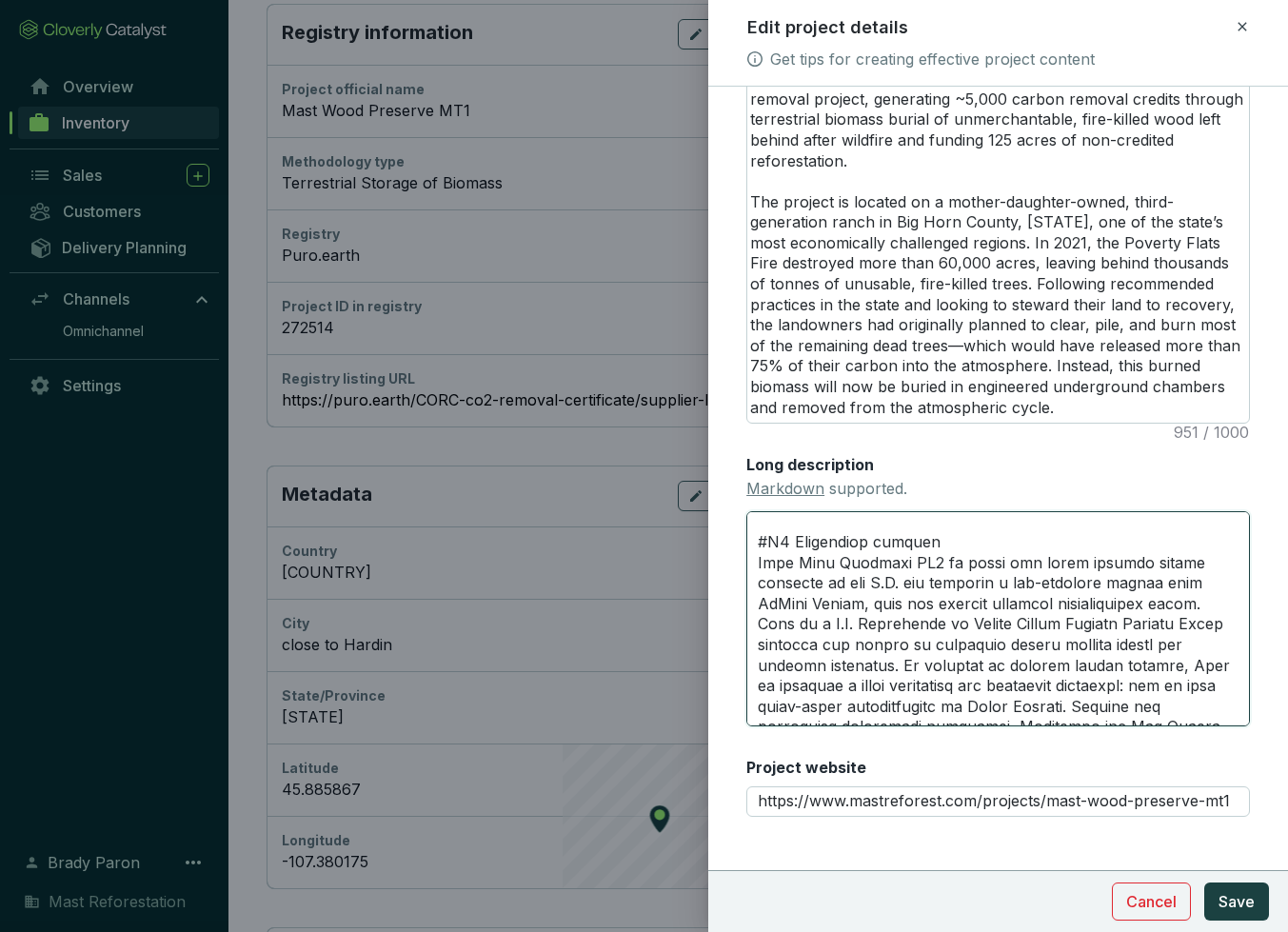 scroll, scrollTop: 1542, scrollLeft: 0, axis: vertical 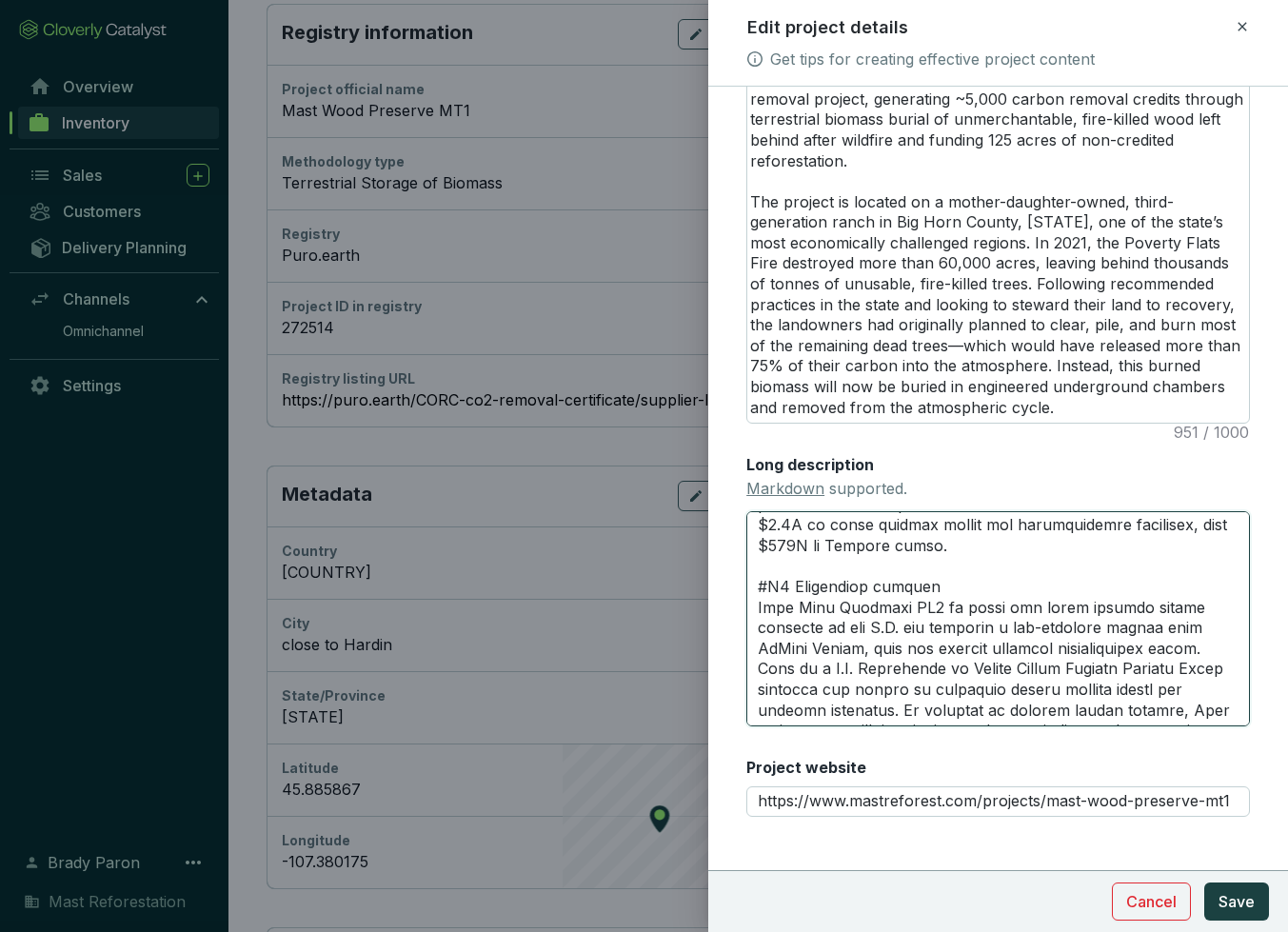 drag, startPoint x: 791, startPoint y: 563, endPoint x: 763, endPoint y: 567, distance: 28.284271 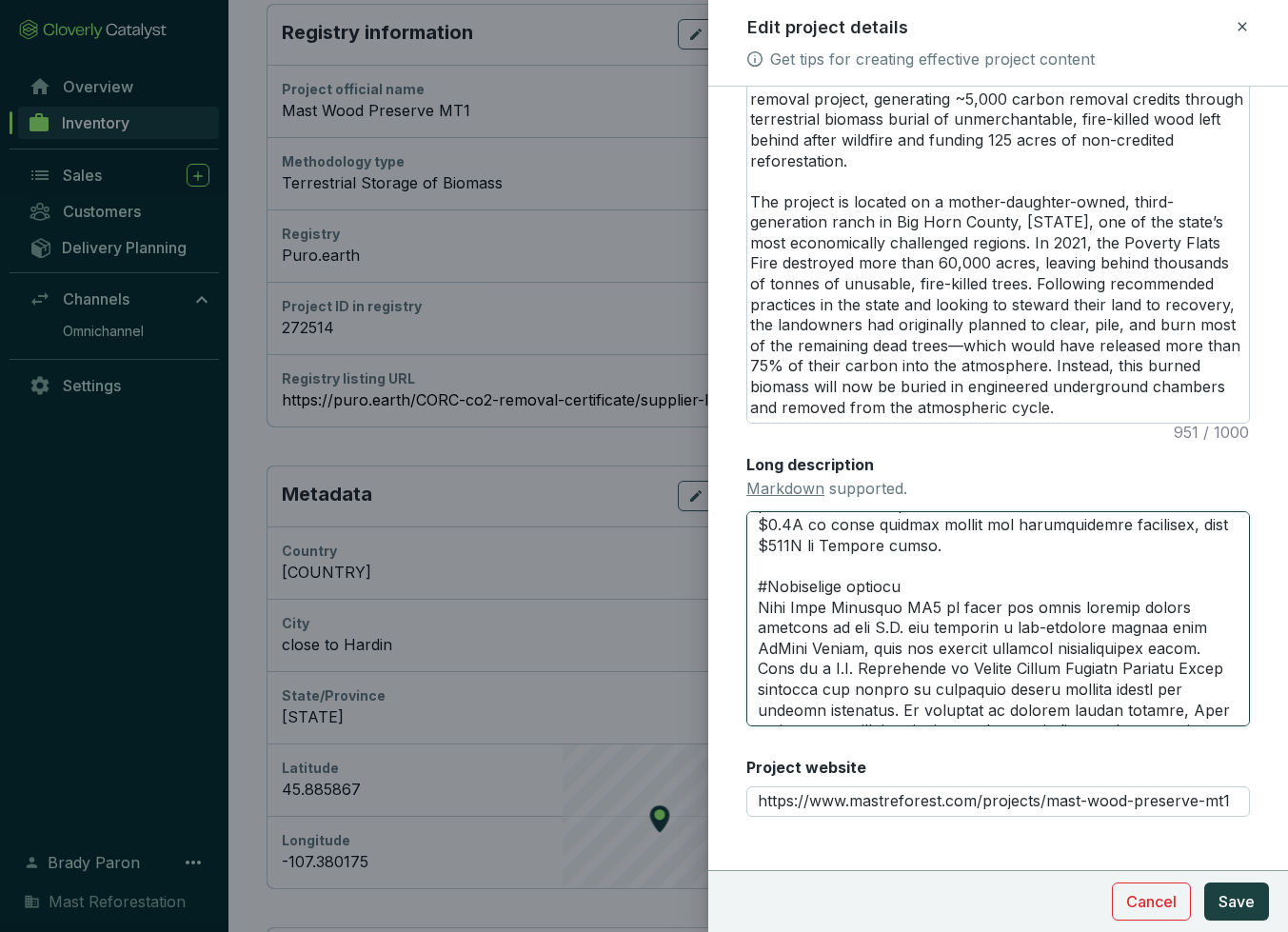 paste on "##" 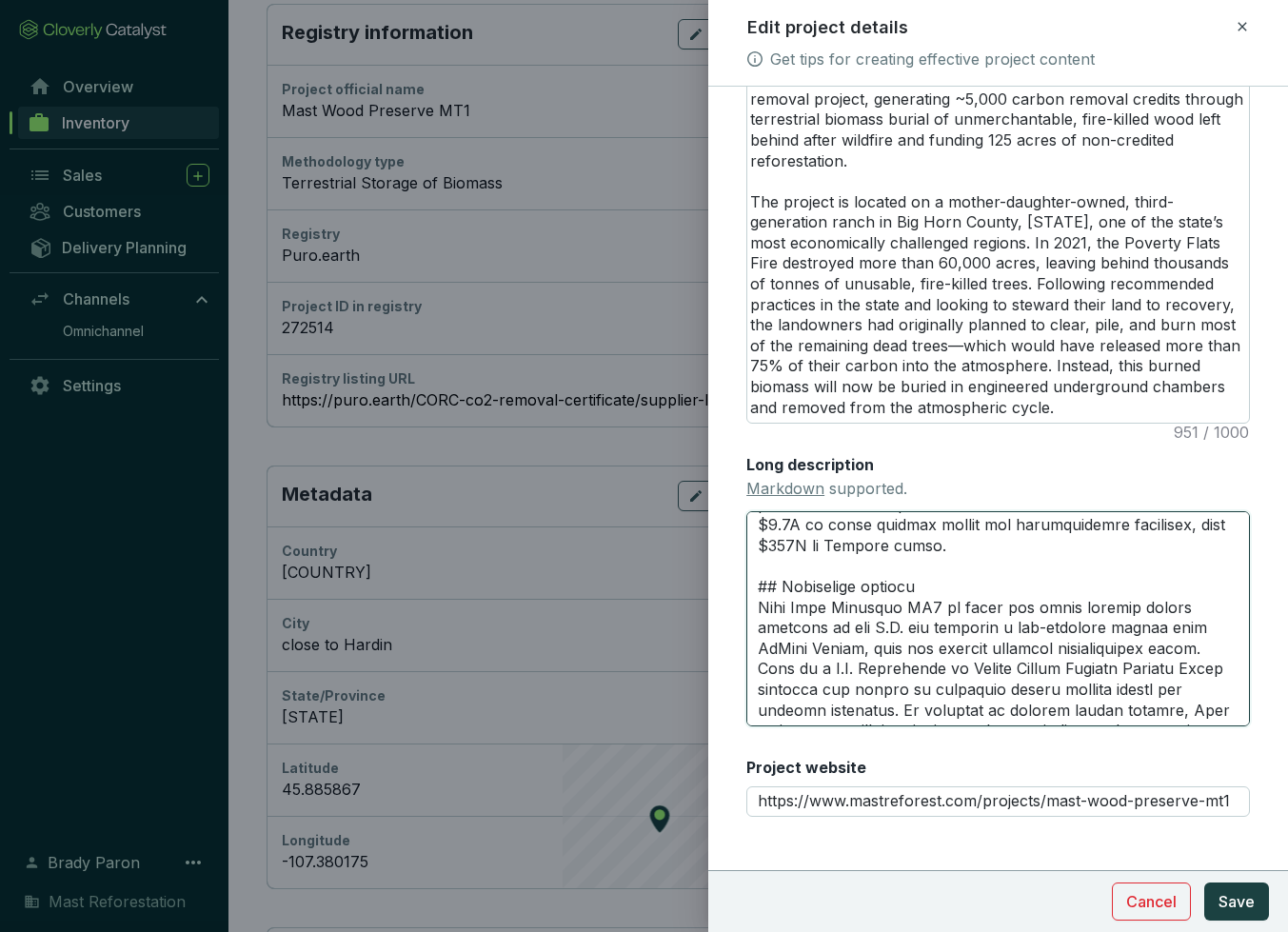 scroll, scrollTop: 1644, scrollLeft: 0, axis: vertical 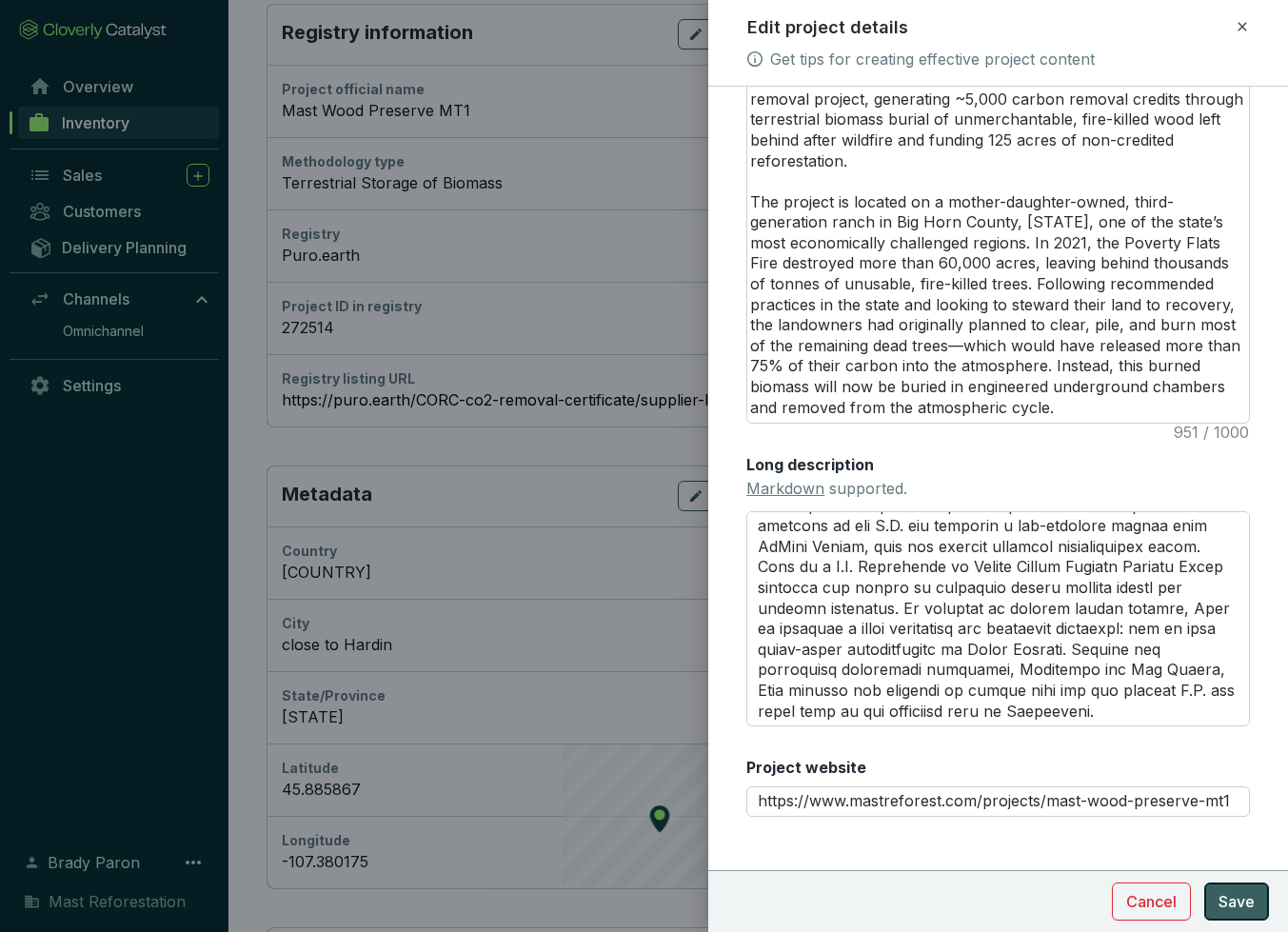 click on "Save" at bounding box center [1237, 902] 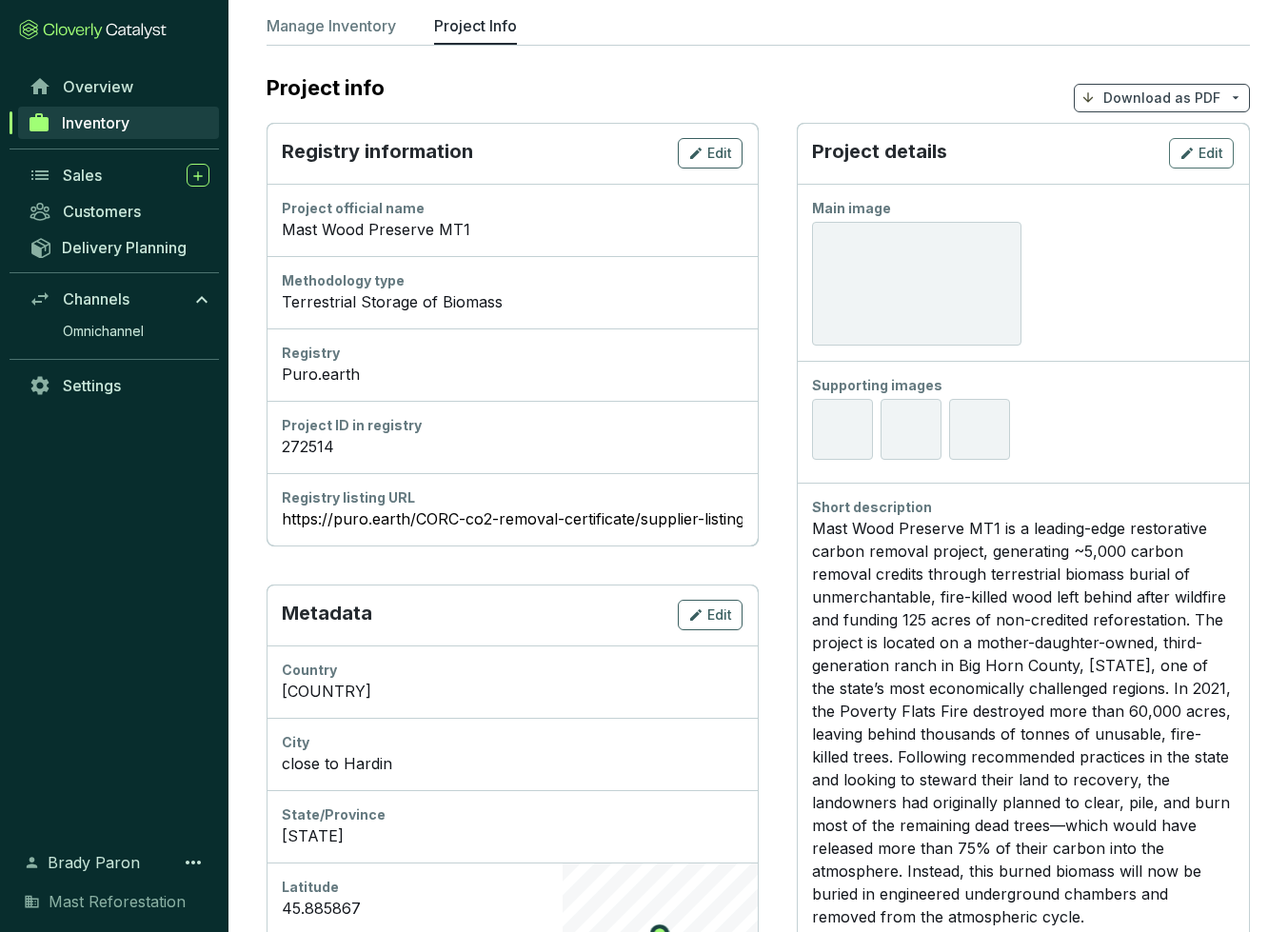 scroll, scrollTop: 0, scrollLeft: 0, axis: both 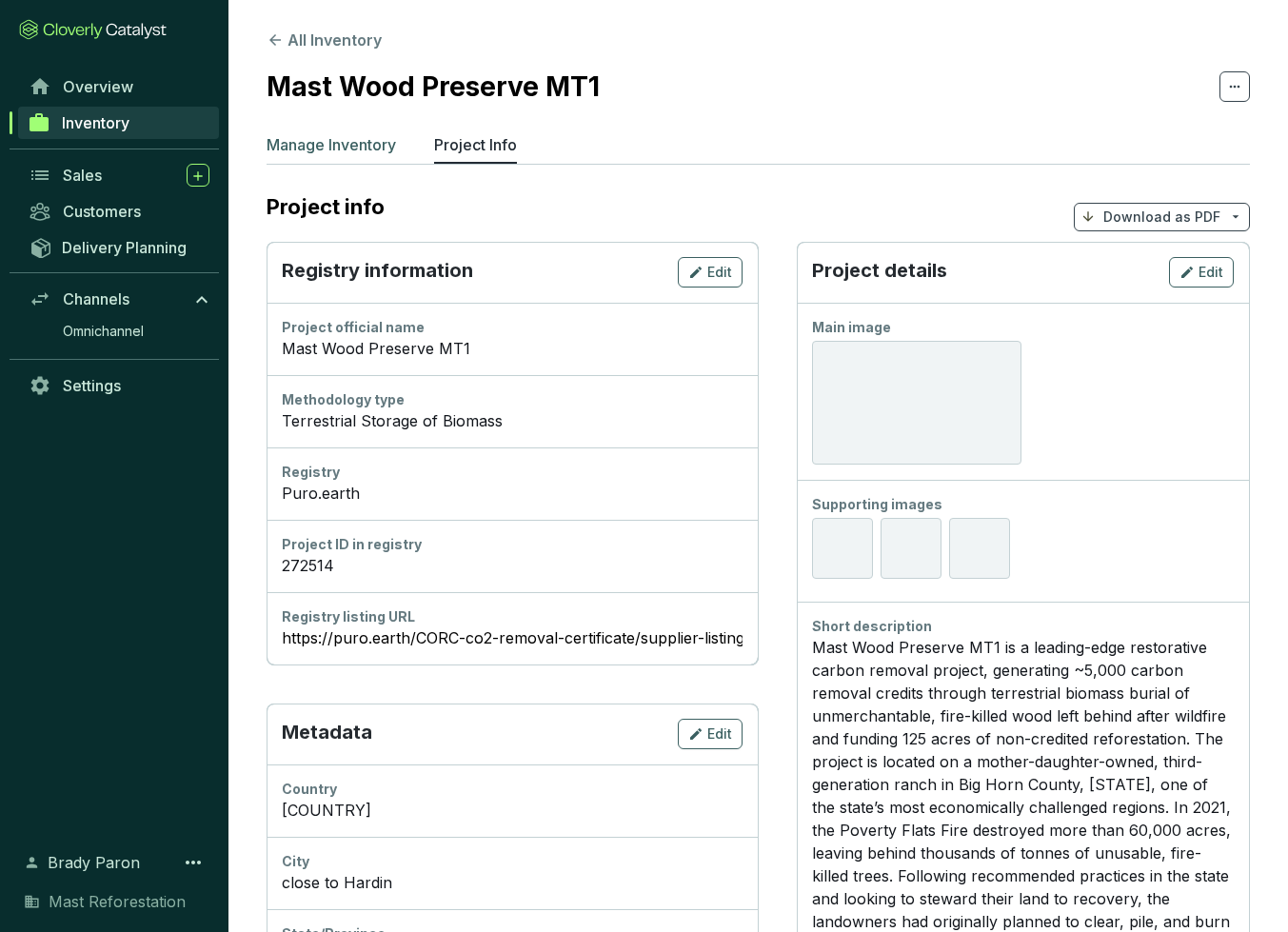 click on "Manage Inventory" at bounding box center (331, 145) 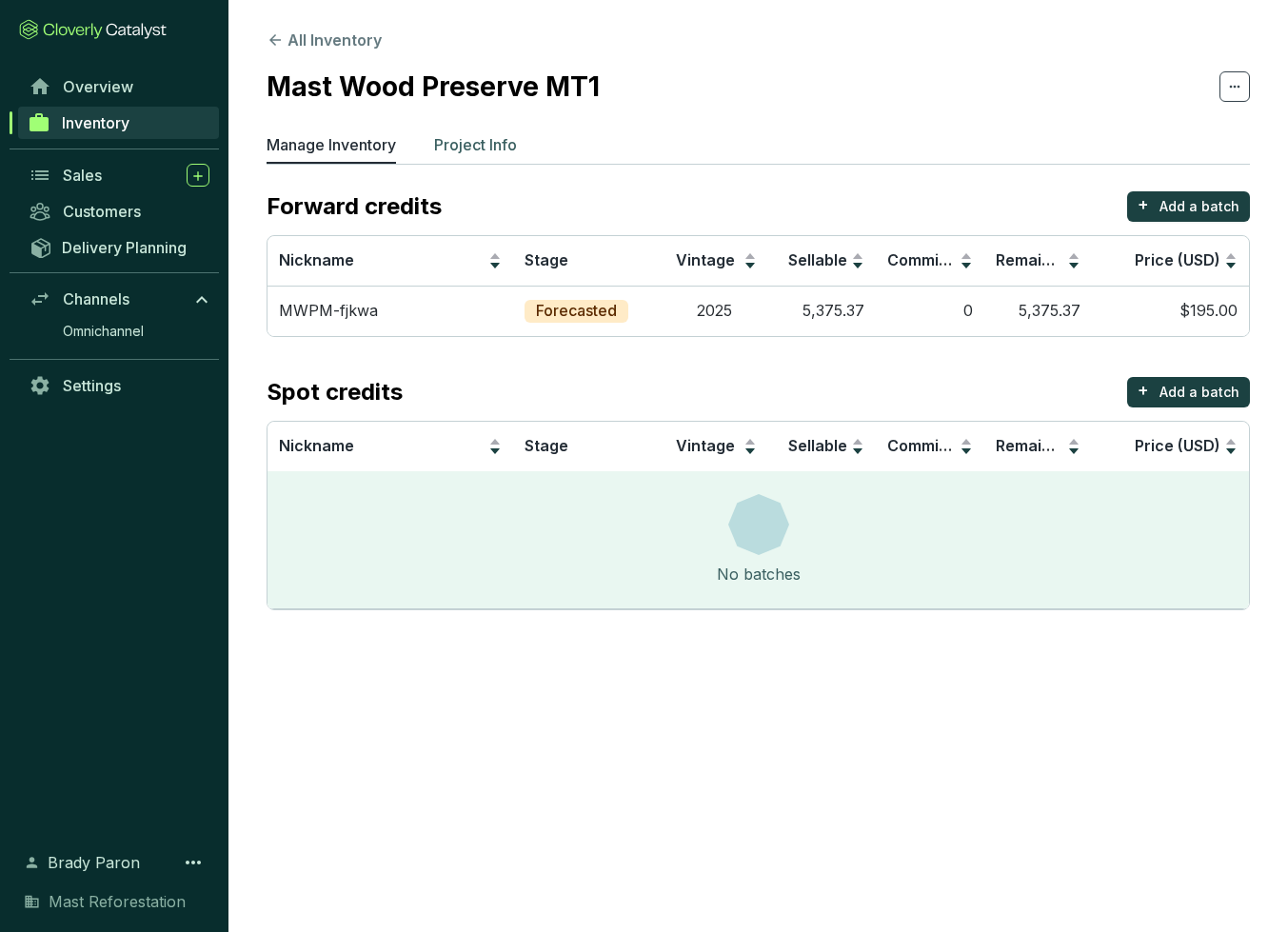 click on "Manage Inventory Project Info" at bounding box center (758, 149) 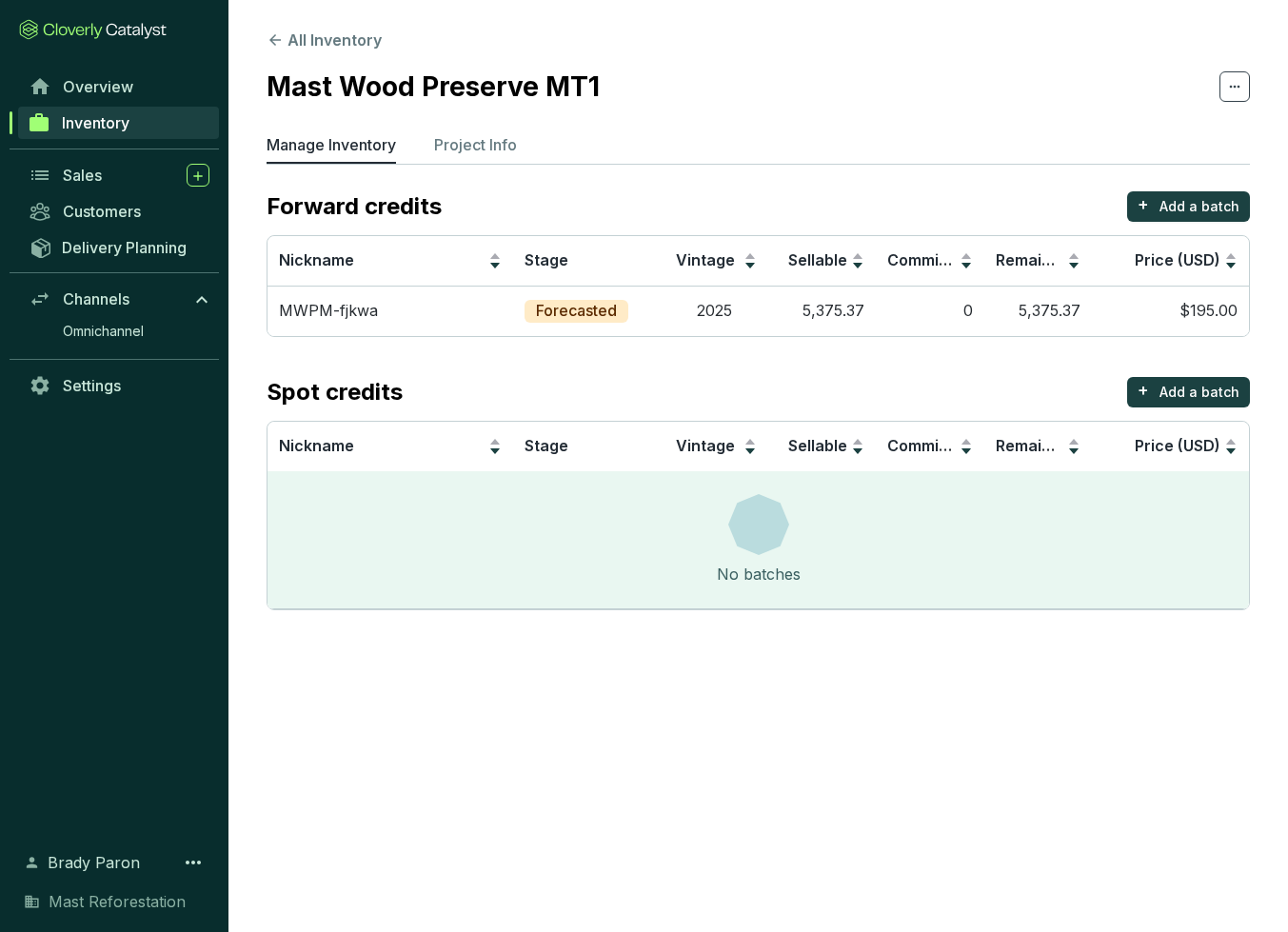click on "Manage Inventory Project Info" at bounding box center (758, 149) 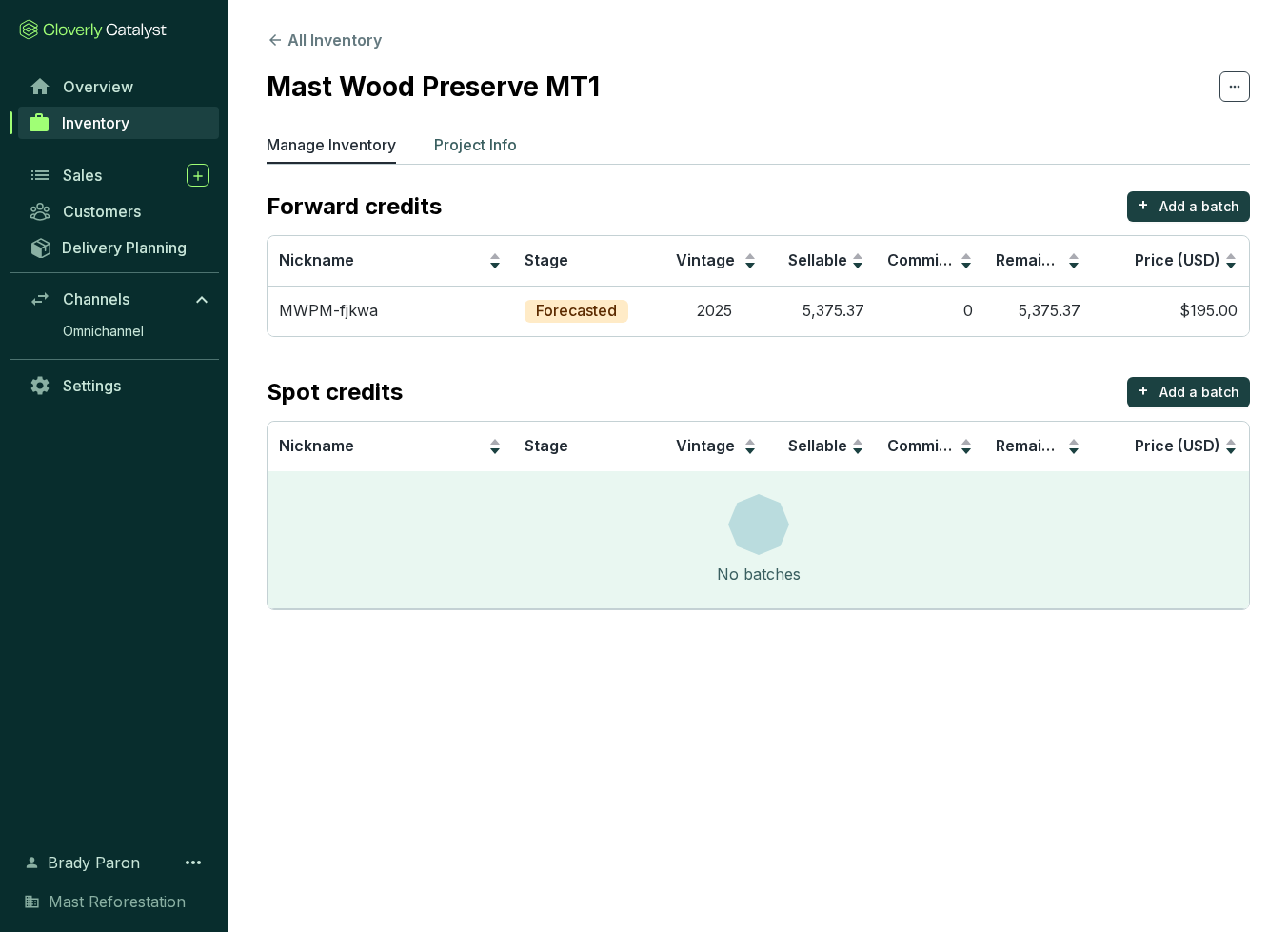 click on "Project Info" at bounding box center (475, 149) 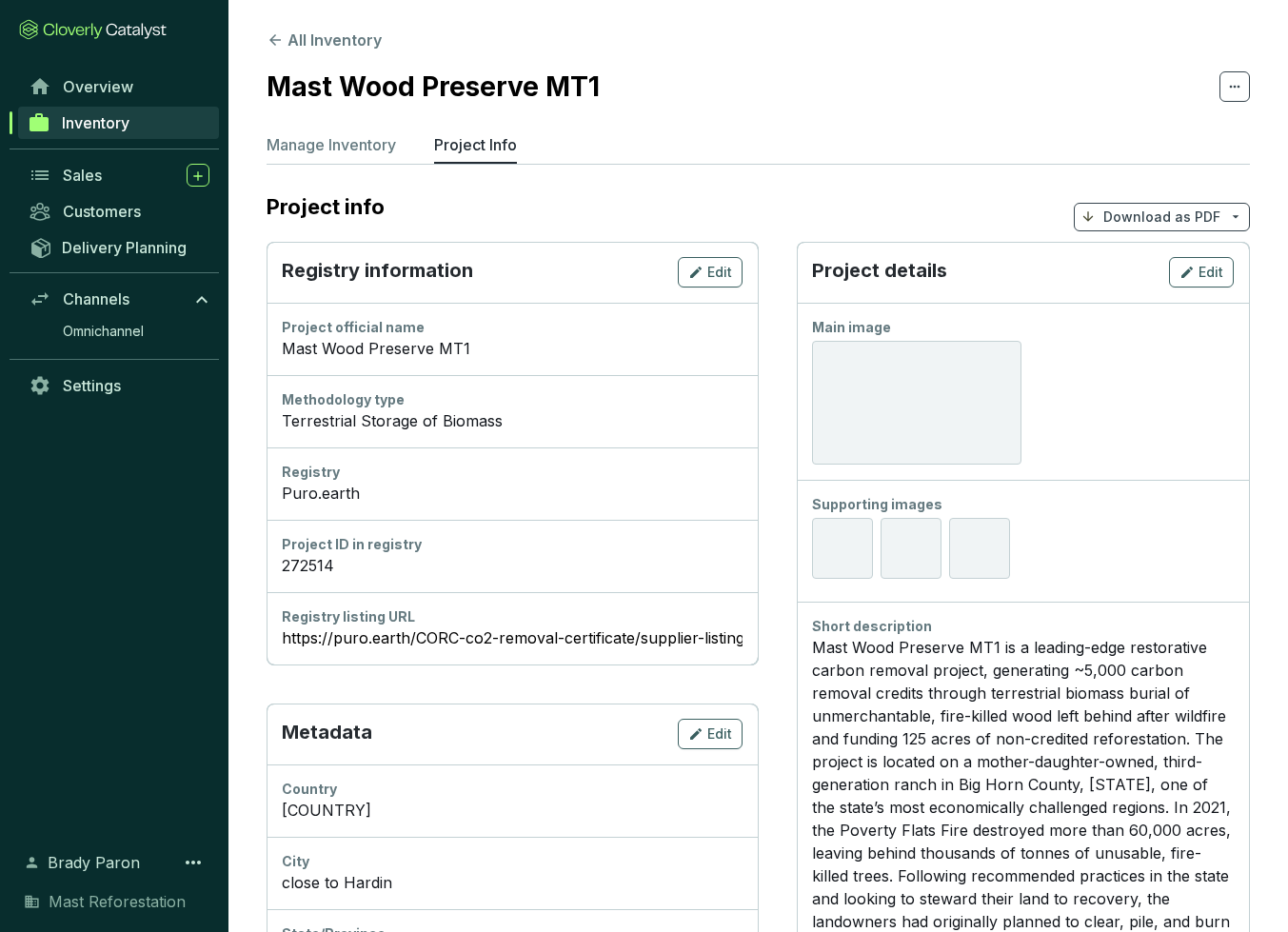click on "Download as PDF" at bounding box center [1161, 217] 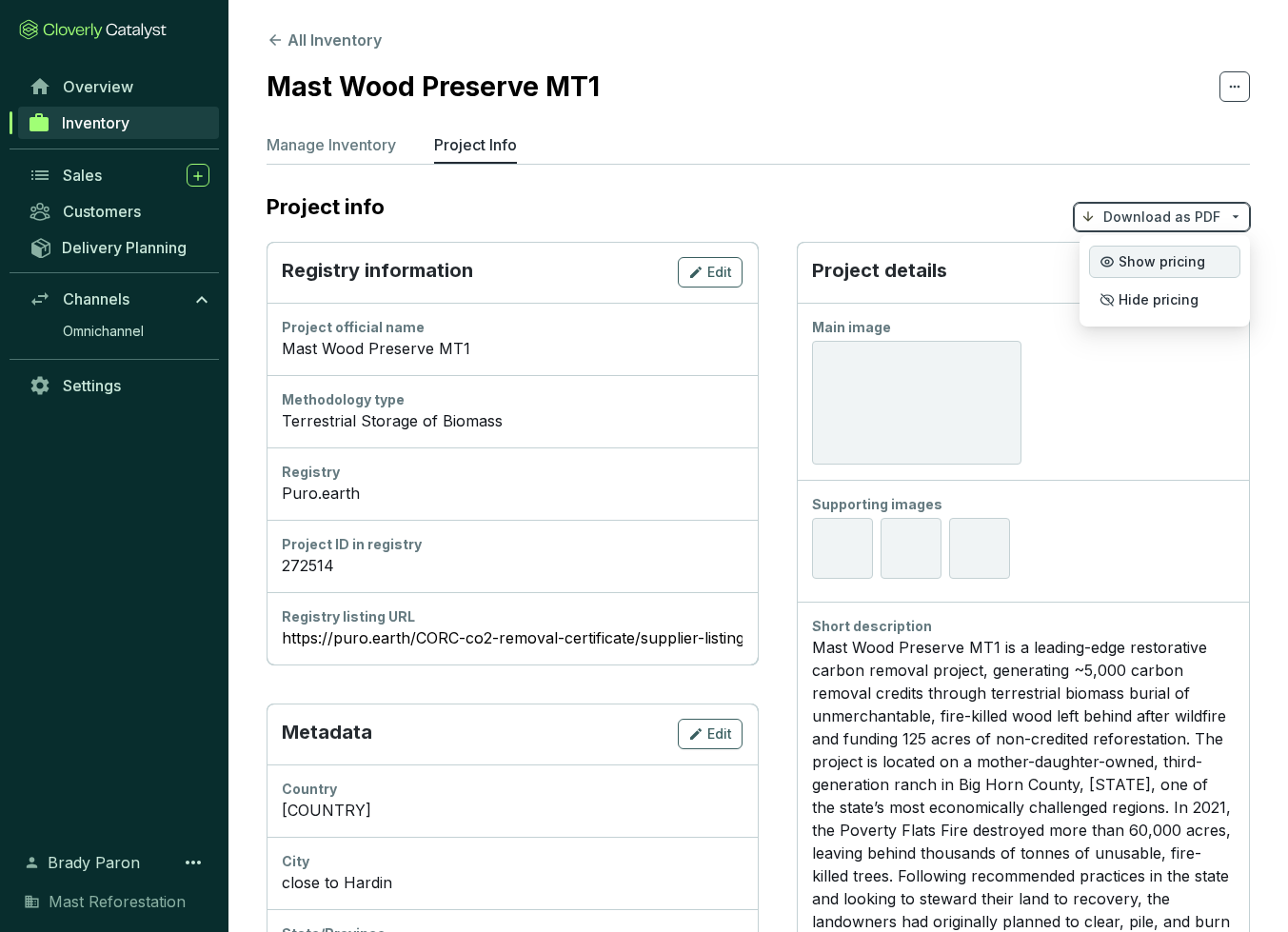 click on "Show pricing" at bounding box center [1164, 262] 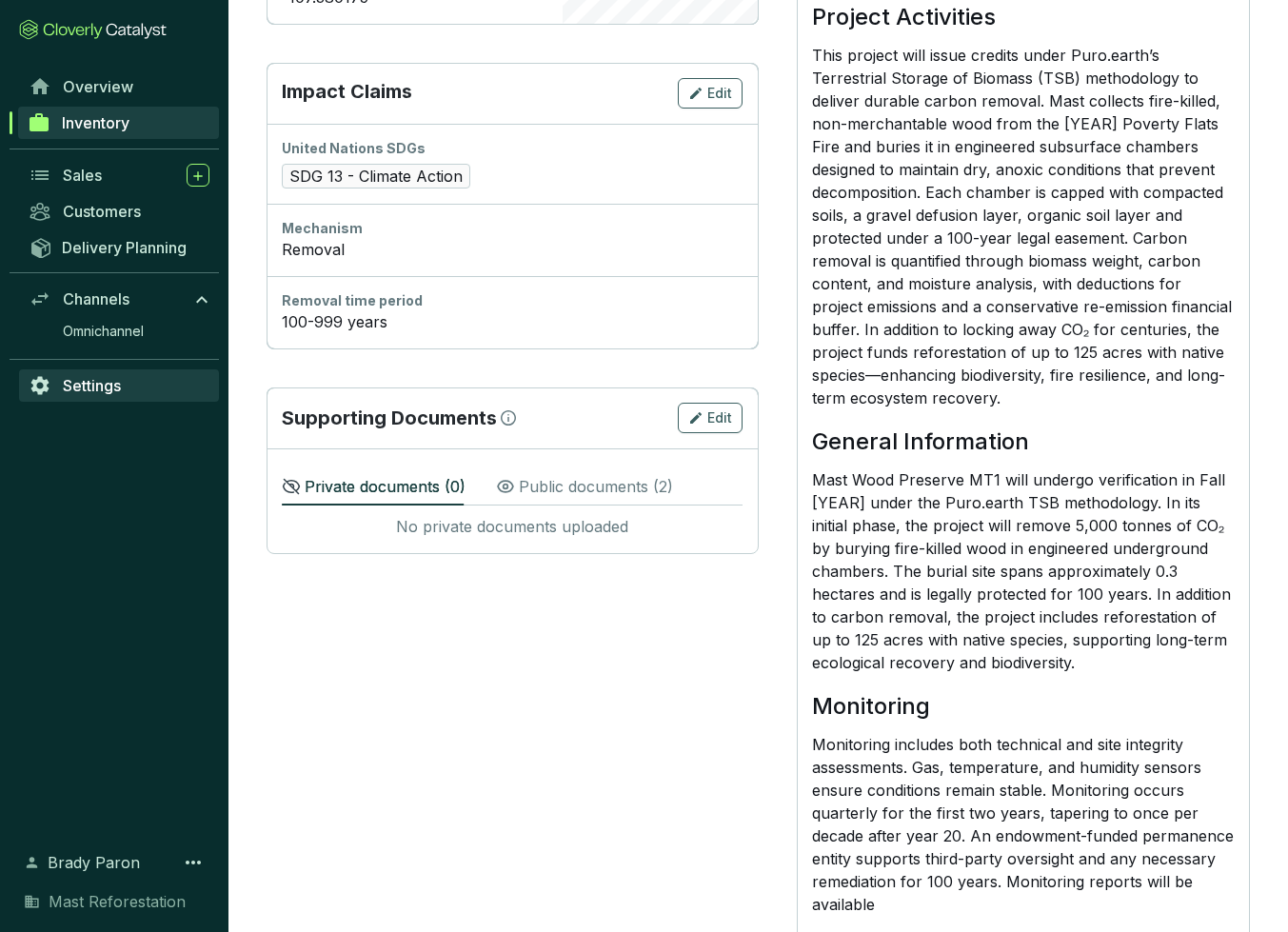 scroll, scrollTop: 0, scrollLeft: 0, axis: both 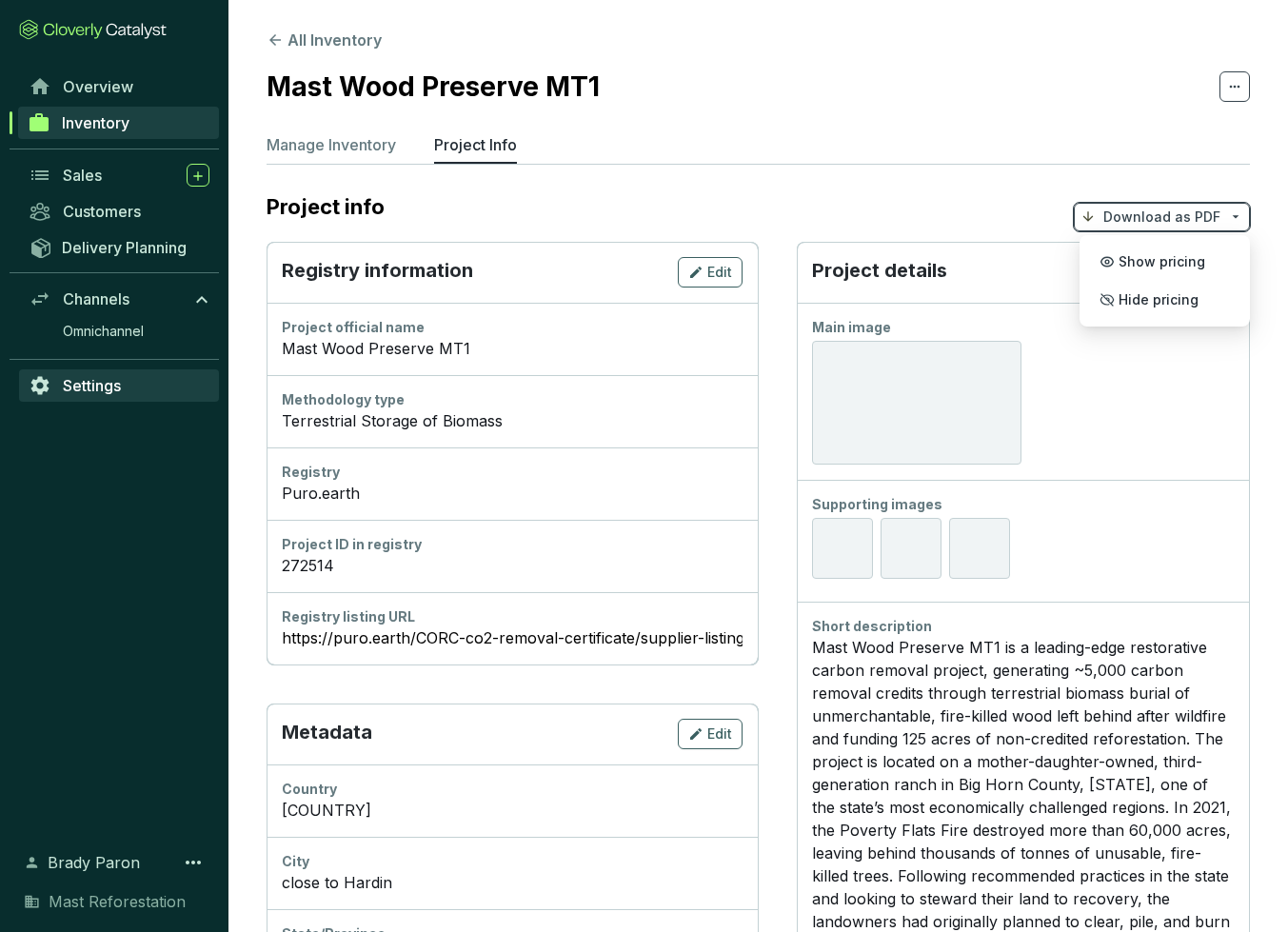 click at bounding box center (917, 403) 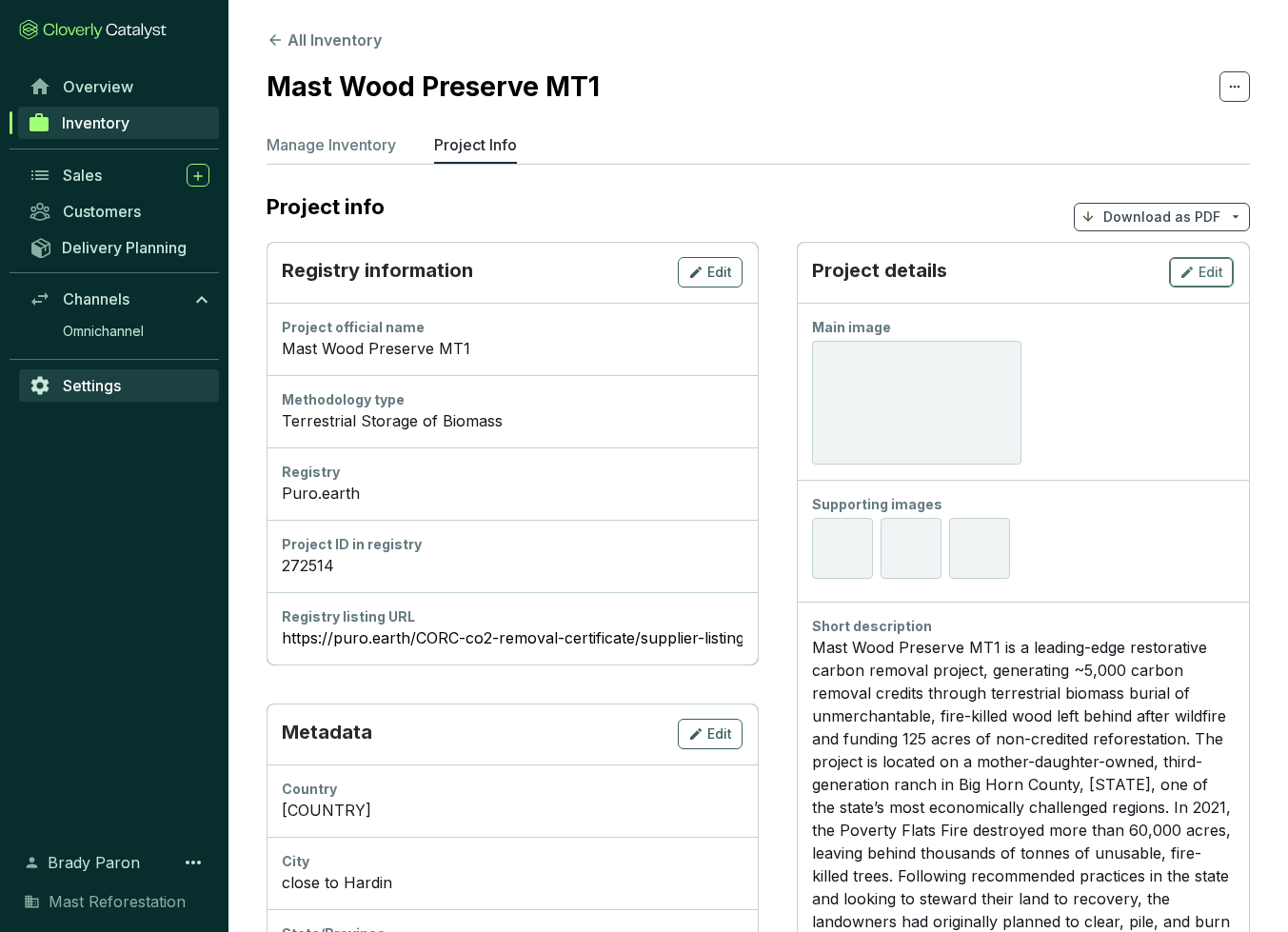 click on "Edit" at bounding box center [1201, 272] 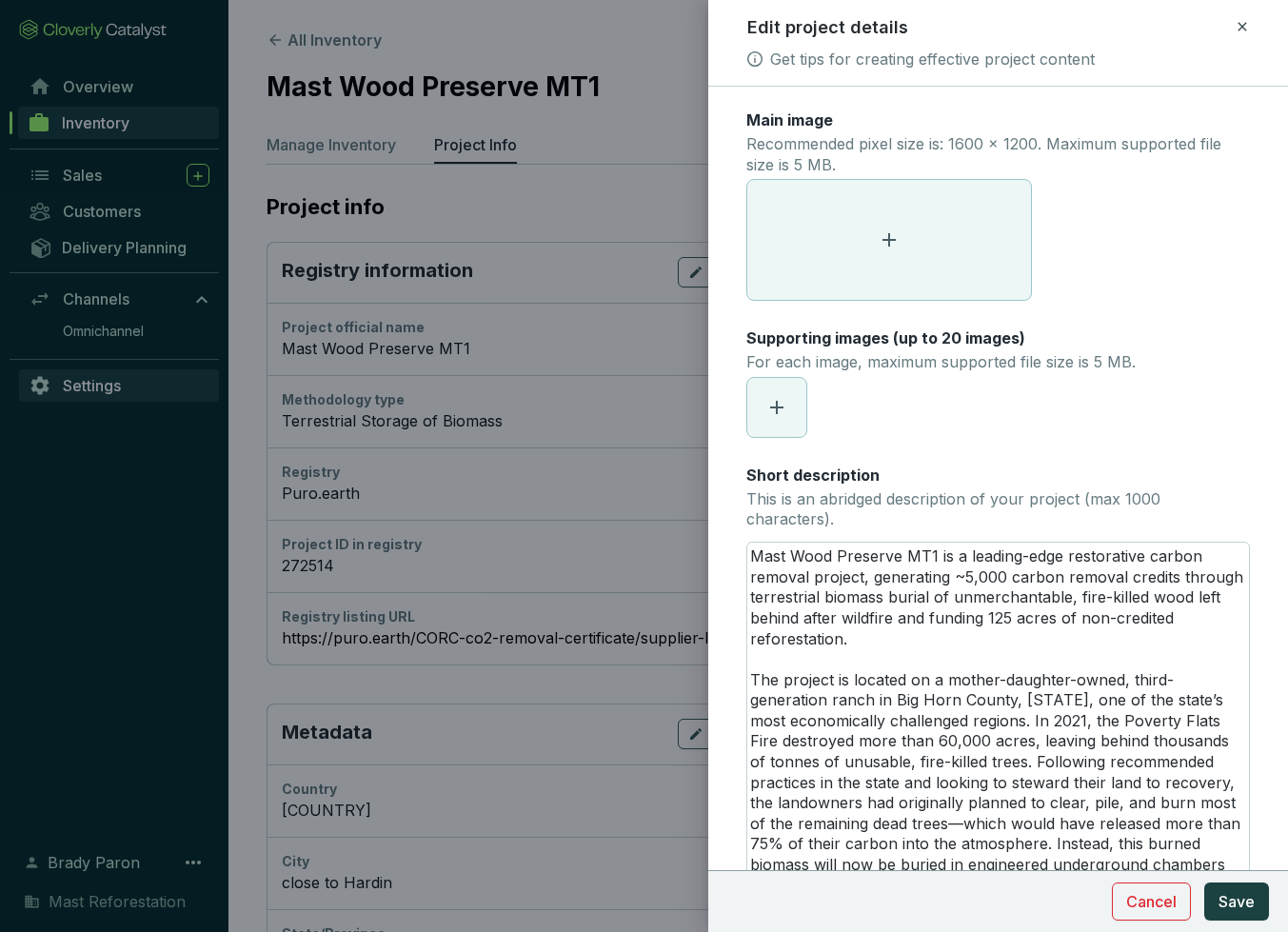 click 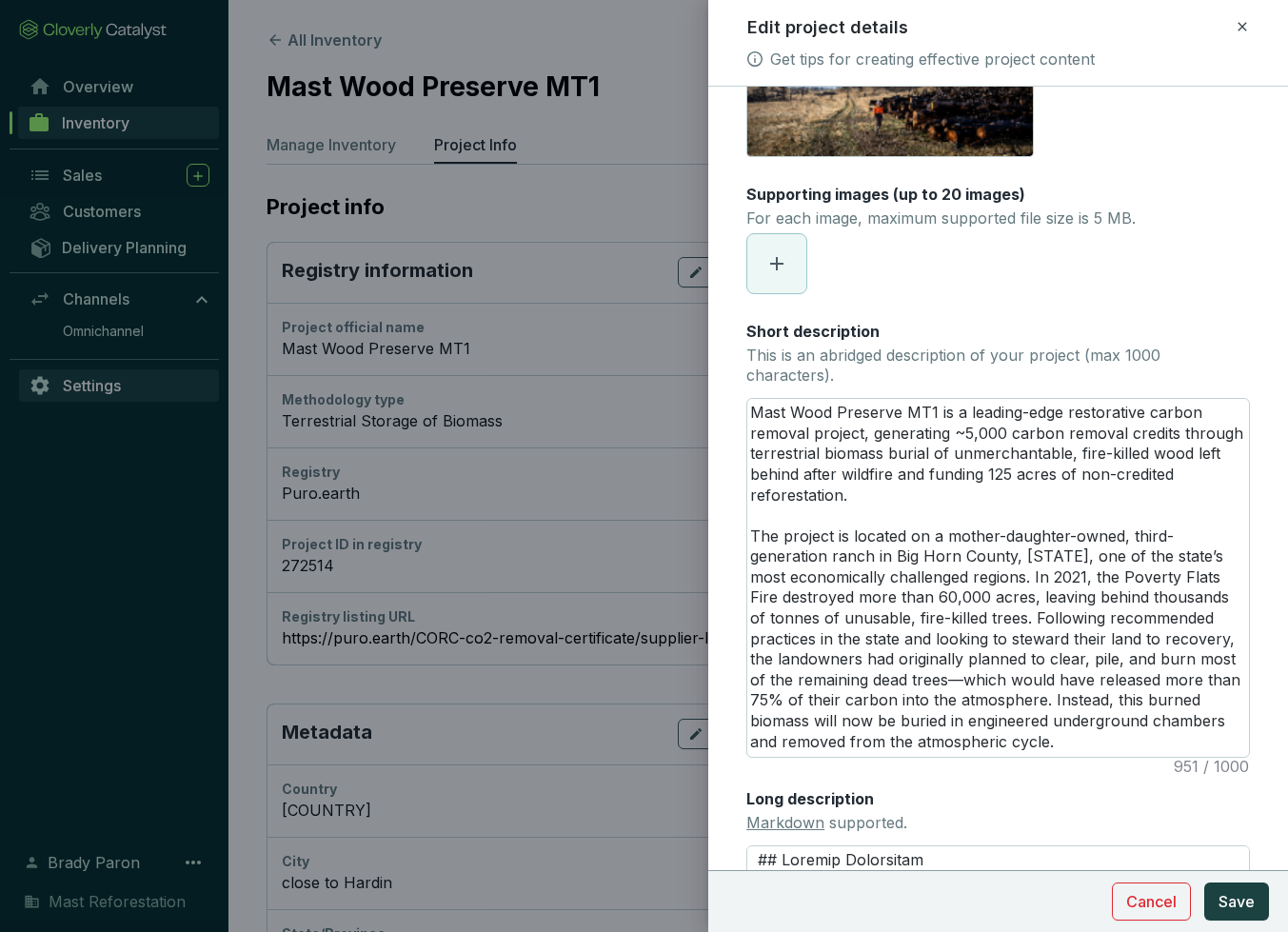 scroll, scrollTop: 199, scrollLeft: 0, axis: vertical 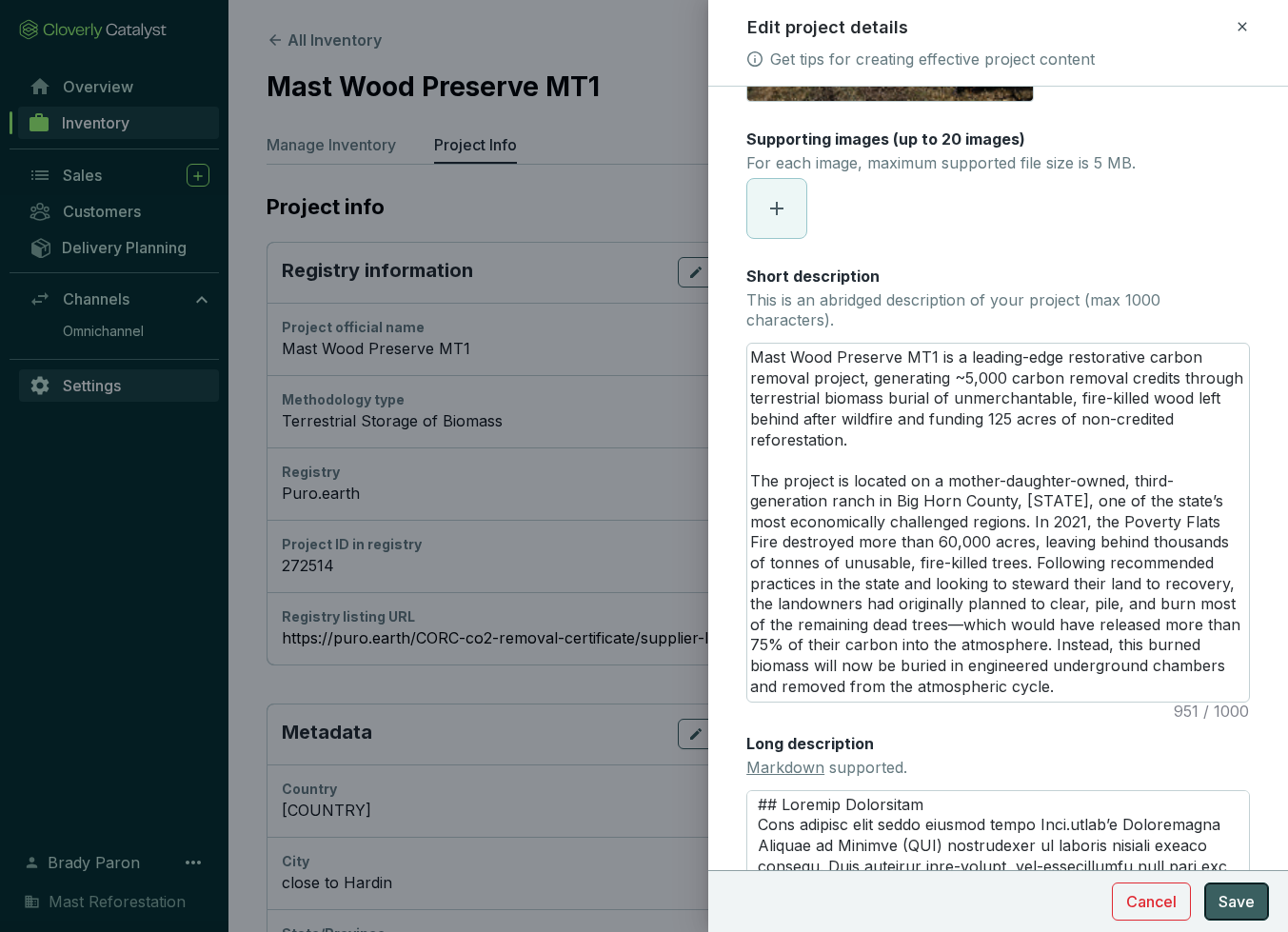 click on "Save" at bounding box center [1237, 902] 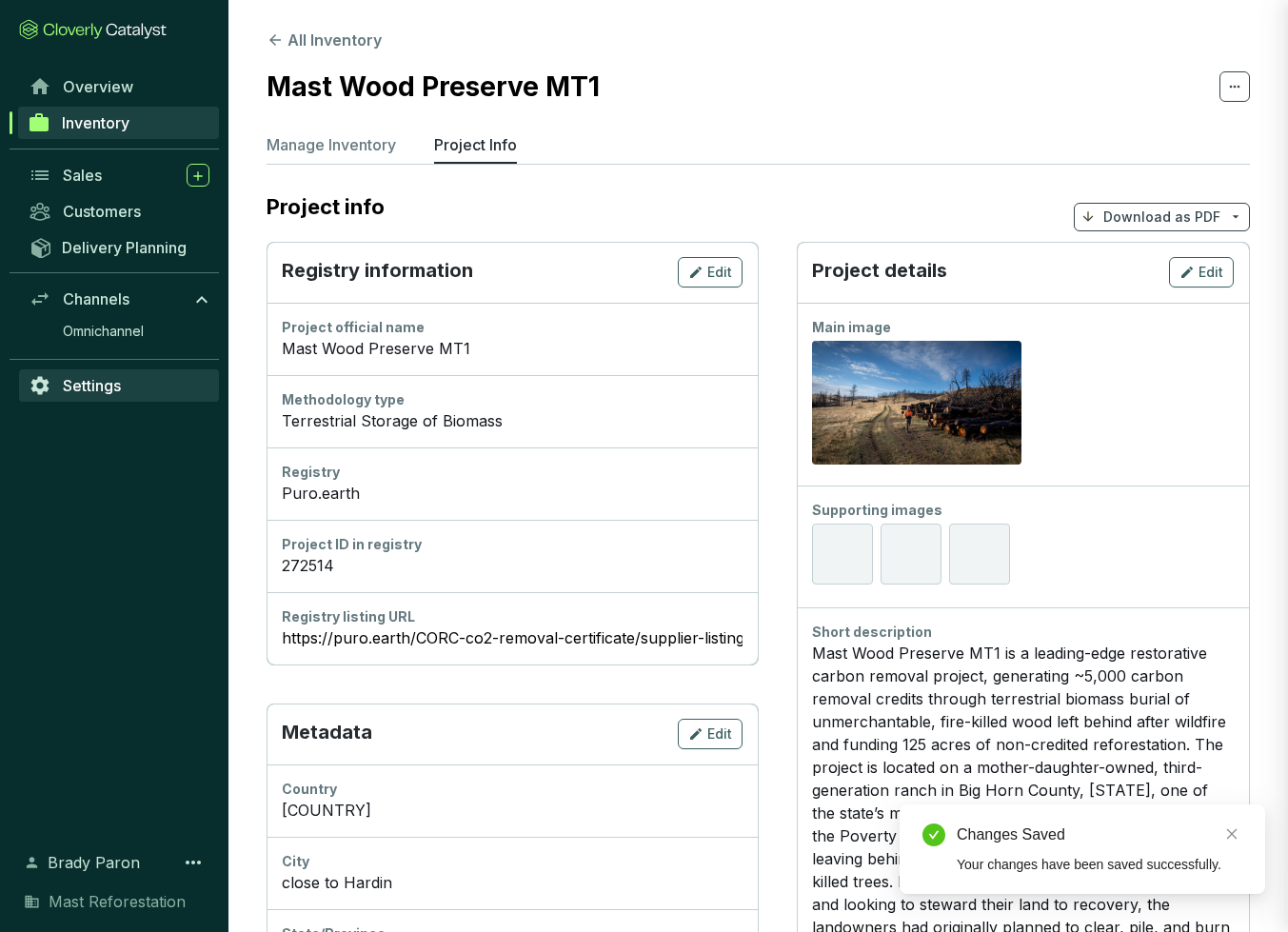 scroll, scrollTop: 321, scrollLeft: 0, axis: vertical 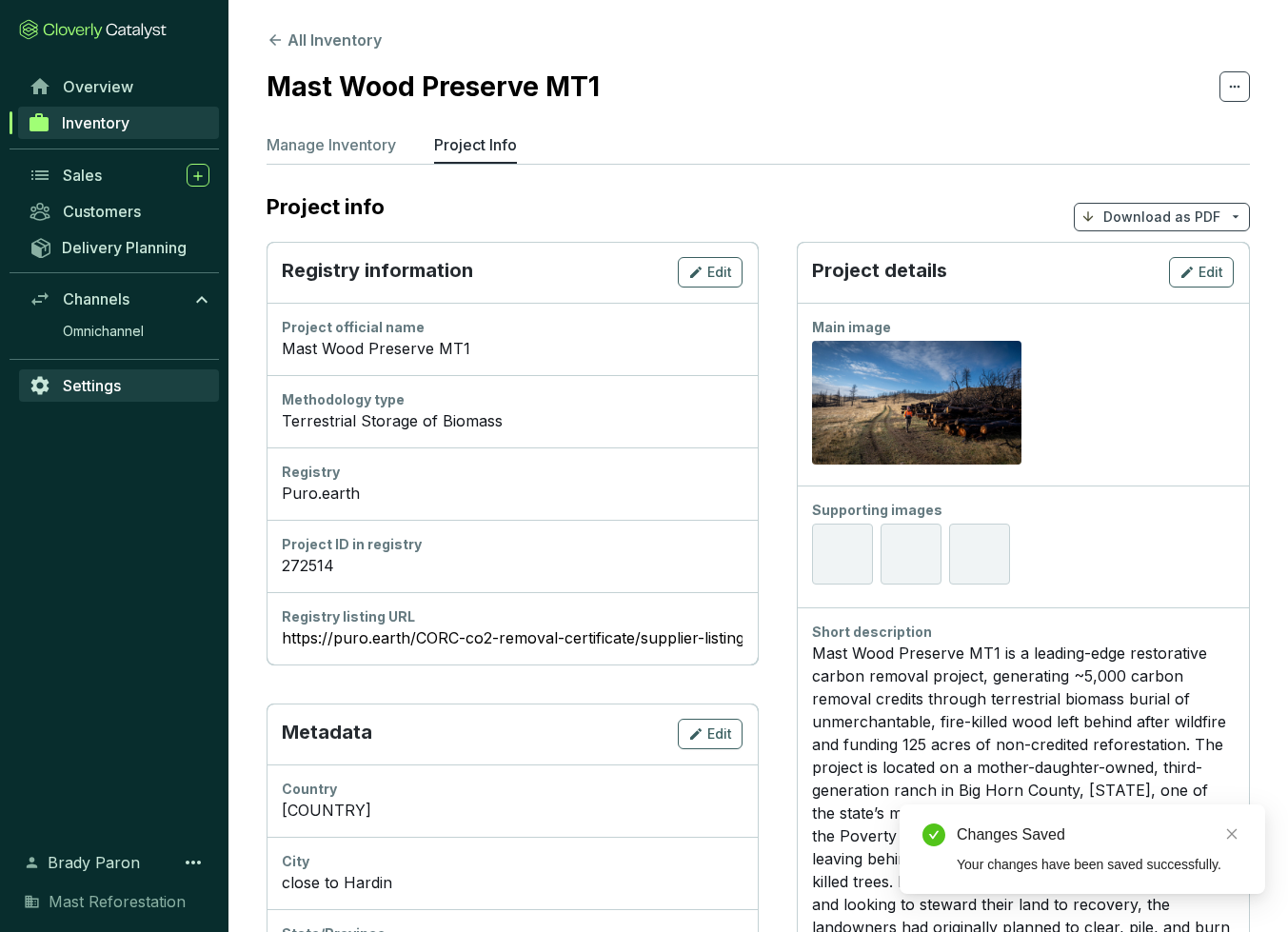 click on "Download as PDF" at bounding box center (1161, 217) 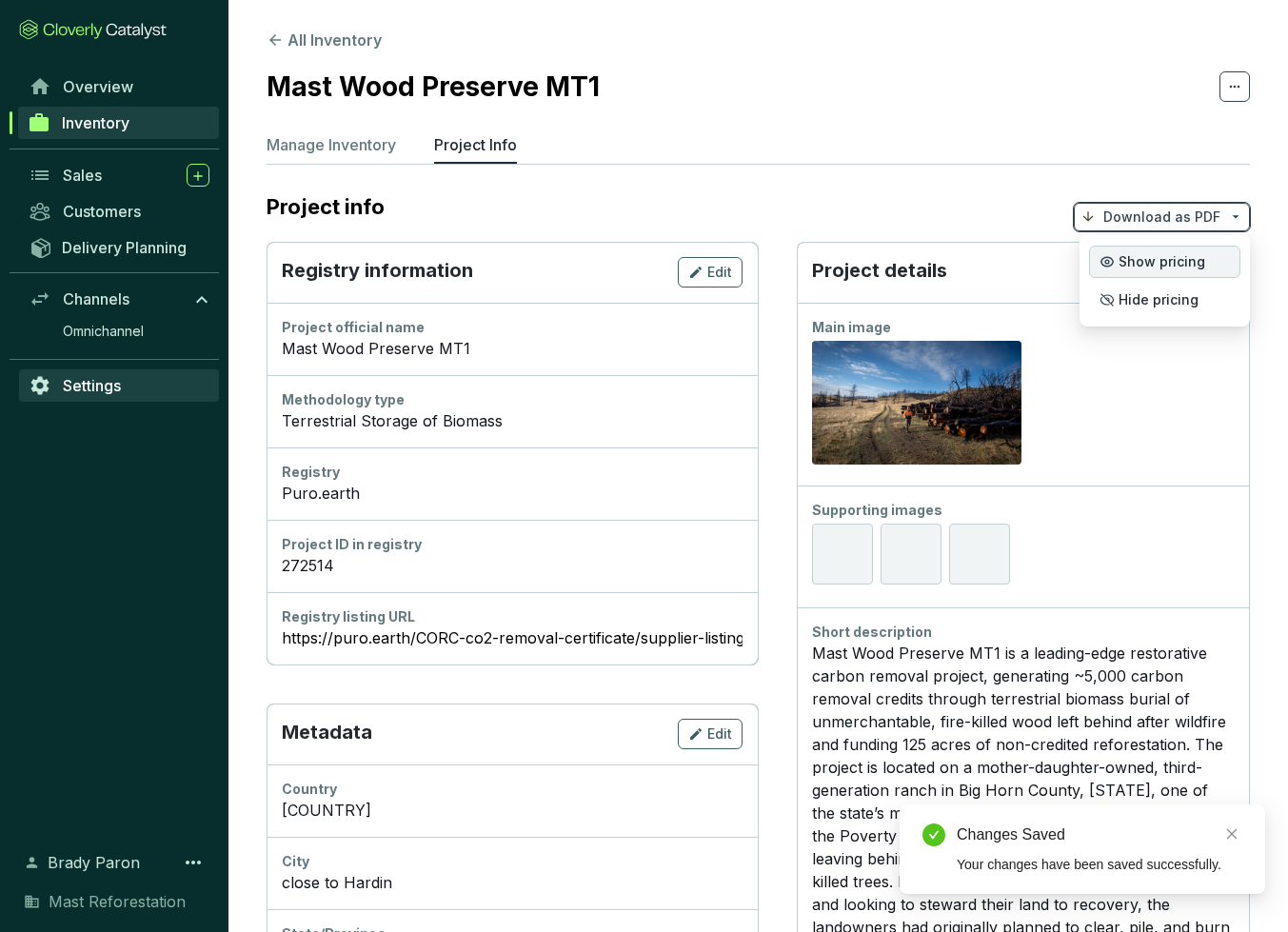 click on "Show pricing" at bounding box center [1161, 262] 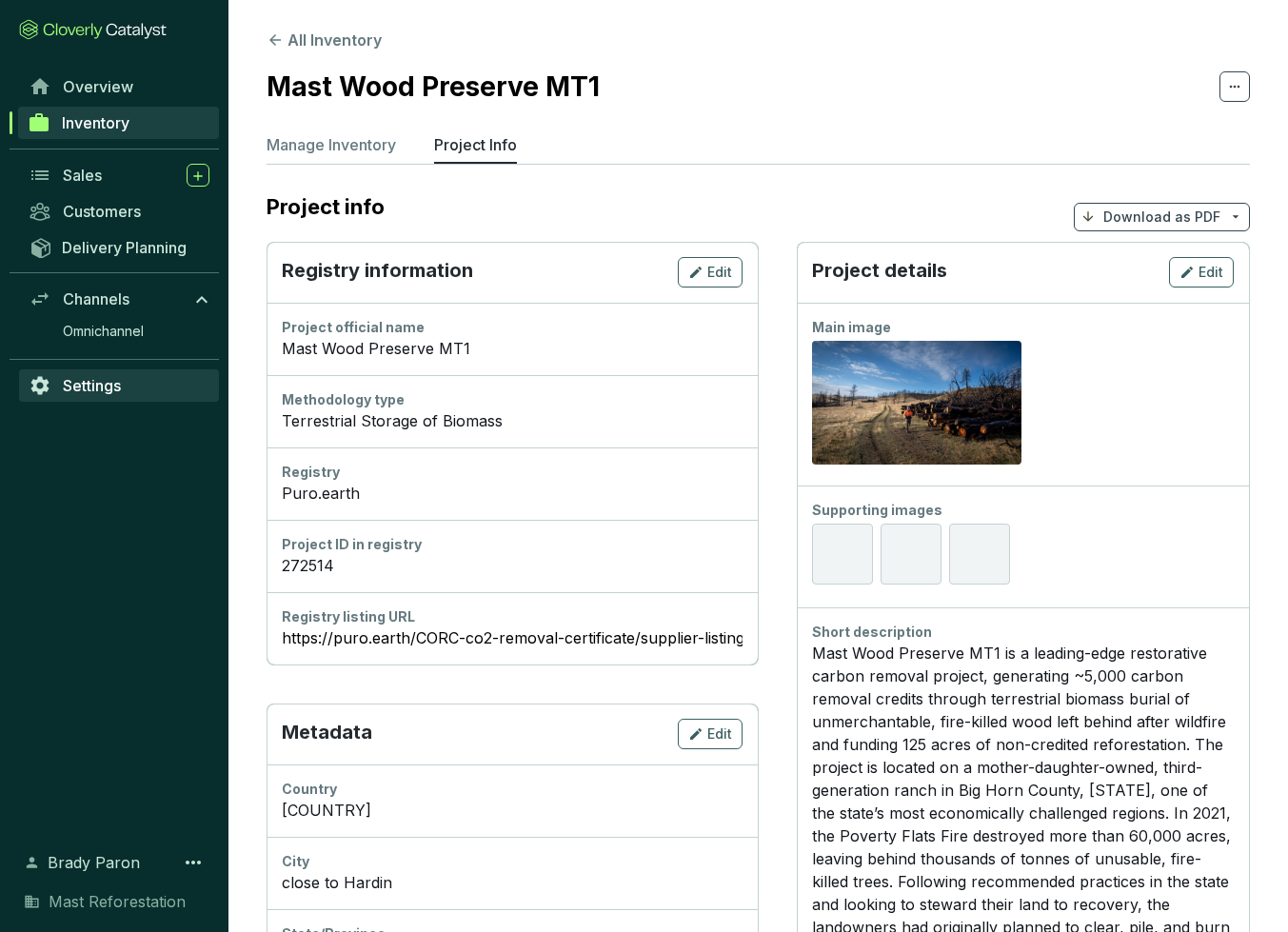 click on "Mast Wood Preserve MT1" at bounding box center [512, 348] 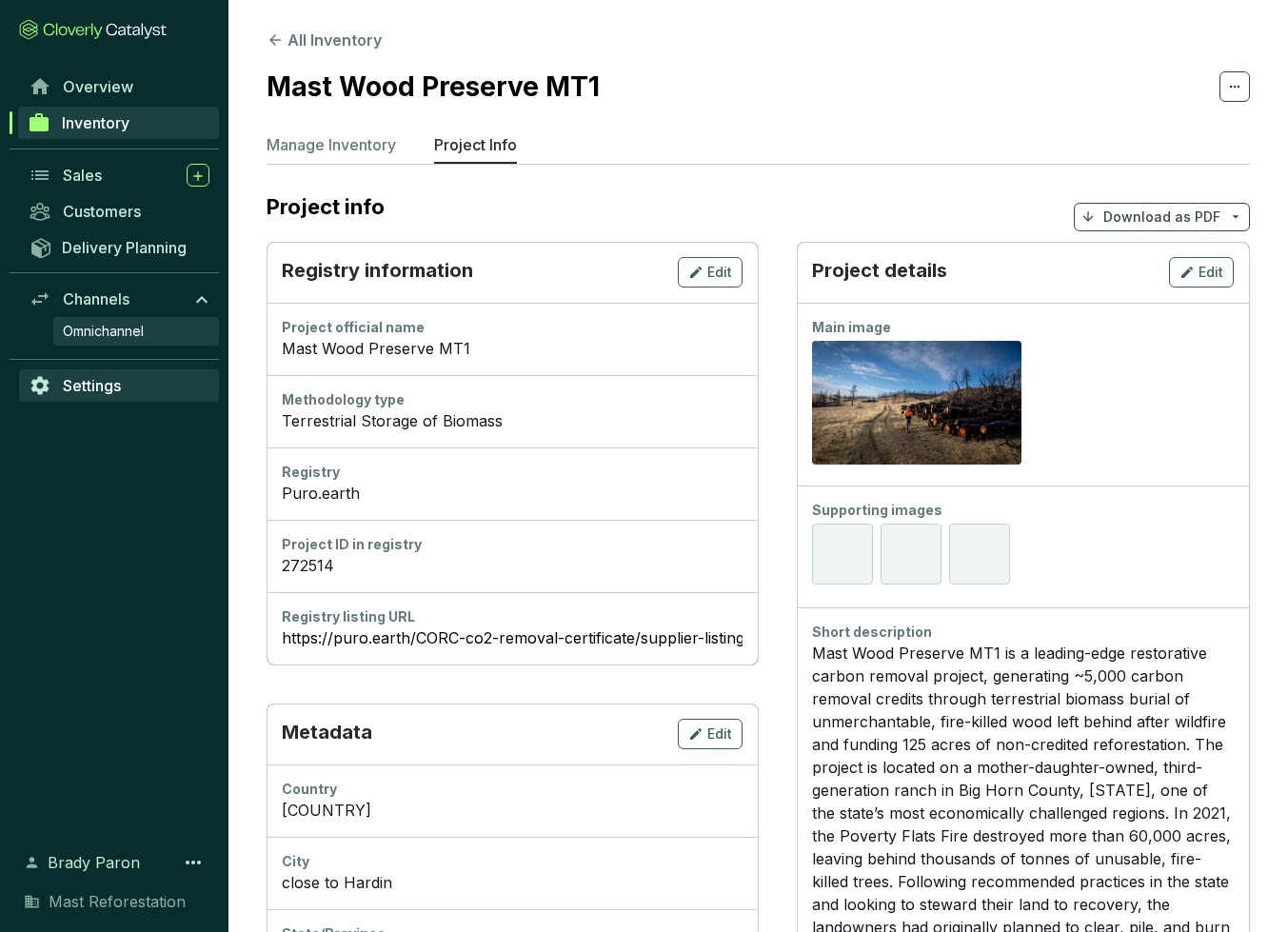 click on "Omnichannel" at bounding box center [103, 331] 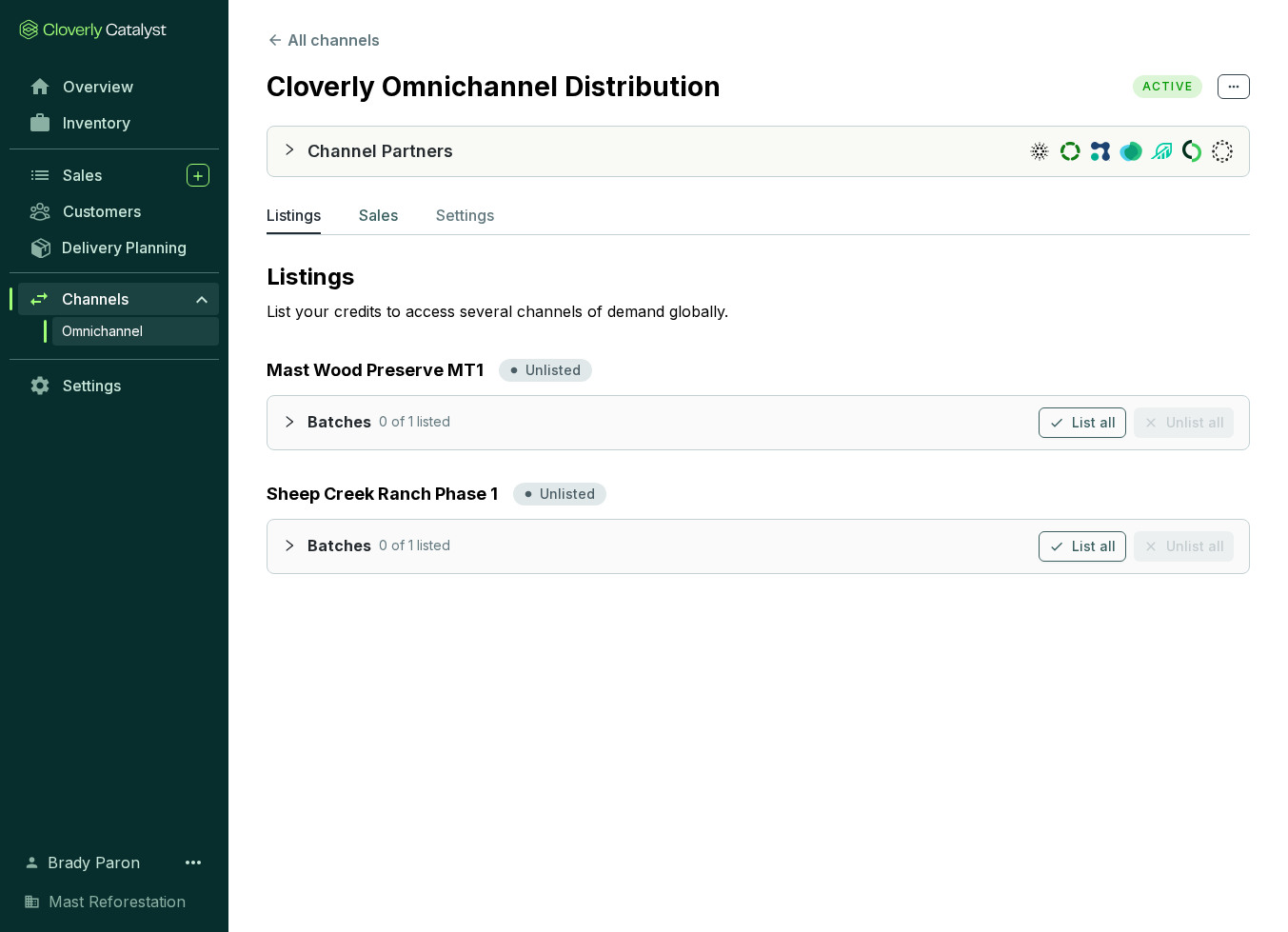 click on "Sales" at bounding box center (378, 215) 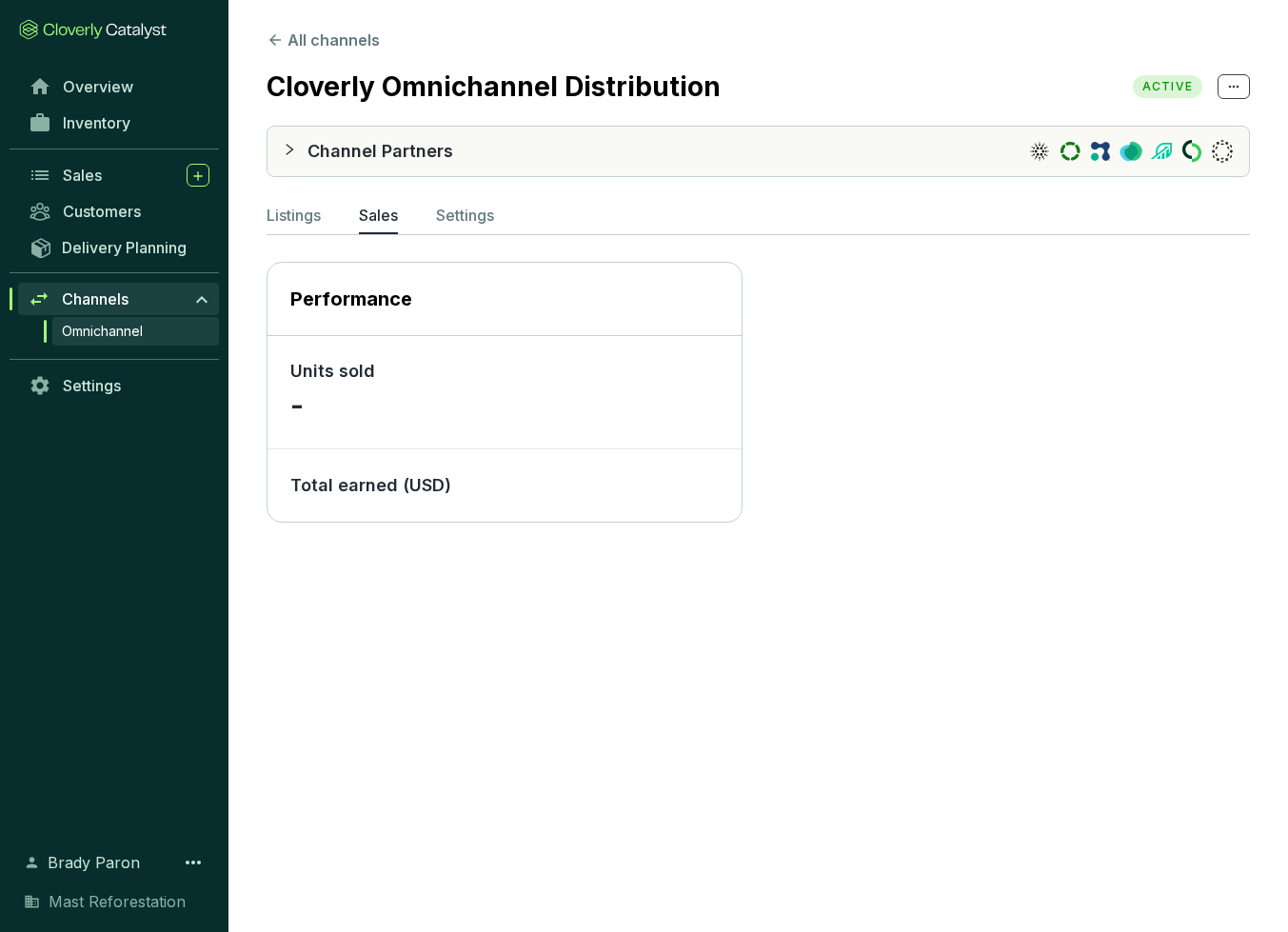 click on "Channel Partners" at bounding box center (380, 151) 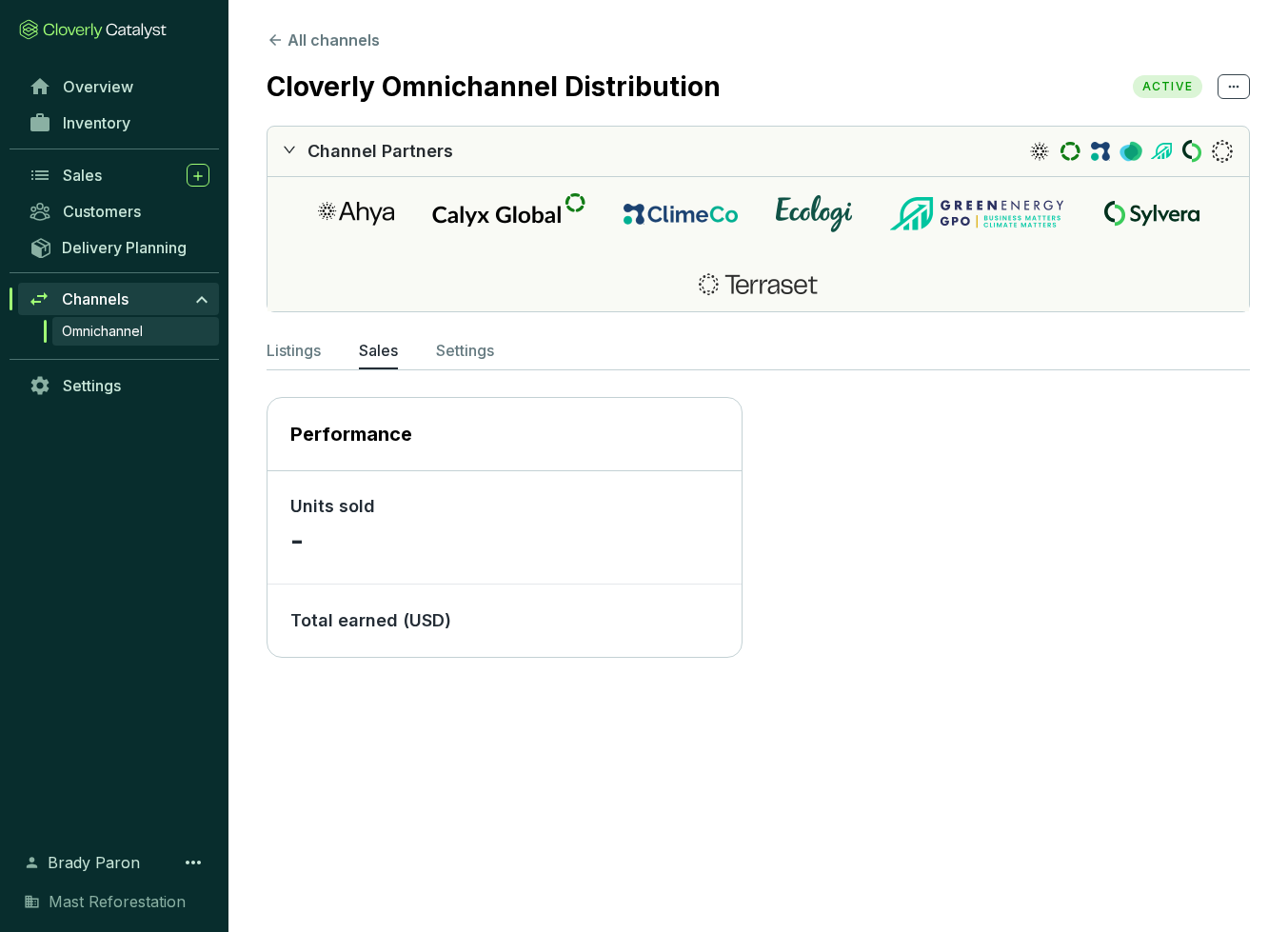 click at bounding box center (356, 213) 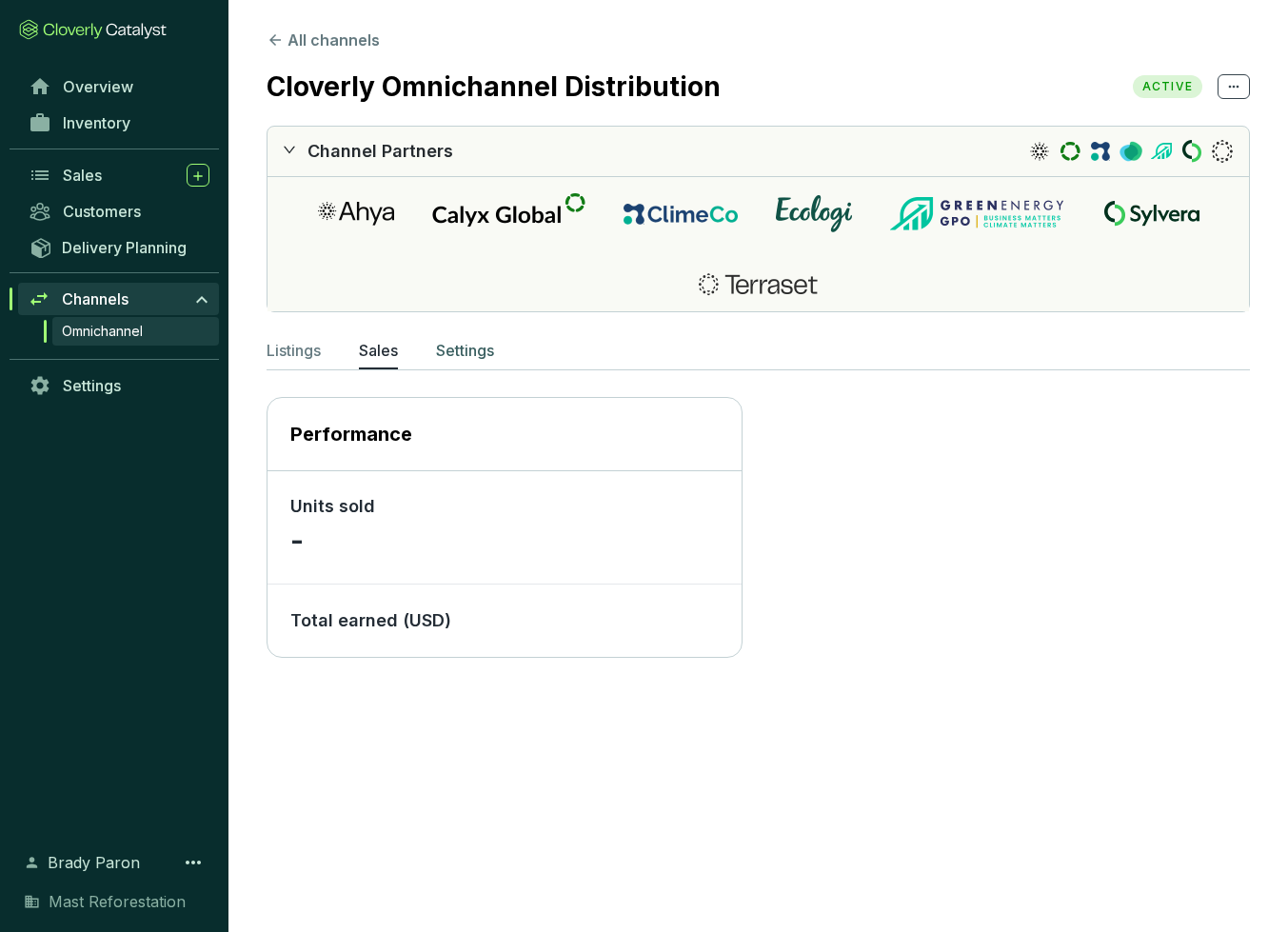 click on "Settings" at bounding box center [465, 350] 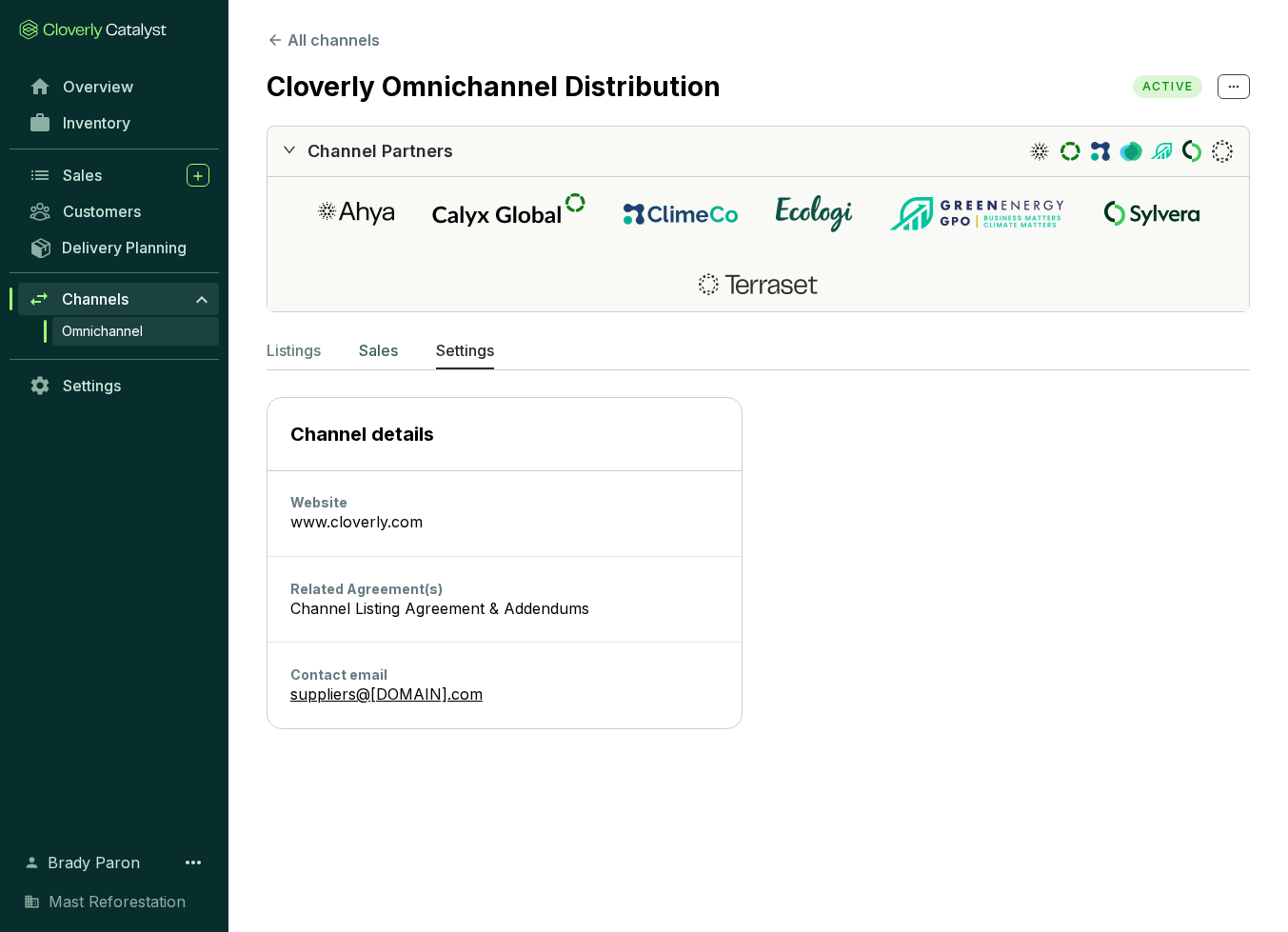 click on "Sales" at bounding box center (378, 350) 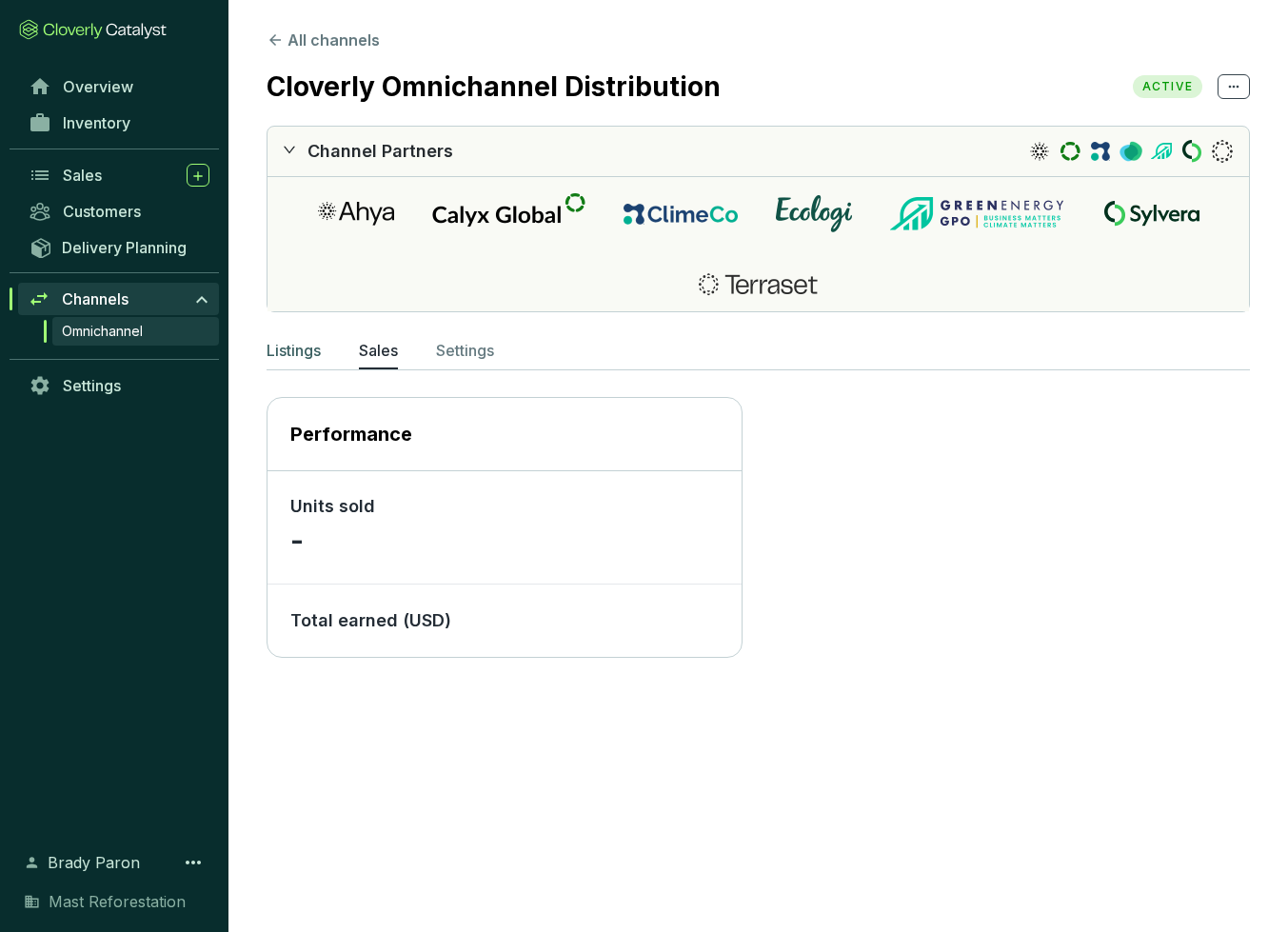 click on "Listings" at bounding box center (293, 350) 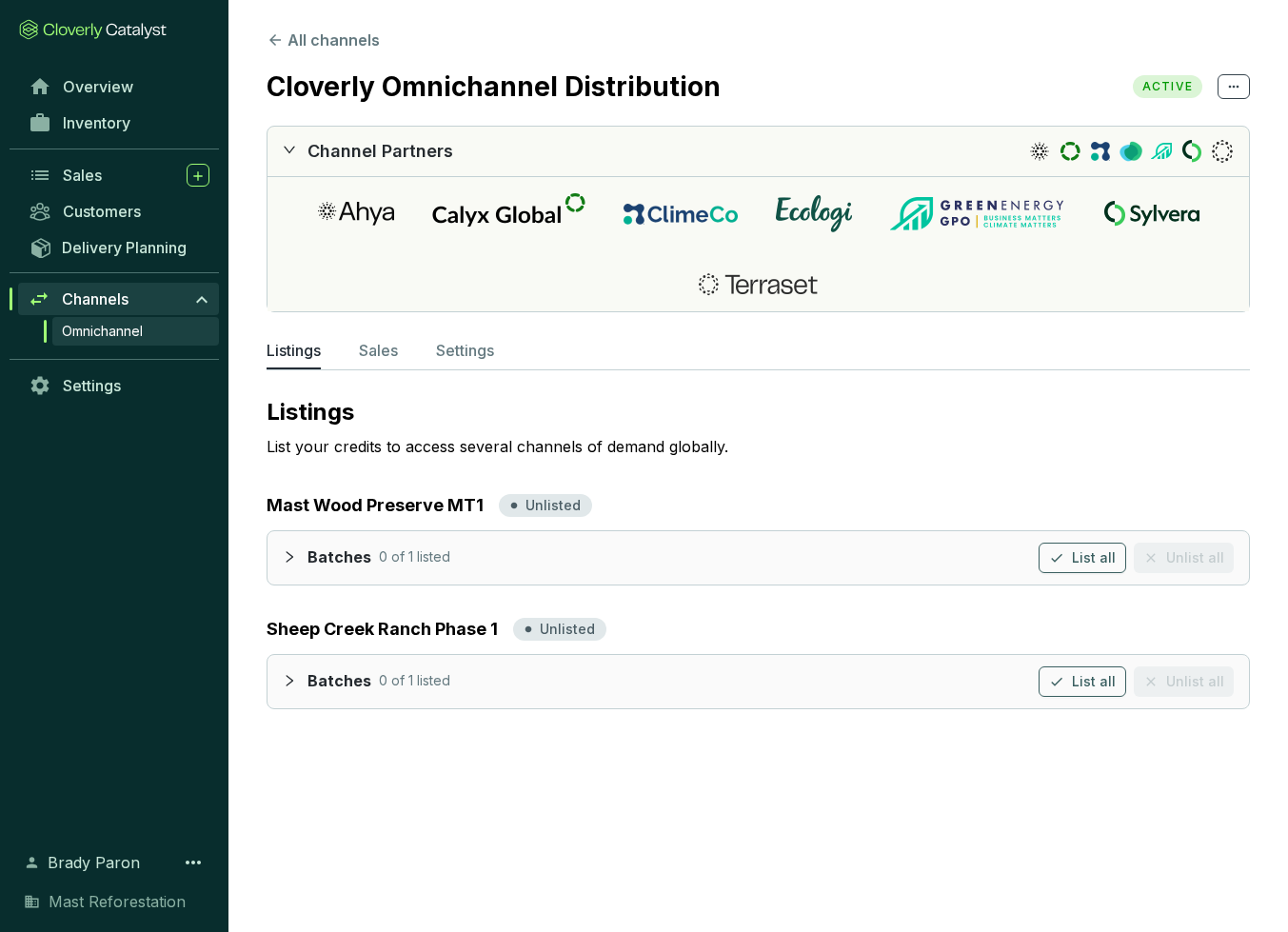 click 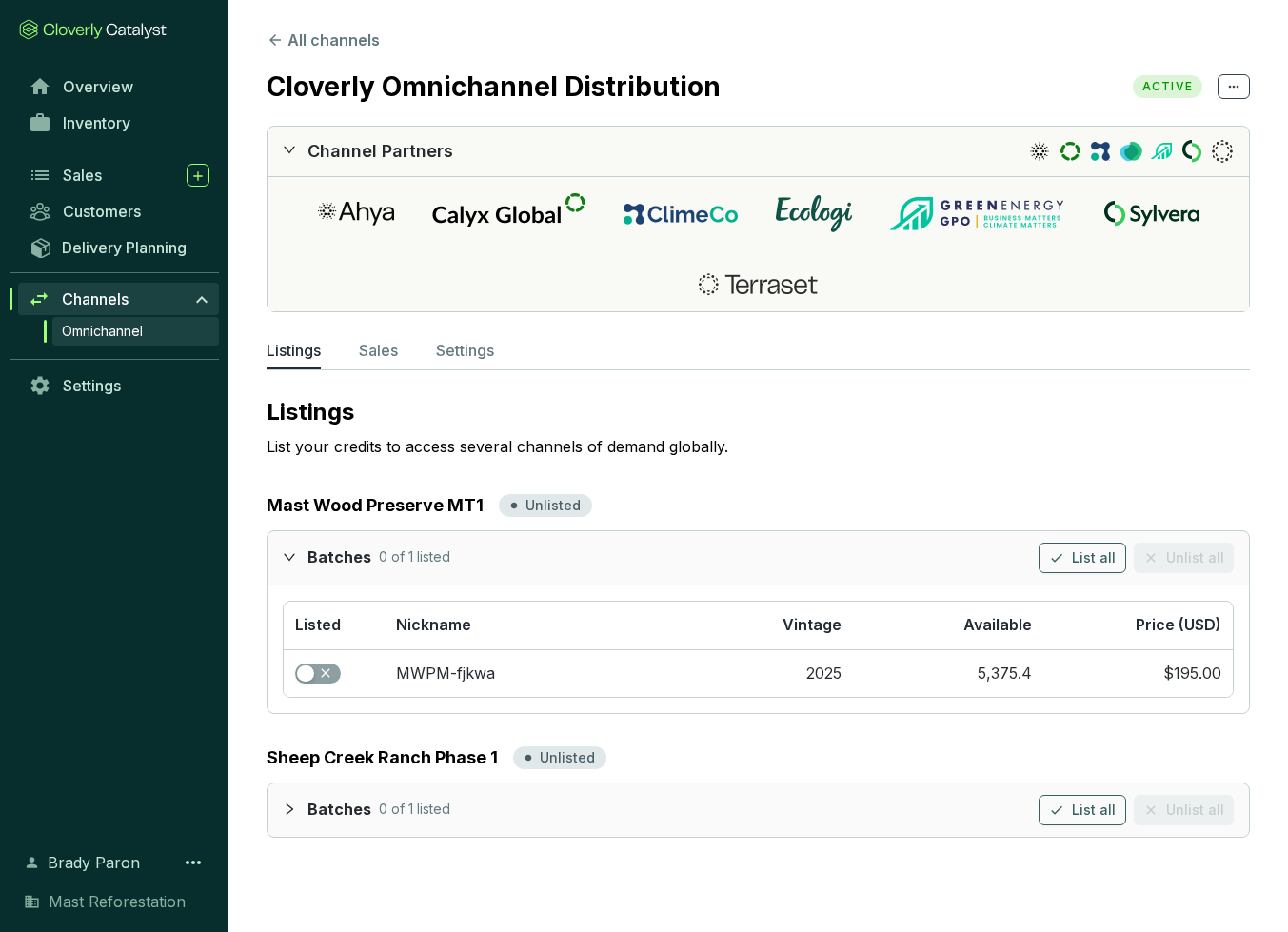 click 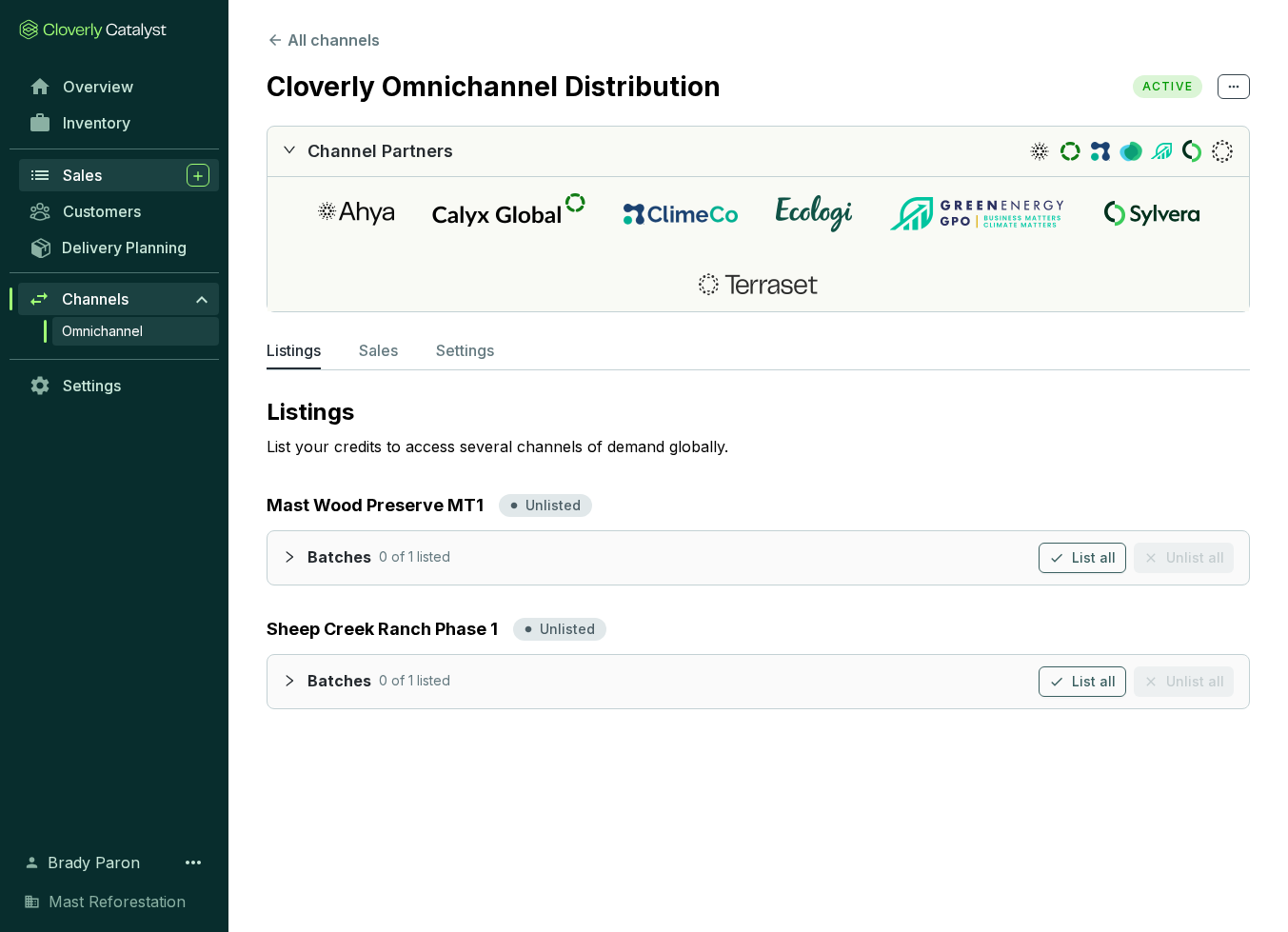 click on "Sales" at bounding box center (82, 175) 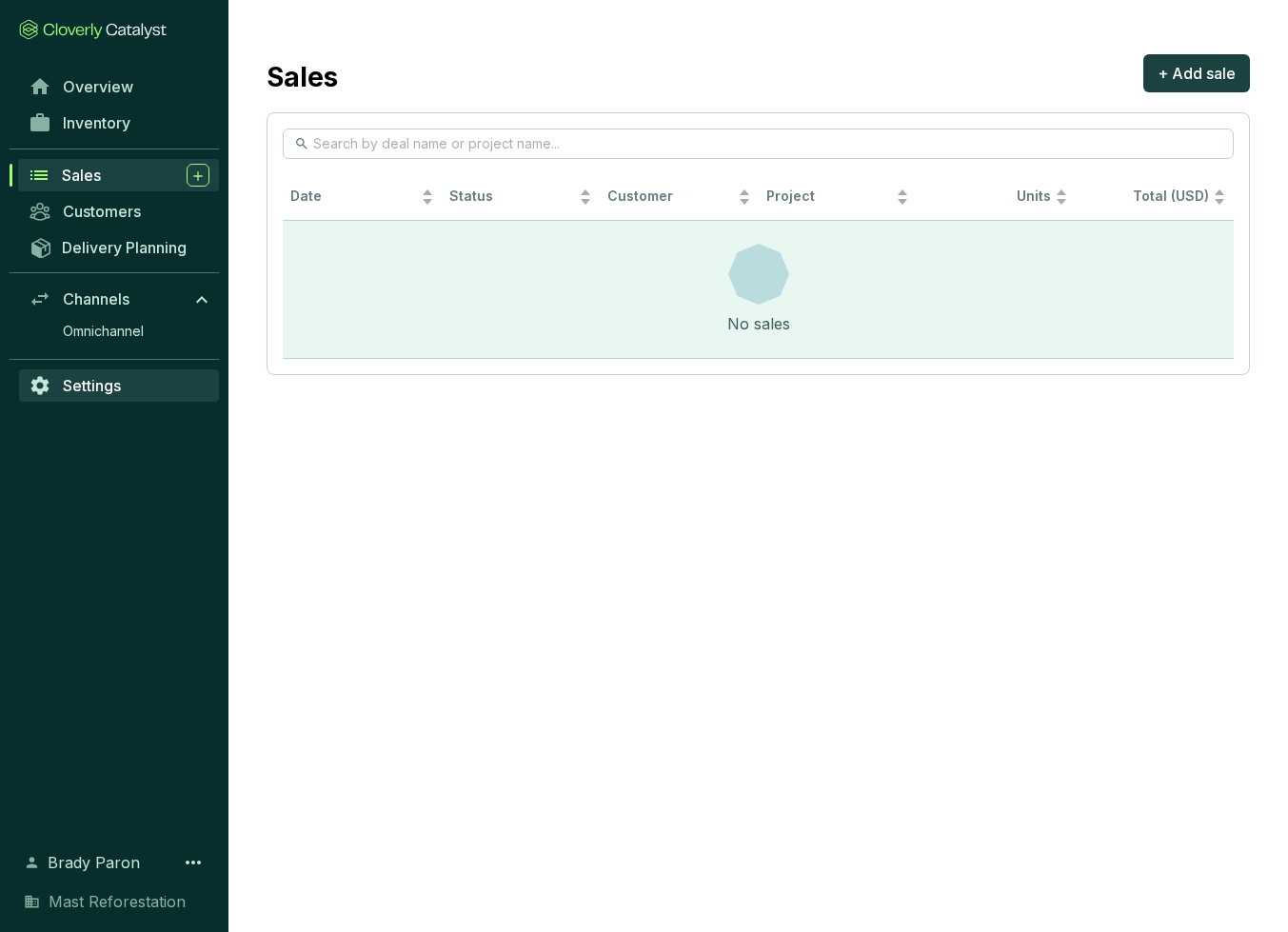 click on "Settings" at bounding box center (119, 386) 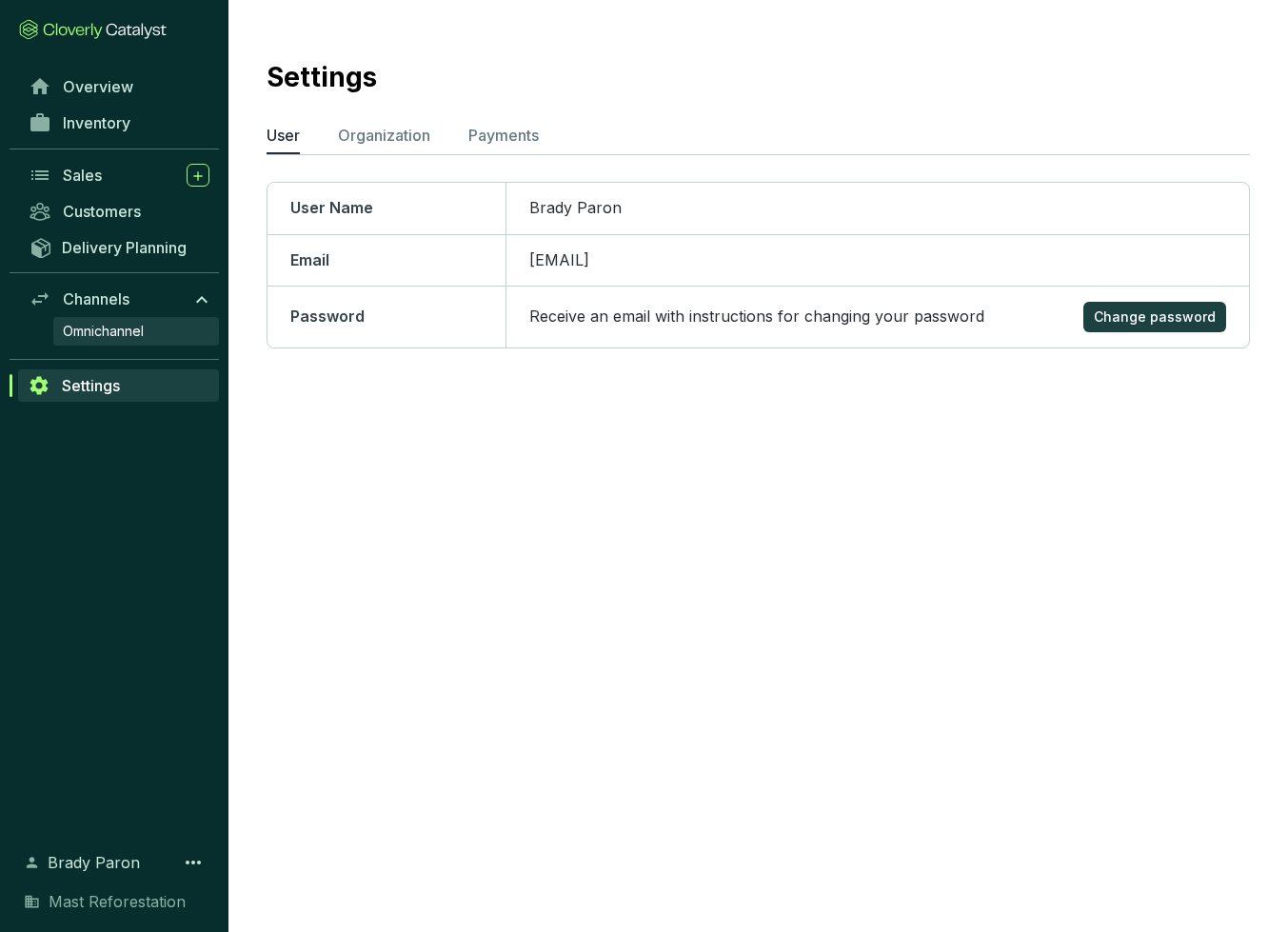 click on "Omnichannel" at bounding box center (103, 331) 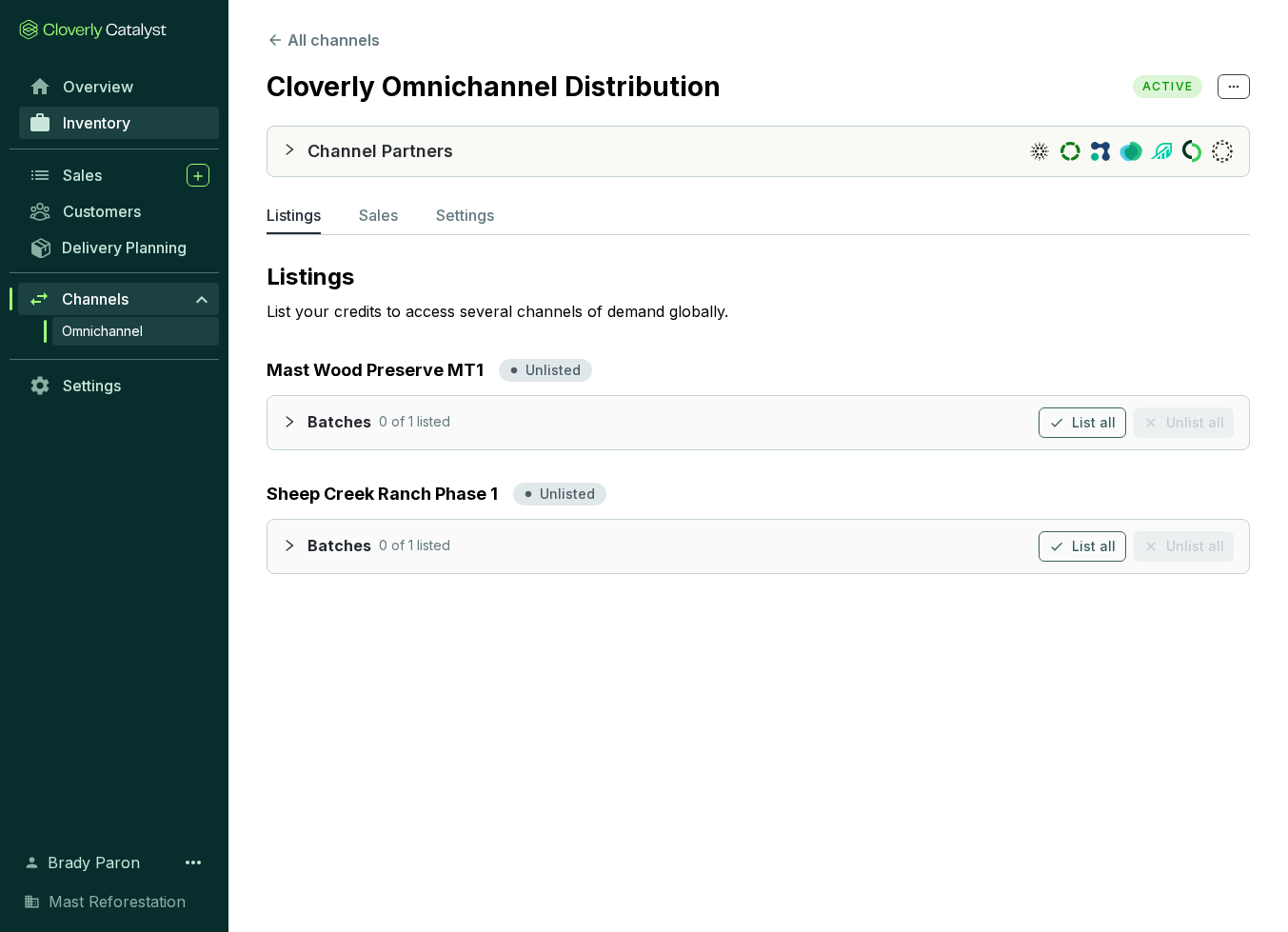 click on "Inventory" at bounding box center (119, 123) 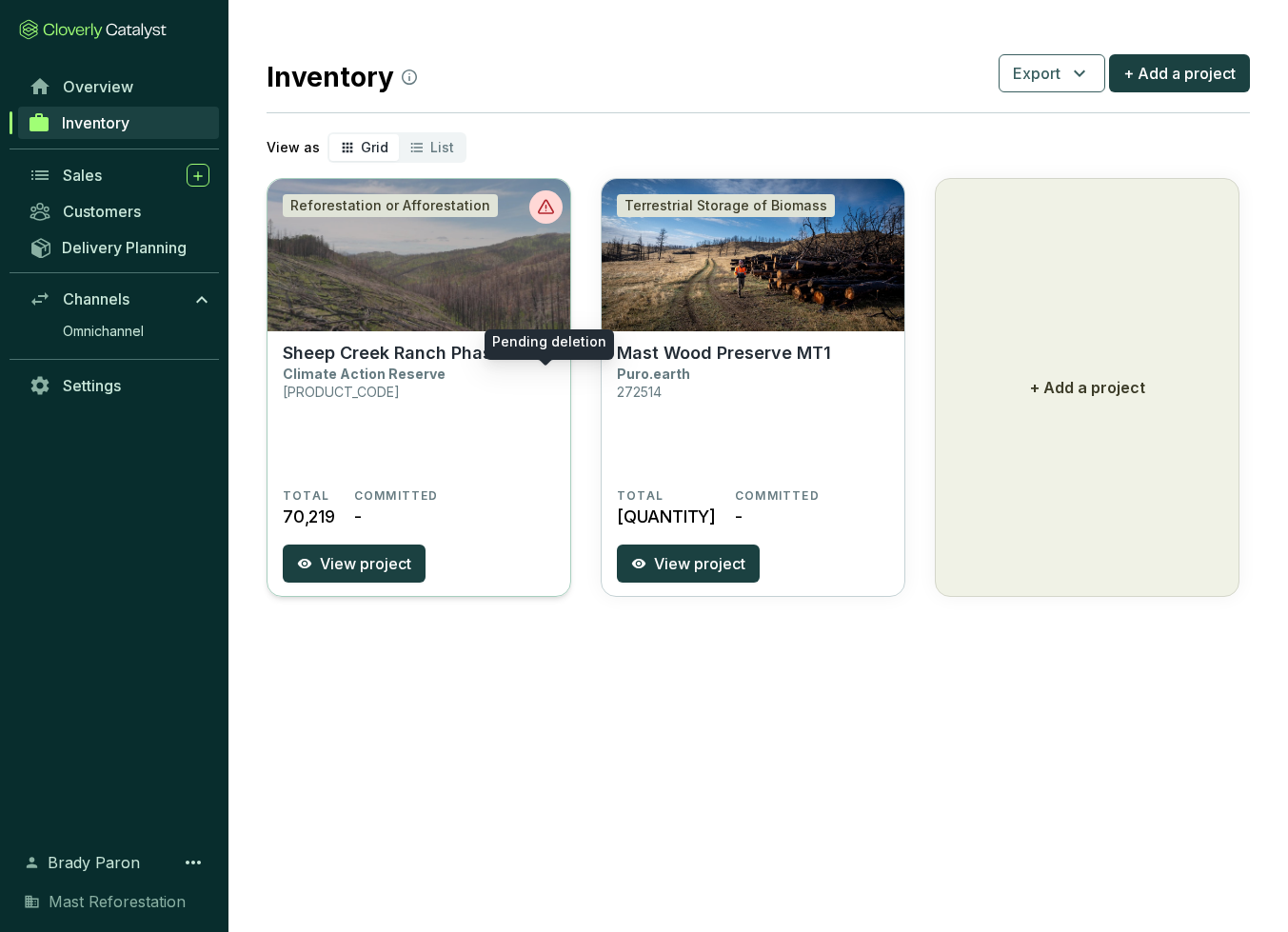 click 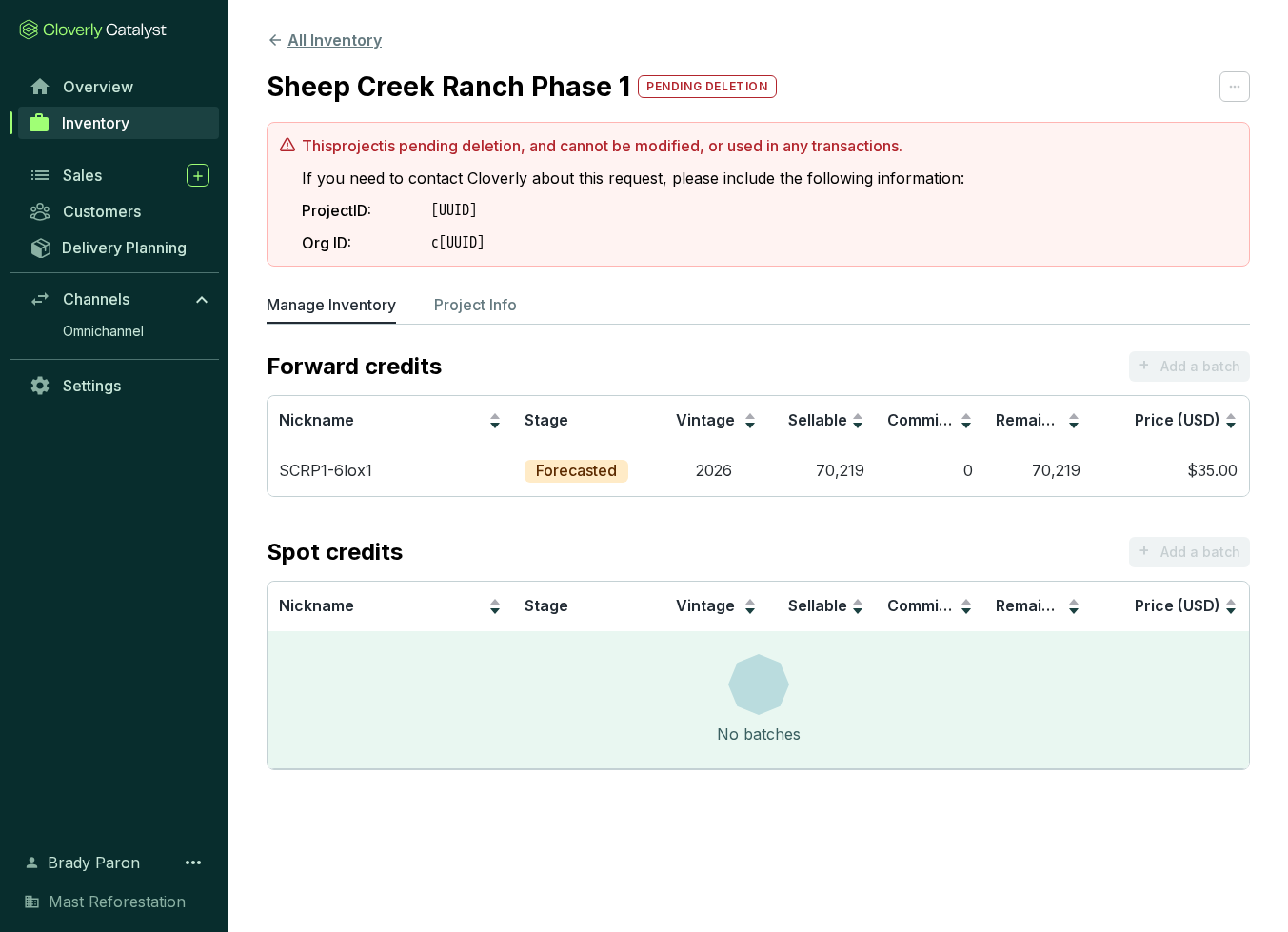 click 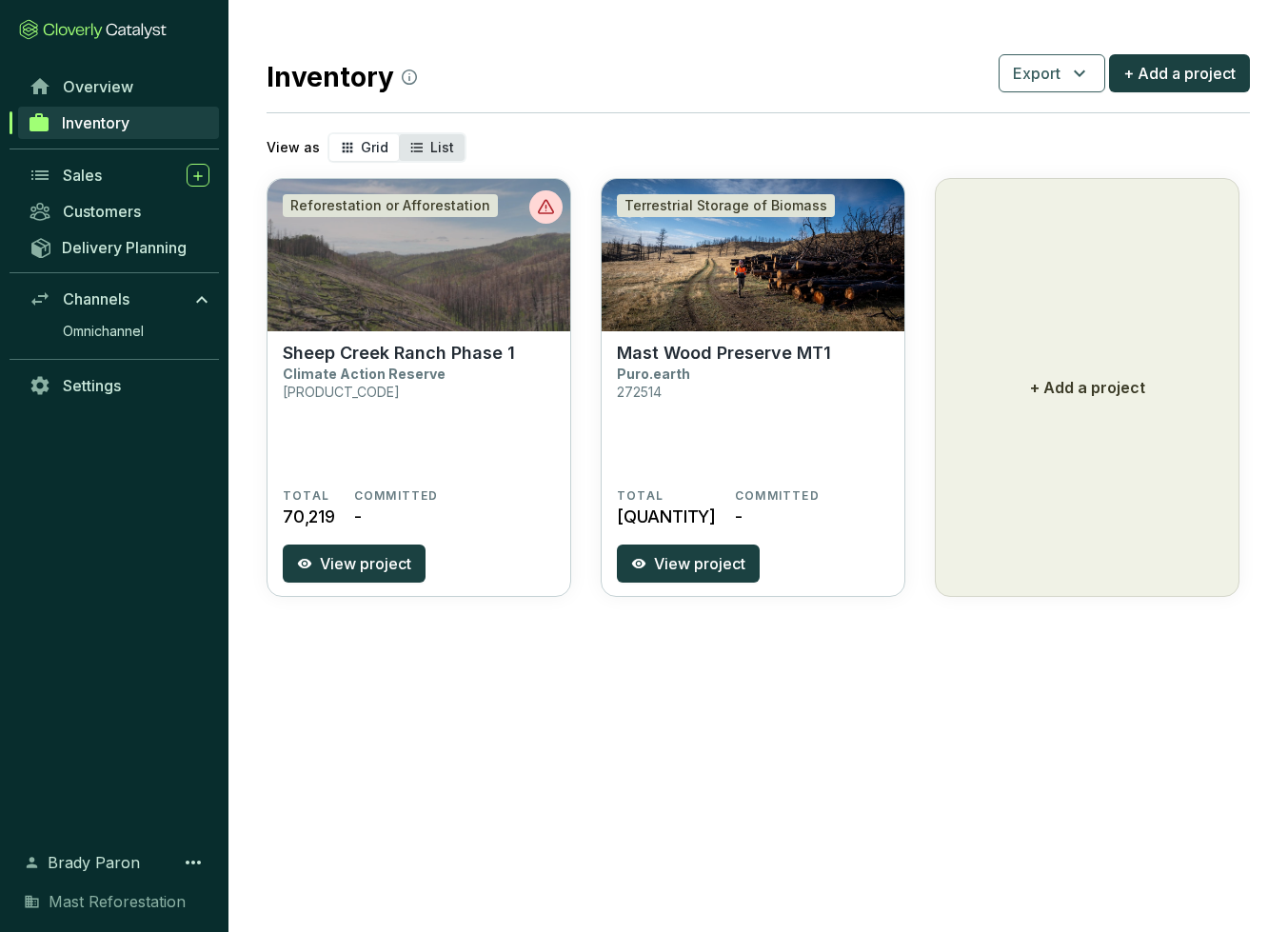 click on "List" at bounding box center (431, 148) 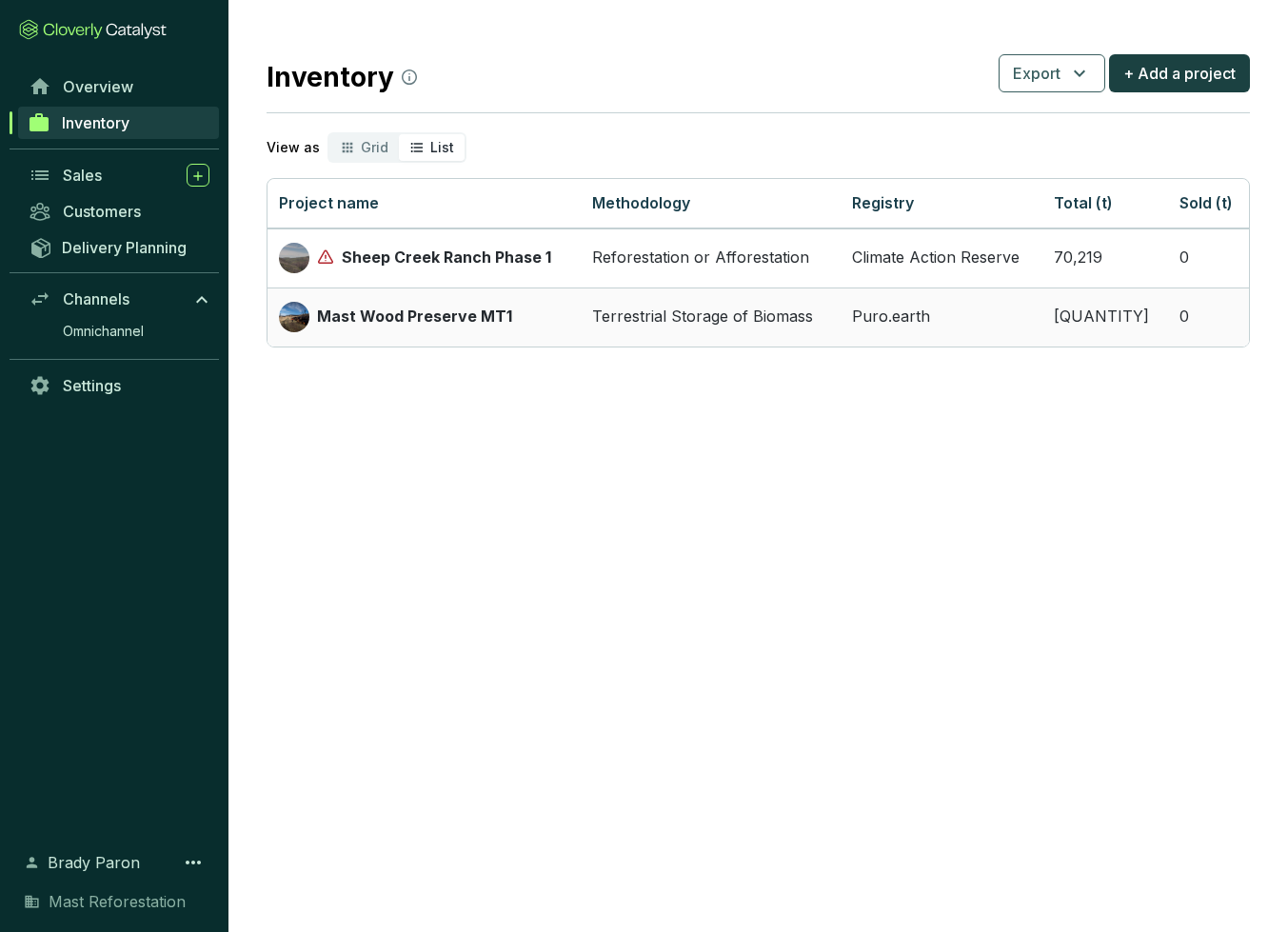 click on "Mast Wood Preserve MT1" at bounding box center [414, 317] 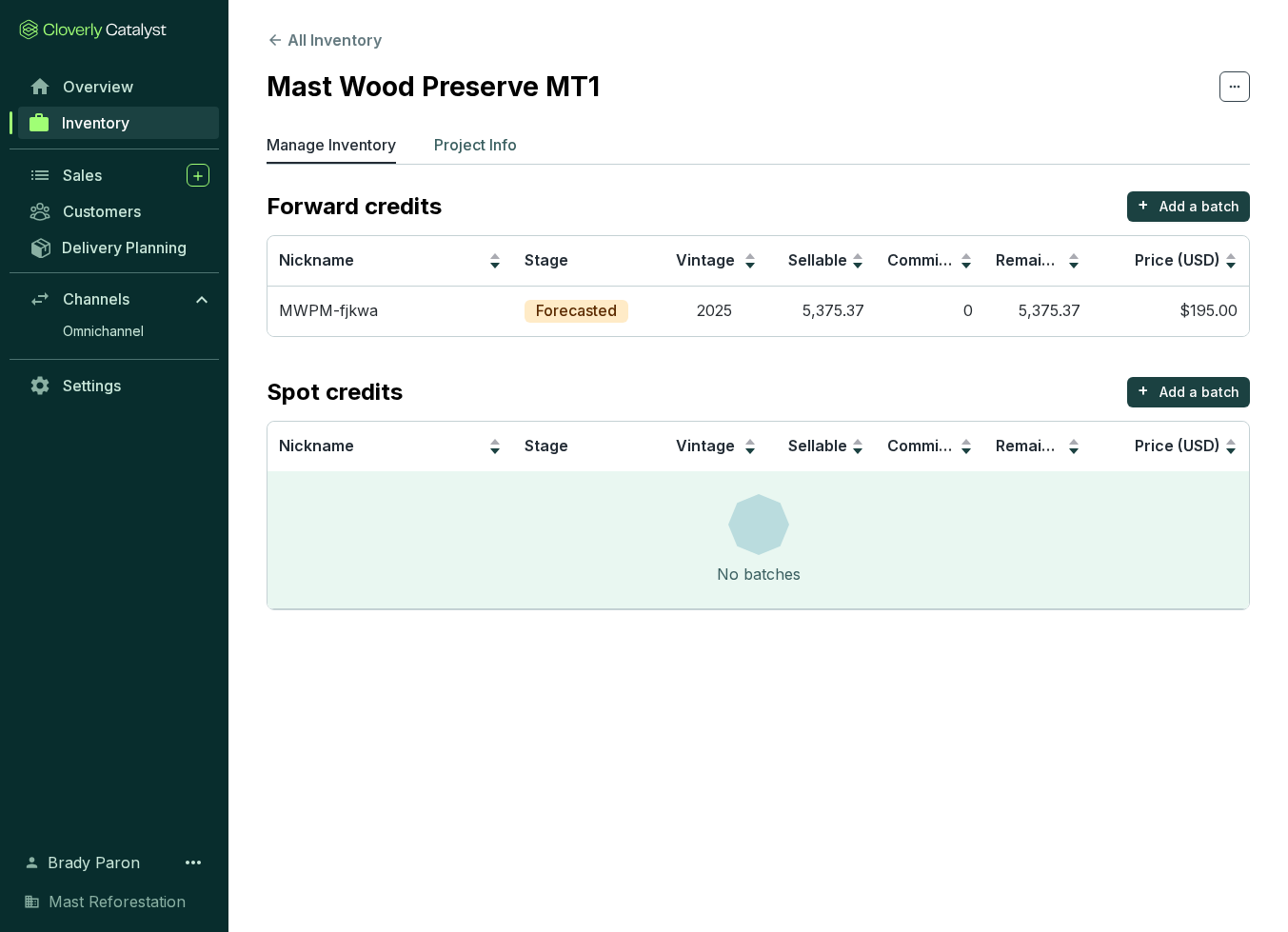 click on "Project Info" at bounding box center (475, 149) 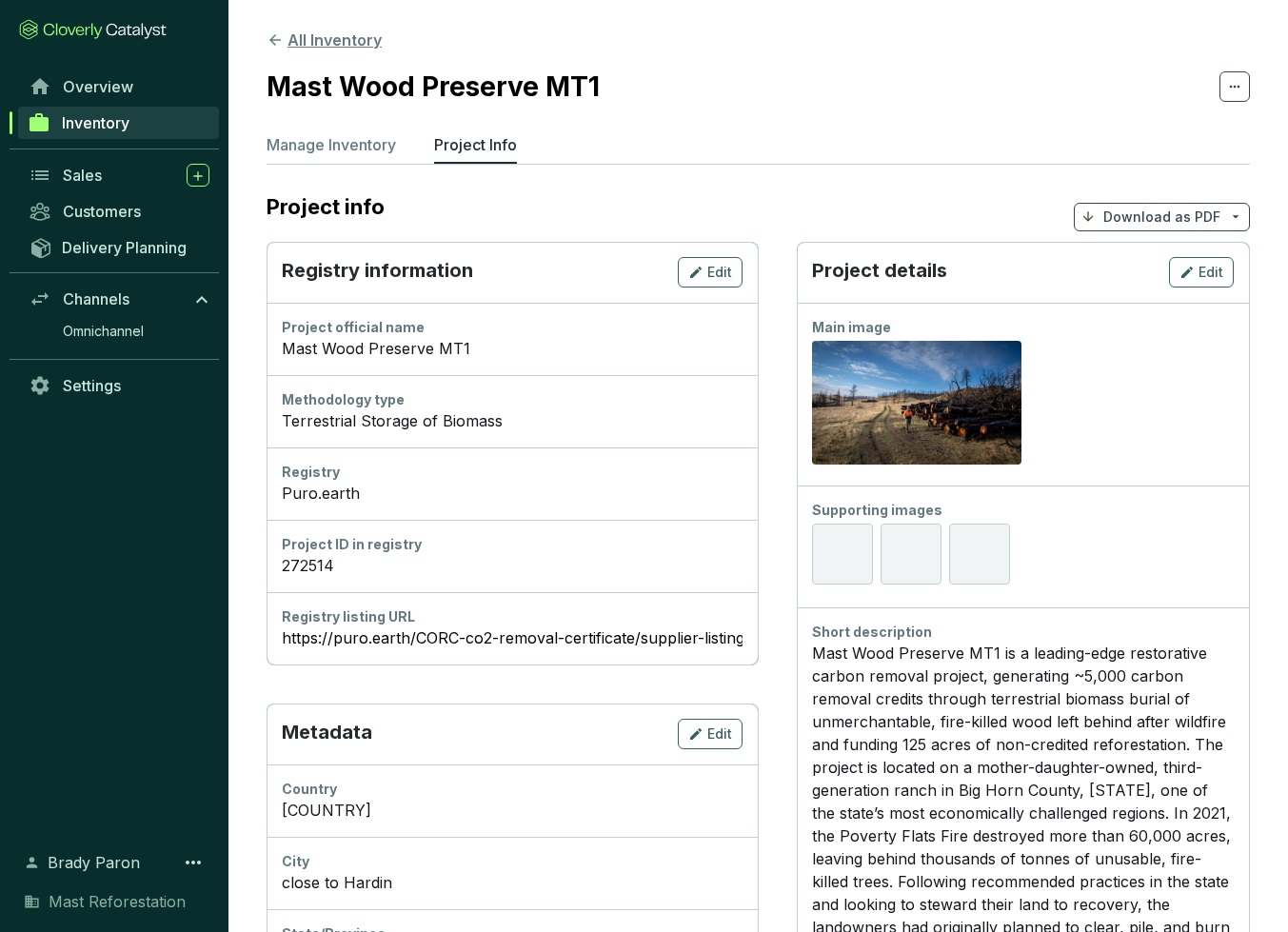 click on "All Inventory" at bounding box center (324, 40) 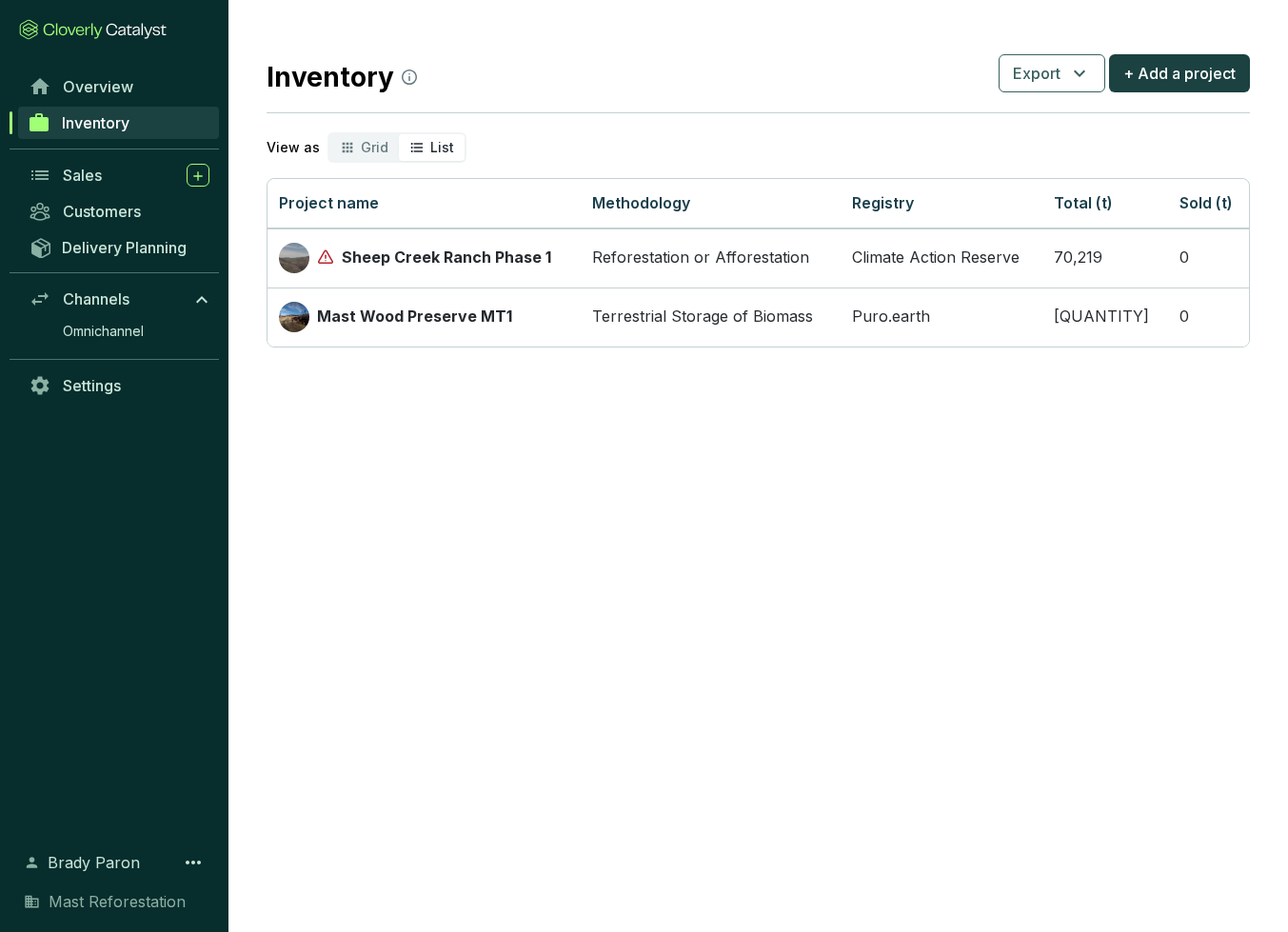 click on "Delivery Planning" at bounding box center (114, 247) 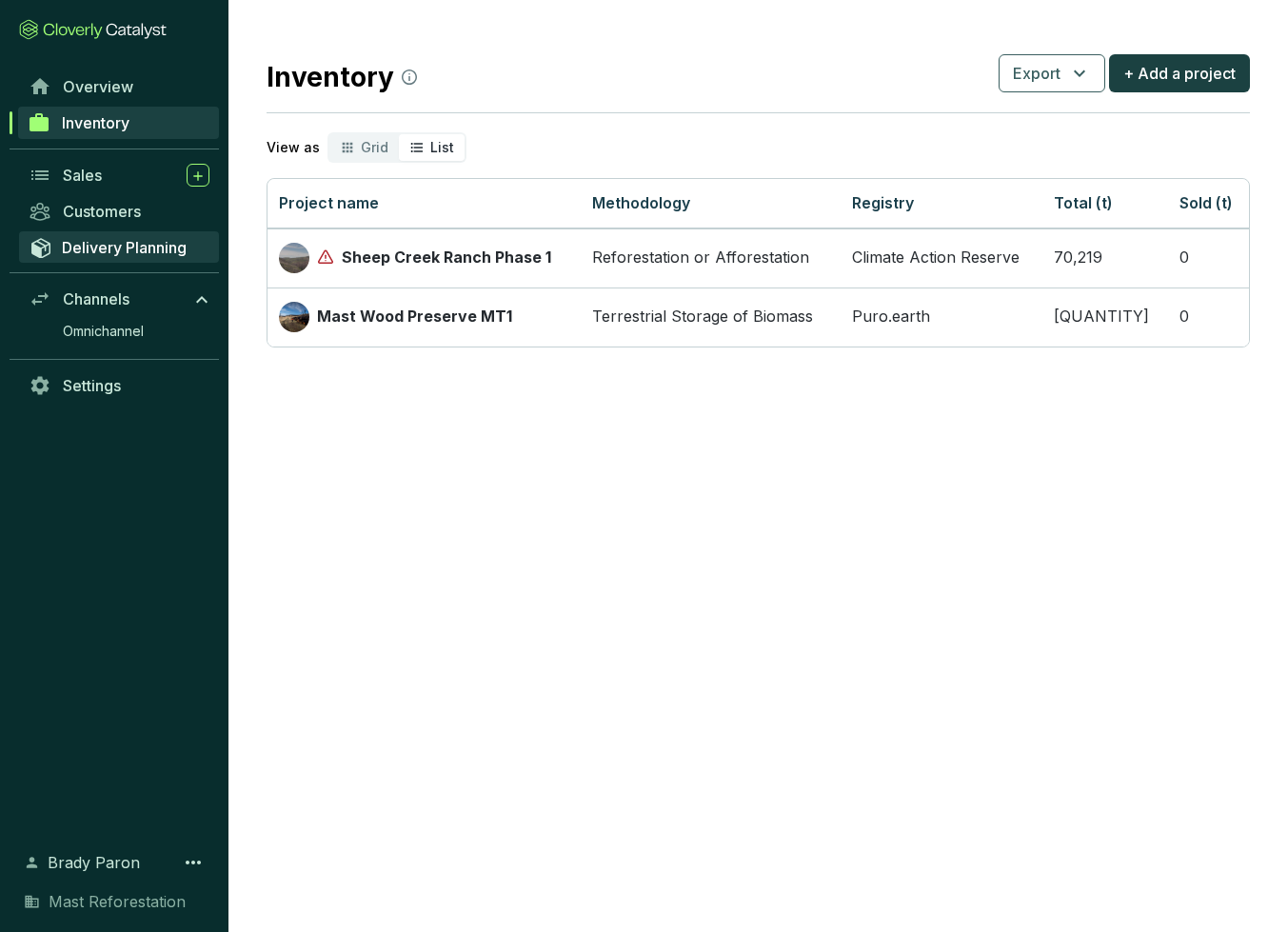 click on "Delivery Planning" at bounding box center [124, 248] 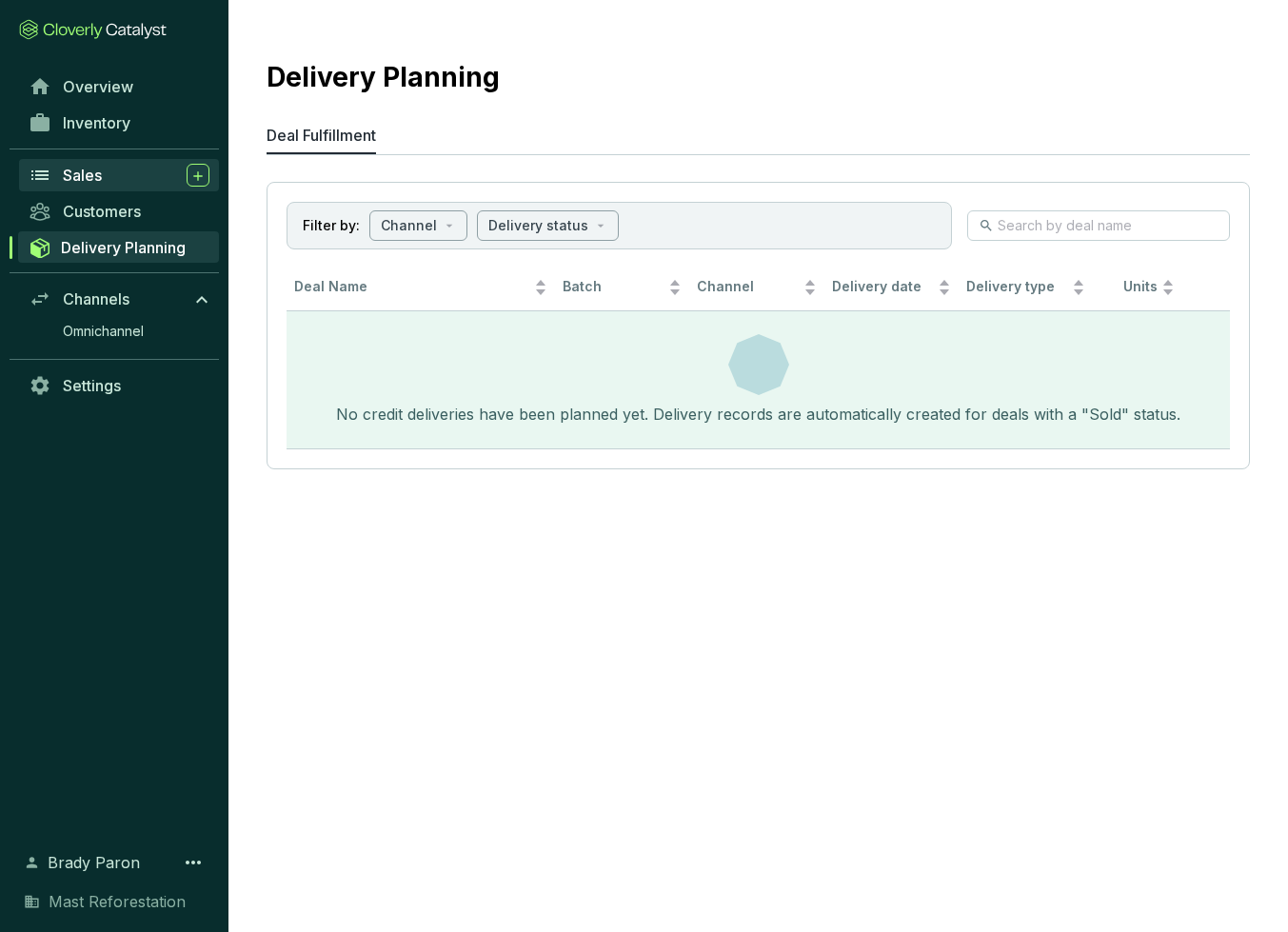 click on "Sales" at bounding box center [82, 175] 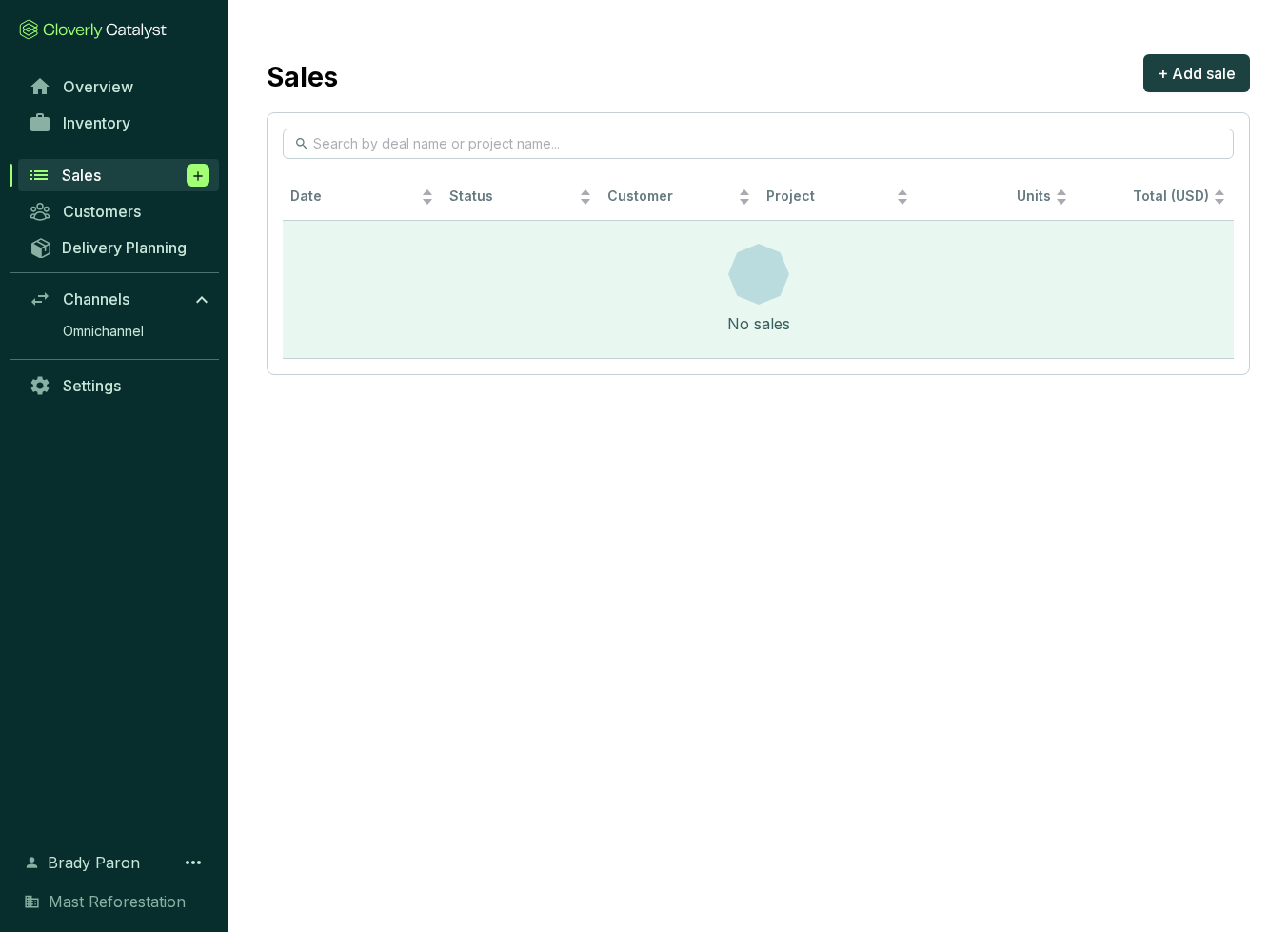 click 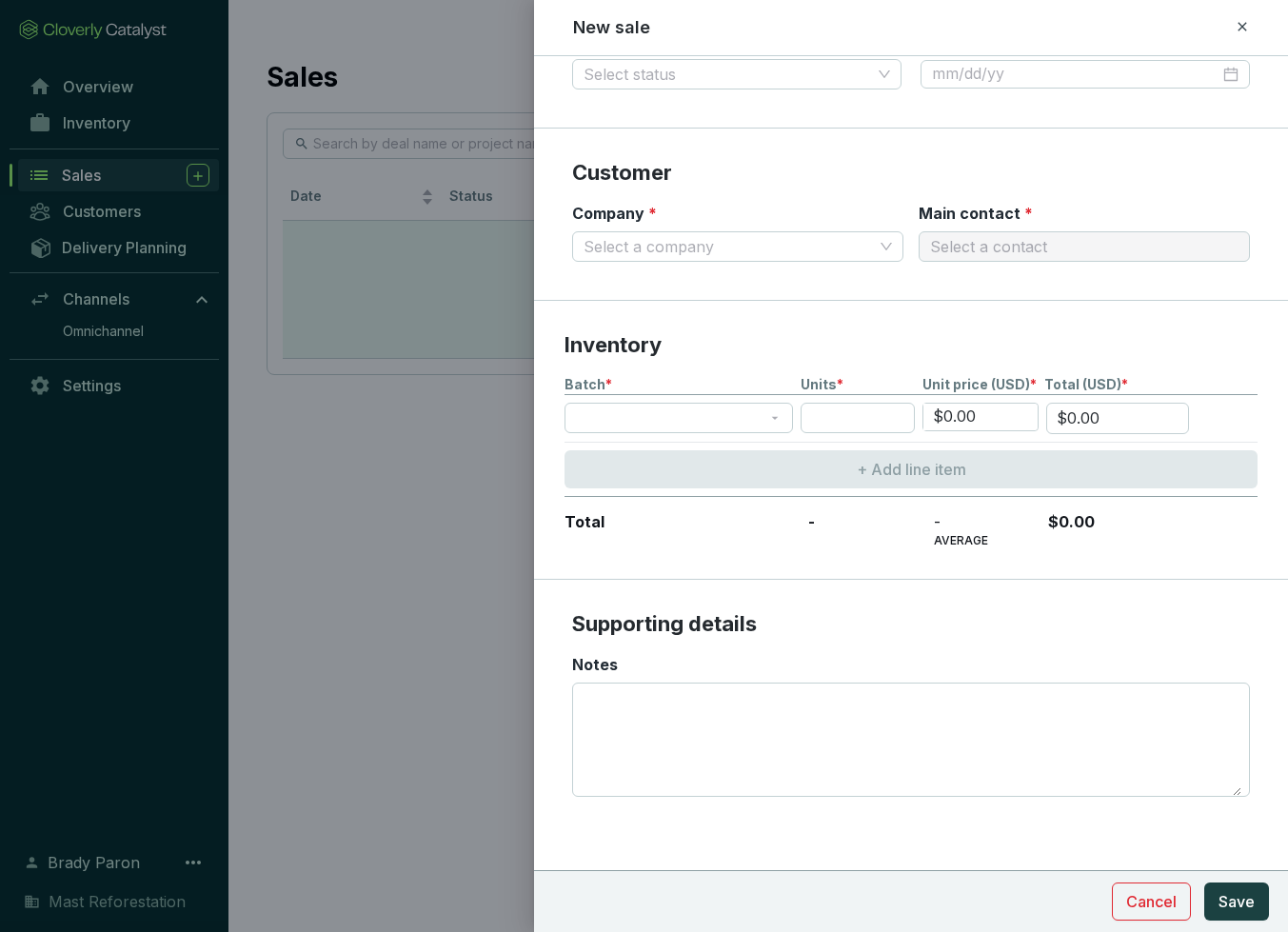 scroll, scrollTop: 0, scrollLeft: 0, axis: both 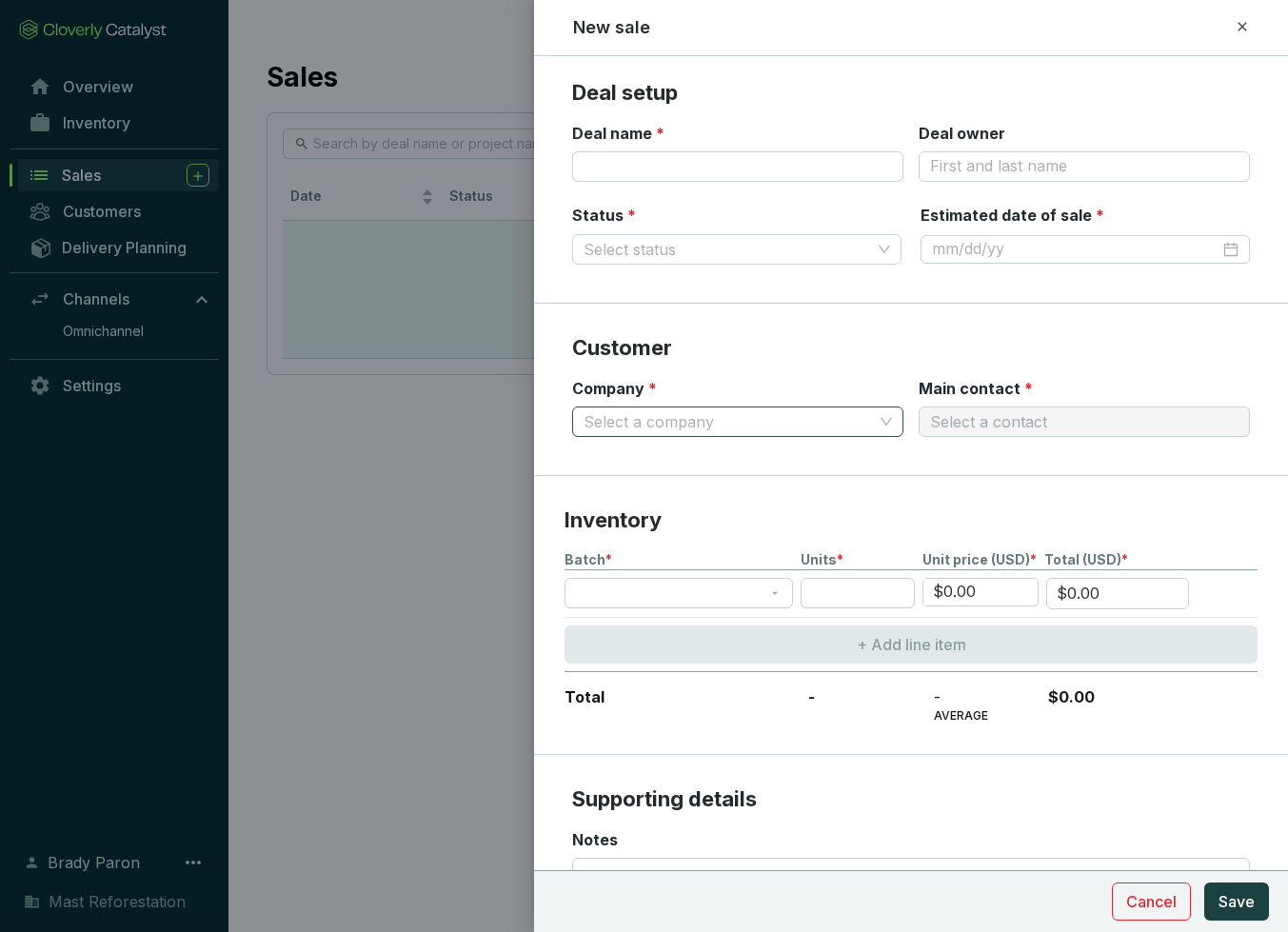 click on "Company   *" at bounding box center [728, 422] 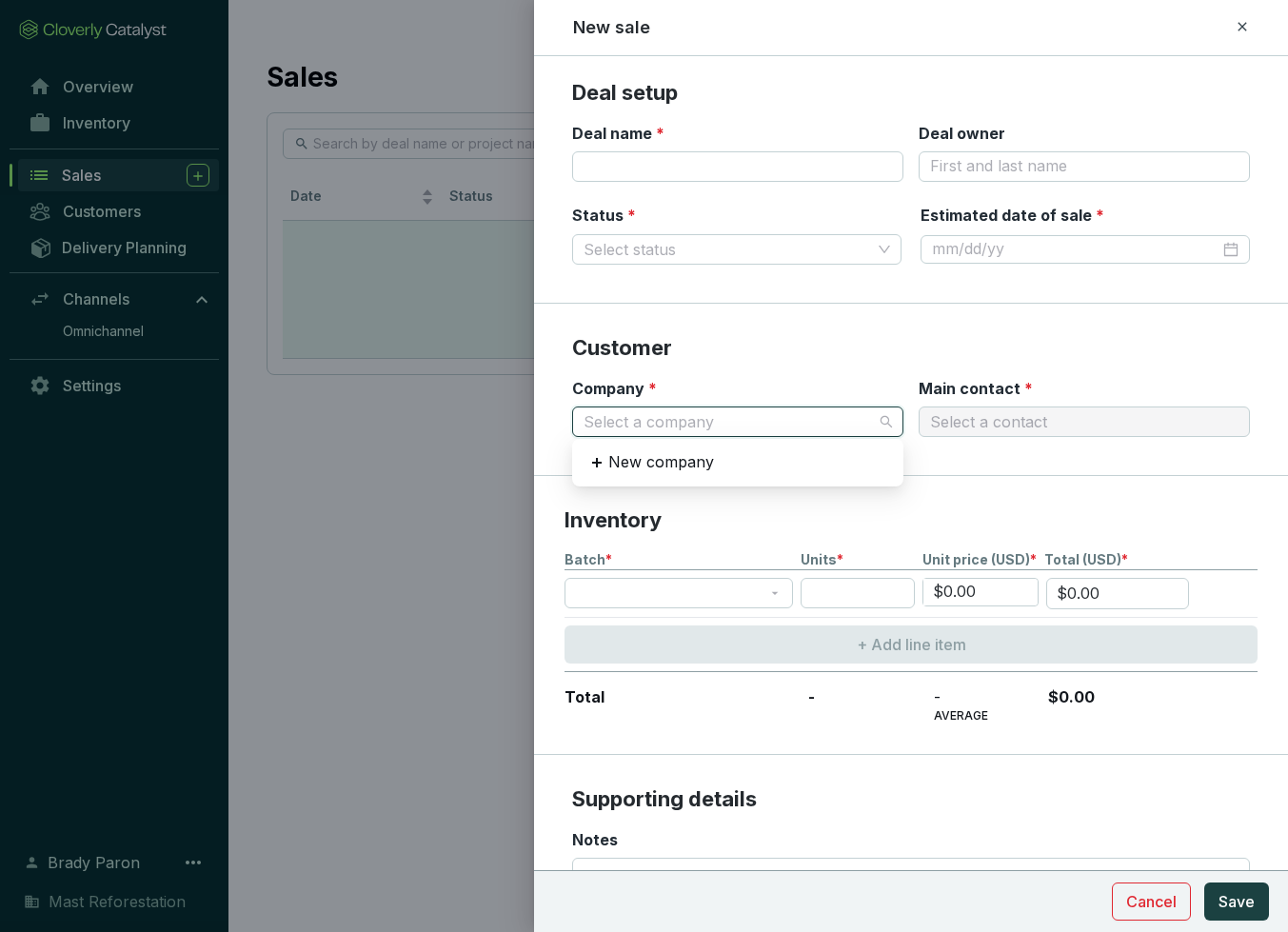 click on "Company   * Select a company" at bounding box center [738, 407] 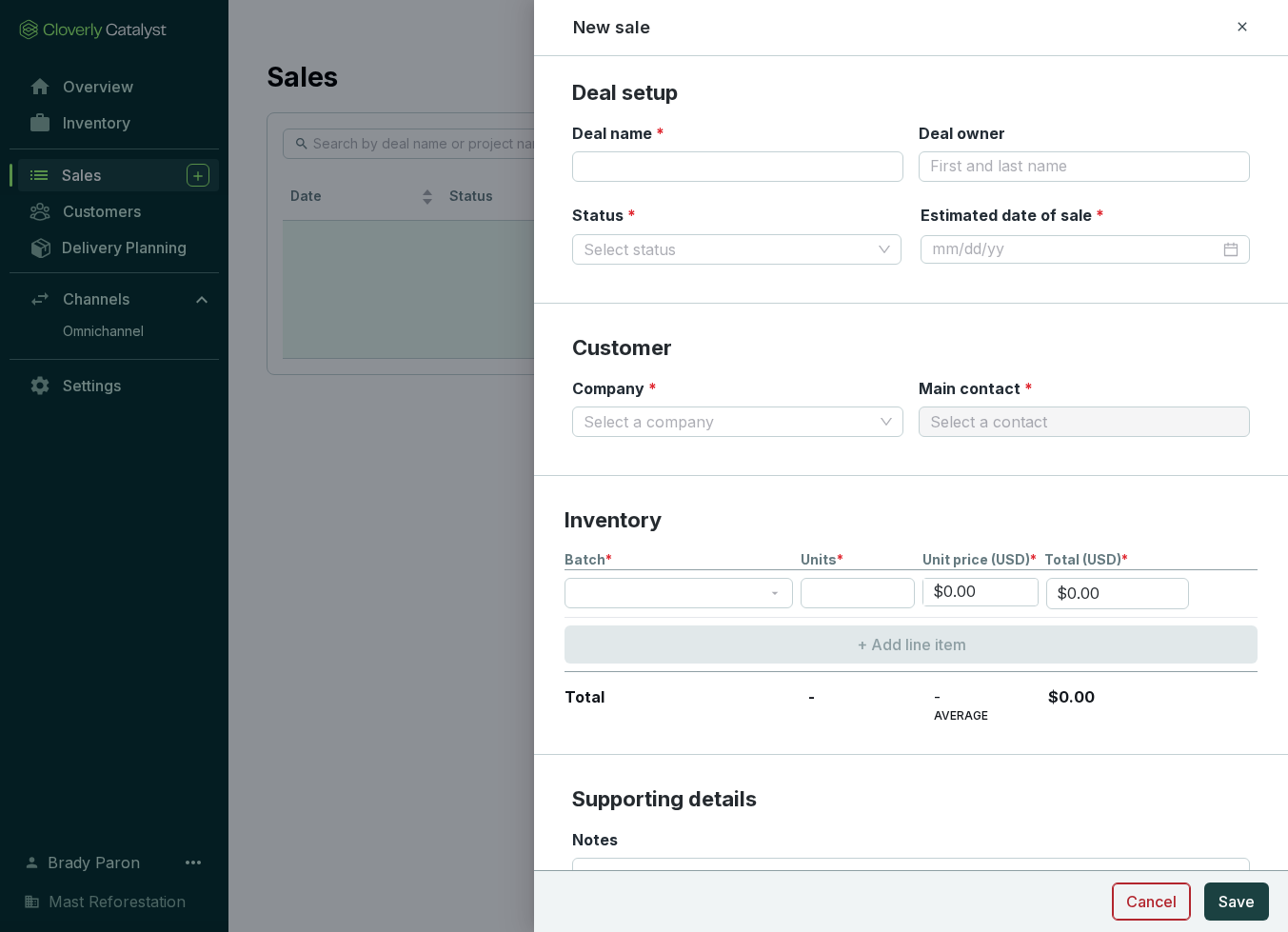 click on "Cancel" at bounding box center (1151, 902) 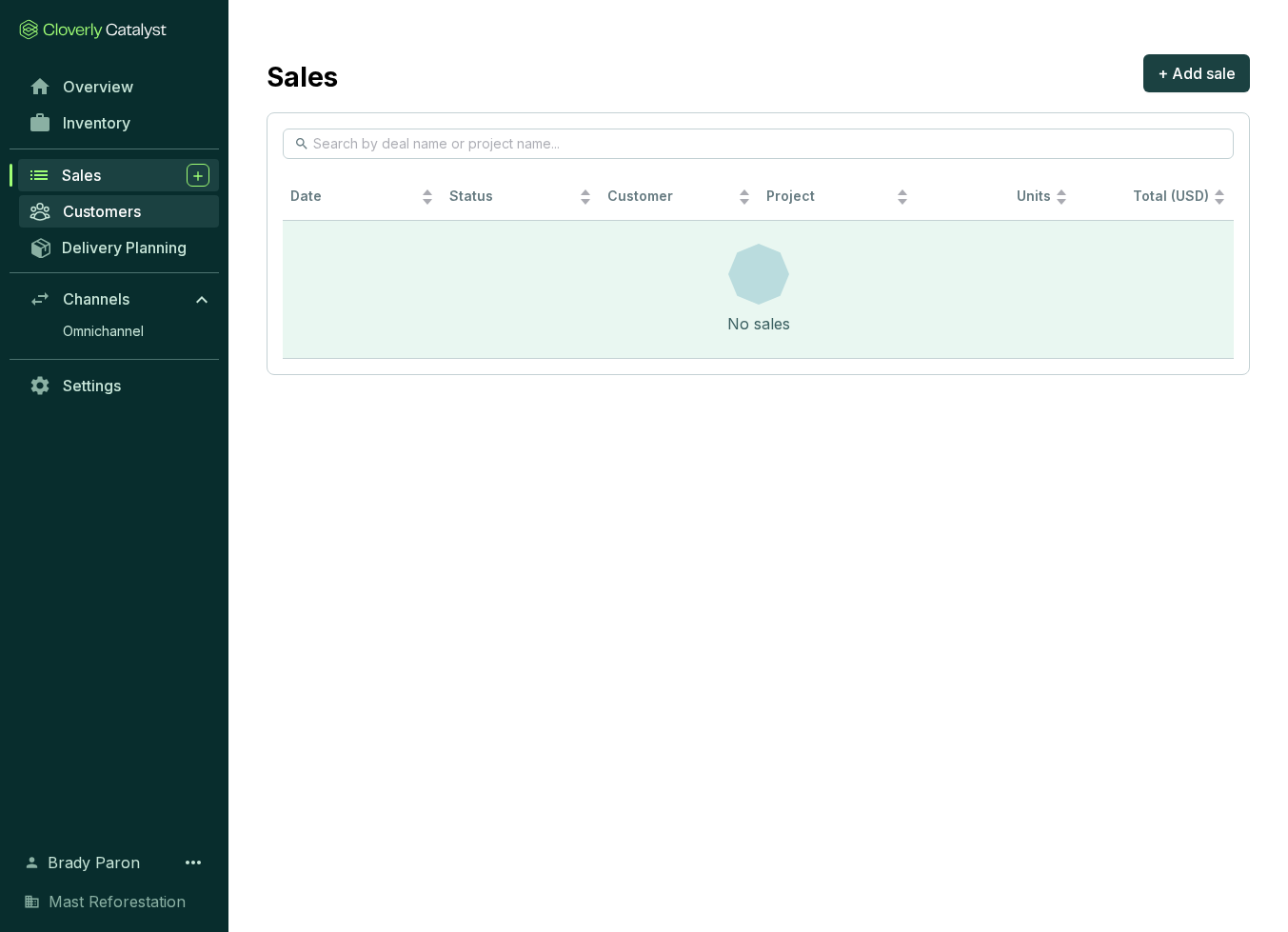 click on "Customers" at bounding box center (119, 211) 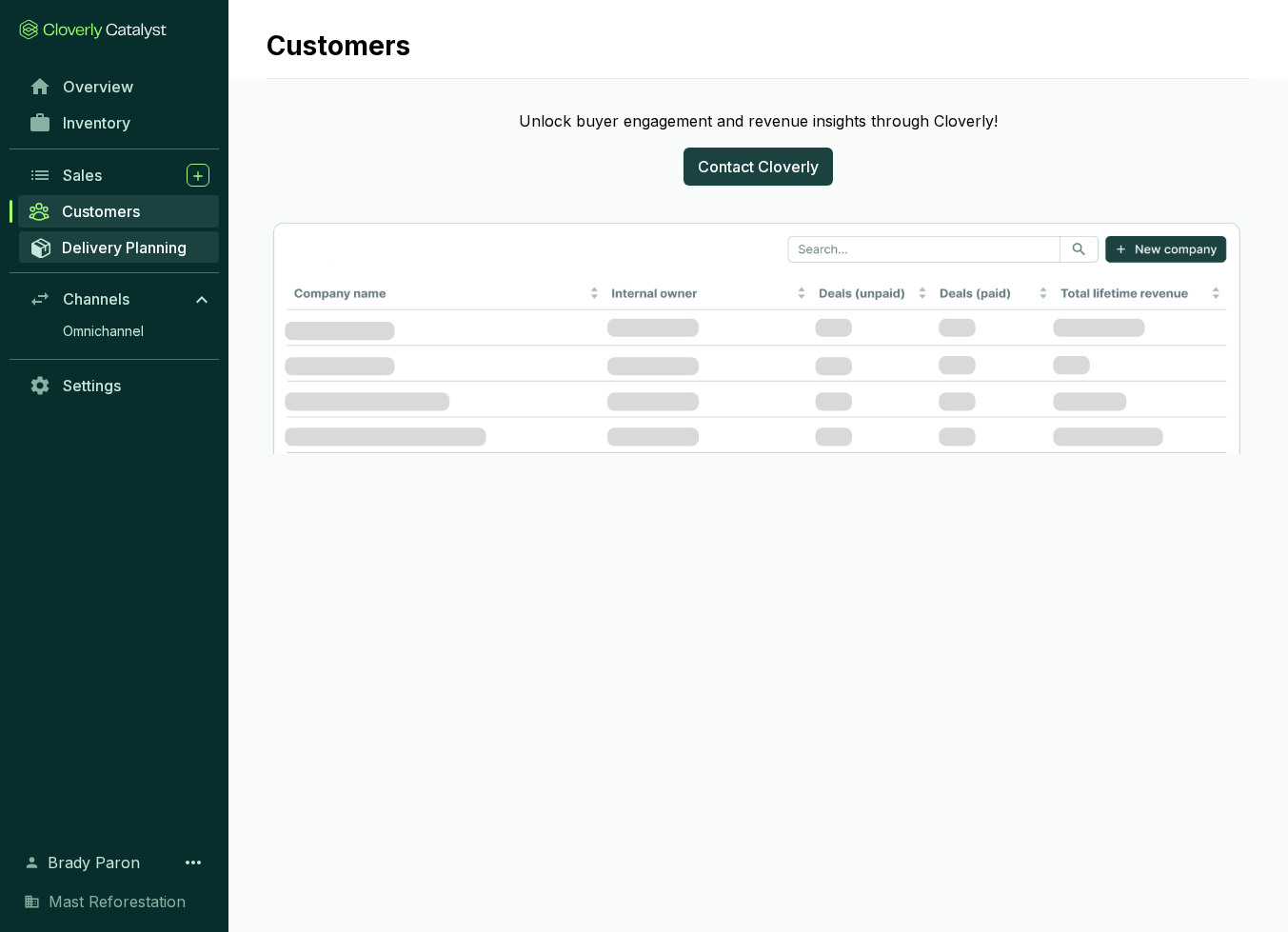 click on "Delivery Planning" at bounding box center (124, 248) 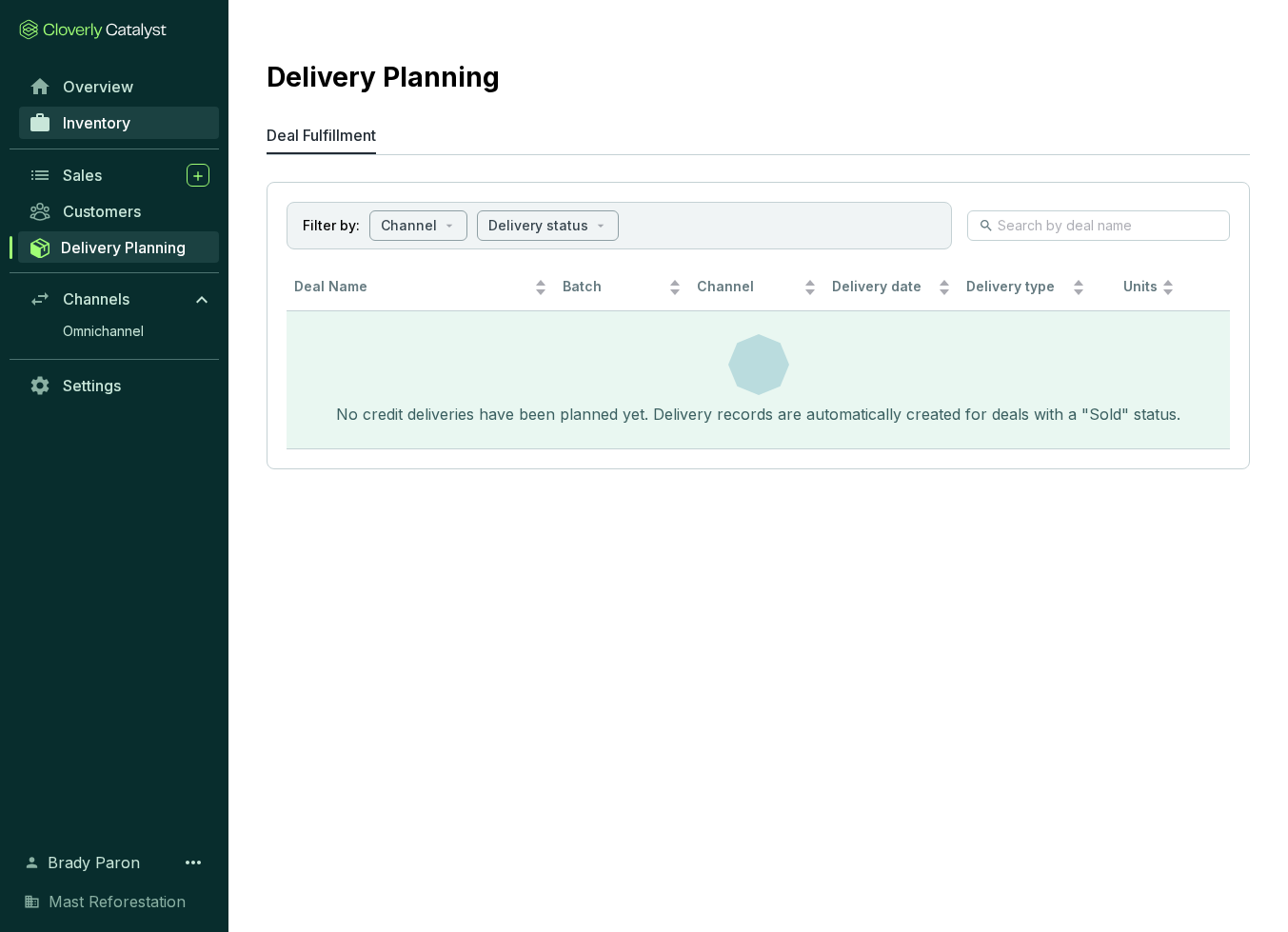 click on "Inventory" at bounding box center (119, 123) 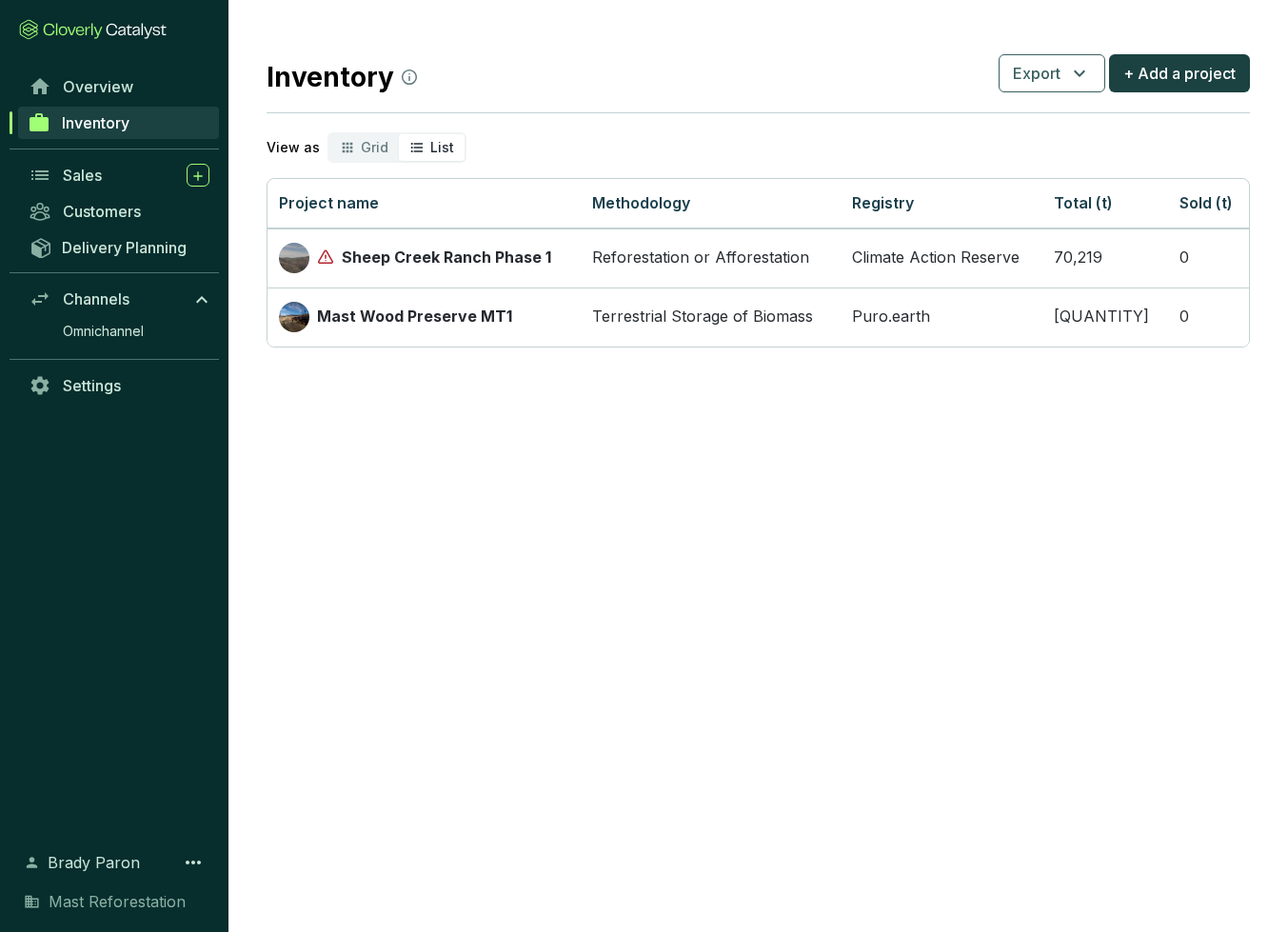 click on "Overview" at bounding box center (114, 87) 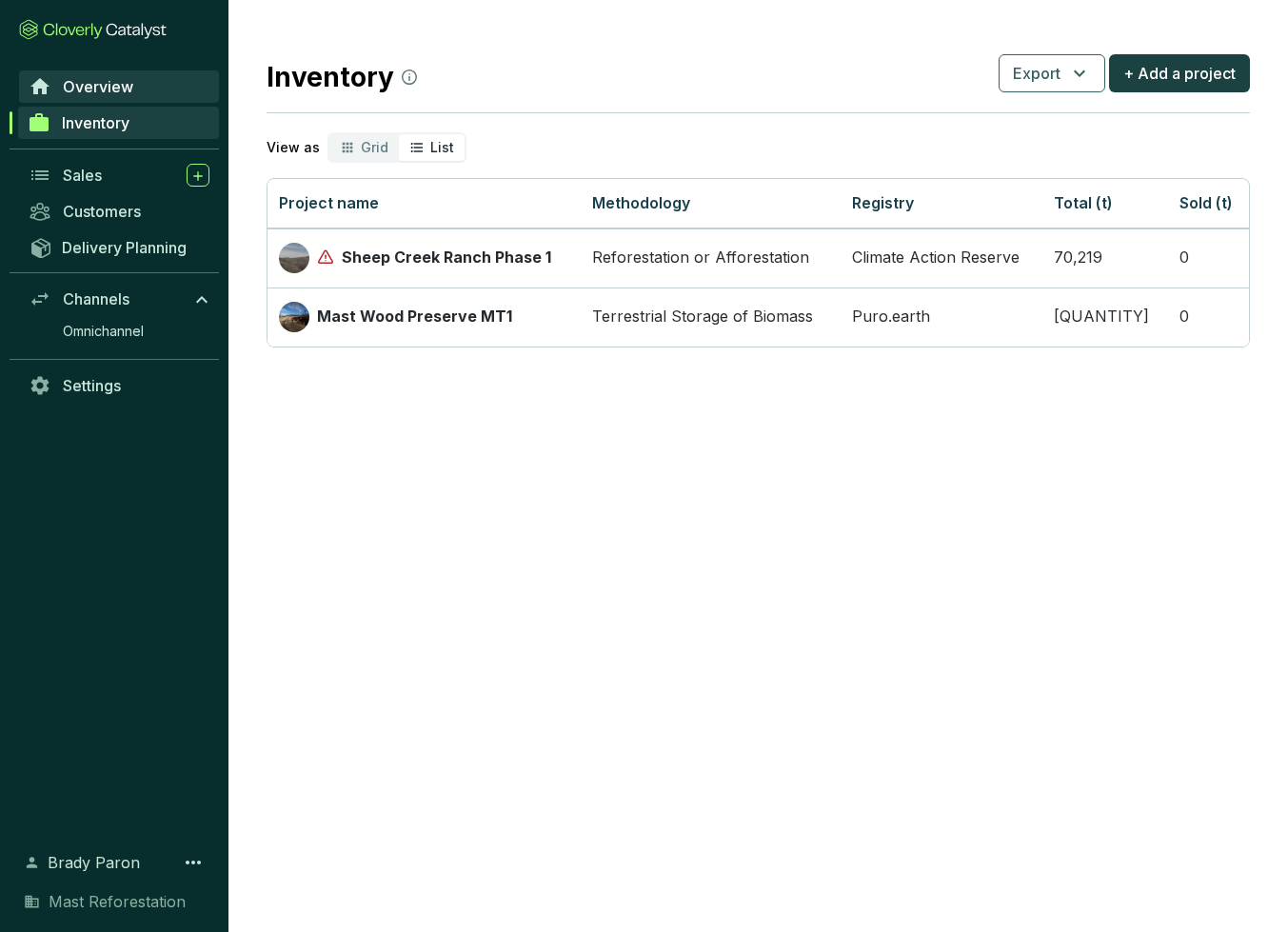 click on "Overview" at bounding box center (98, 87) 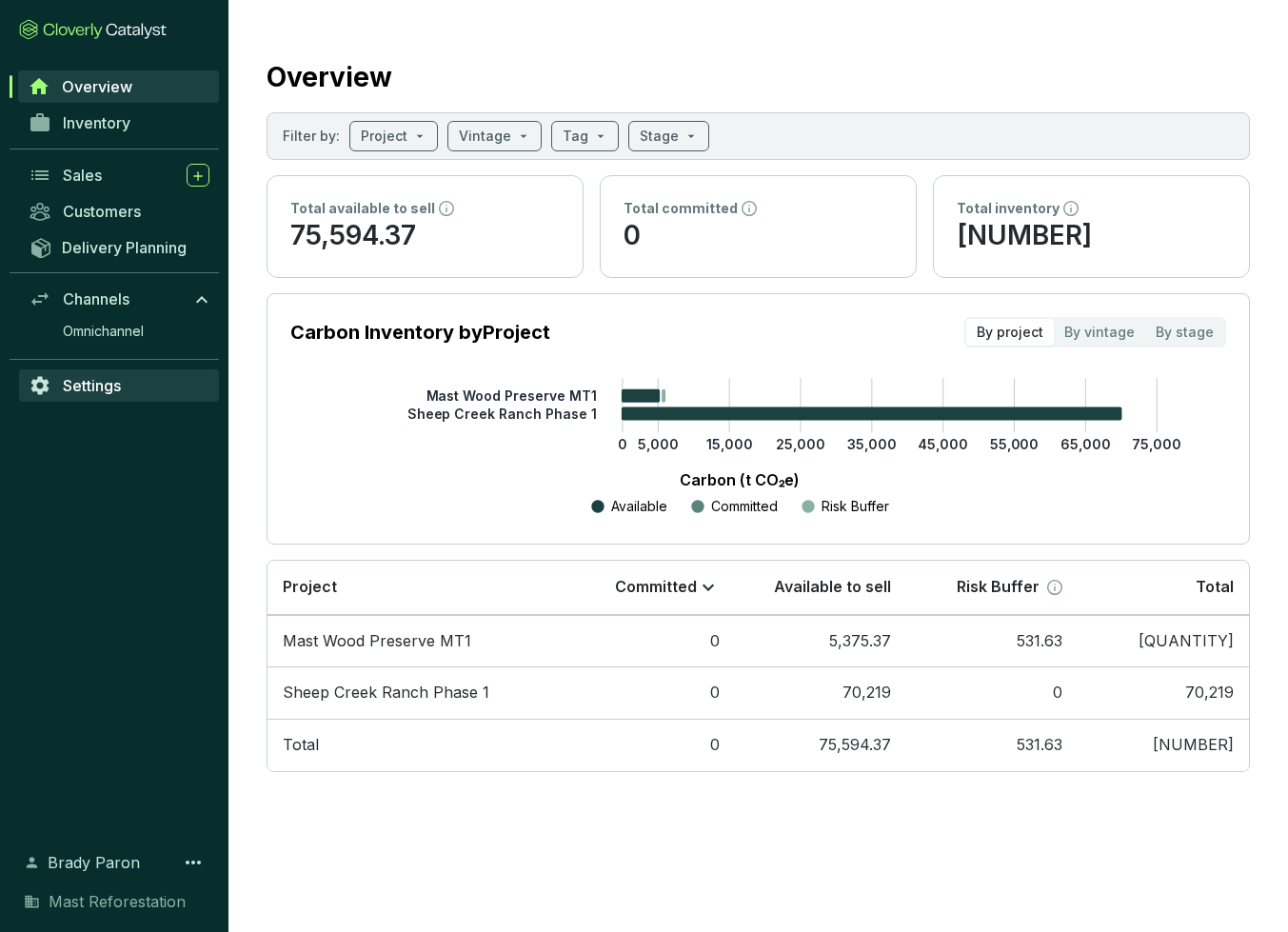 click on "Settings" at bounding box center [91, 386] 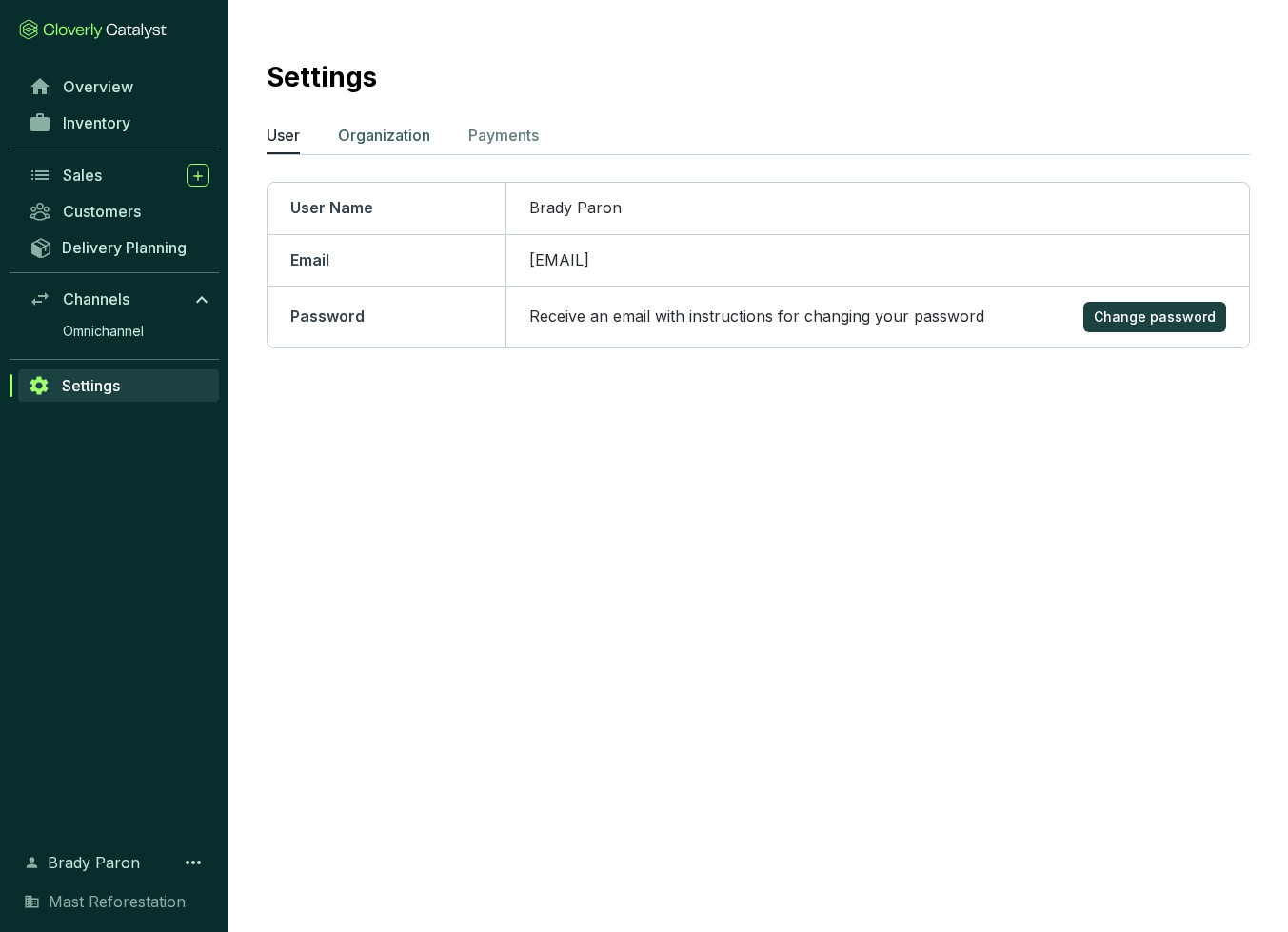 click on "Organization" at bounding box center (384, 135) 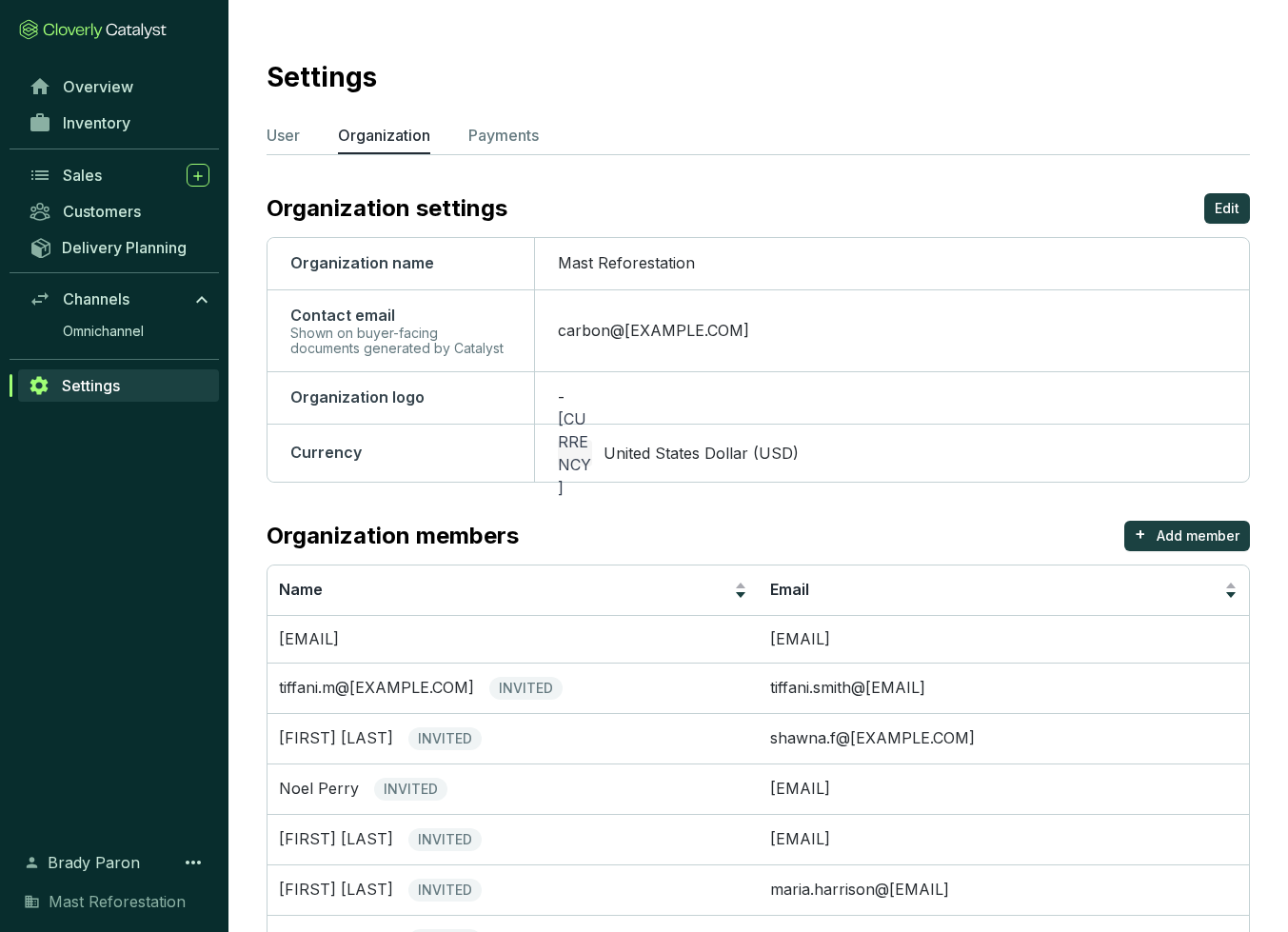 click on "carbon@[EXAMPLE.COM]" at bounding box center (891, 330) 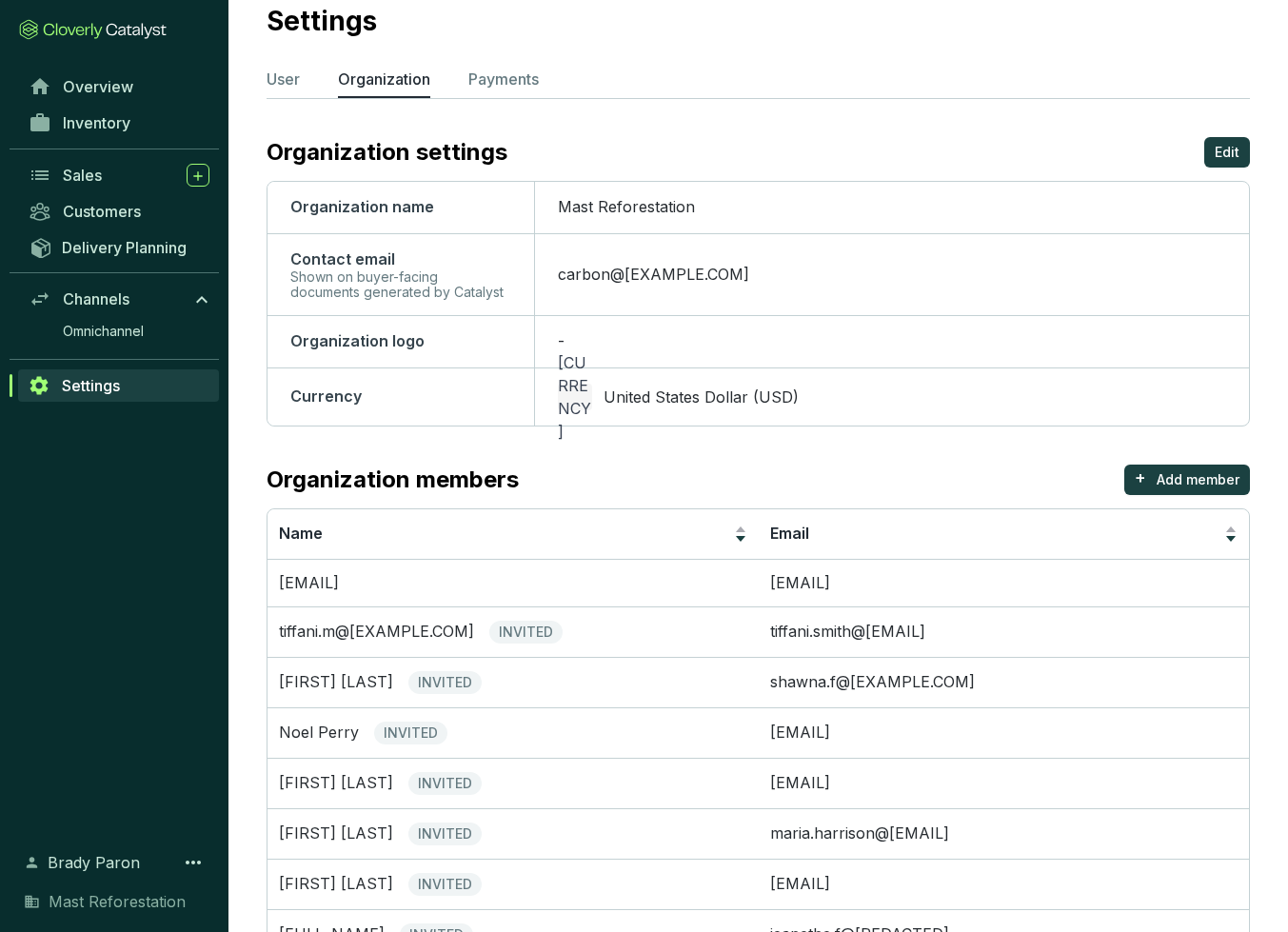 scroll, scrollTop: 70, scrollLeft: 0, axis: vertical 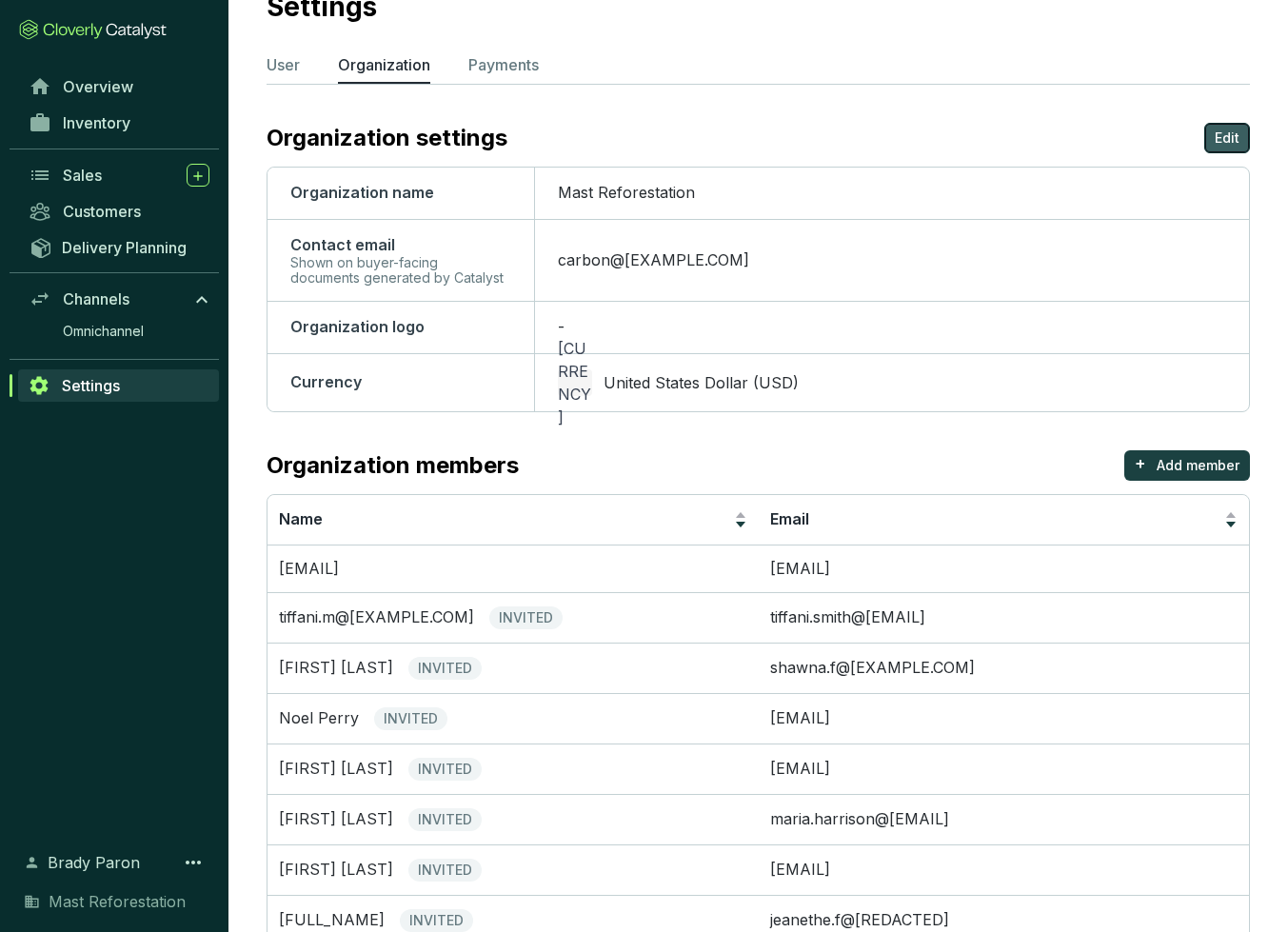click on "Edit" at bounding box center (1227, 138) 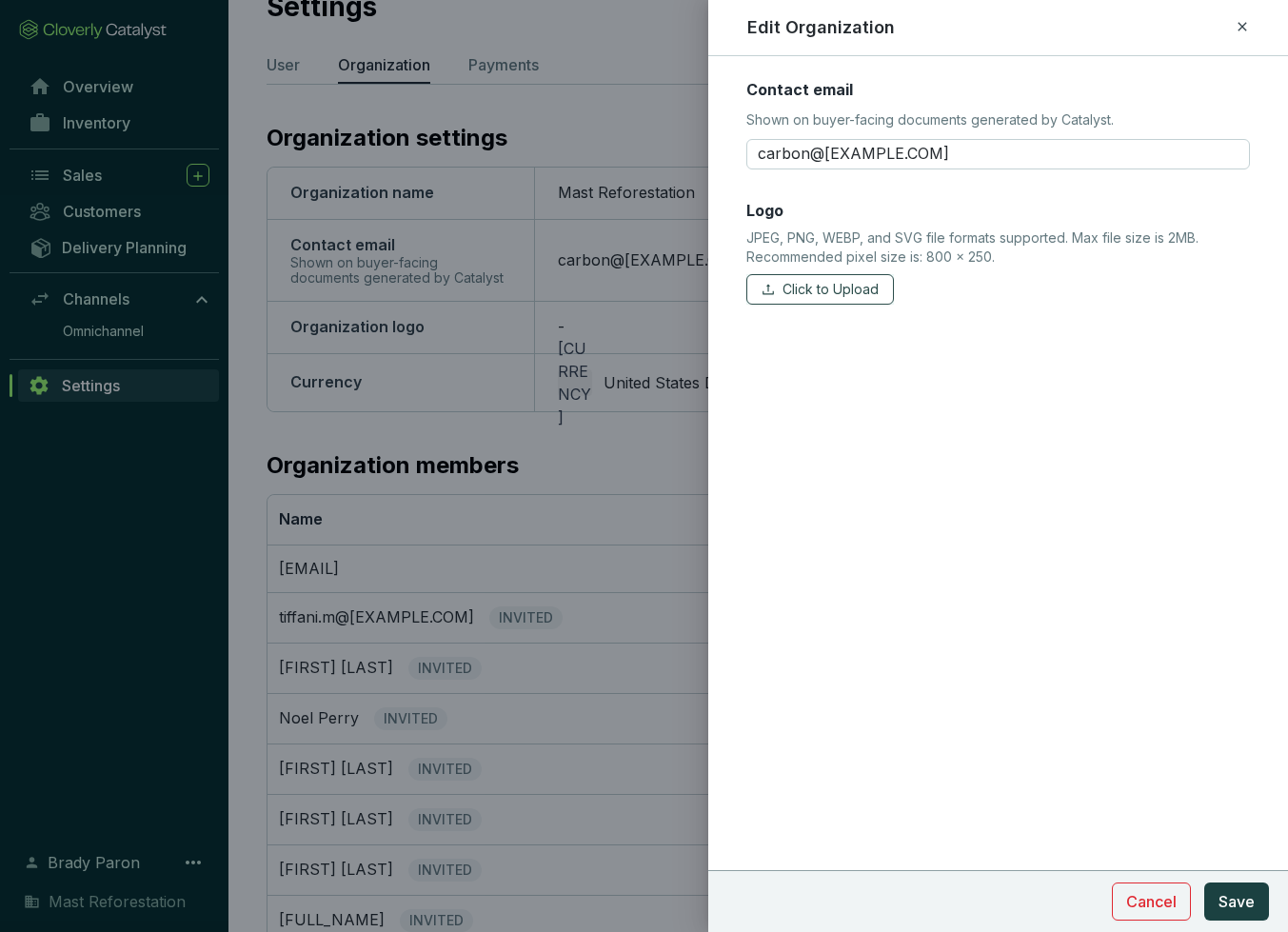 click on "Click to Upload" at bounding box center (830, 289) 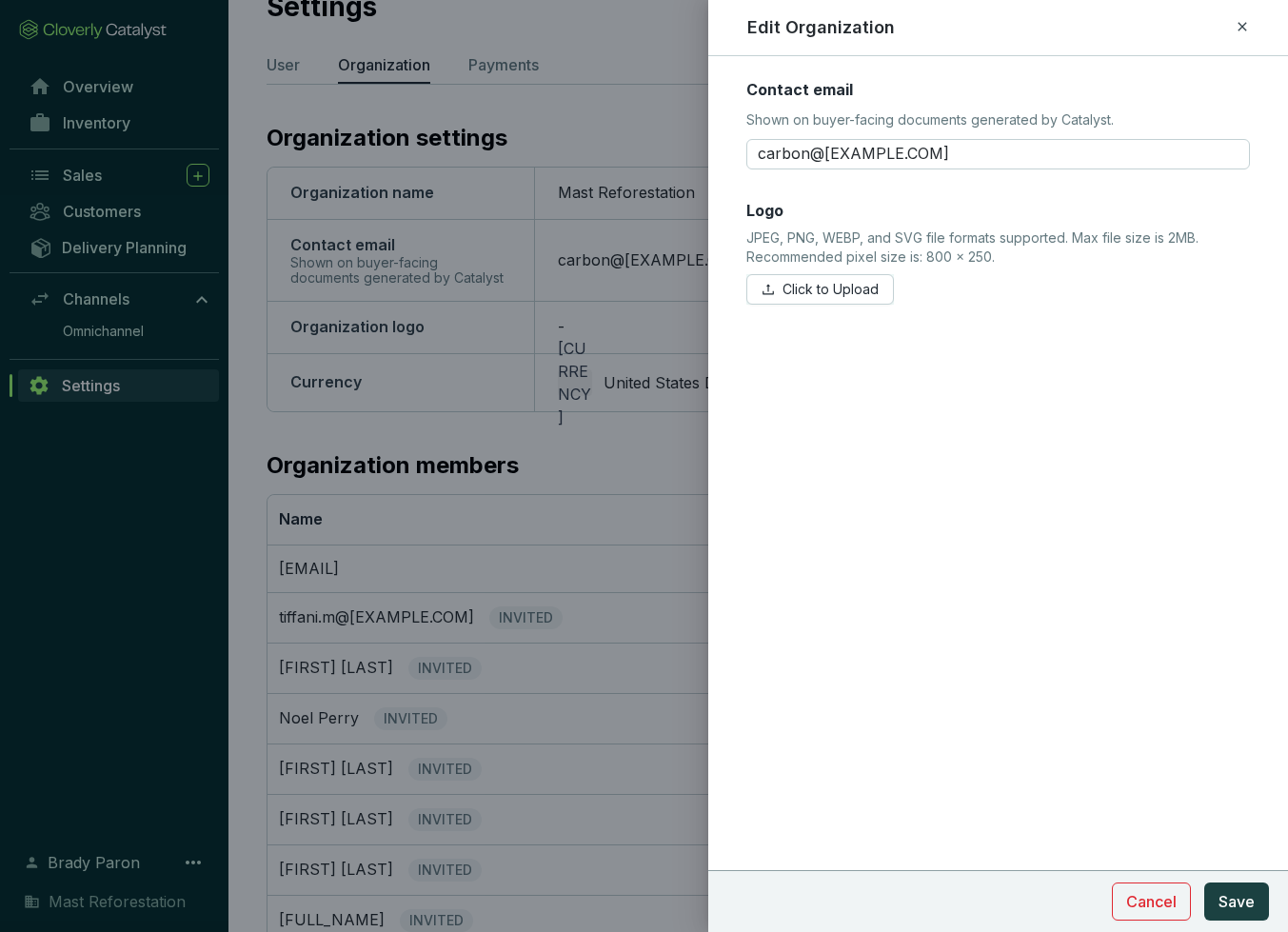 click on "JPEG, PNG, WEBP, and SVG file formats supported. Max file size is 2MB. Recommended pixel size is: 800 x 250." at bounding box center [998, 251] 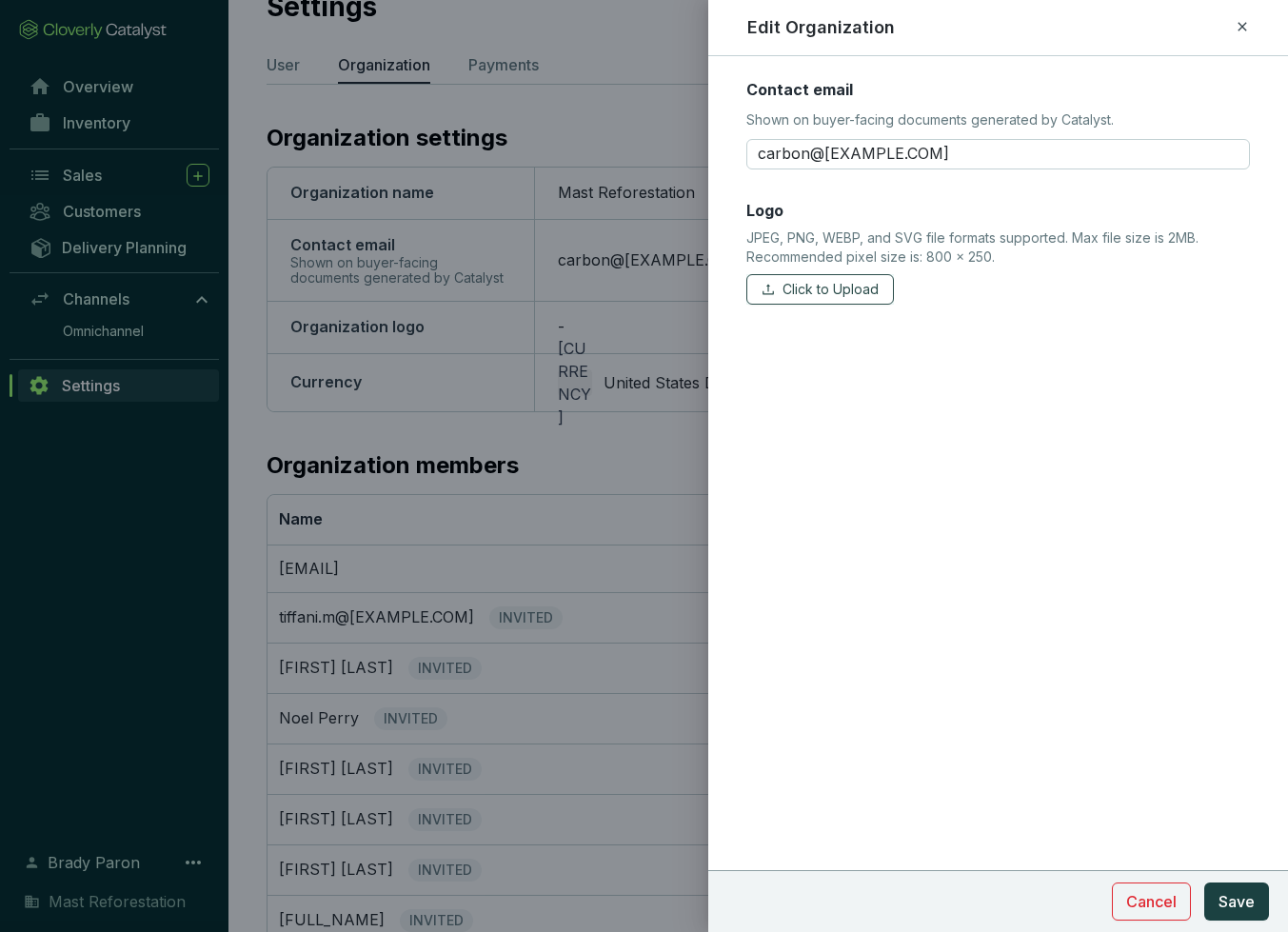 click on "Click to Upload" at bounding box center [830, 289] 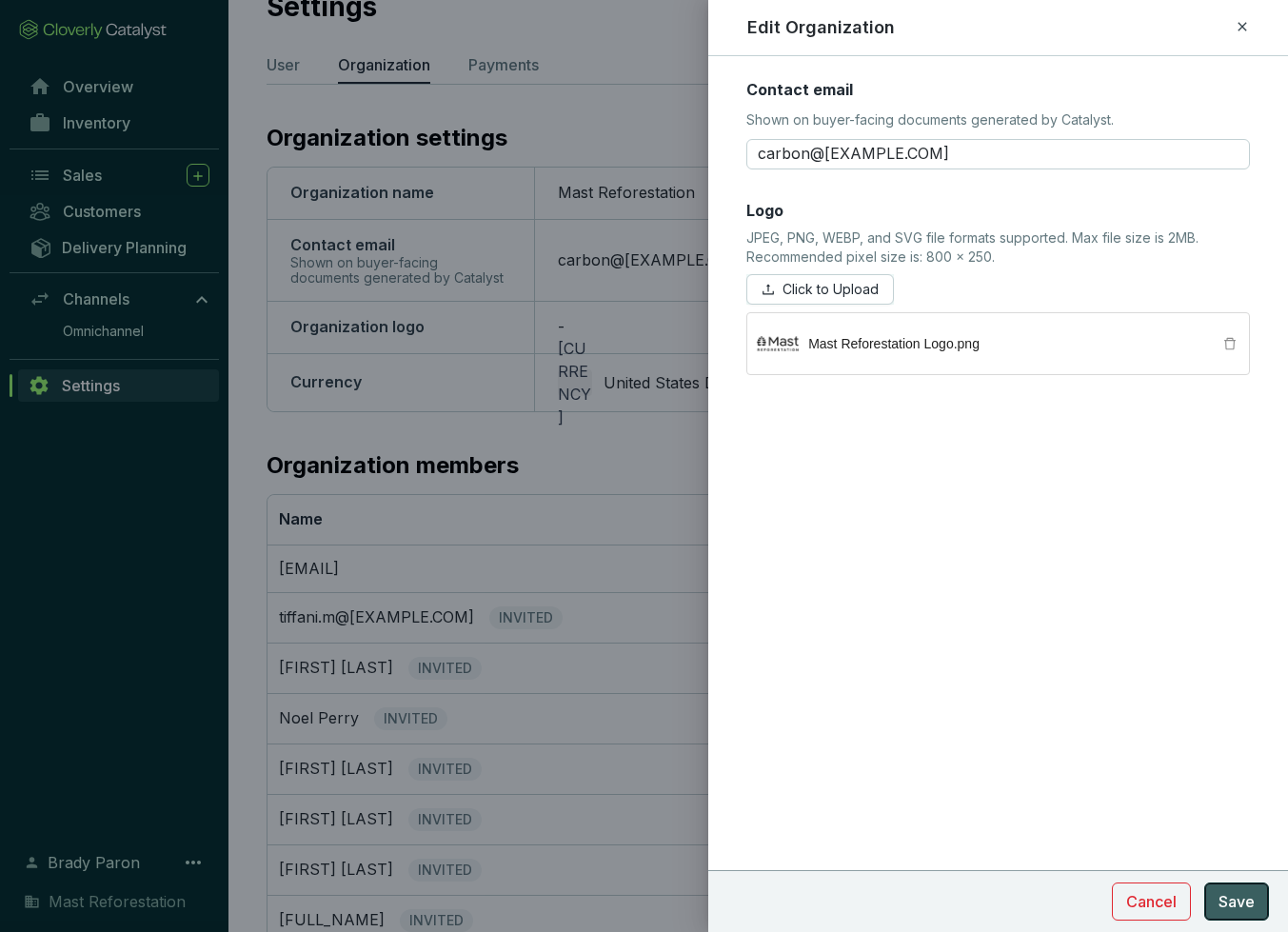 click on "Save" at bounding box center (1237, 902) 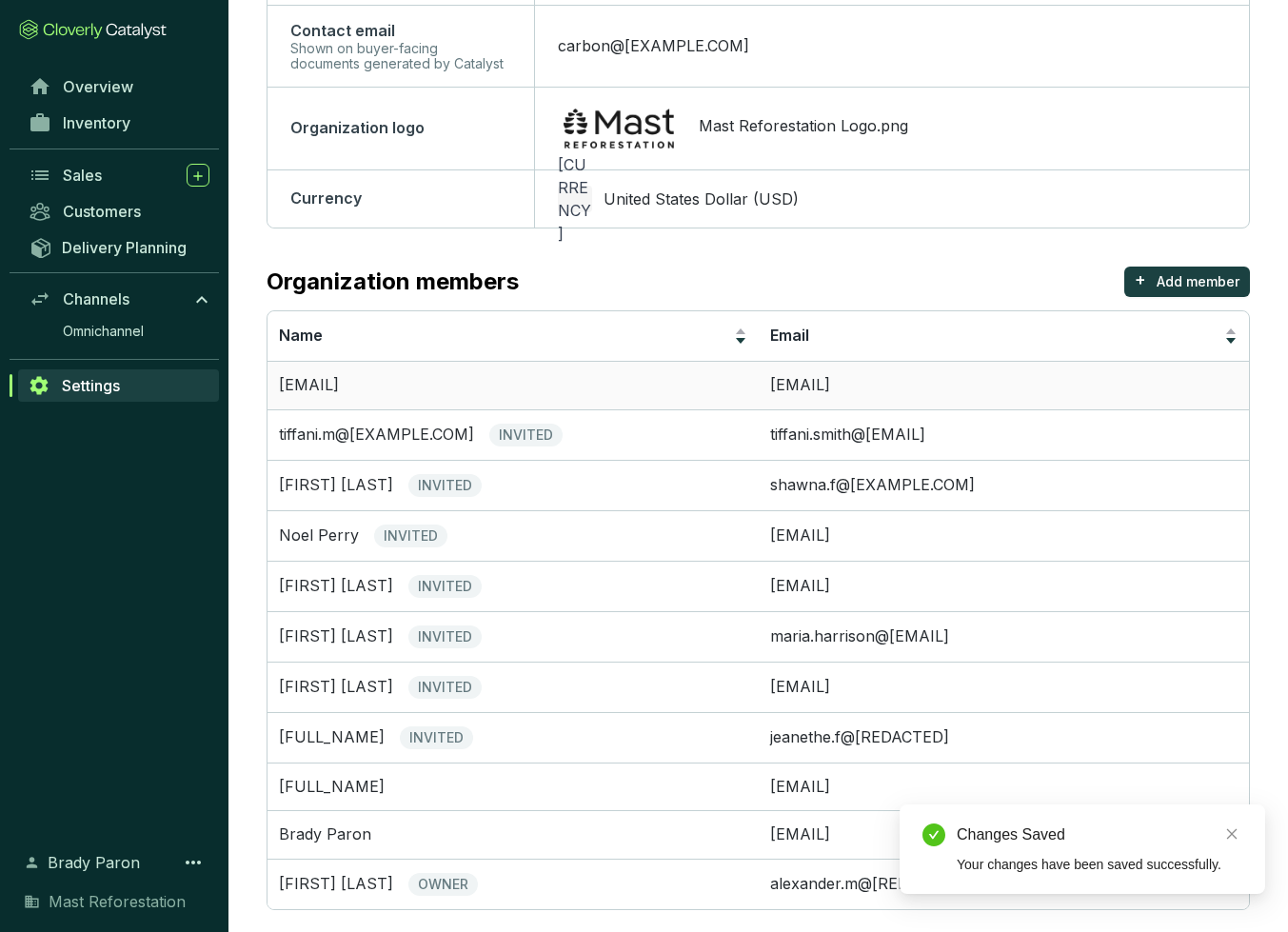 scroll, scrollTop: 312, scrollLeft: 0, axis: vertical 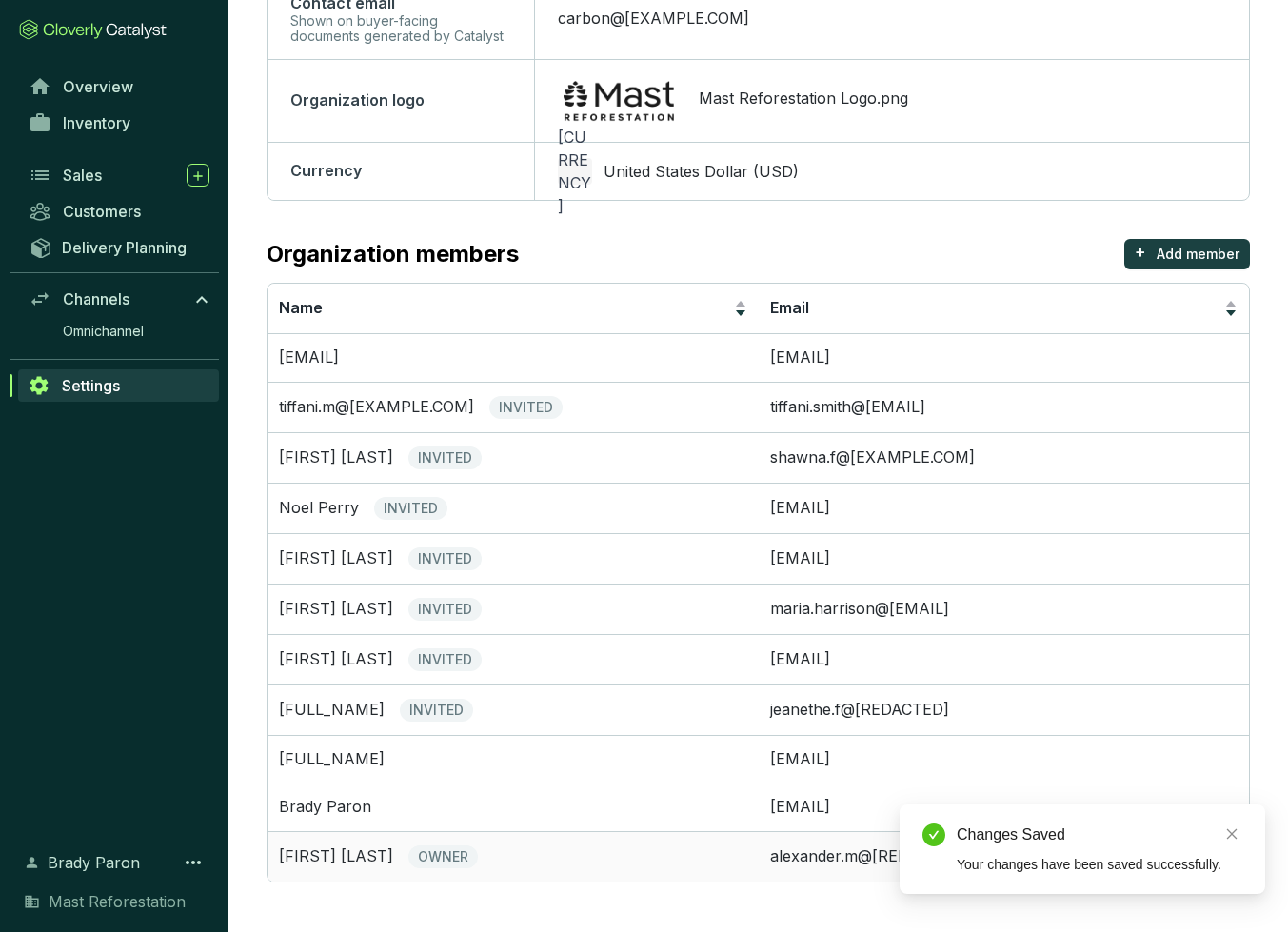 click on "OWNER" at bounding box center [443, 857] 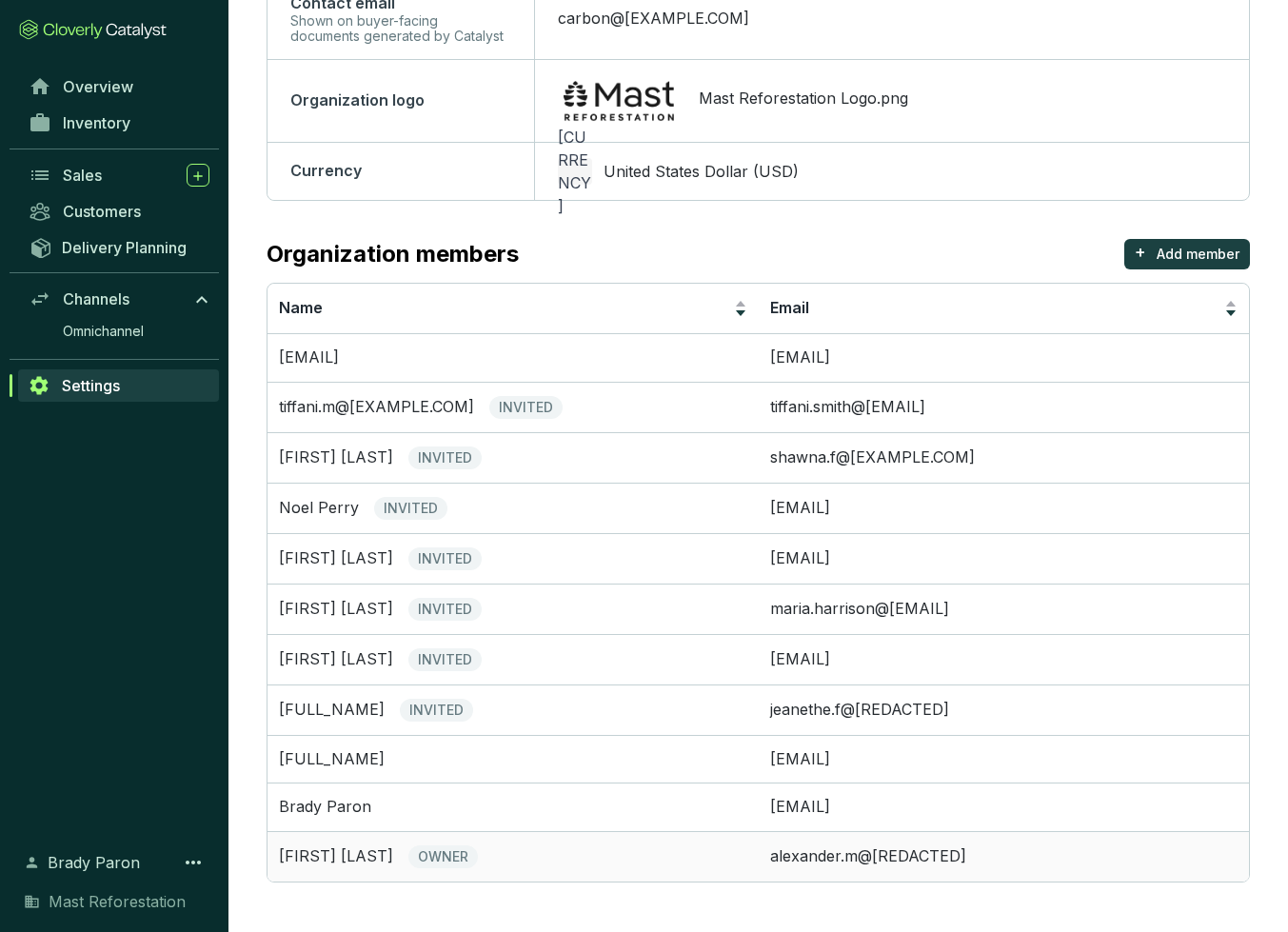 click on "alexander.m@[REDACTED]" at bounding box center (1004, 856) 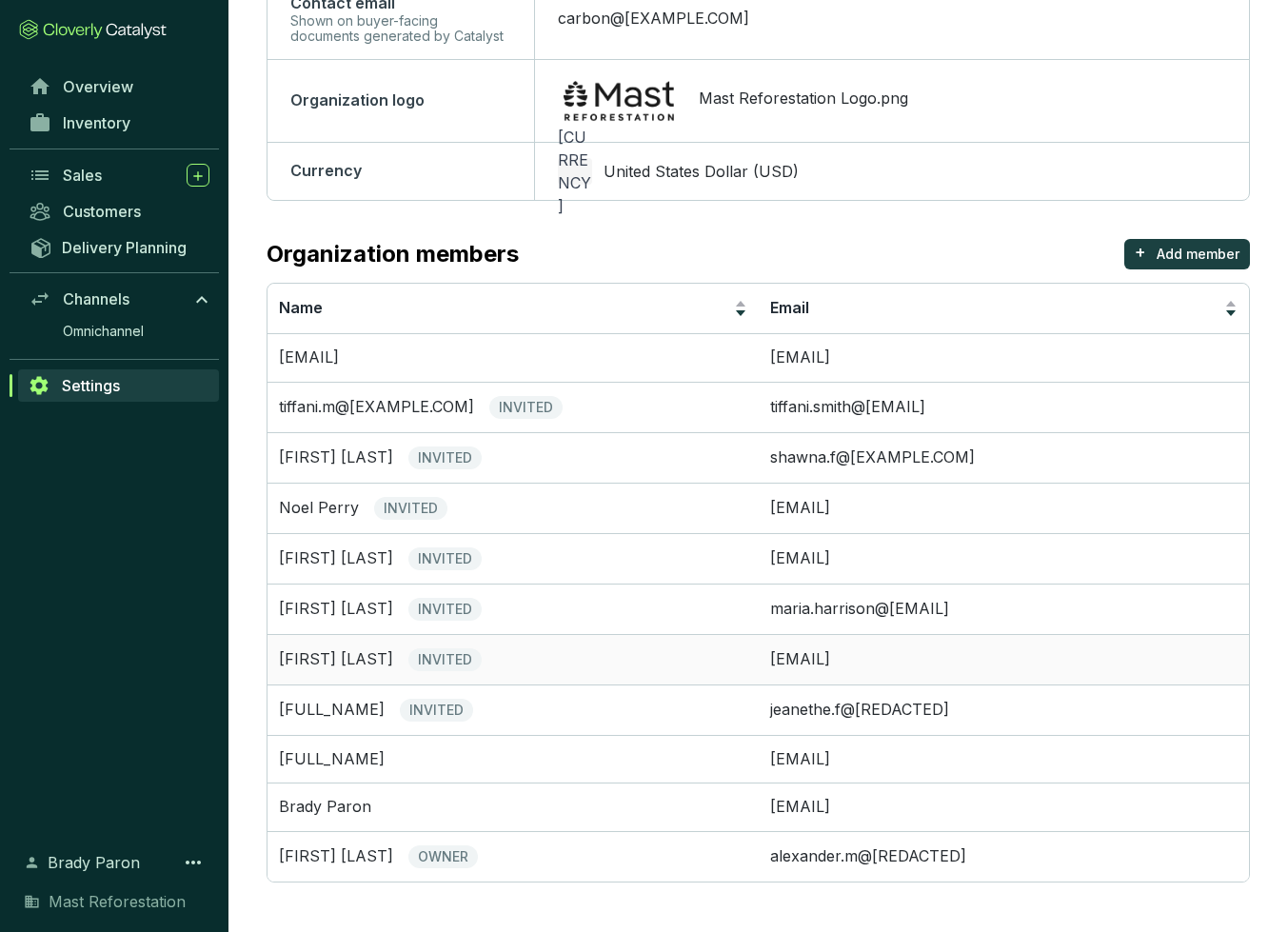 click on "[FIRST] [LAST]" at bounding box center [336, 660] 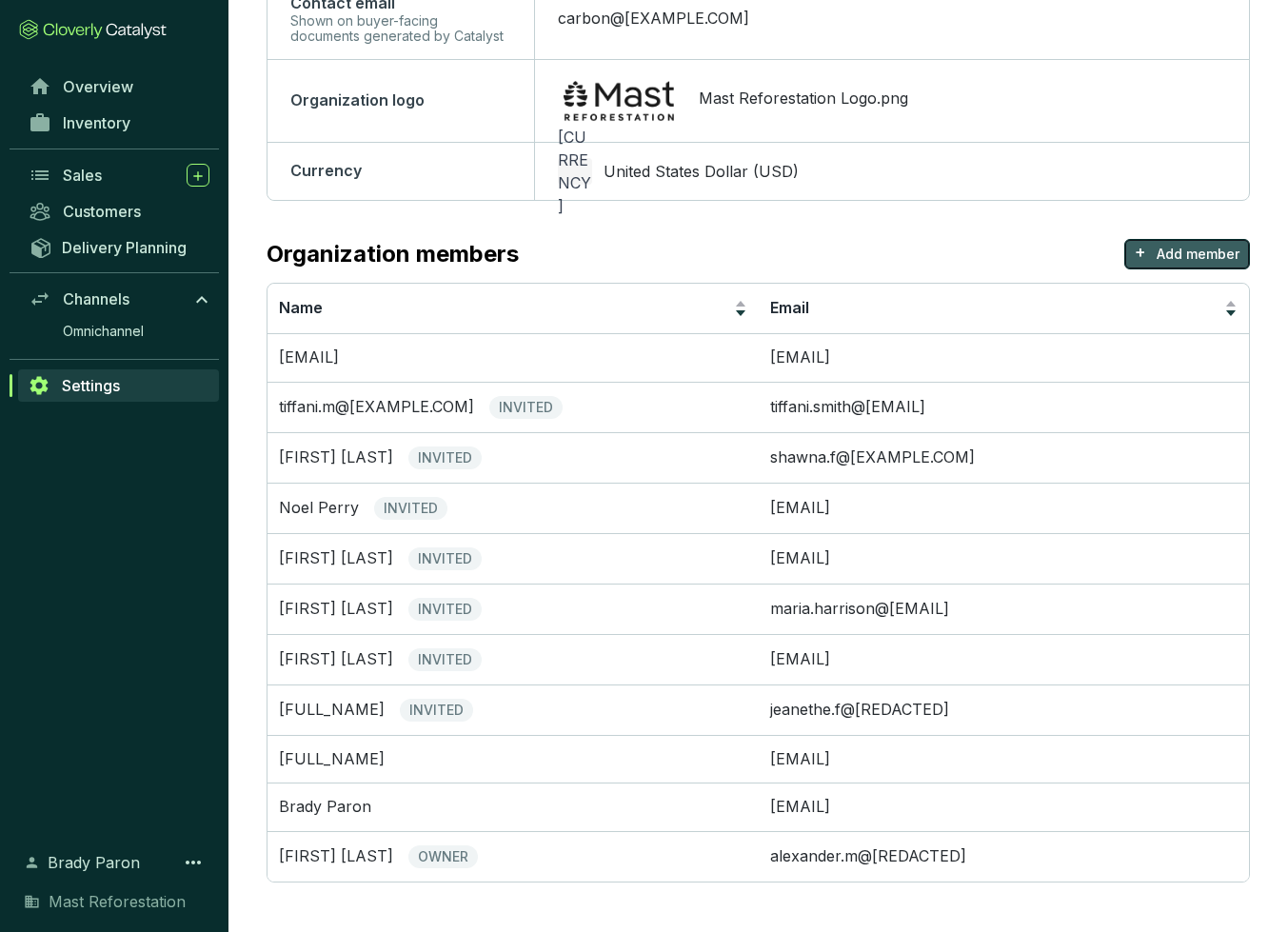 click on "+ Add member" at bounding box center [1187, 254] 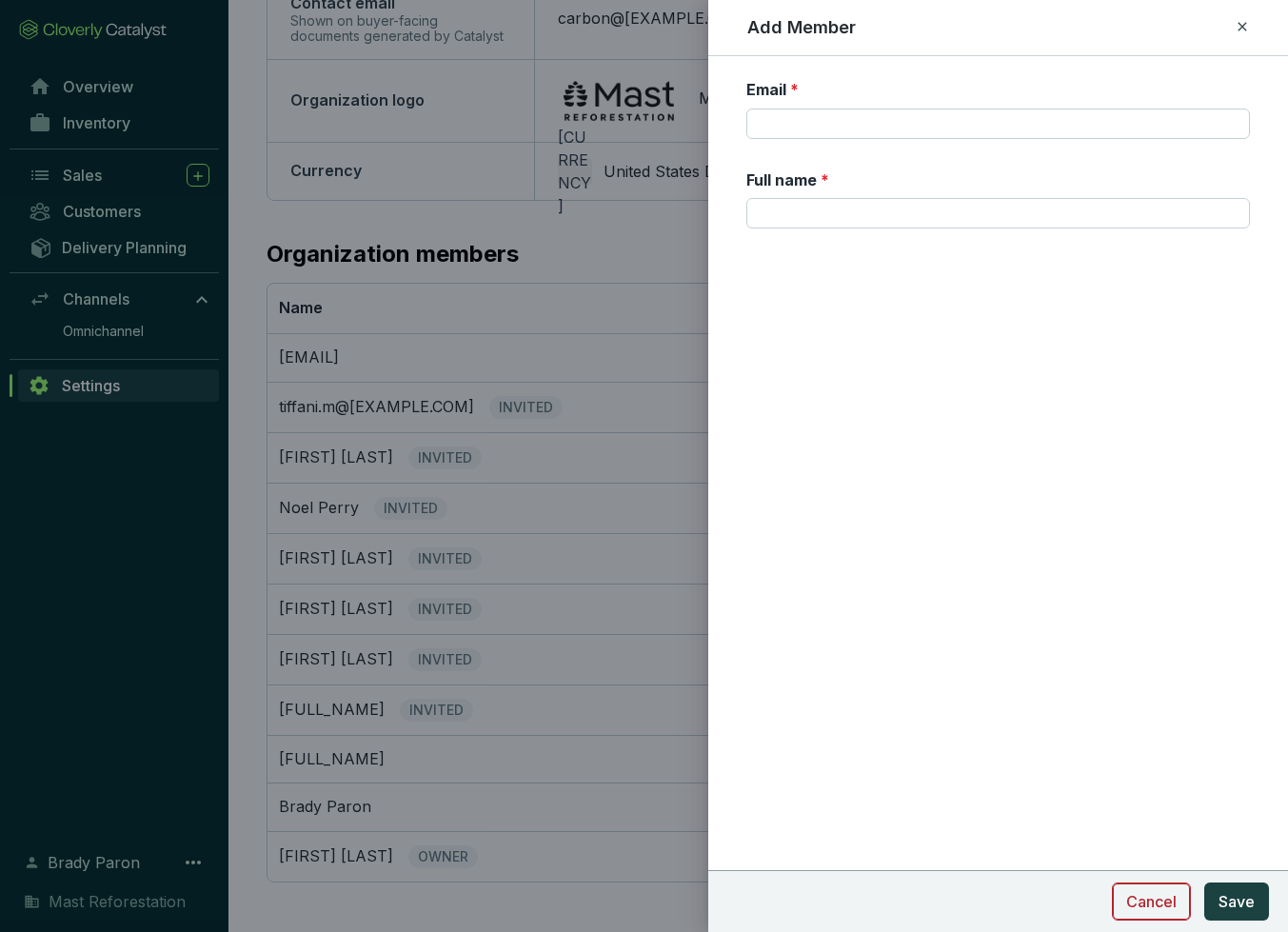 click on "Cancel" at bounding box center [1151, 902] 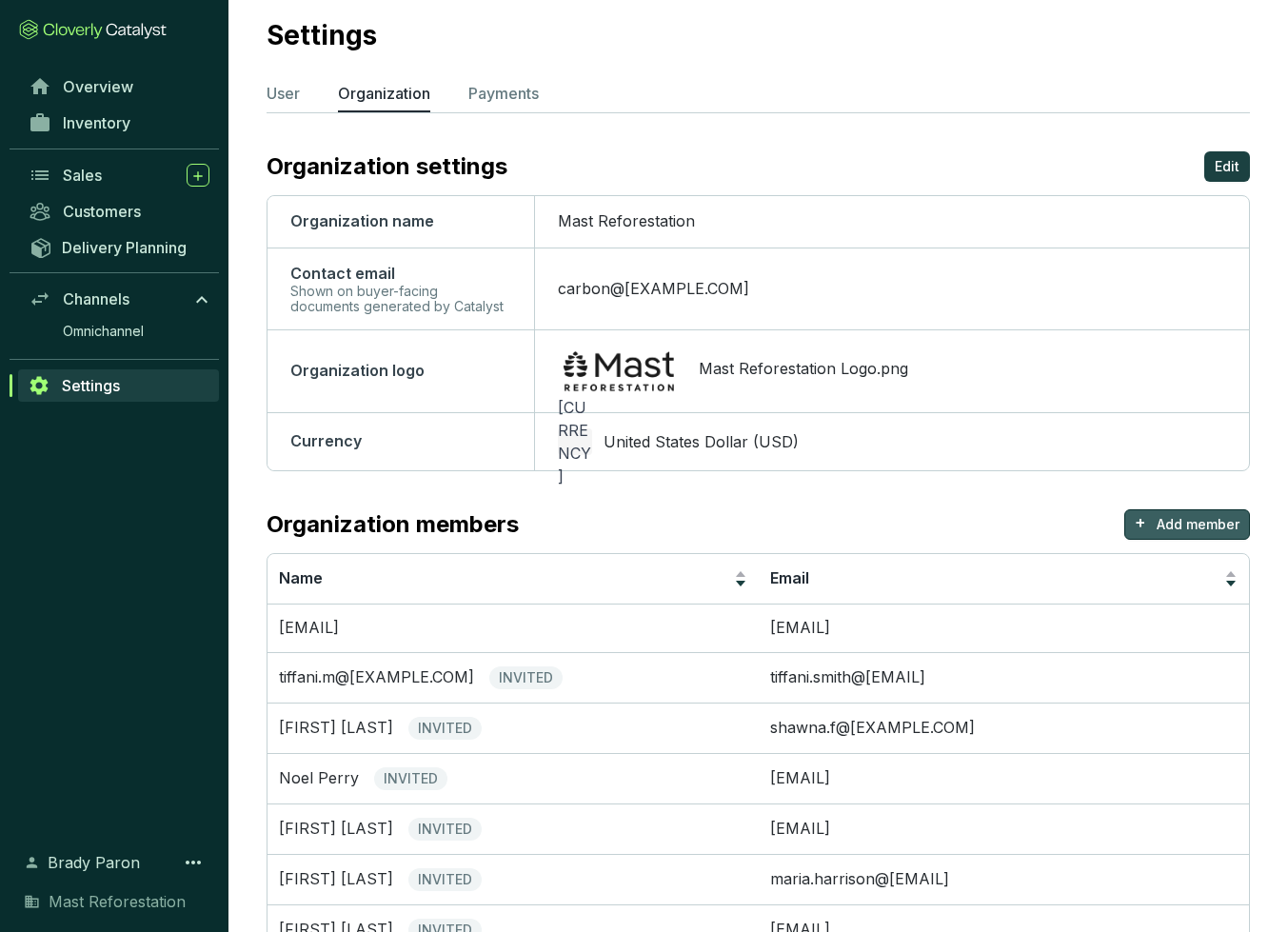 scroll, scrollTop: 0, scrollLeft: 0, axis: both 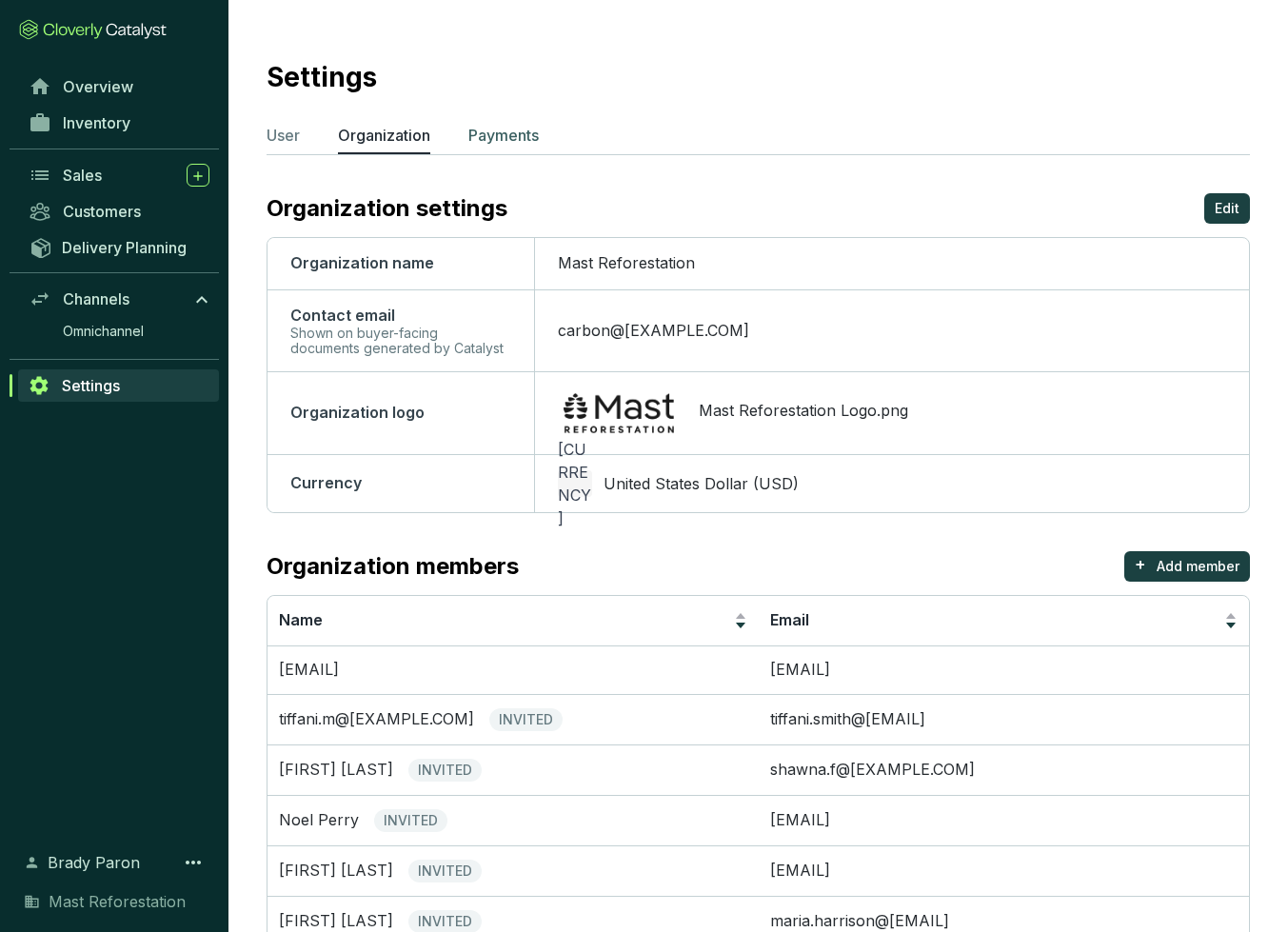 click on "Payments" at bounding box center (504, 135) 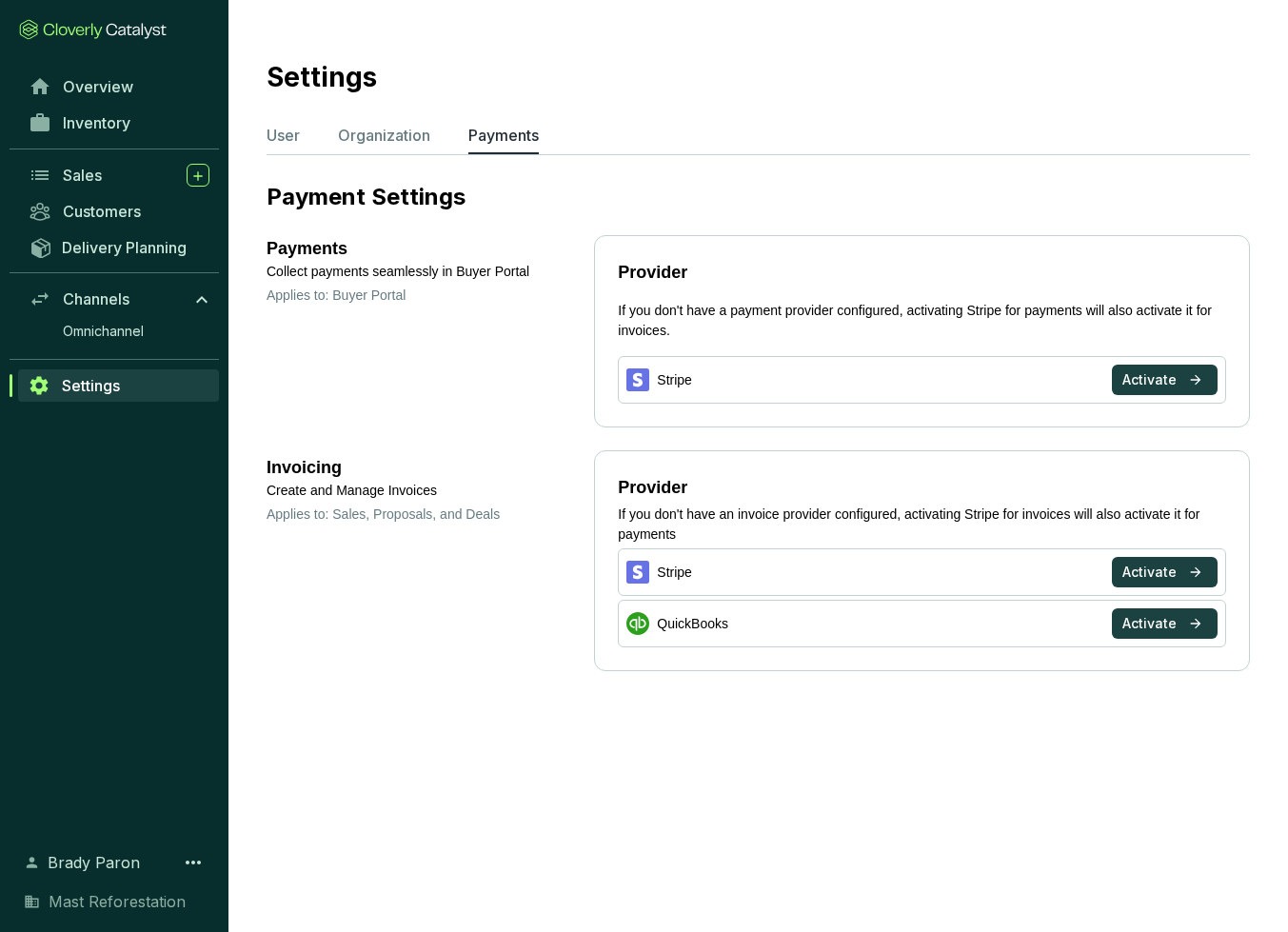 click on "Applies to: Buyer Portal" at bounding box center (430, 295) 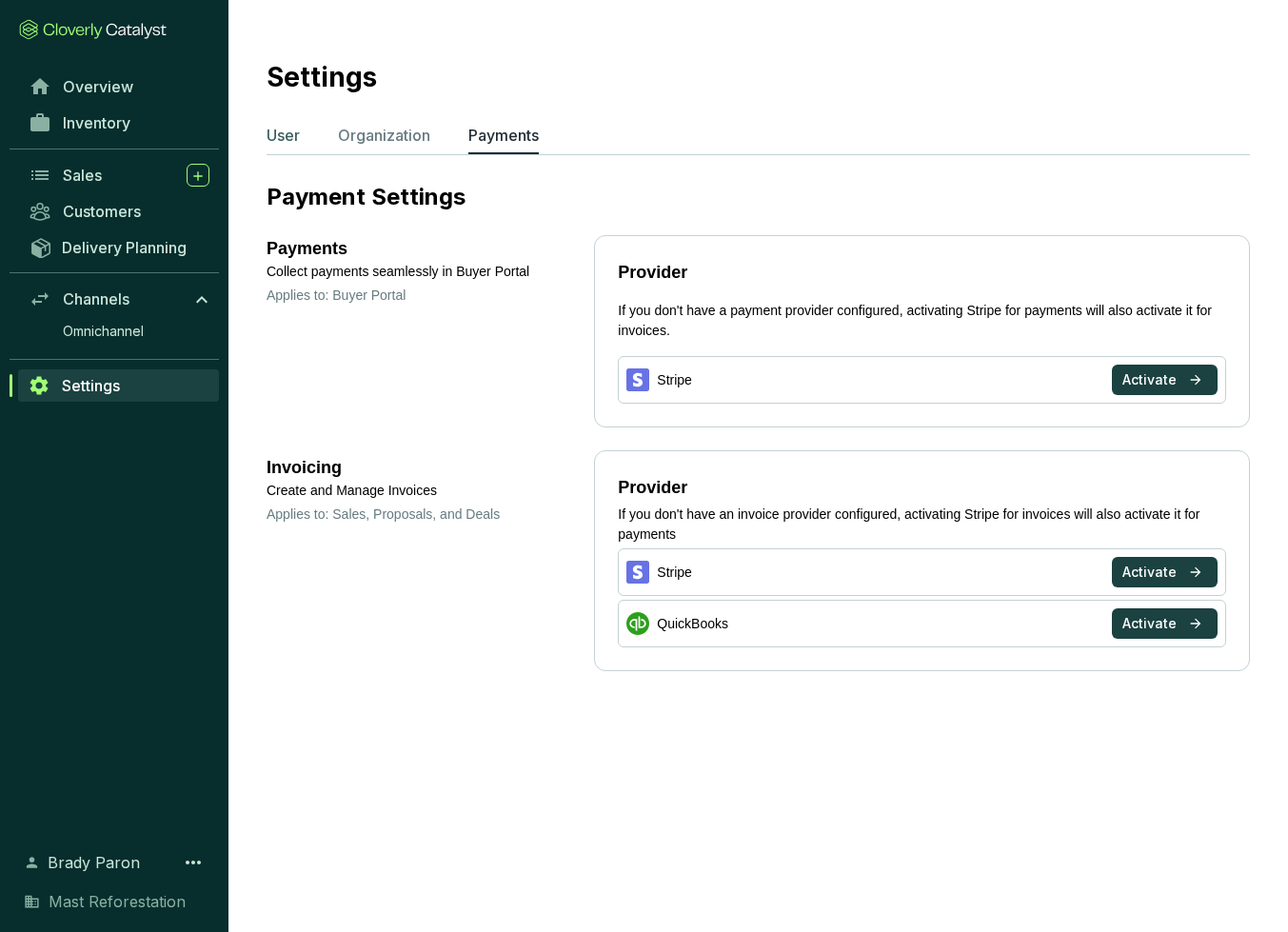 click on "User" at bounding box center [283, 135] 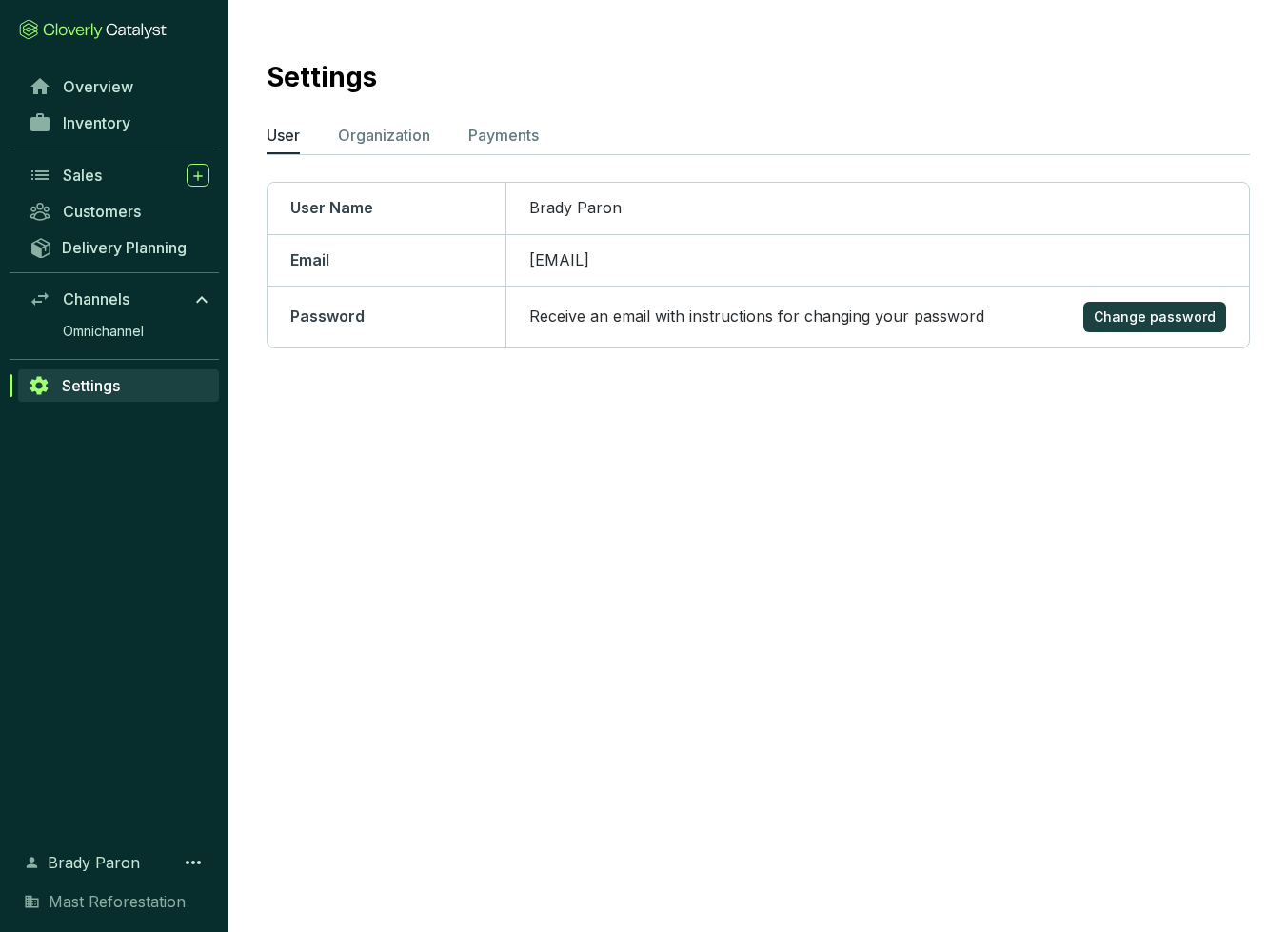click on "Inventory" at bounding box center [114, 123] 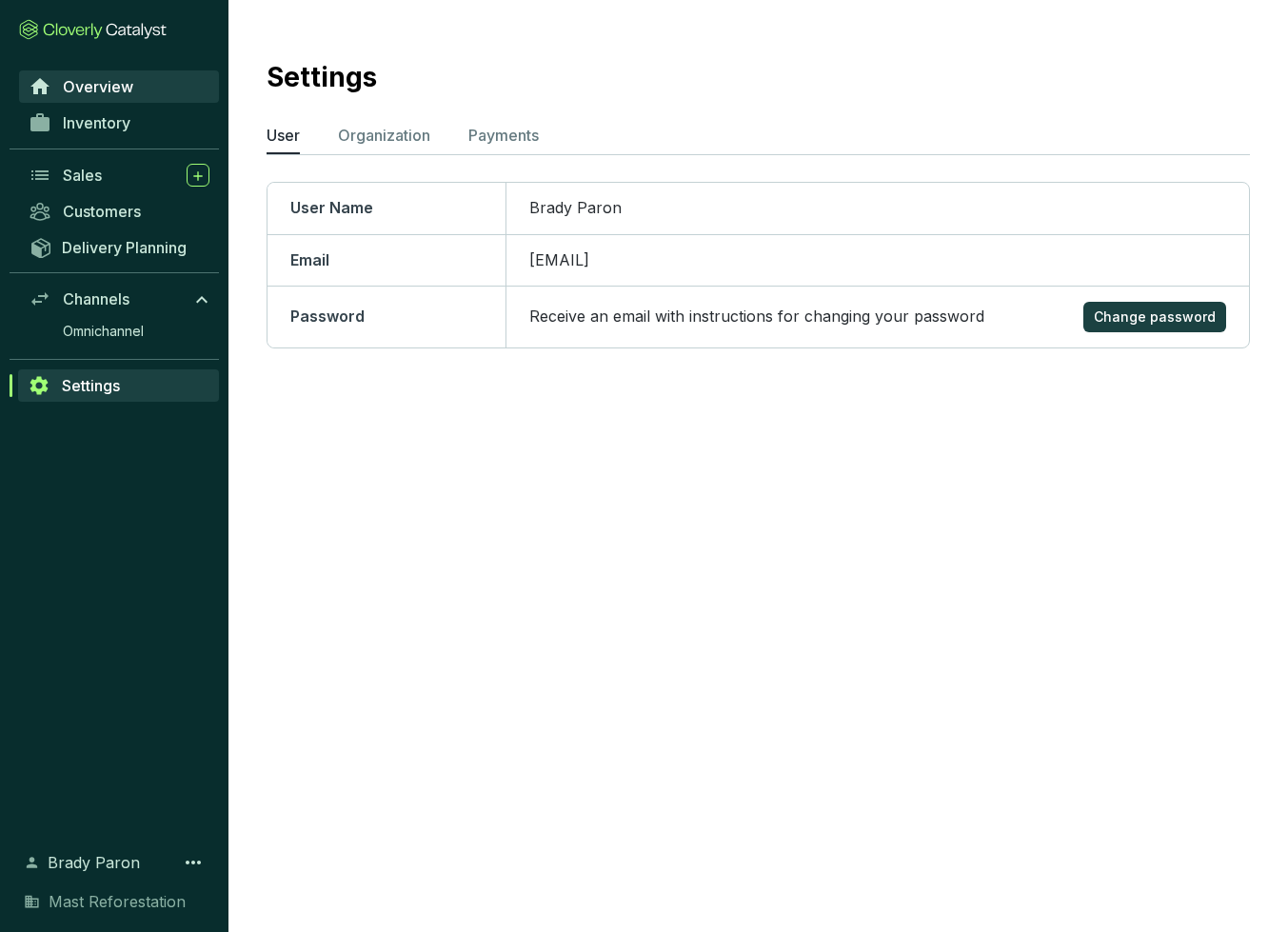 click on "Overview" at bounding box center (98, 87) 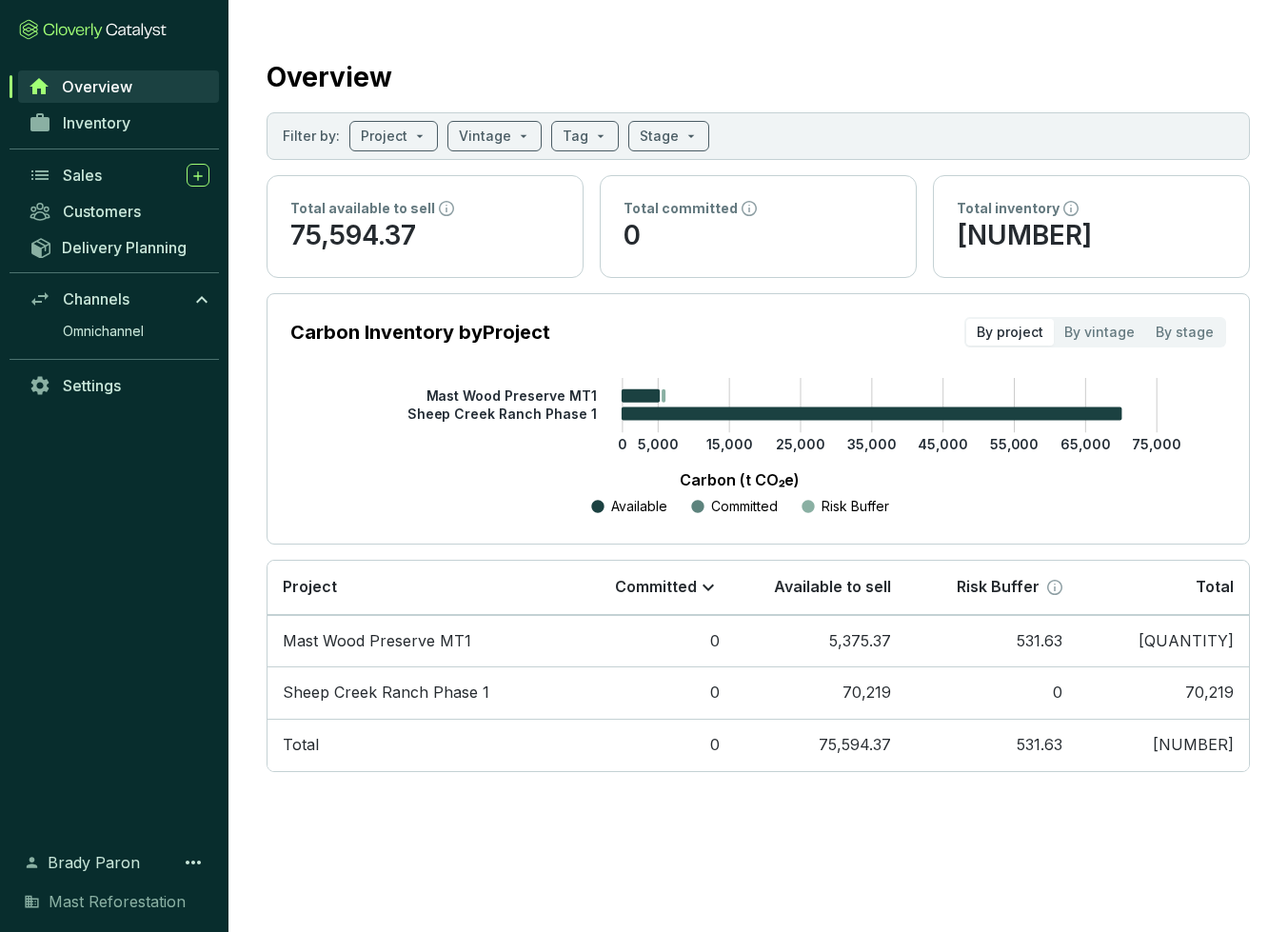 click on "Brady Paron" at bounding box center [114, 863] 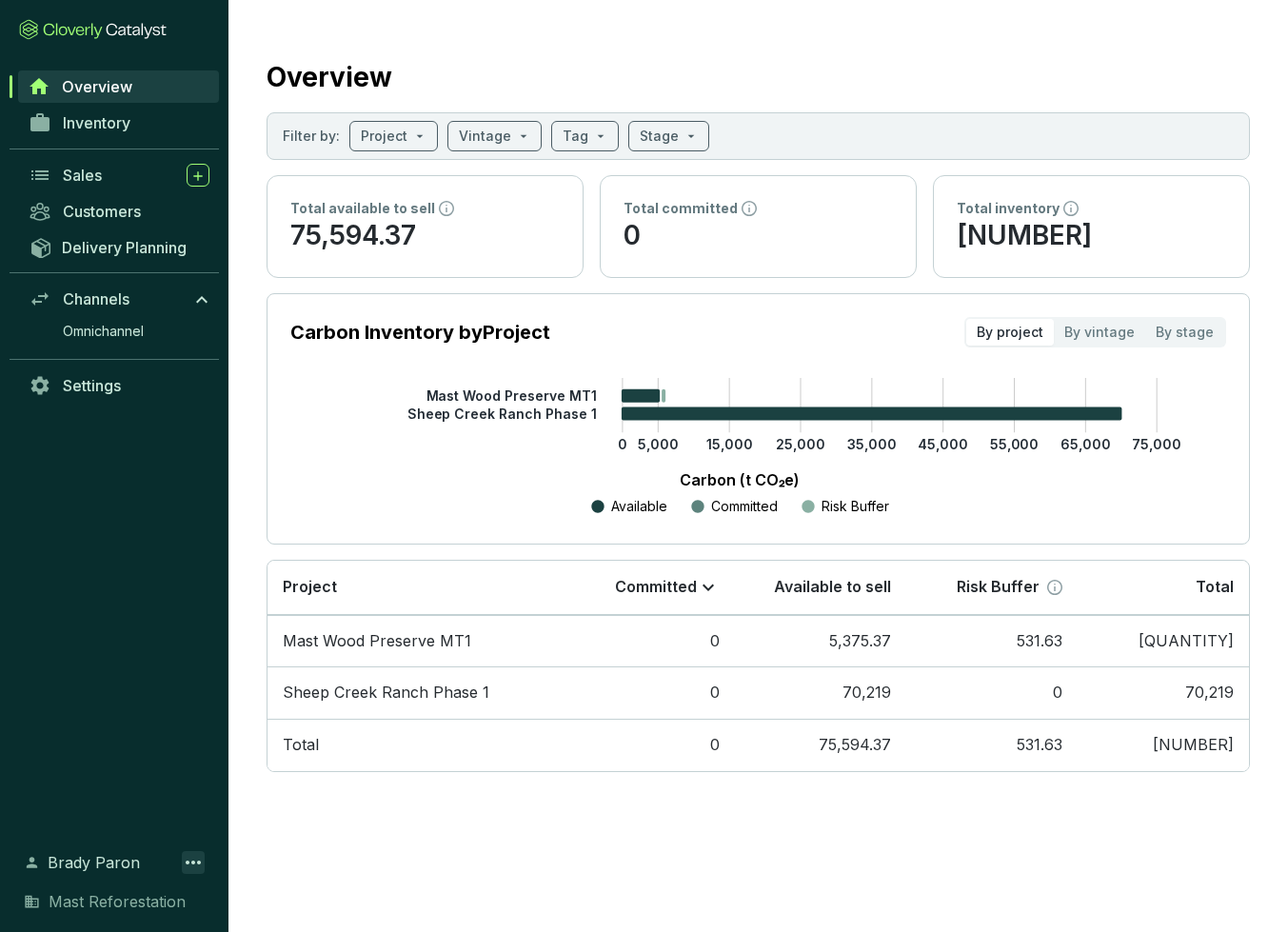 click 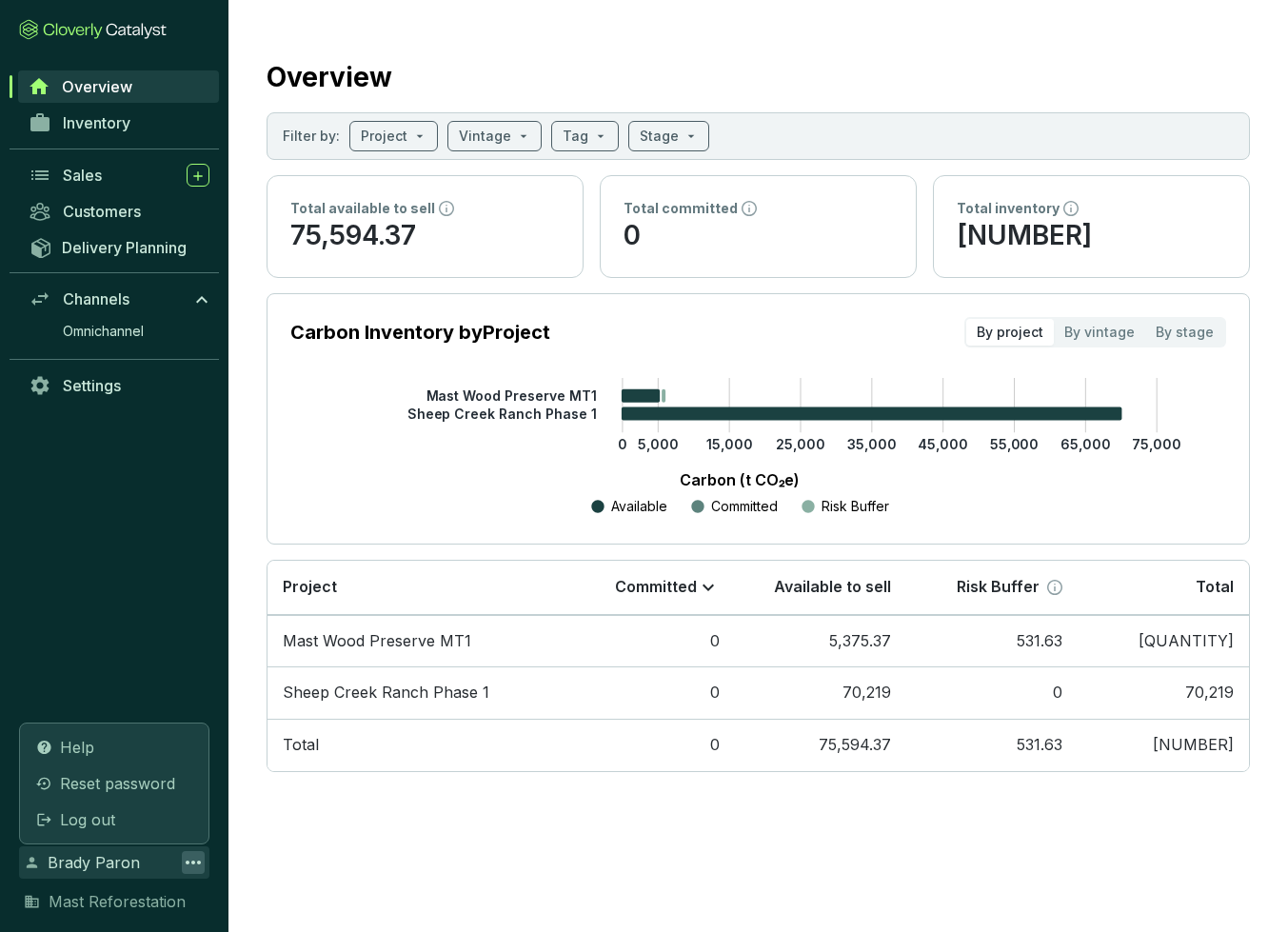 click on "Overview Filter by: Project Vintage Stage Total available to sell 75,594.37 Total committed 0 Total inventory 76,126 Carbon Inventory by  Project By project By vintage By stage 0 5,000 15,000 25,000 35,000 45,000 55,000 65,000 75,000 Mast Wood Preserve MT1 Sheep Creek Ranch Phase 1 Carbon (t CO₂e) Available Committed Risk Buffer Project Committed Available to sell Risk Buffer Total Mast Wood Preserve MT1 0 5,375.37 531.63 5,907 Sheep Creek Ranch Phase 1 0 70,219 0 70,219 Total 0 75,594.37 531.63 76,126 Overview Inventory Sales Customers Delivery Planning Channels Omnichannel Settings Help Reset password Log out Brady Paron Mast Reforestation" at bounding box center (644, 466) 